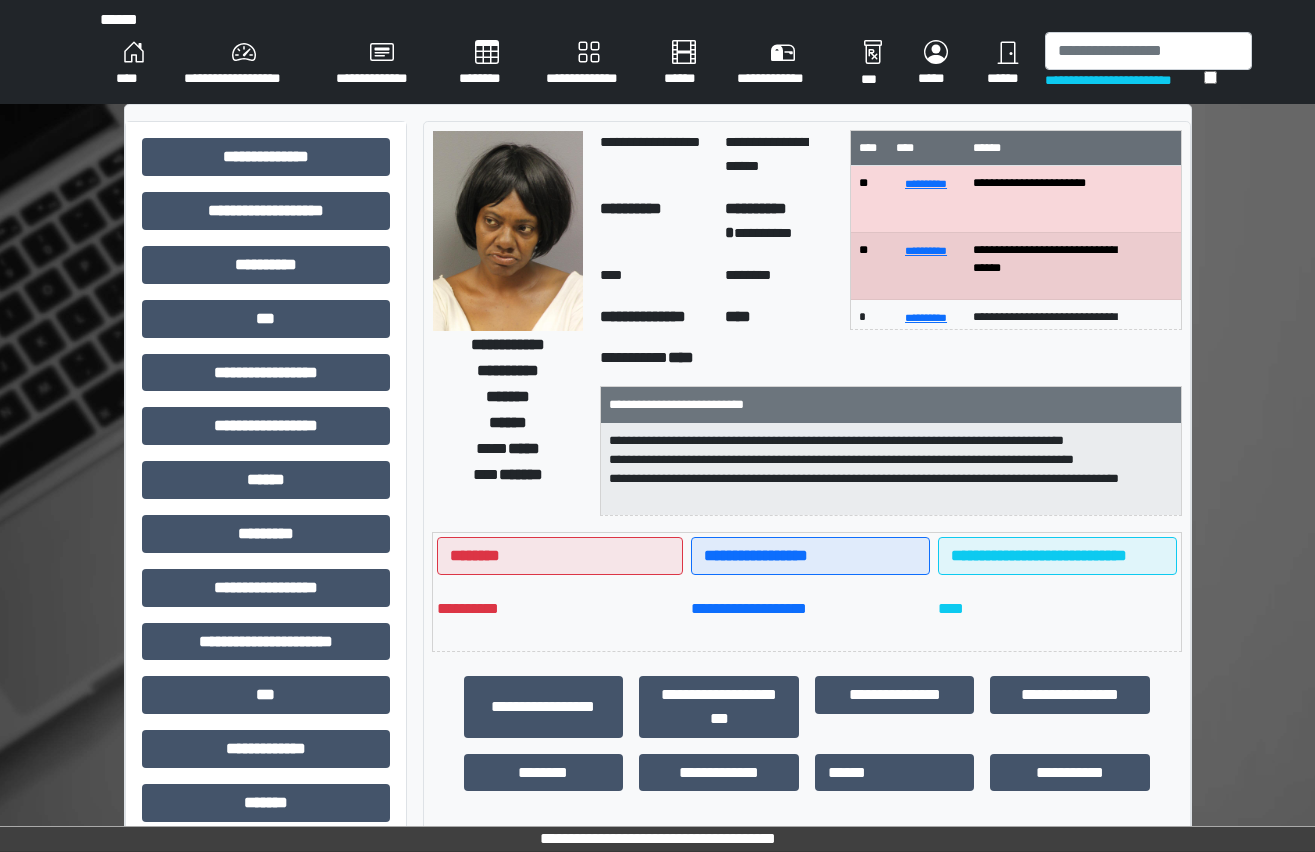 scroll, scrollTop: 341, scrollLeft: 0, axis: vertical 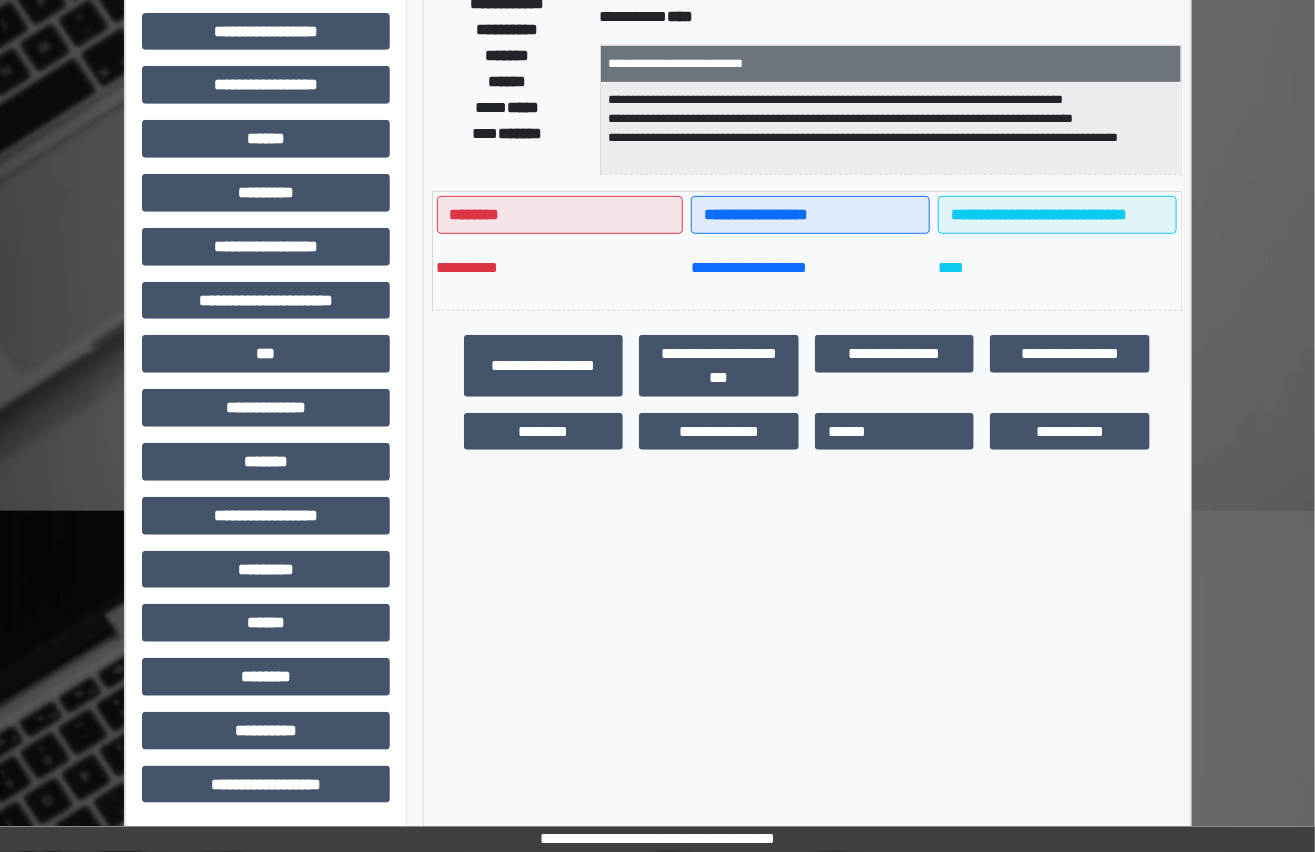 click on "**********" at bounding box center (658, 308) 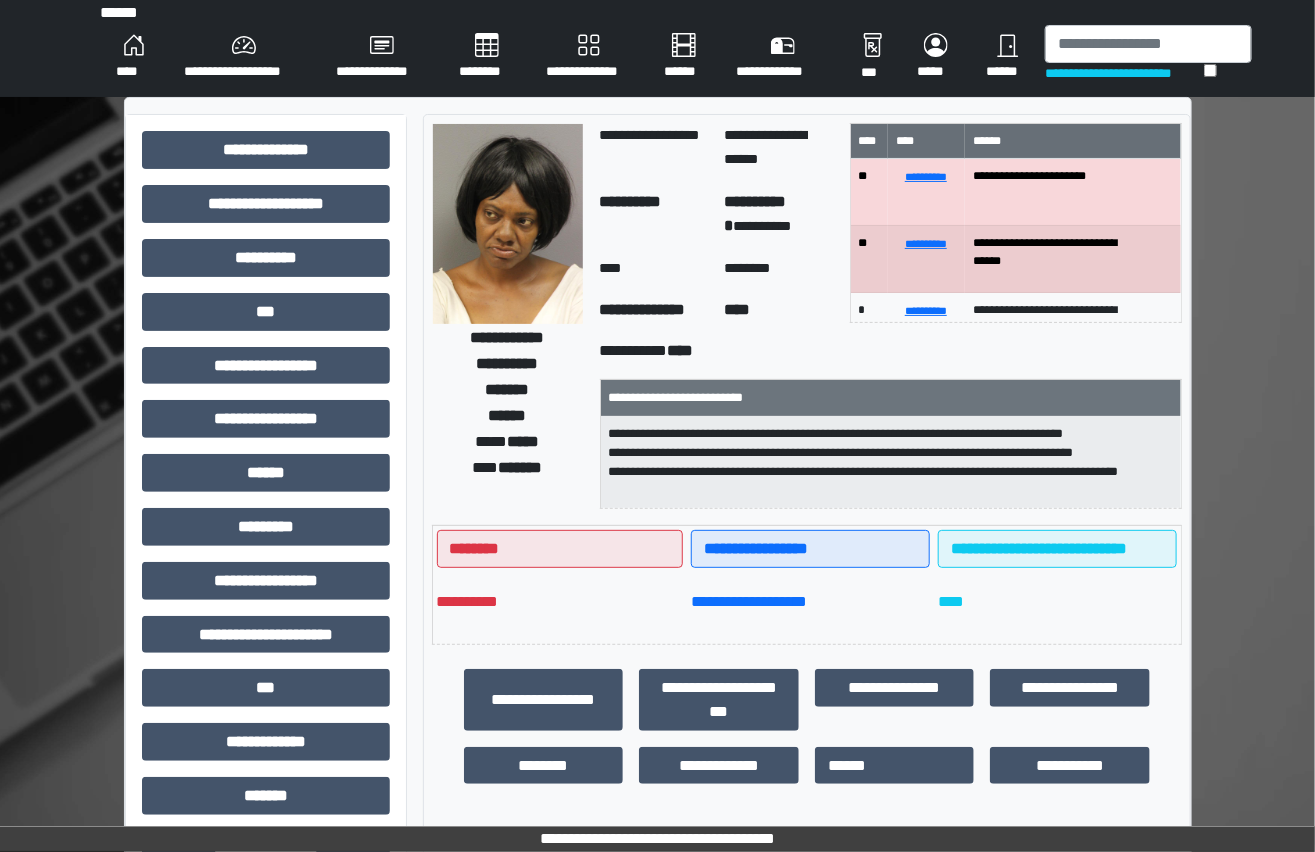 scroll, scrollTop: 0, scrollLeft: 0, axis: both 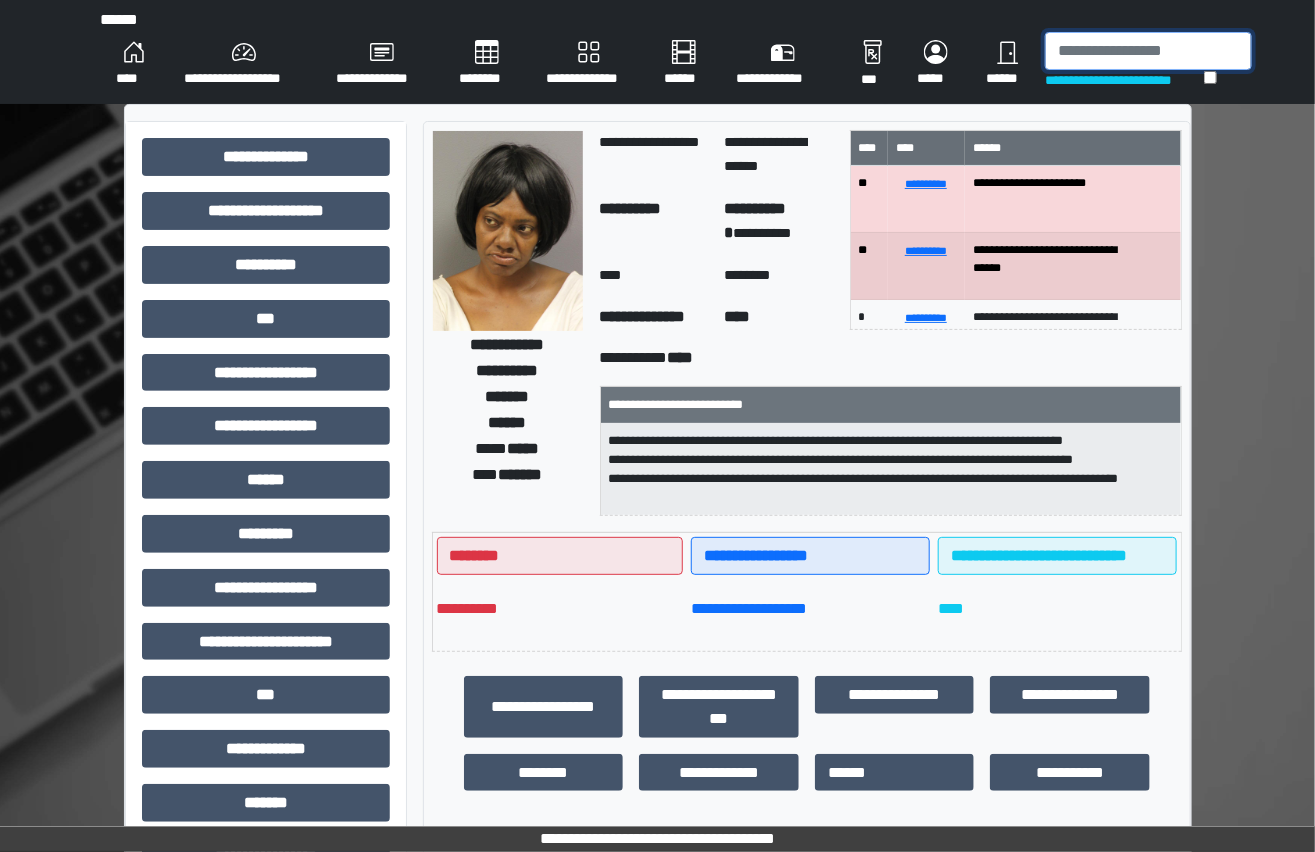 click at bounding box center (1148, 51) 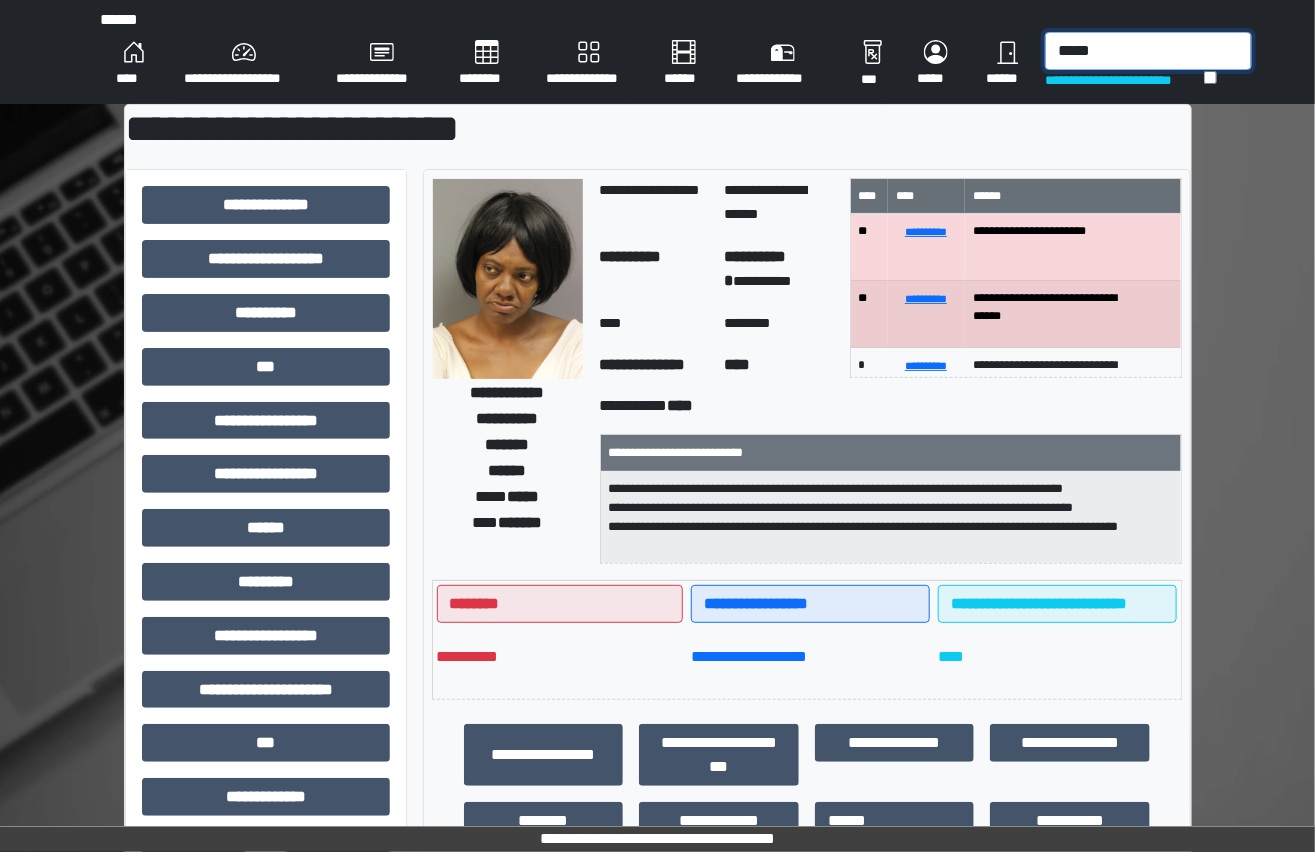 drag, startPoint x: 1120, startPoint y: 42, endPoint x: 884, endPoint y: 62, distance: 236.84595 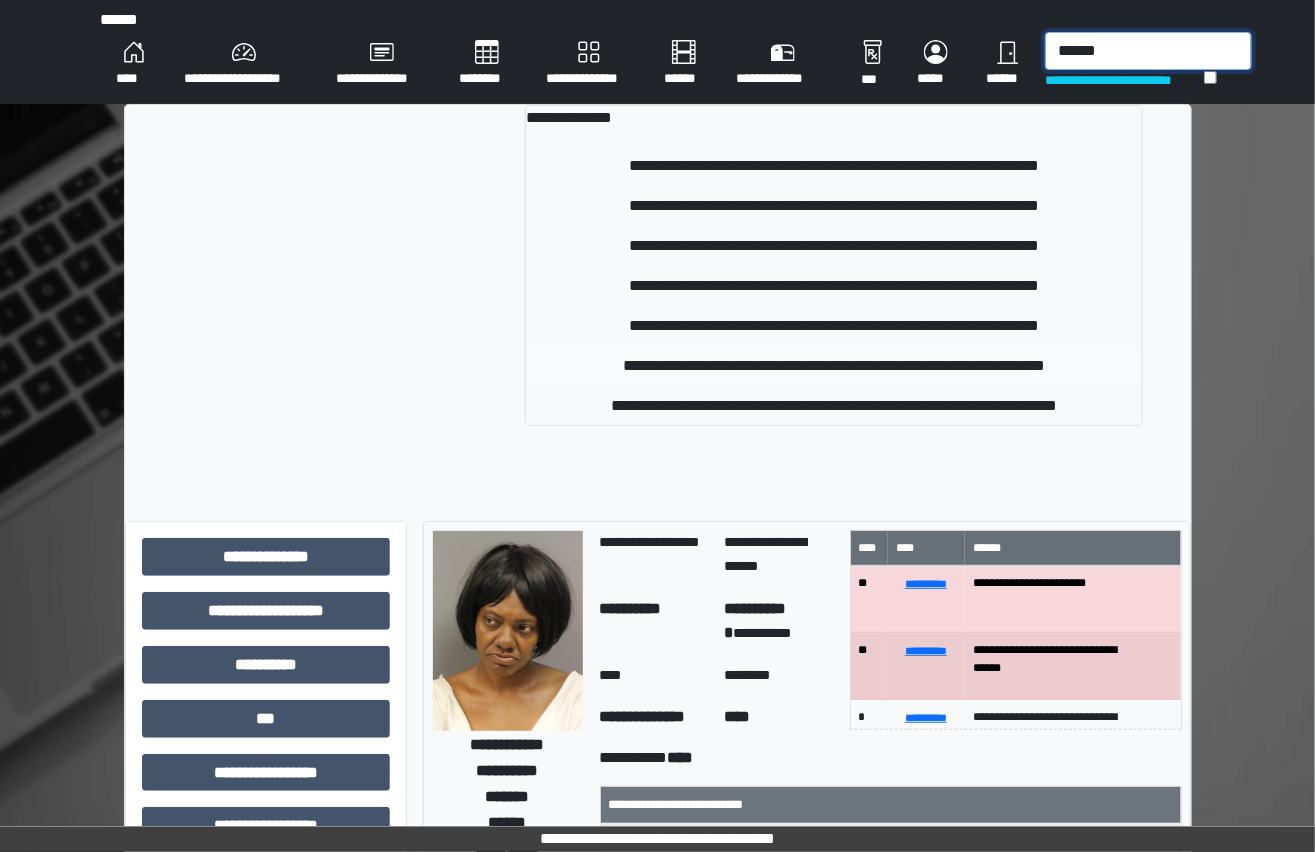 type on "******" 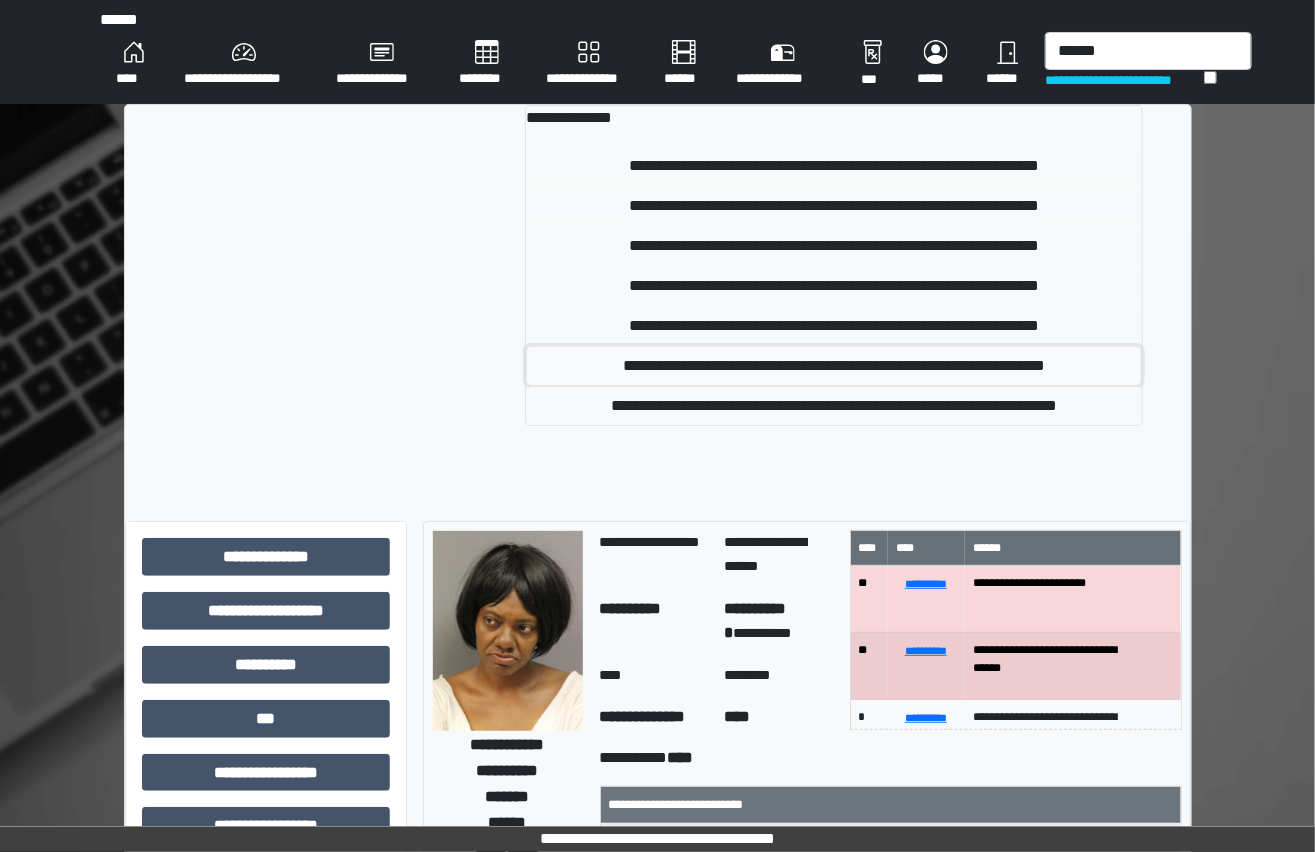 click on "**********" at bounding box center (834, 366) 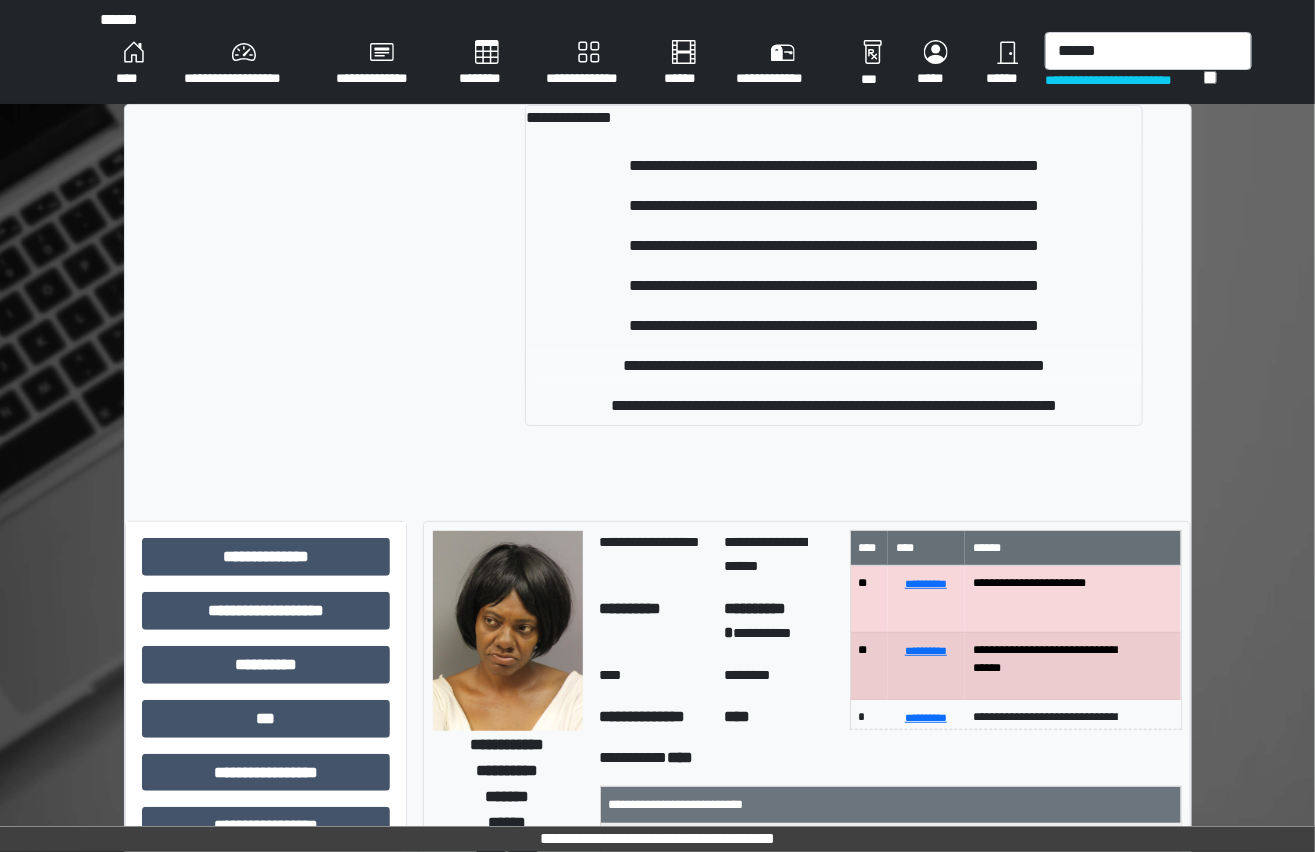 type 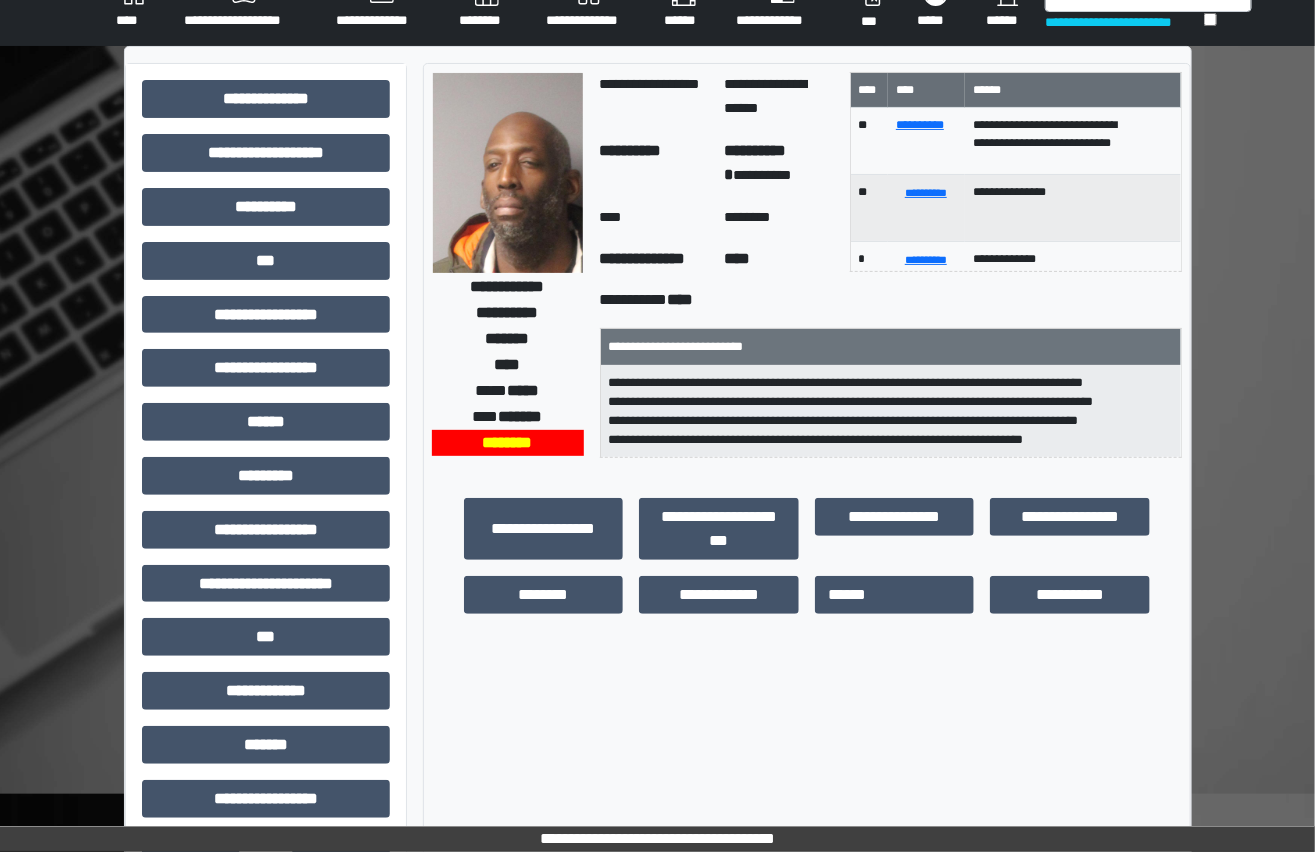 scroll, scrollTop: 90, scrollLeft: 0, axis: vertical 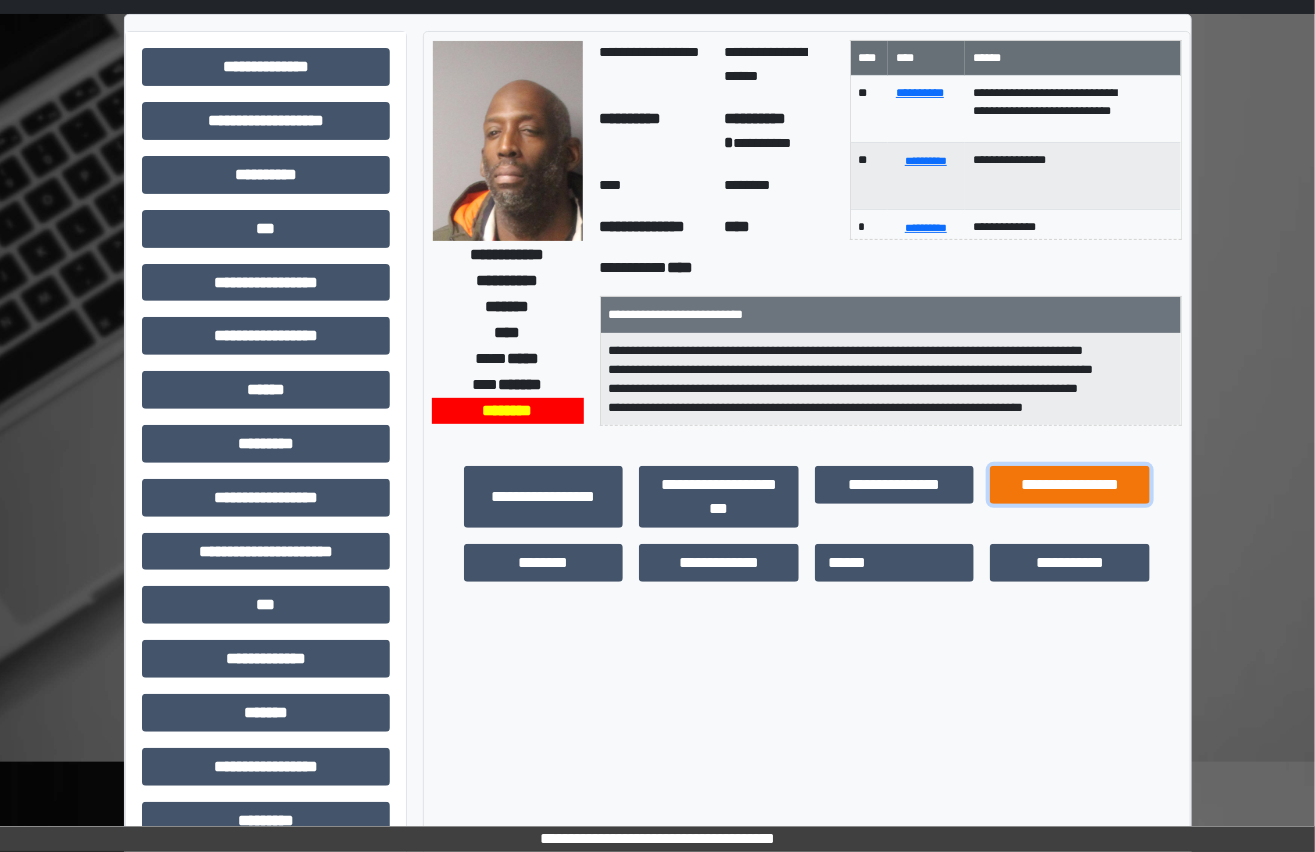 click on "**********" at bounding box center [1070, 485] 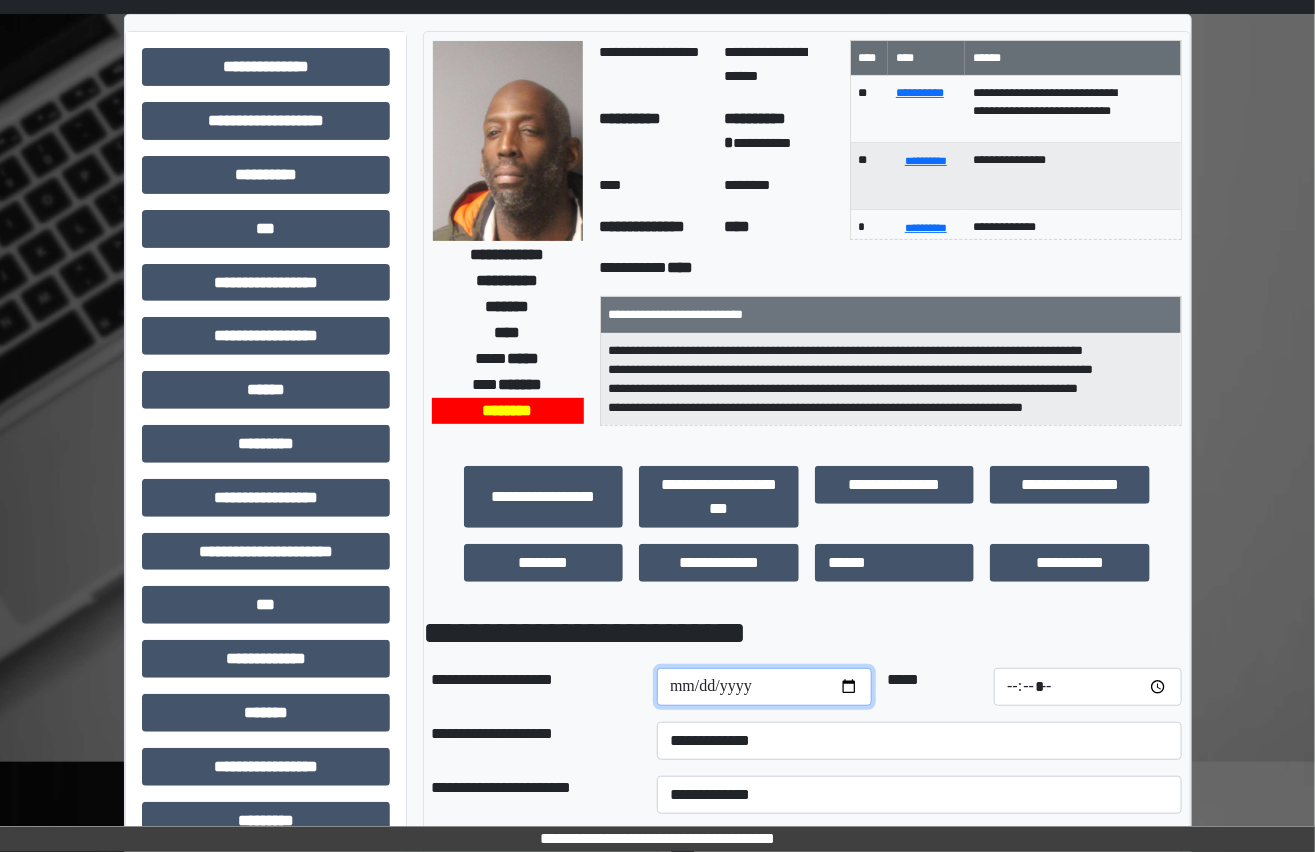 click at bounding box center (764, 687) 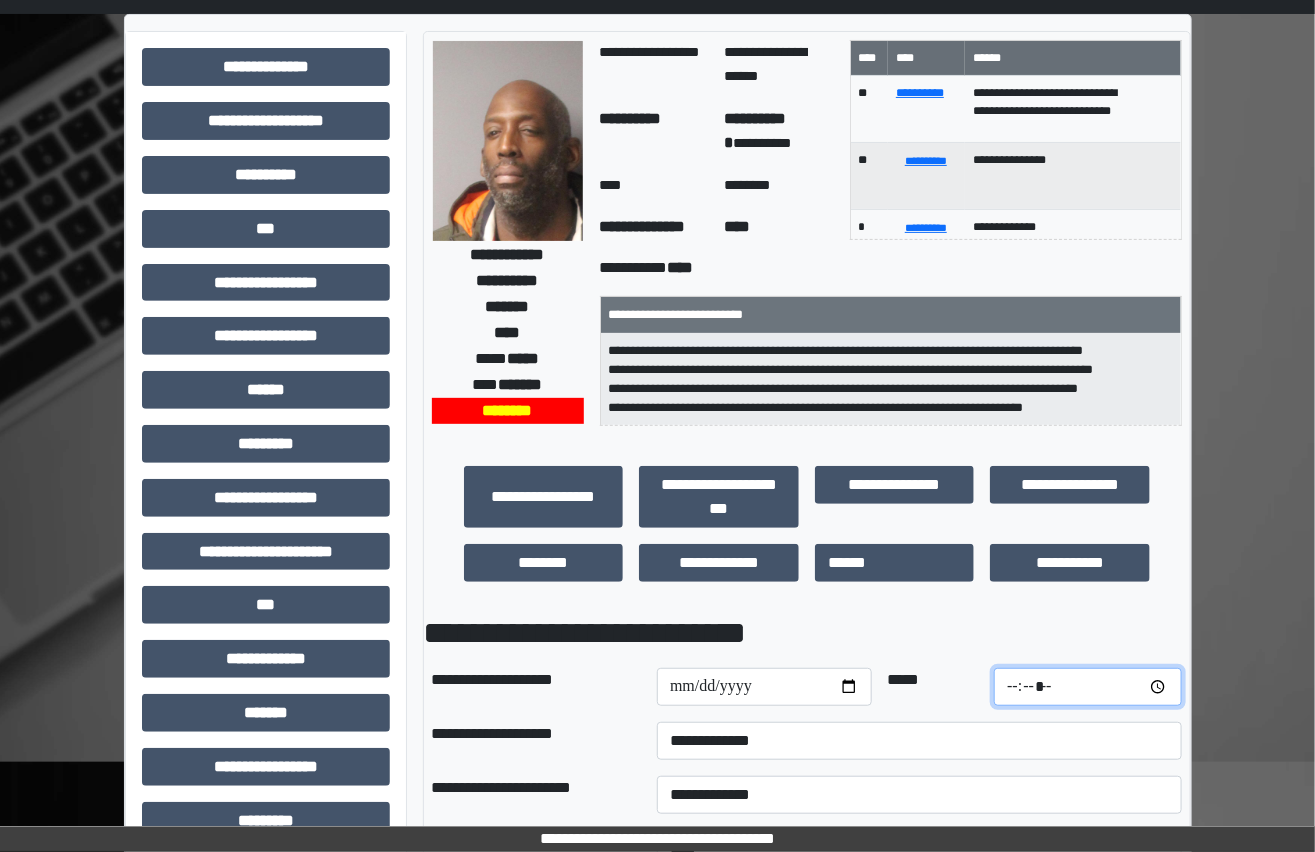 click at bounding box center [1088, 687] 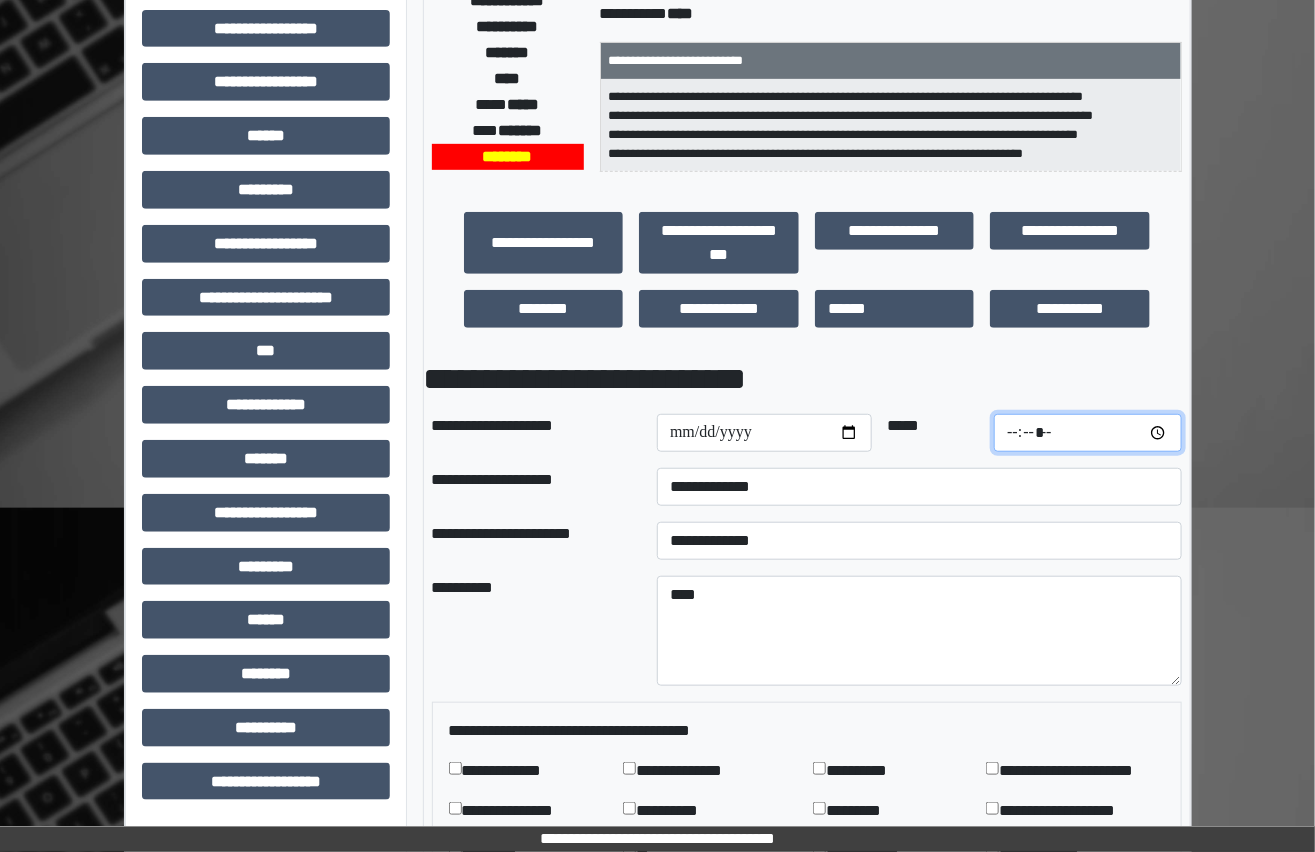 scroll, scrollTop: 363, scrollLeft: 0, axis: vertical 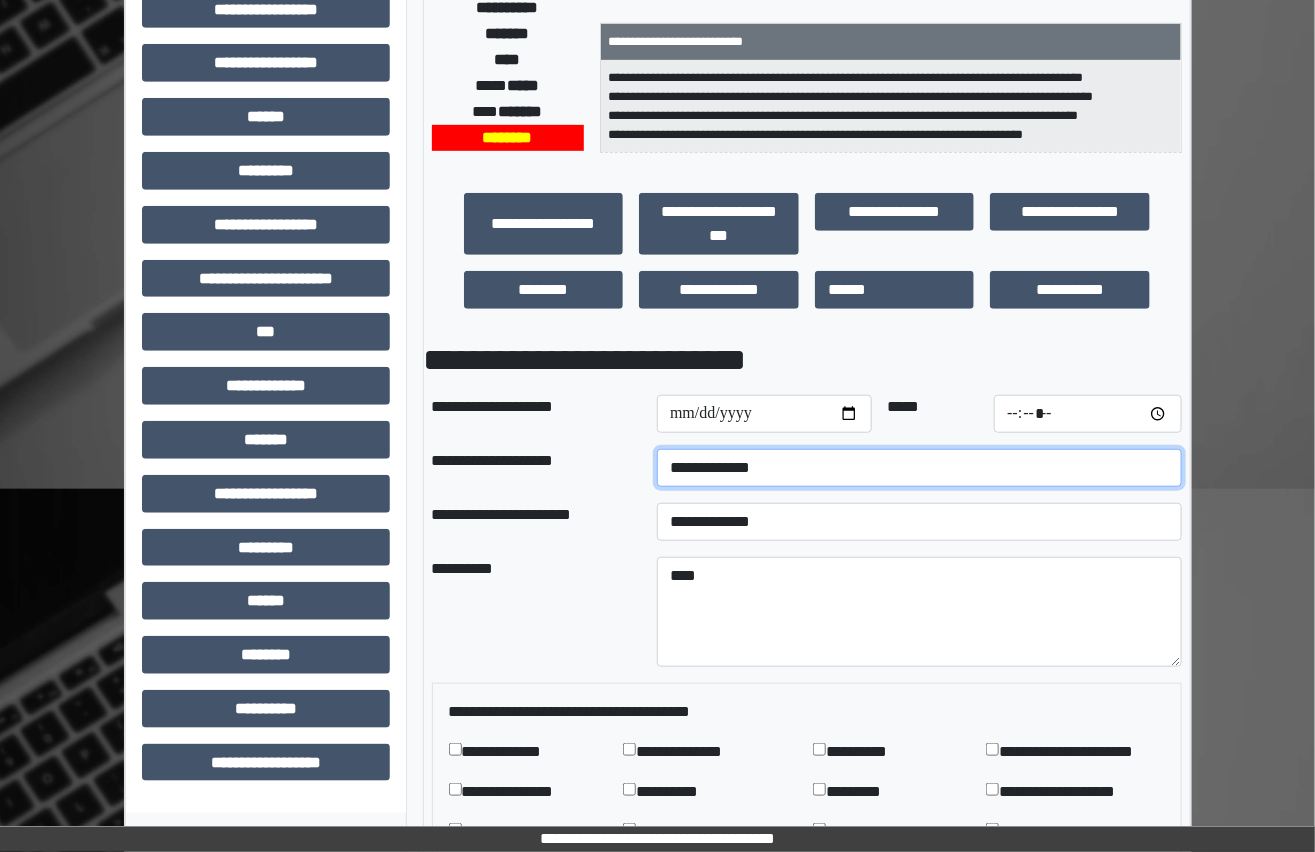 click on "**********" at bounding box center [919, 468] 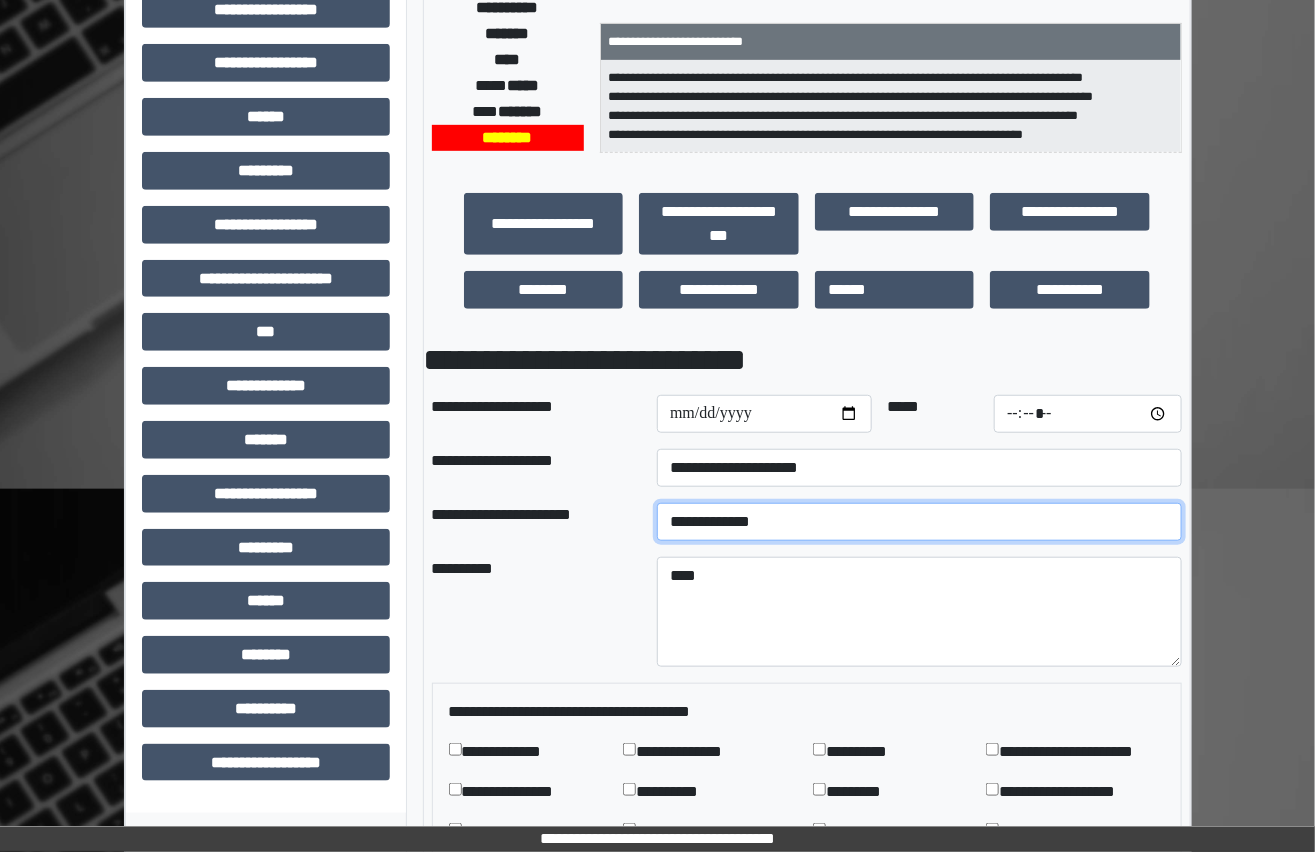 click on "**********" at bounding box center [919, 522] 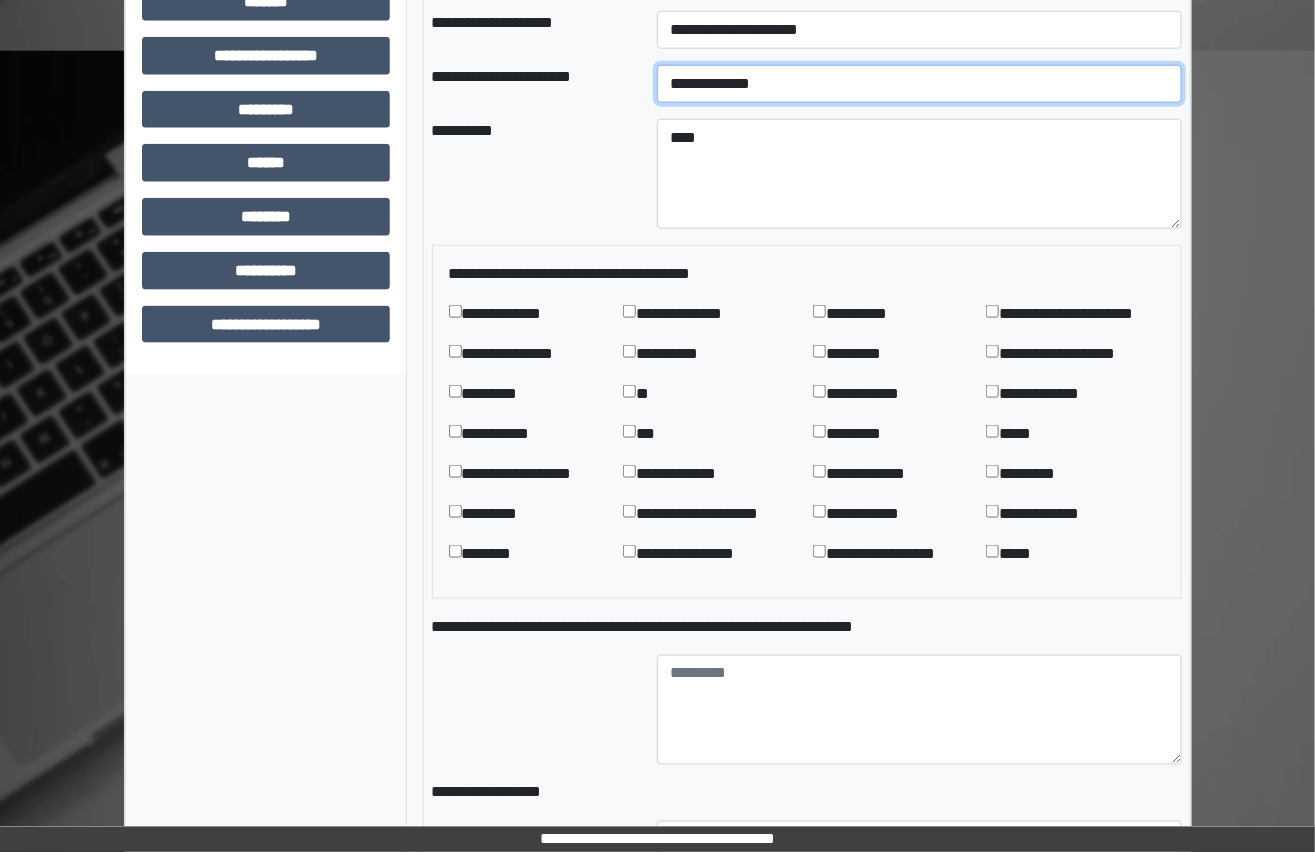 scroll, scrollTop: 818, scrollLeft: 0, axis: vertical 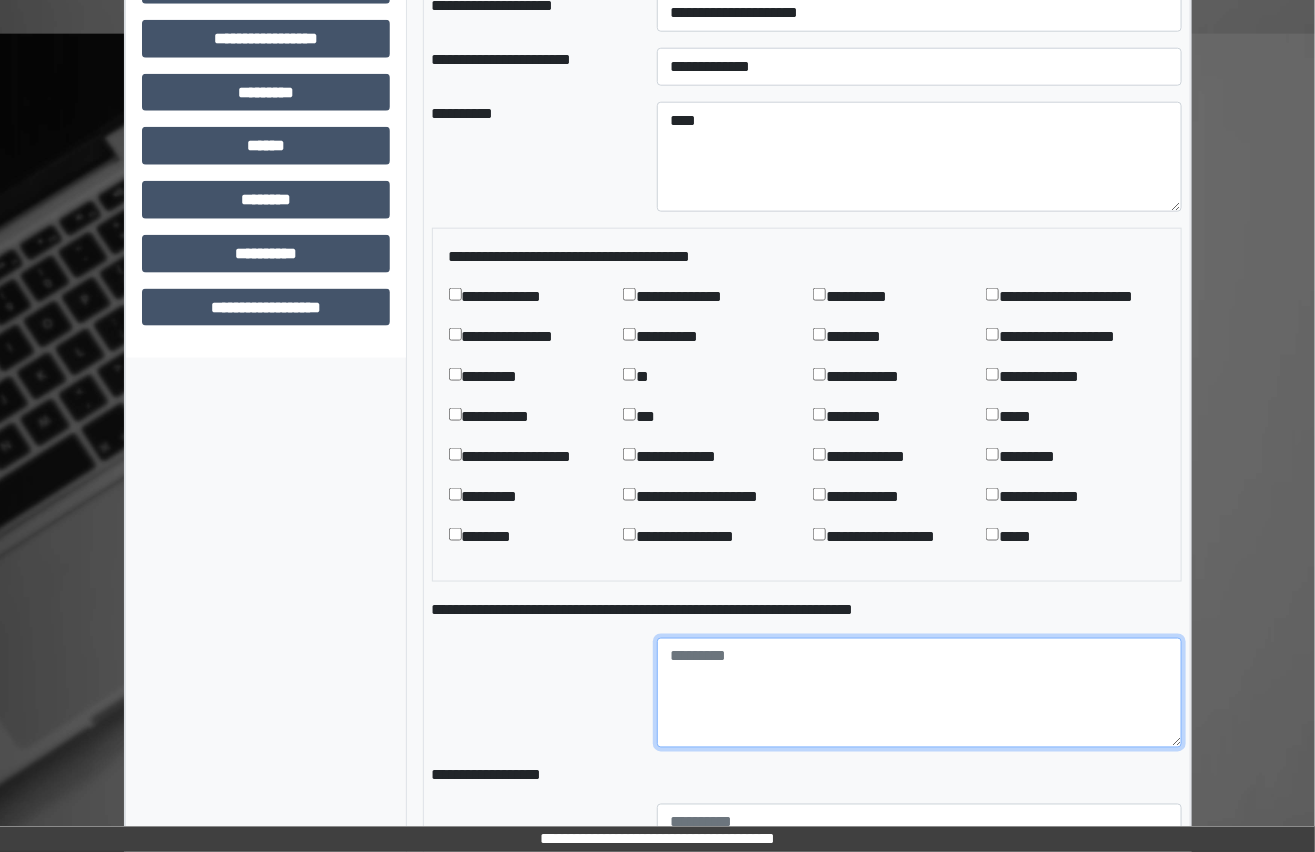click at bounding box center (919, 693) 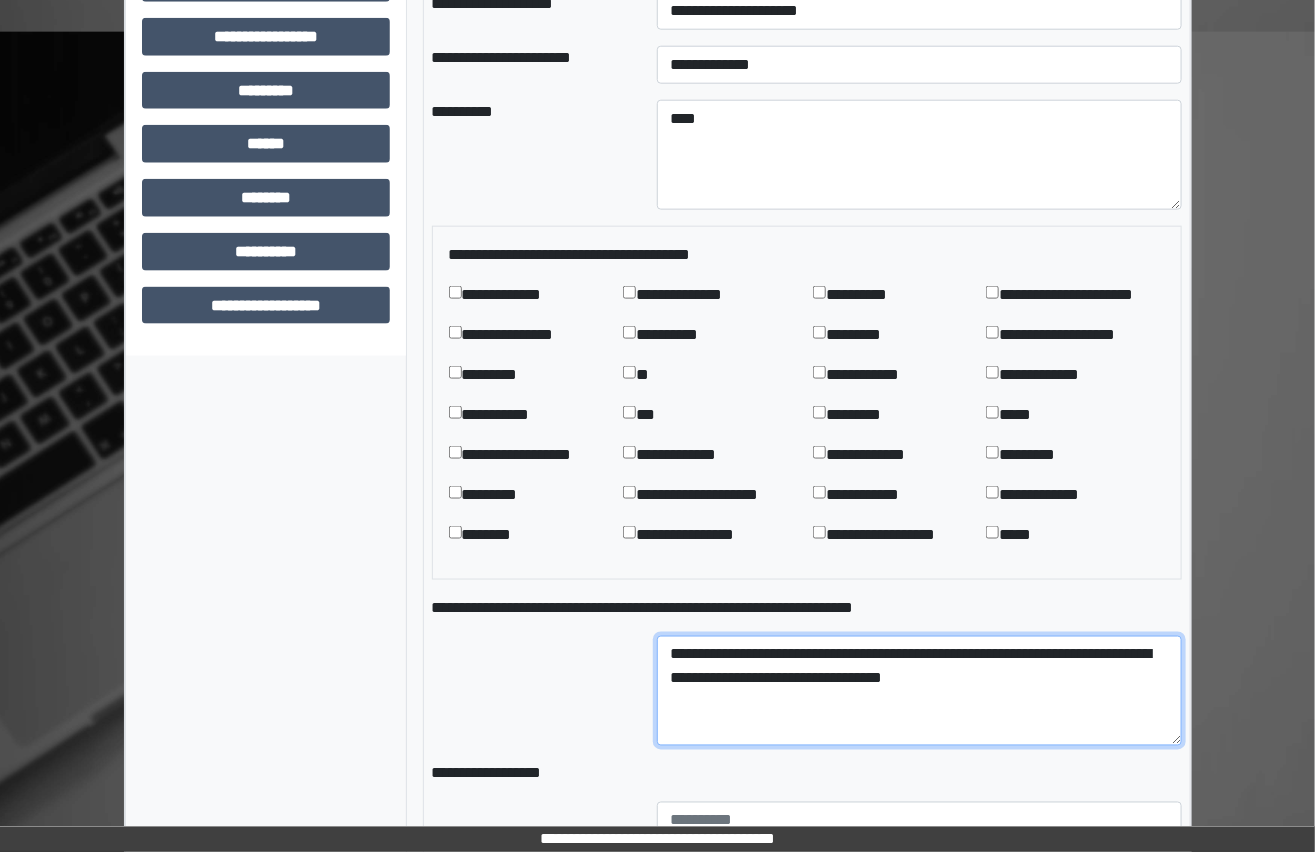 scroll, scrollTop: 981, scrollLeft: 0, axis: vertical 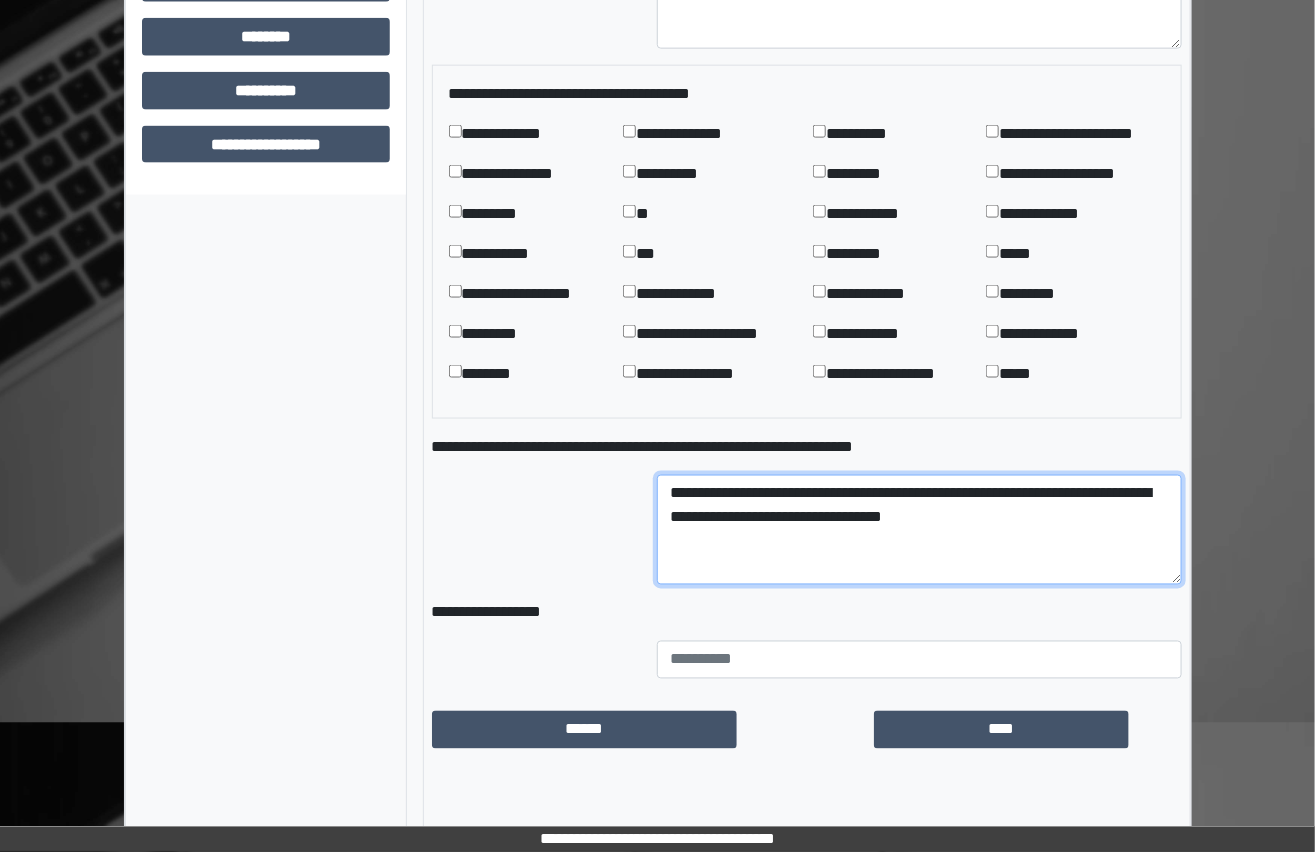 click on "**********" at bounding box center (919, 530) 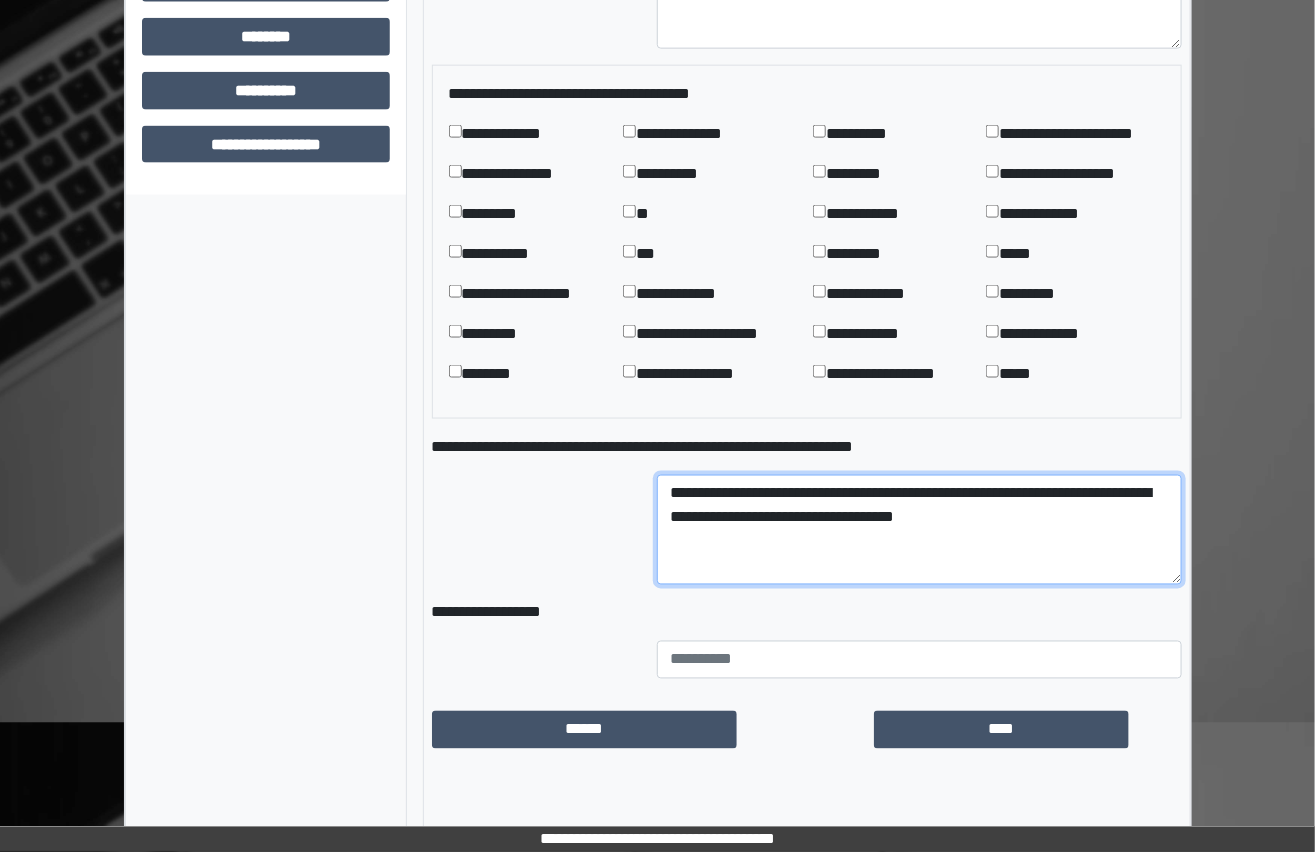 click on "**********" at bounding box center (919, 530) 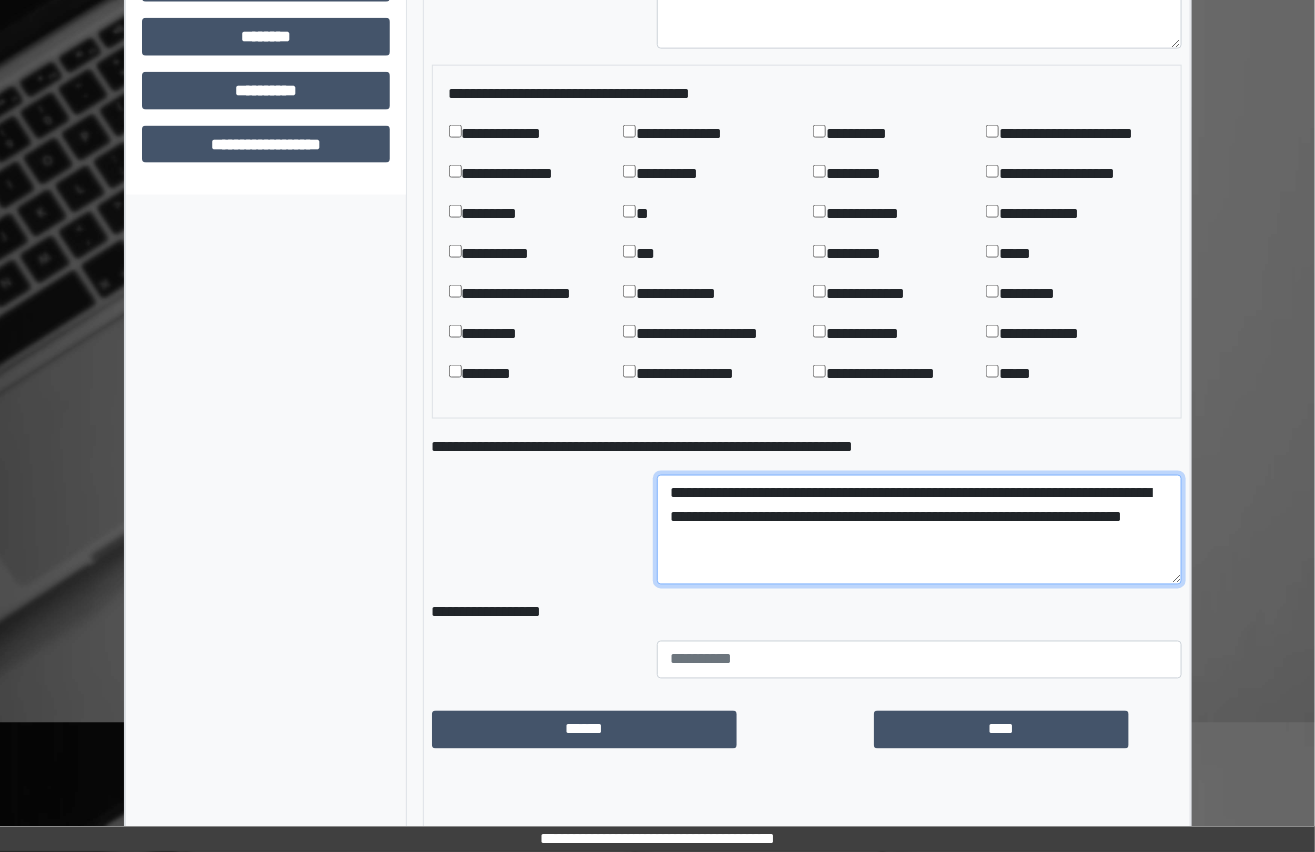 type on "**********" 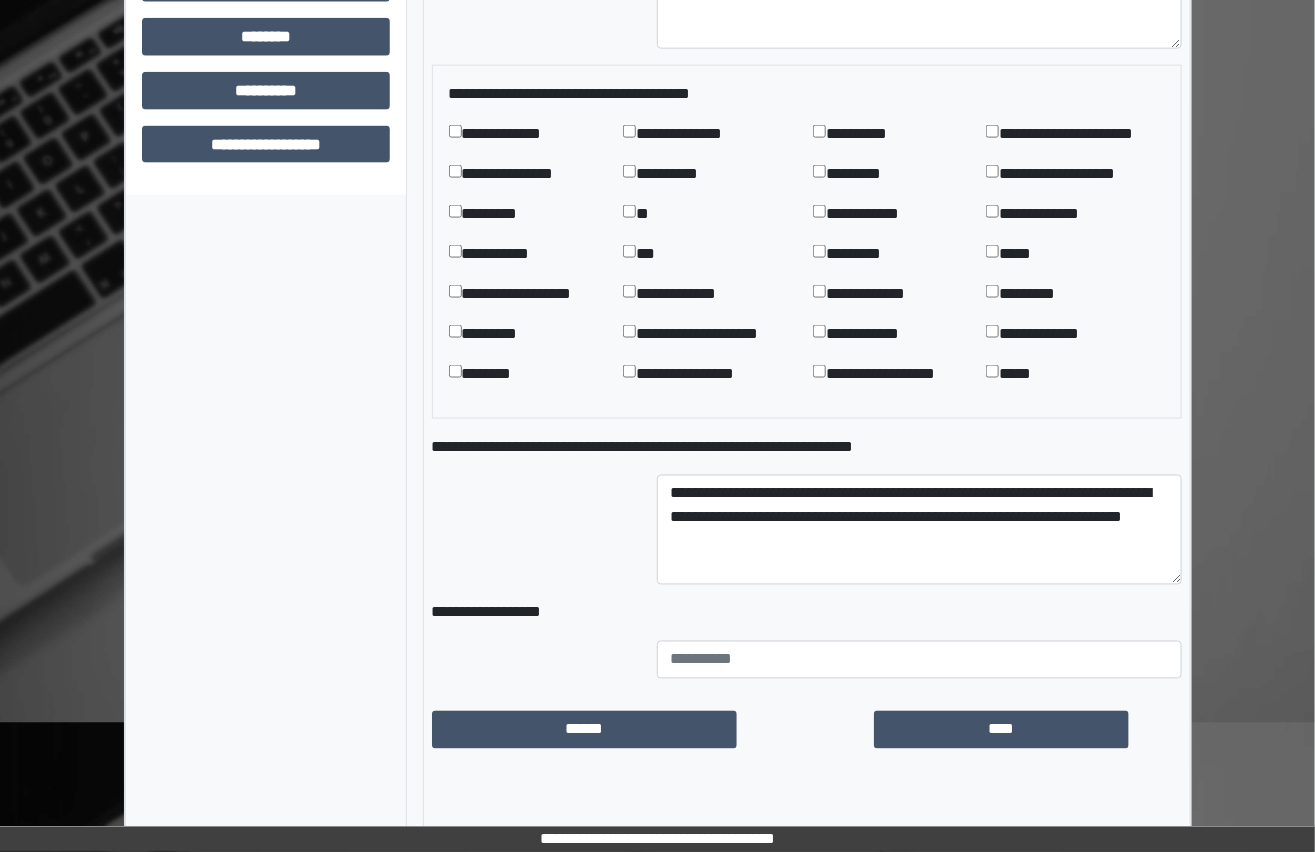 click at bounding box center (919, 660) 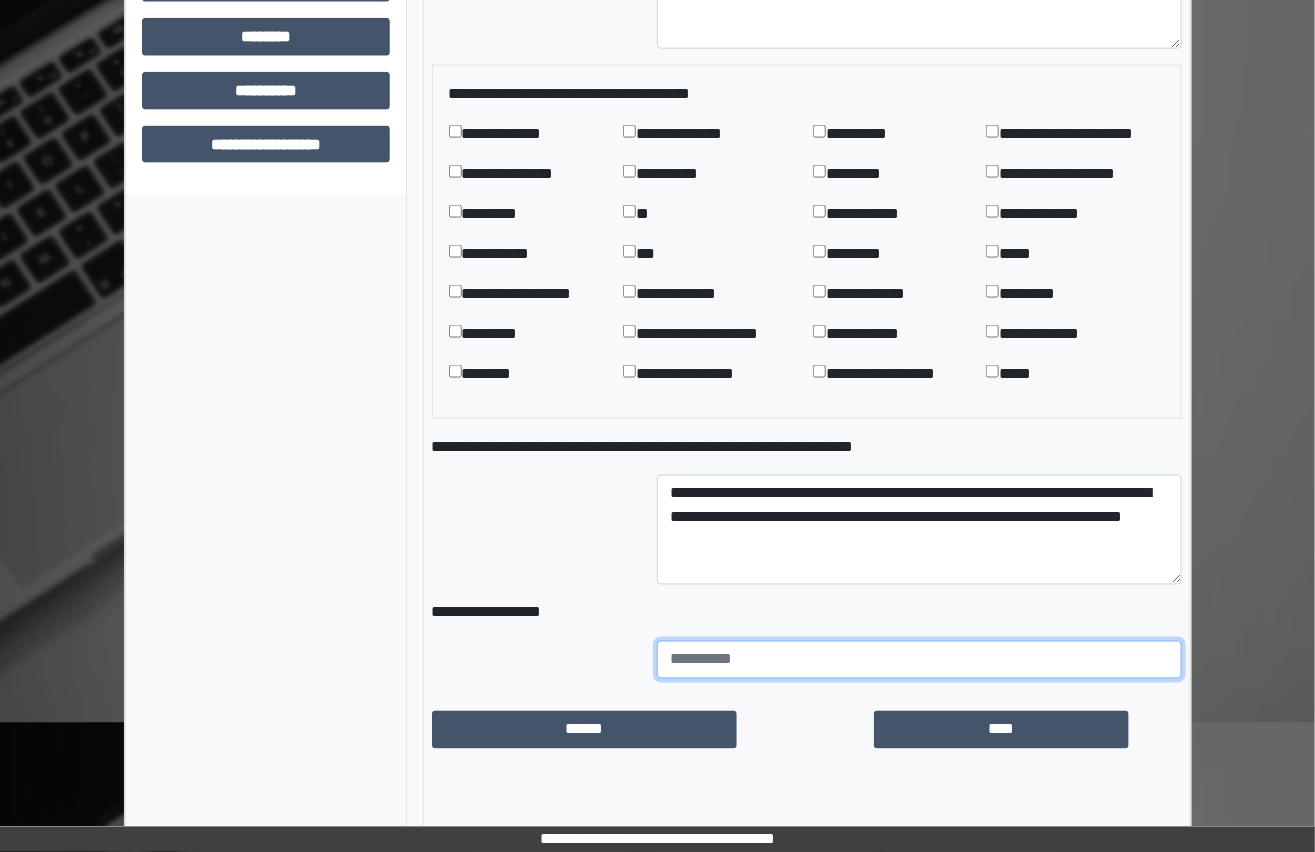 click at bounding box center [919, 660] 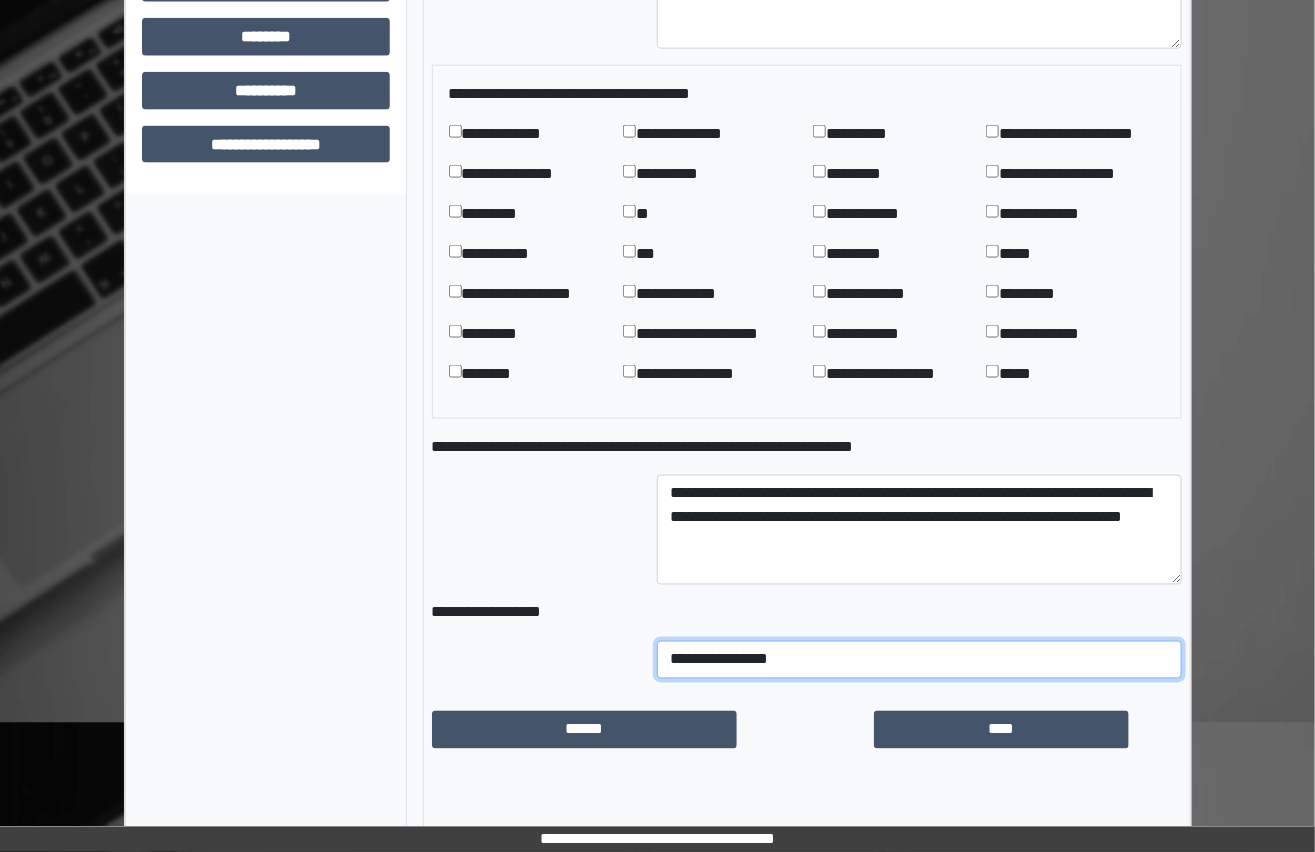 type on "**********" 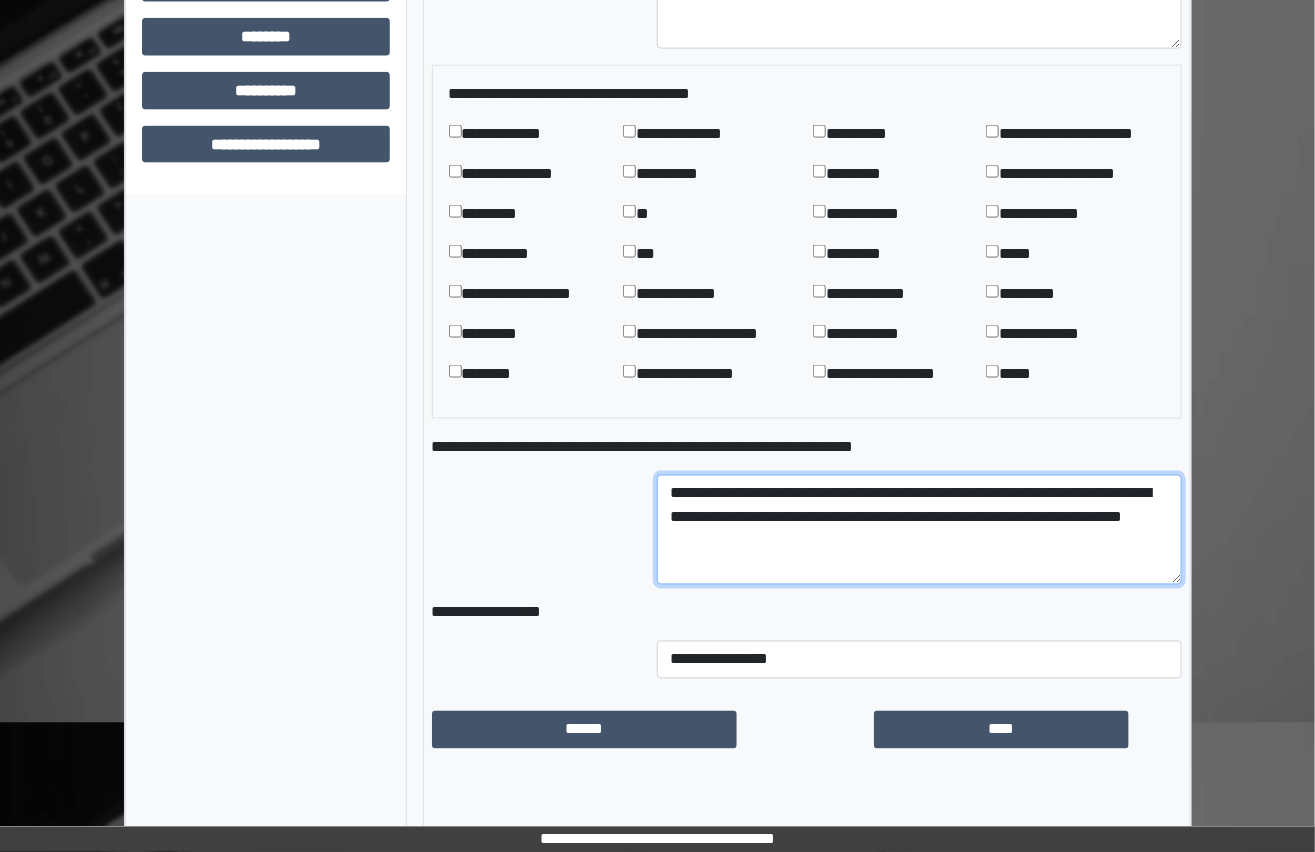 click on "**********" at bounding box center [919, 530] 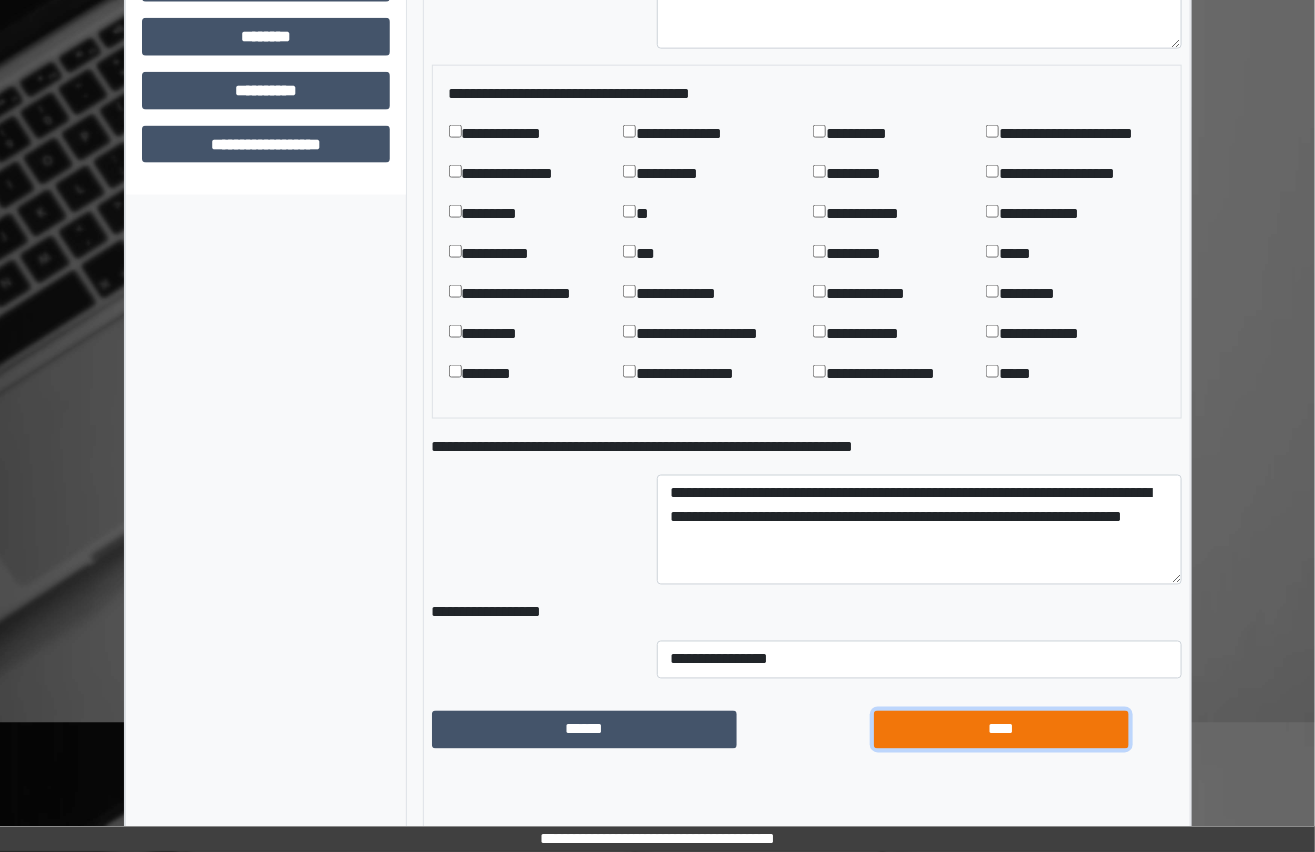 click on "****" at bounding box center (1001, 730) 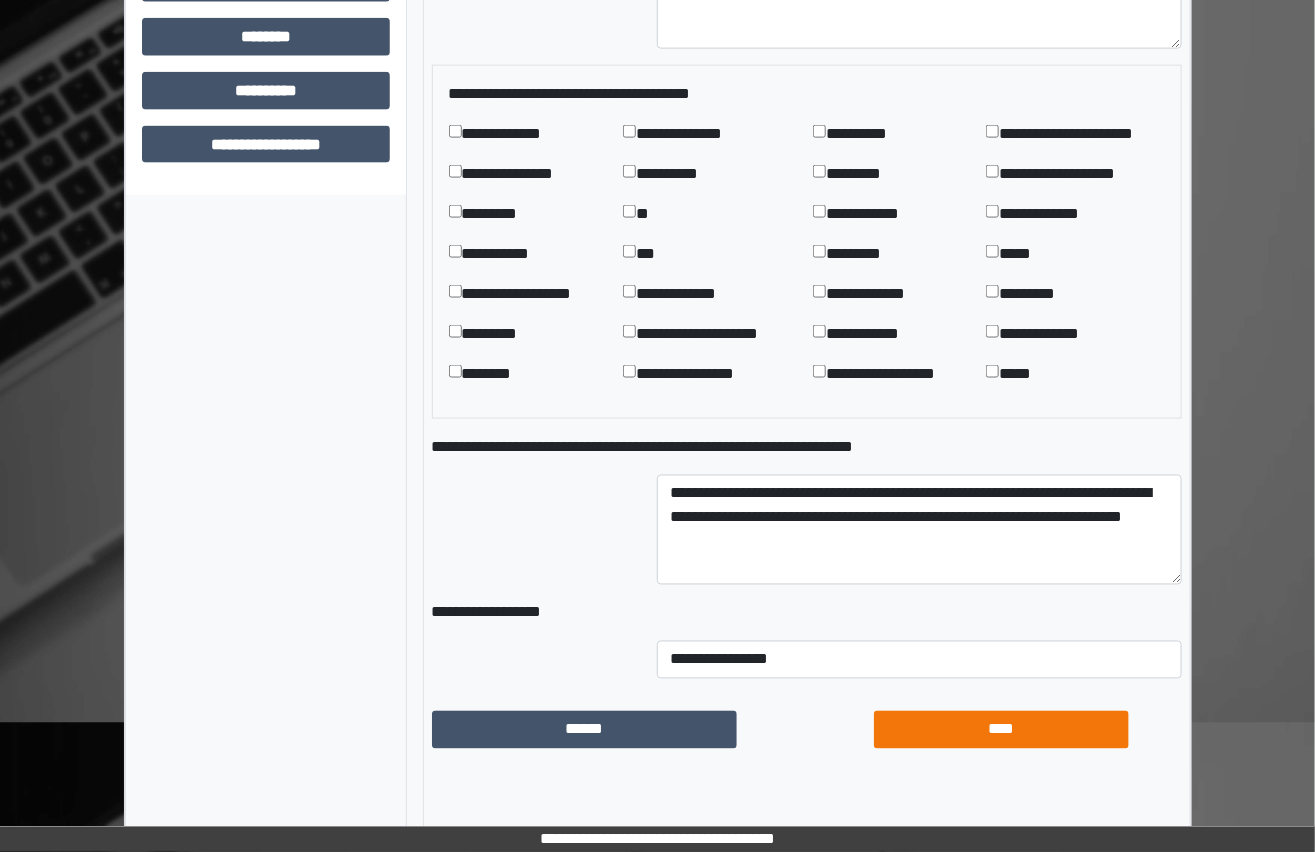 scroll, scrollTop: 341, scrollLeft: 0, axis: vertical 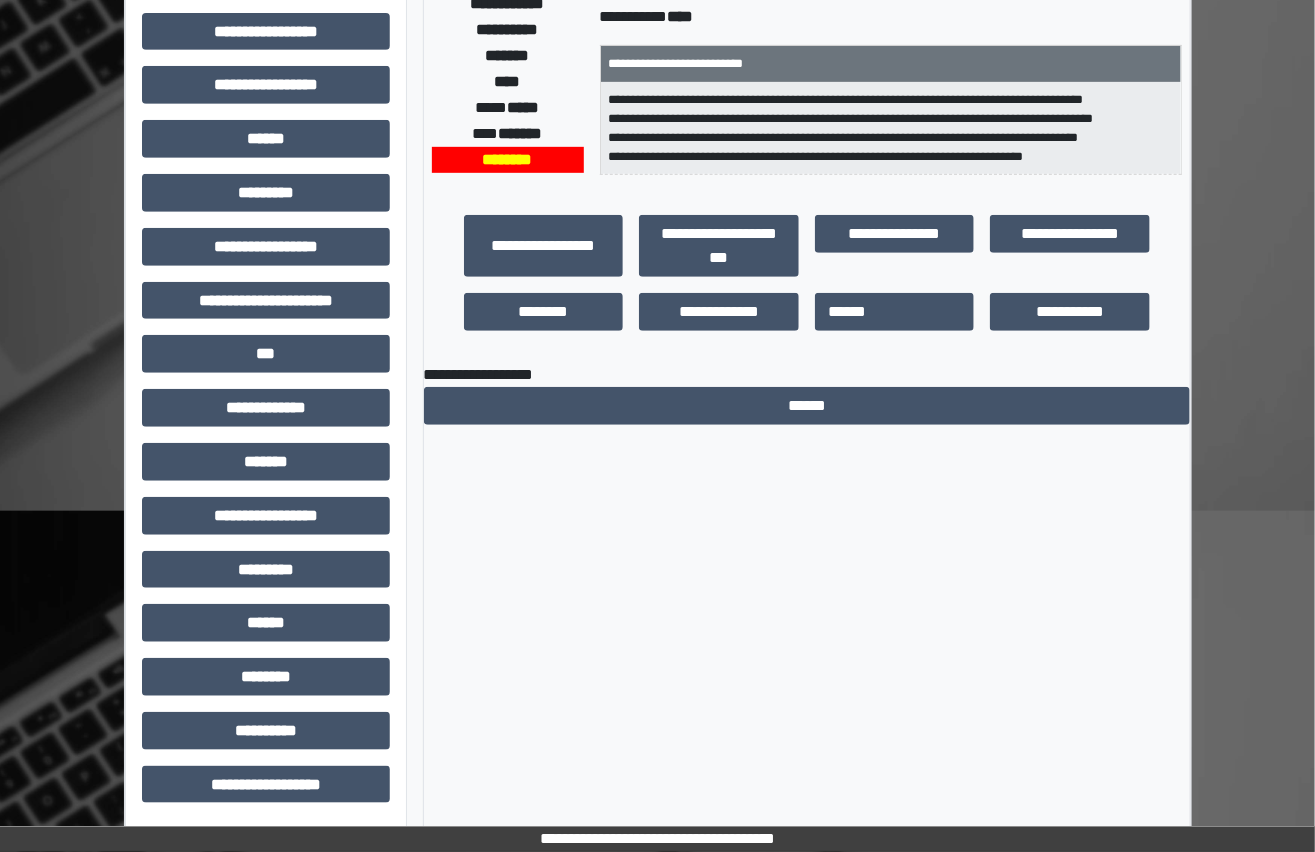 click on "**********" at bounding box center (807, 308) 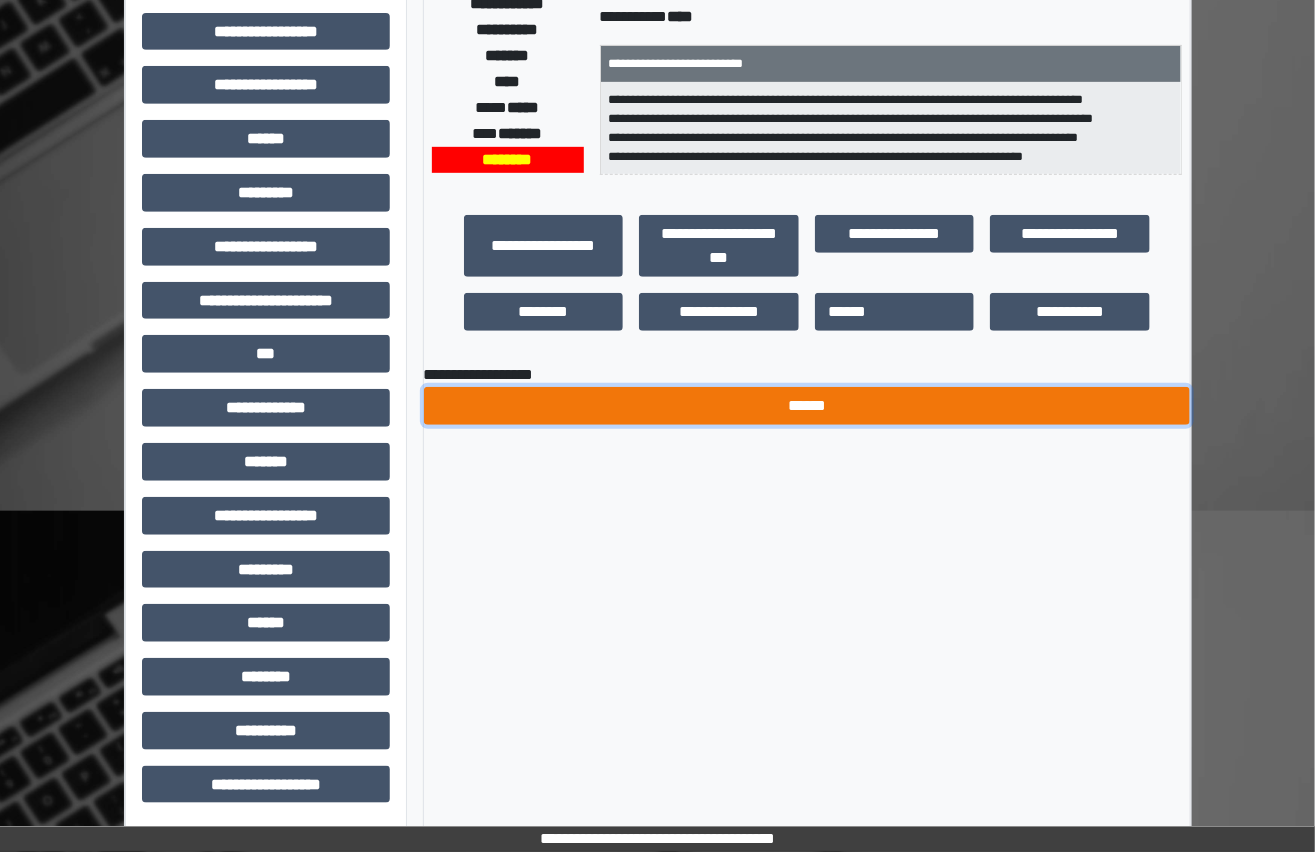 click on "******" at bounding box center [807, 406] 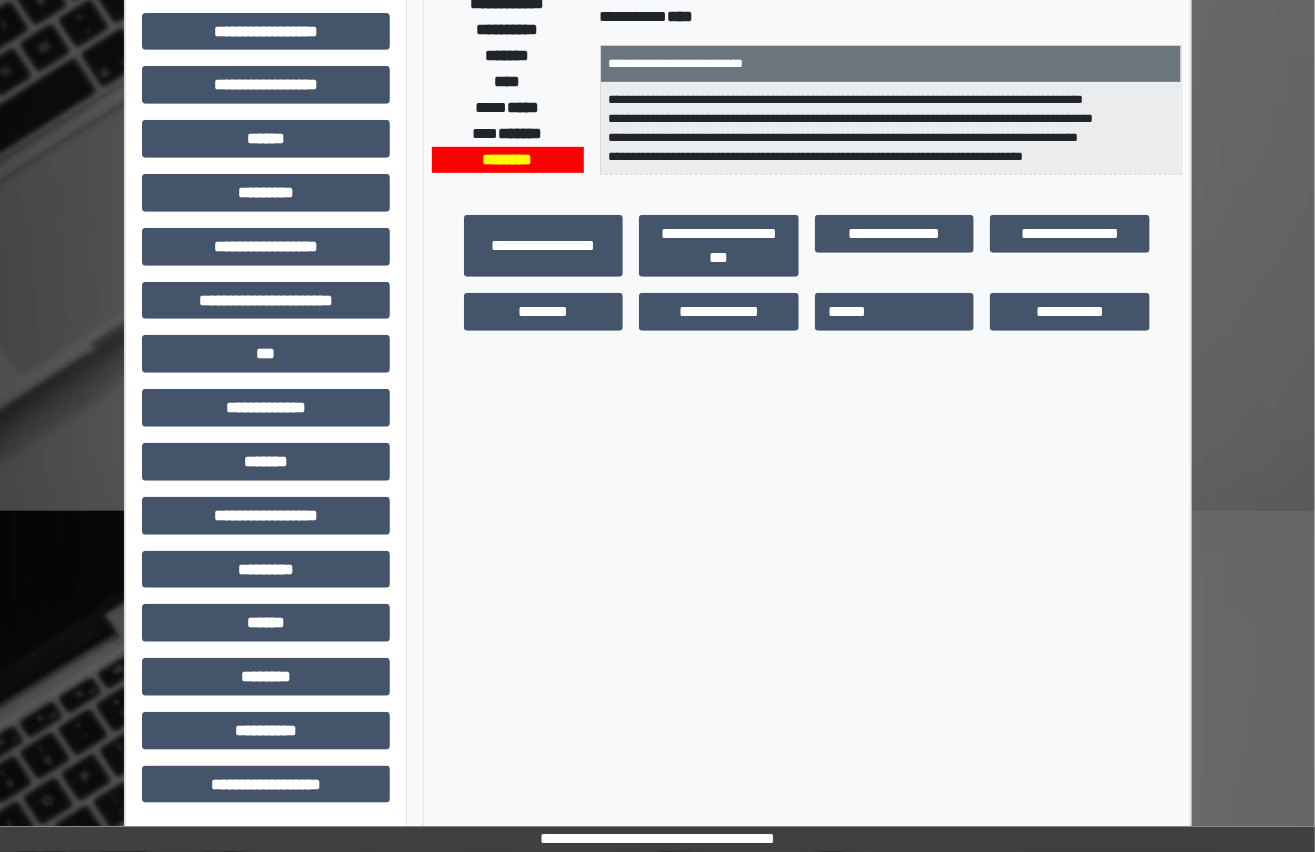 click on "**********" at bounding box center [657, 308] 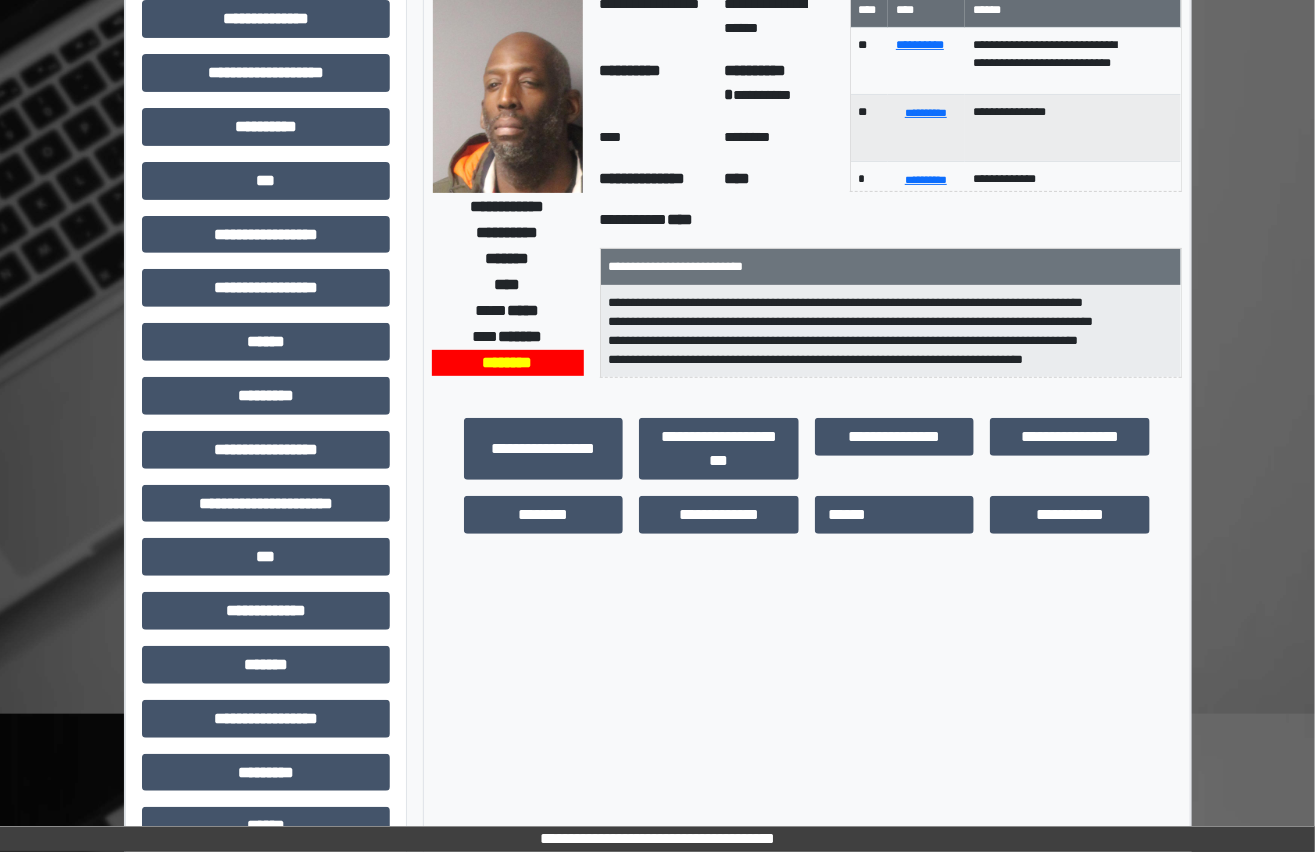 scroll, scrollTop: 0, scrollLeft: 0, axis: both 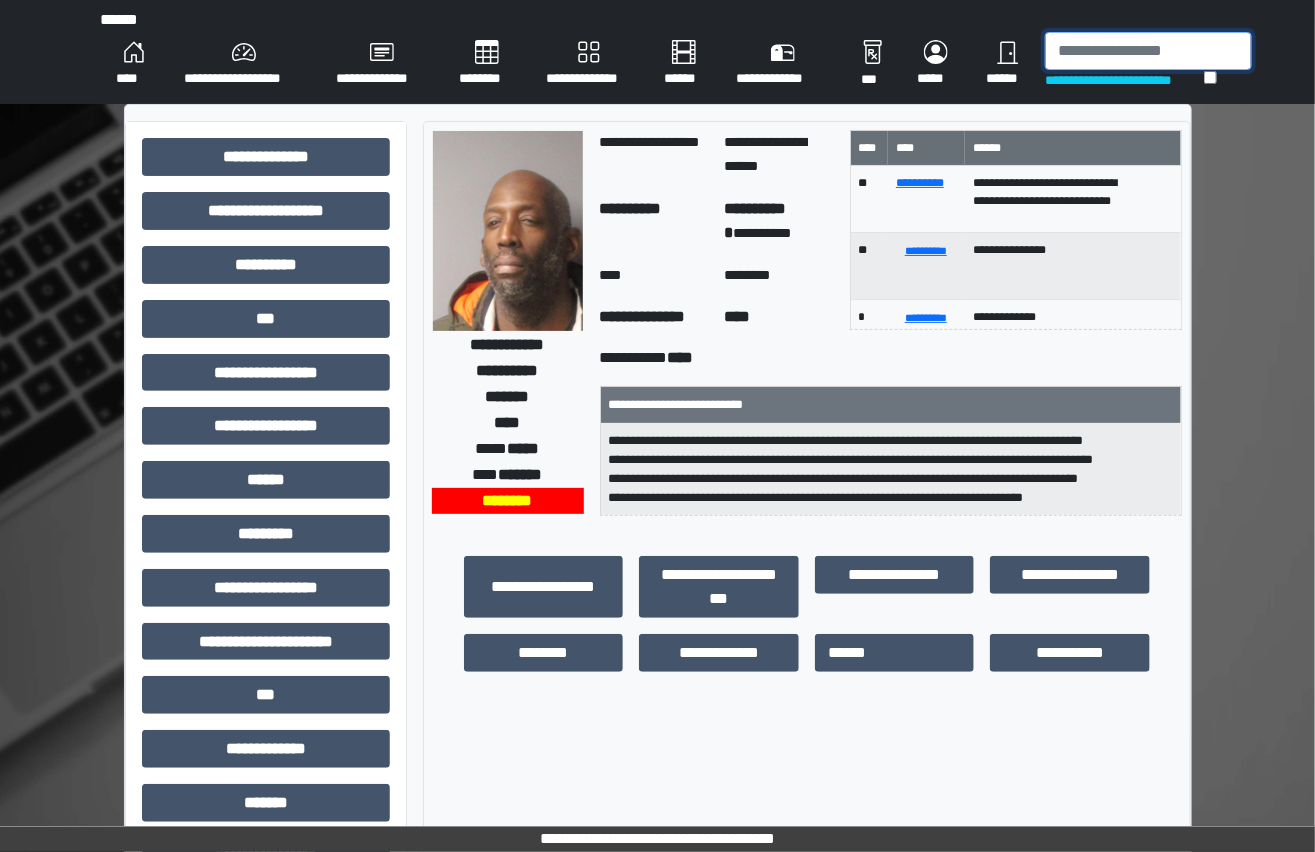 click at bounding box center (1148, 51) 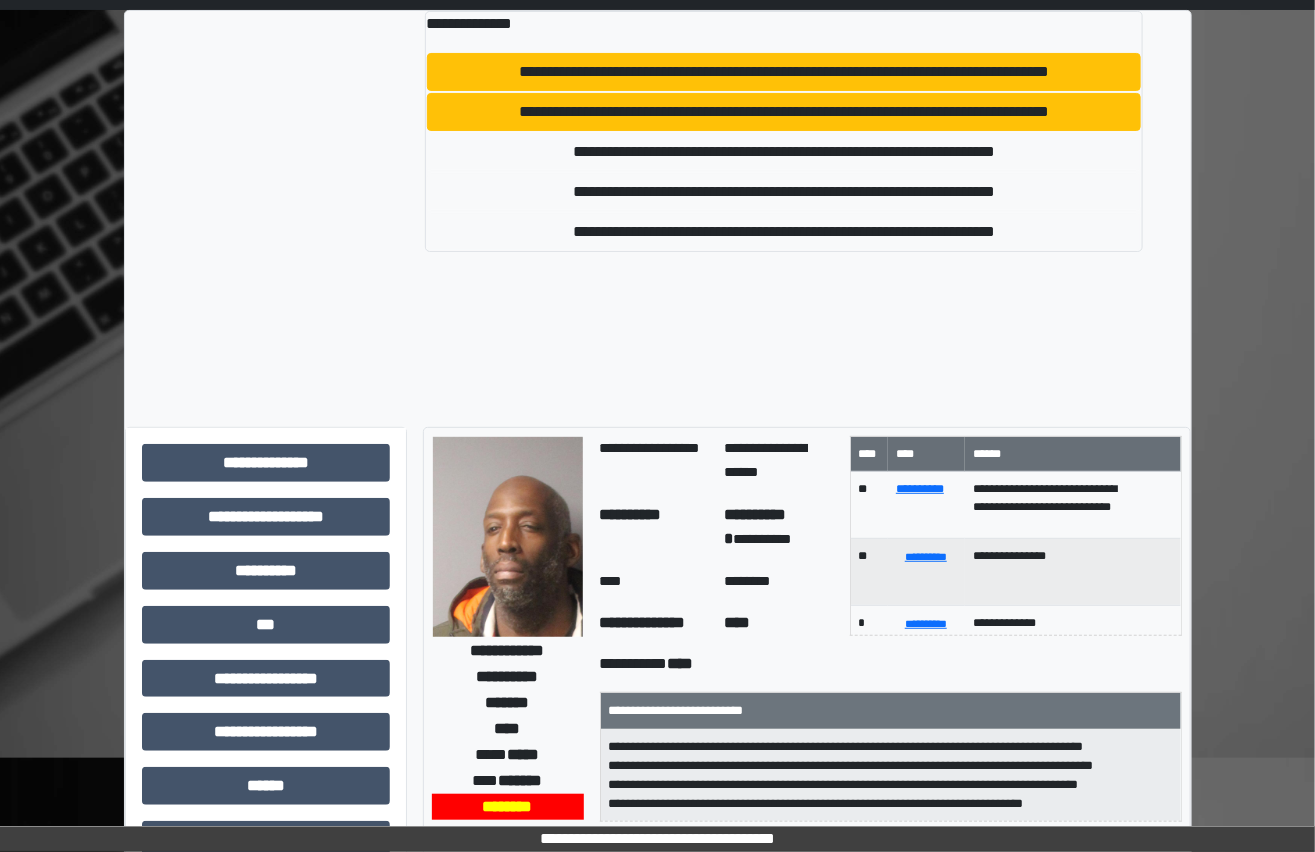 scroll, scrollTop: 181, scrollLeft: 0, axis: vertical 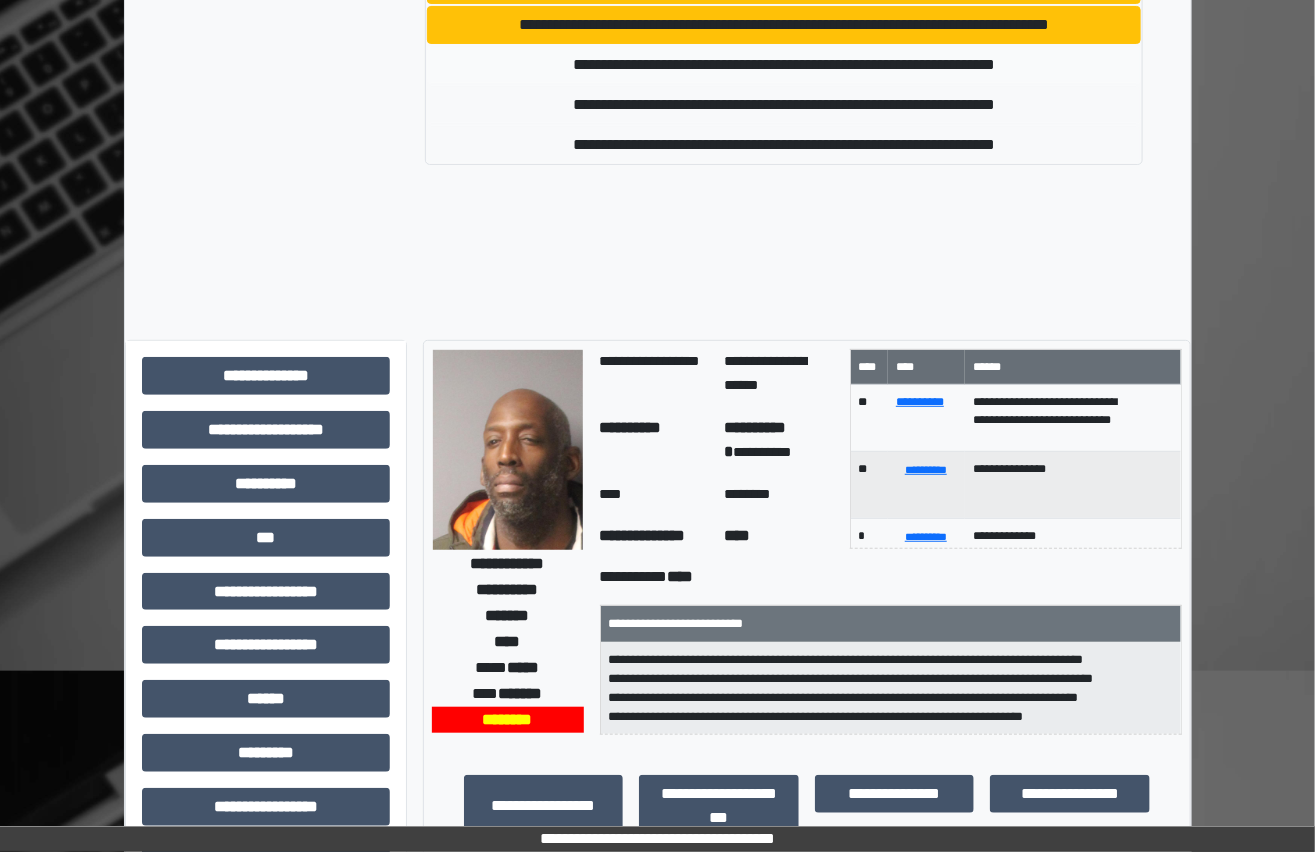 type on "*****" 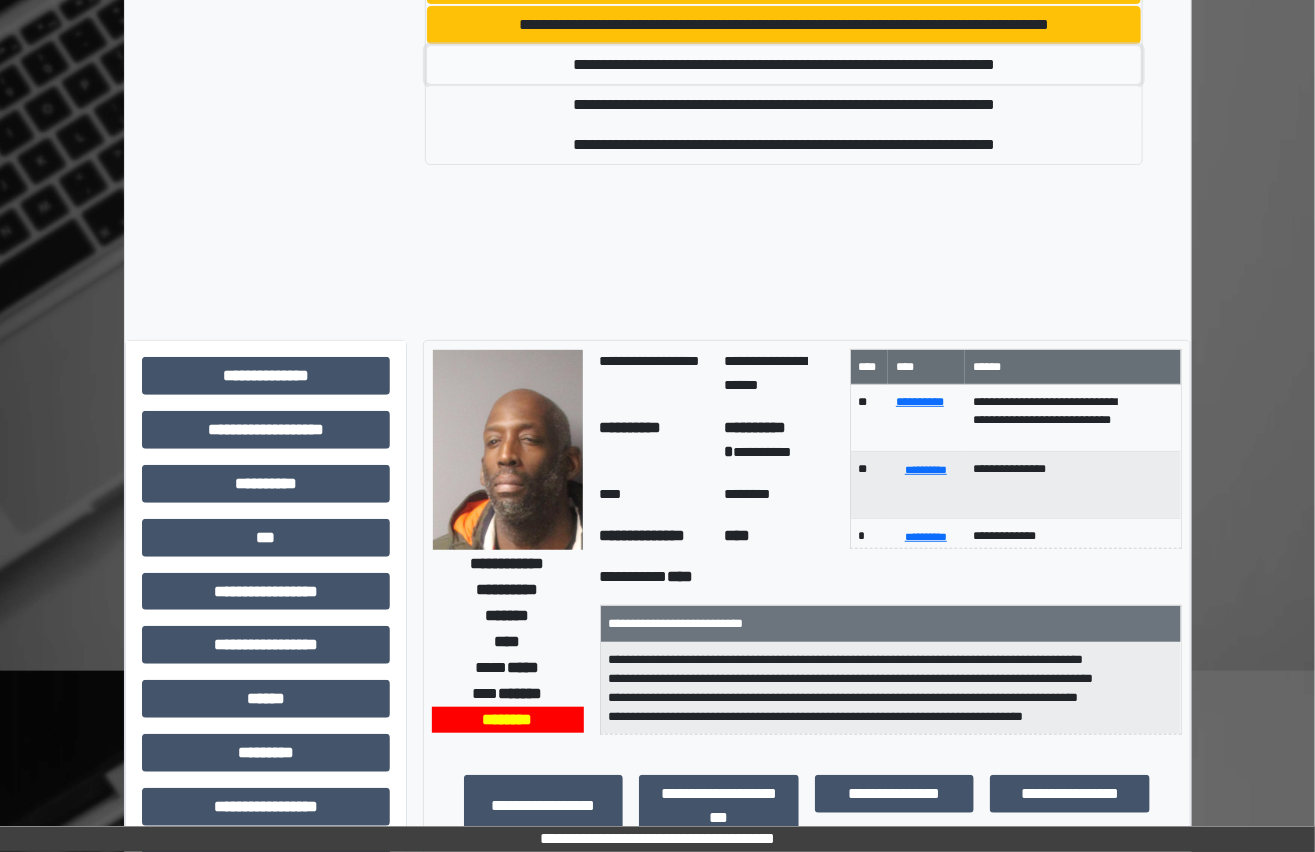 click on "**********" at bounding box center [784, 65] 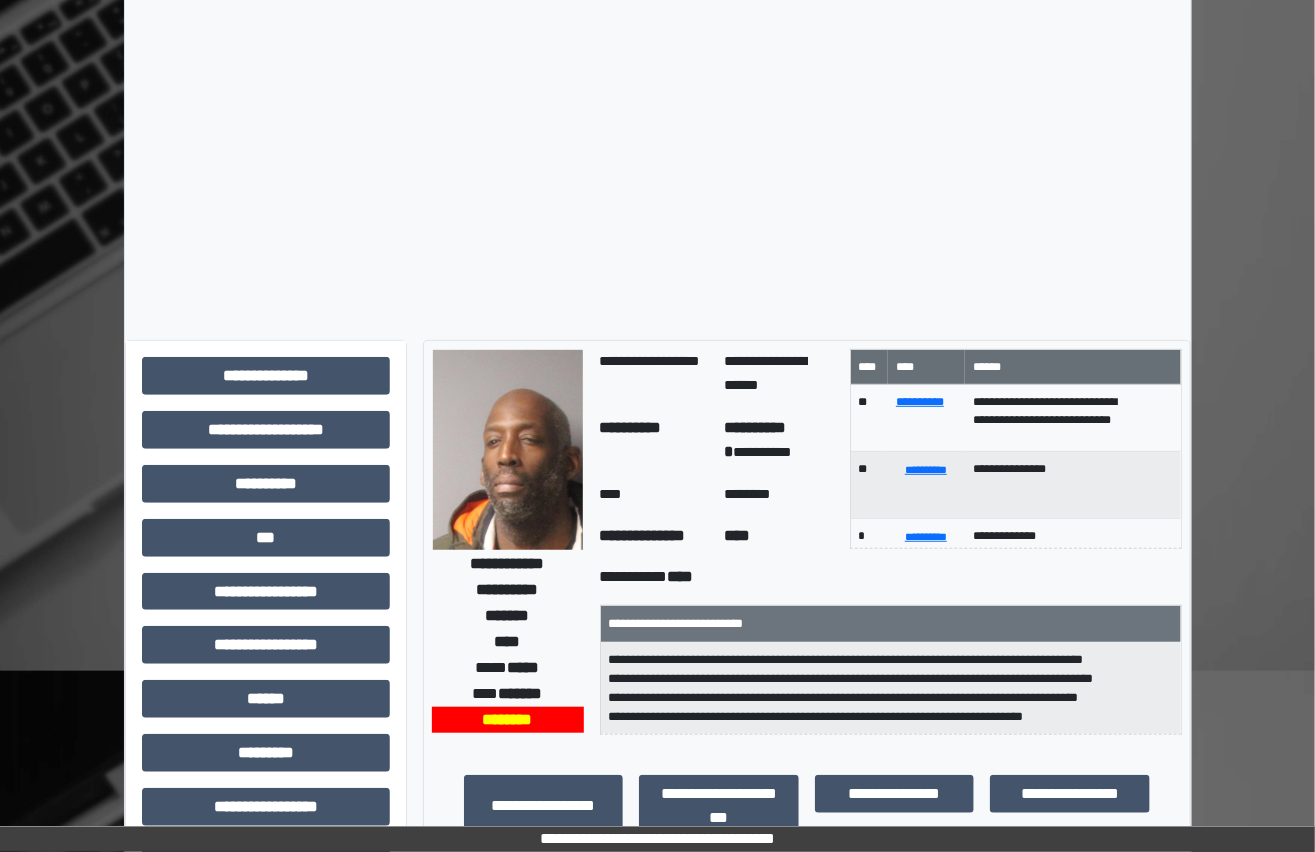 scroll, scrollTop: 197, scrollLeft: 0, axis: vertical 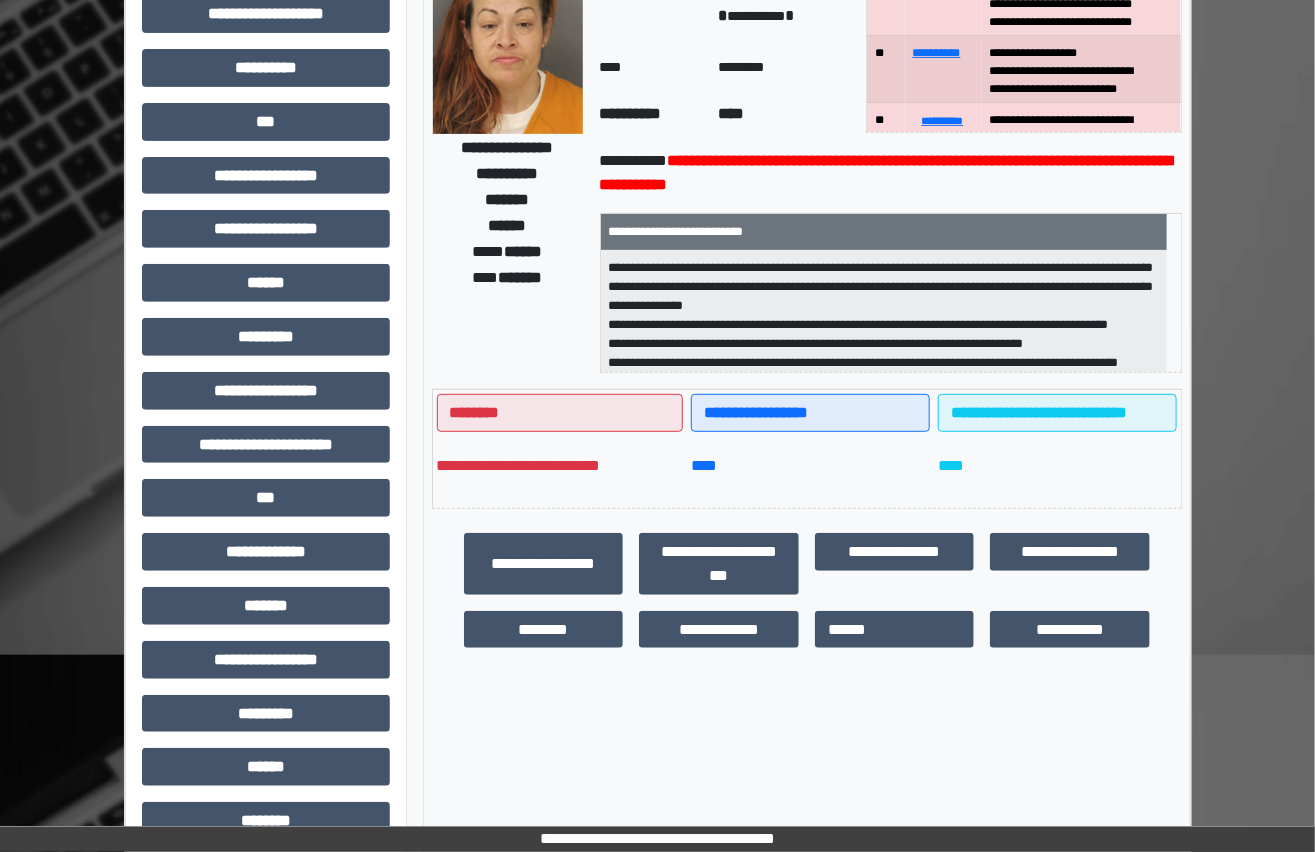 click on "**********" at bounding box center (657, 452) 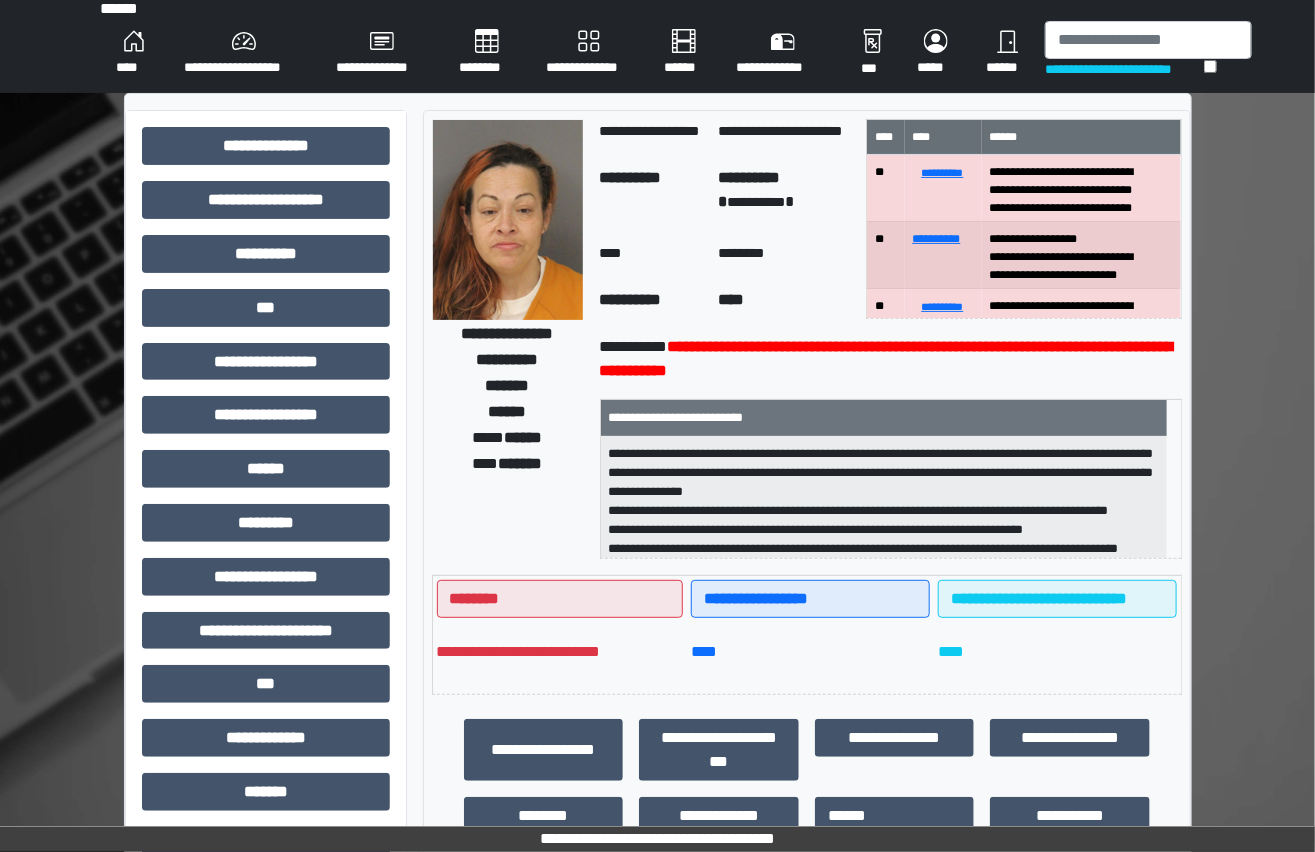 scroll, scrollTop: 0, scrollLeft: 0, axis: both 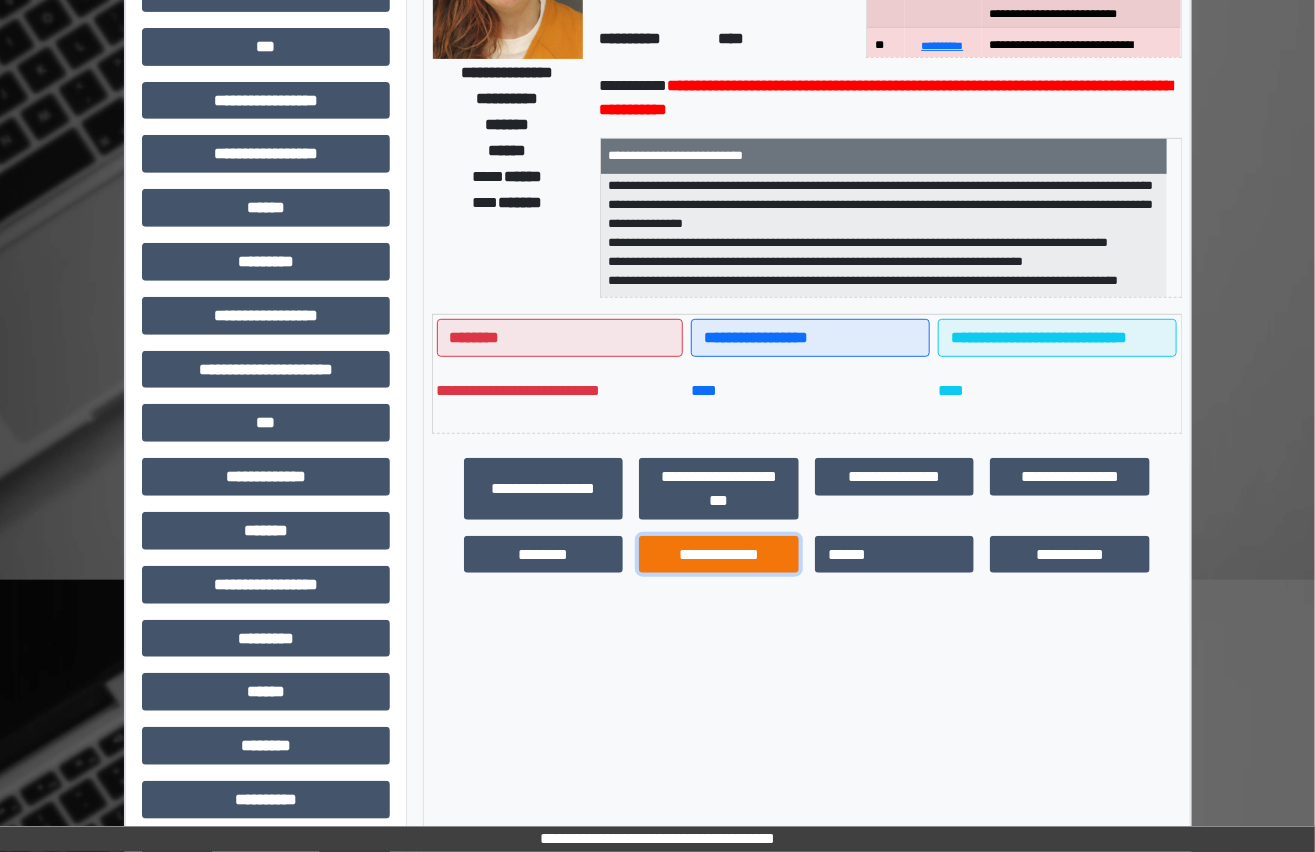 click on "**********" at bounding box center [719, 555] 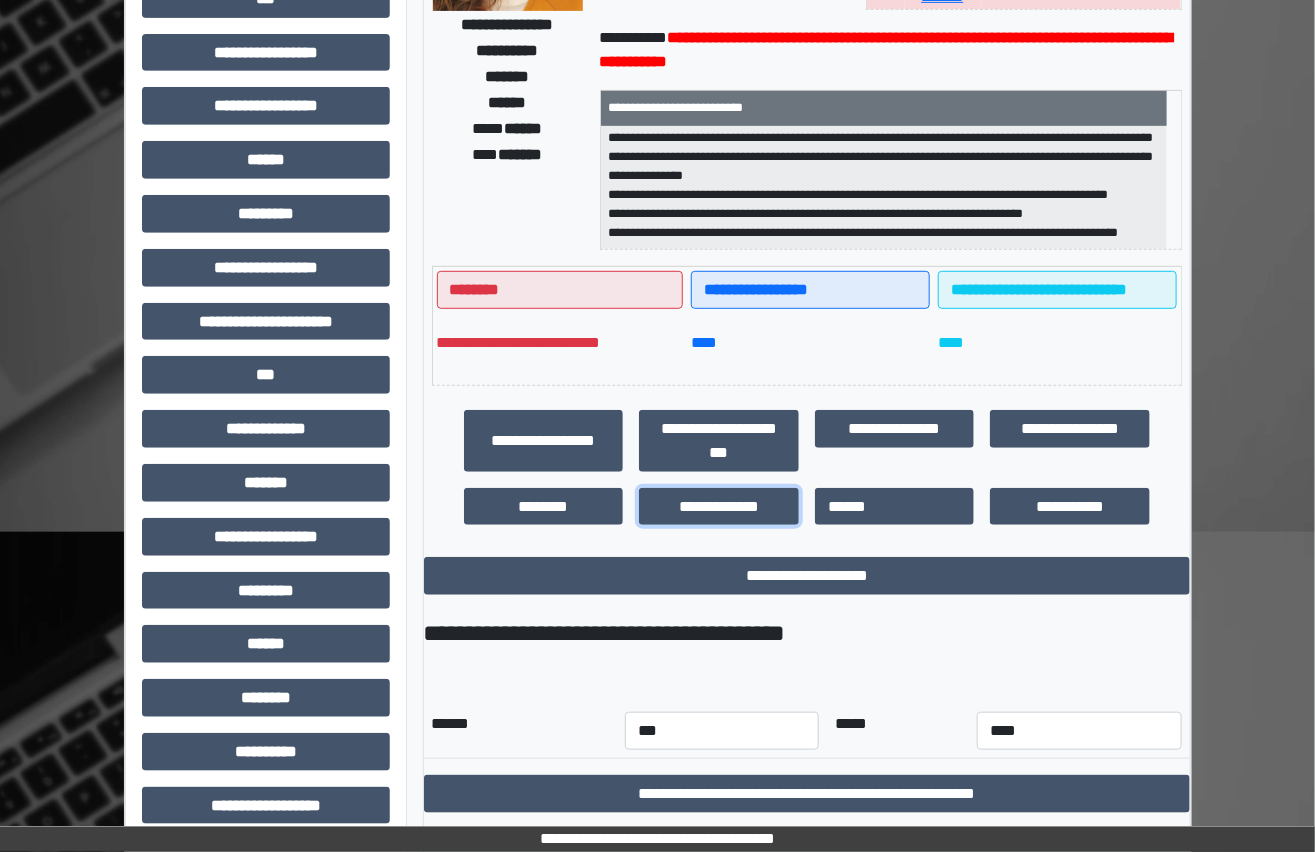 scroll, scrollTop: 341, scrollLeft: 0, axis: vertical 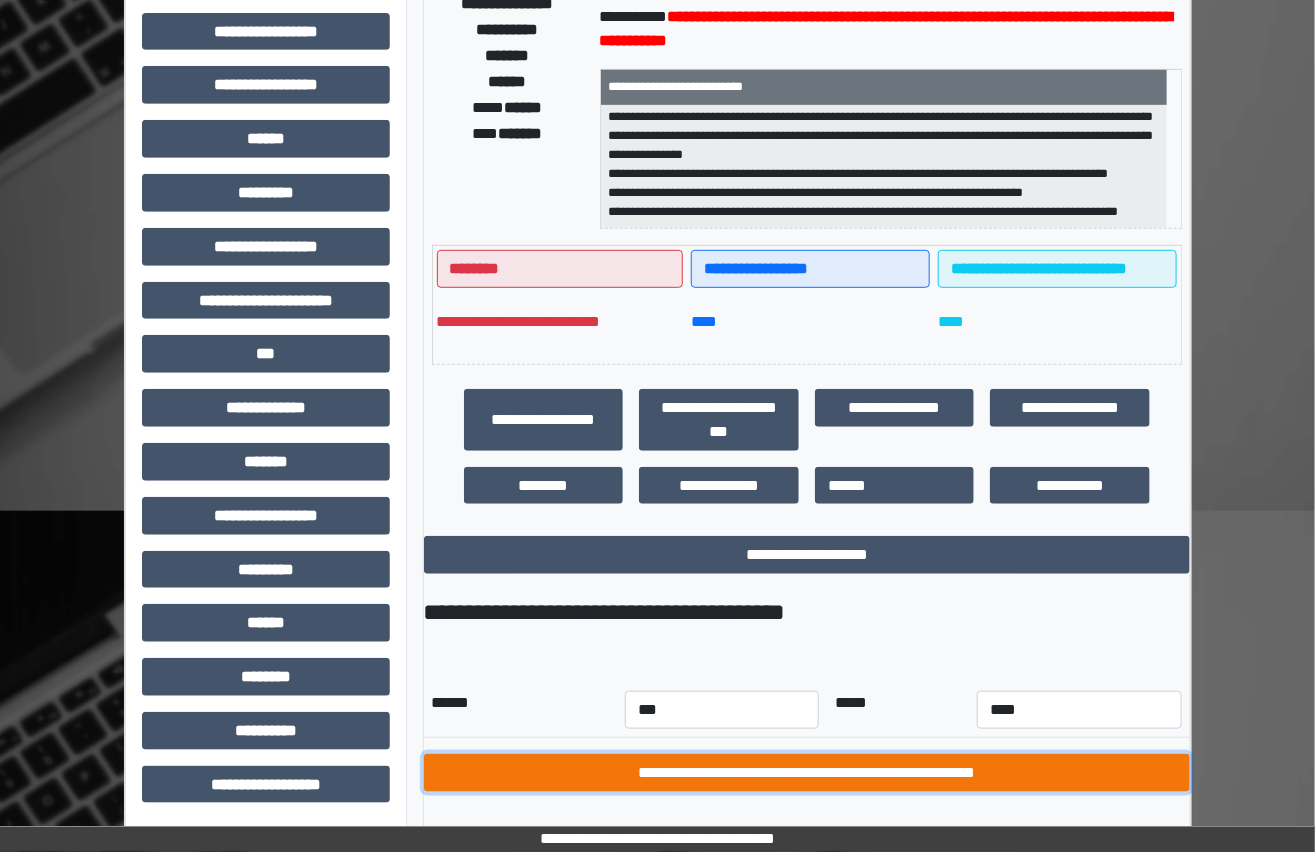 click on "**********" at bounding box center (807, 773) 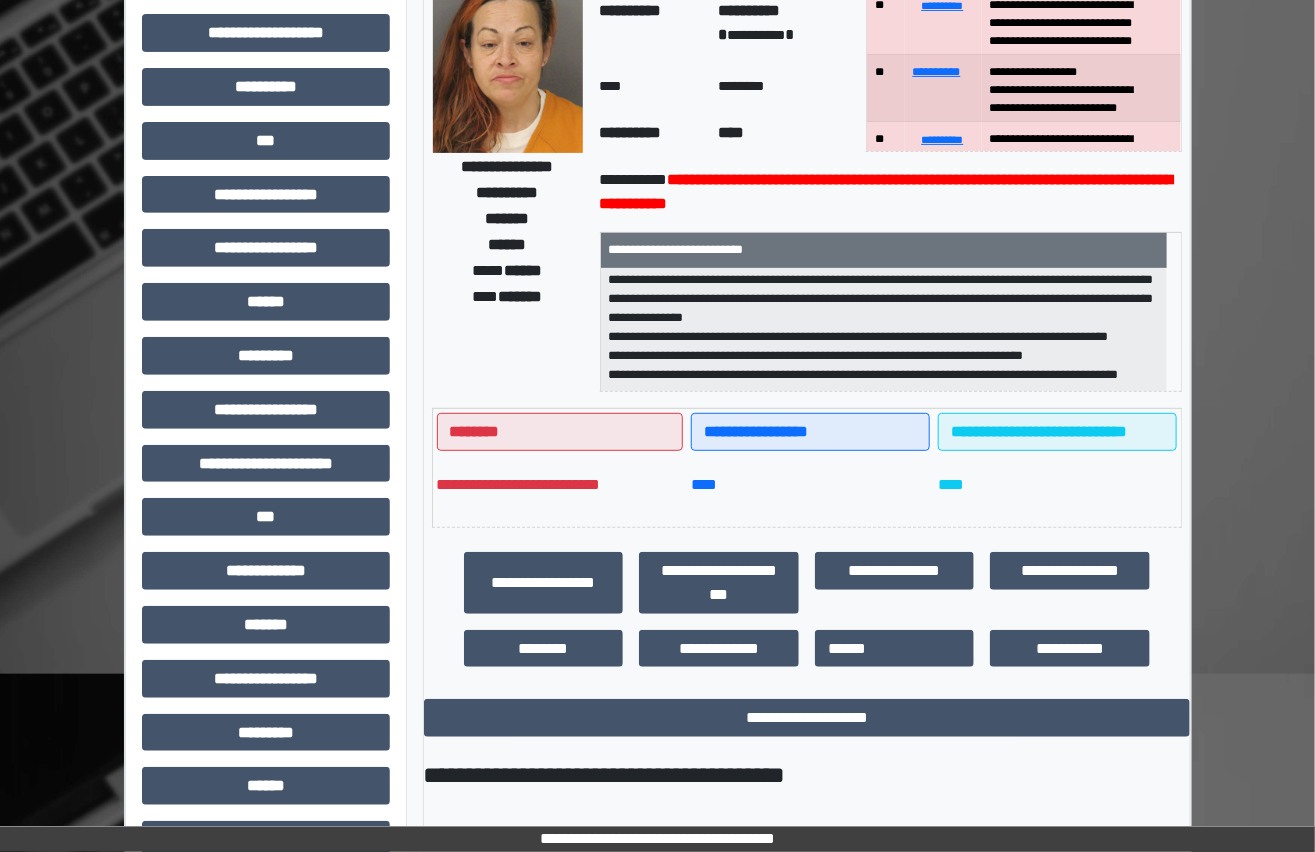 scroll, scrollTop: 0, scrollLeft: 0, axis: both 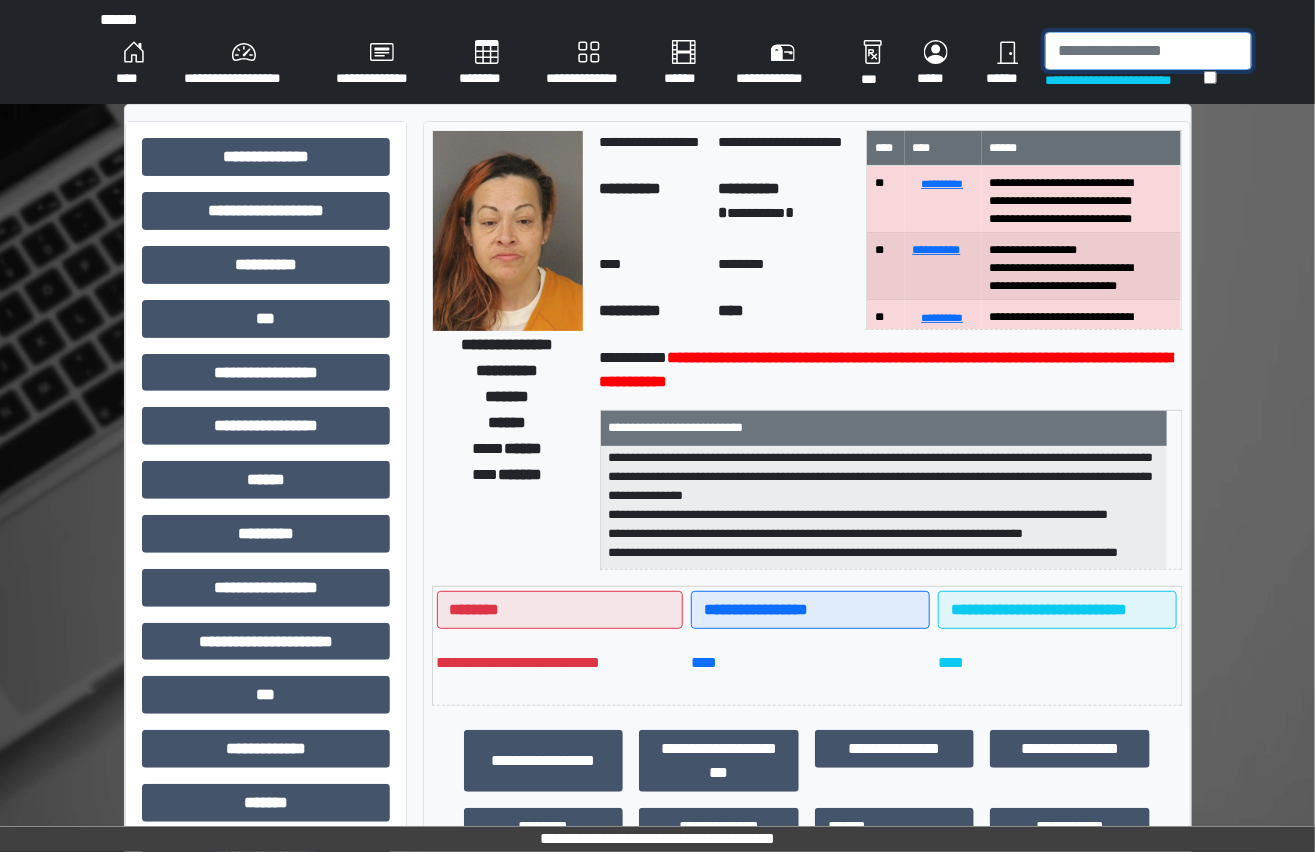 click at bounding box center [1148, 51] 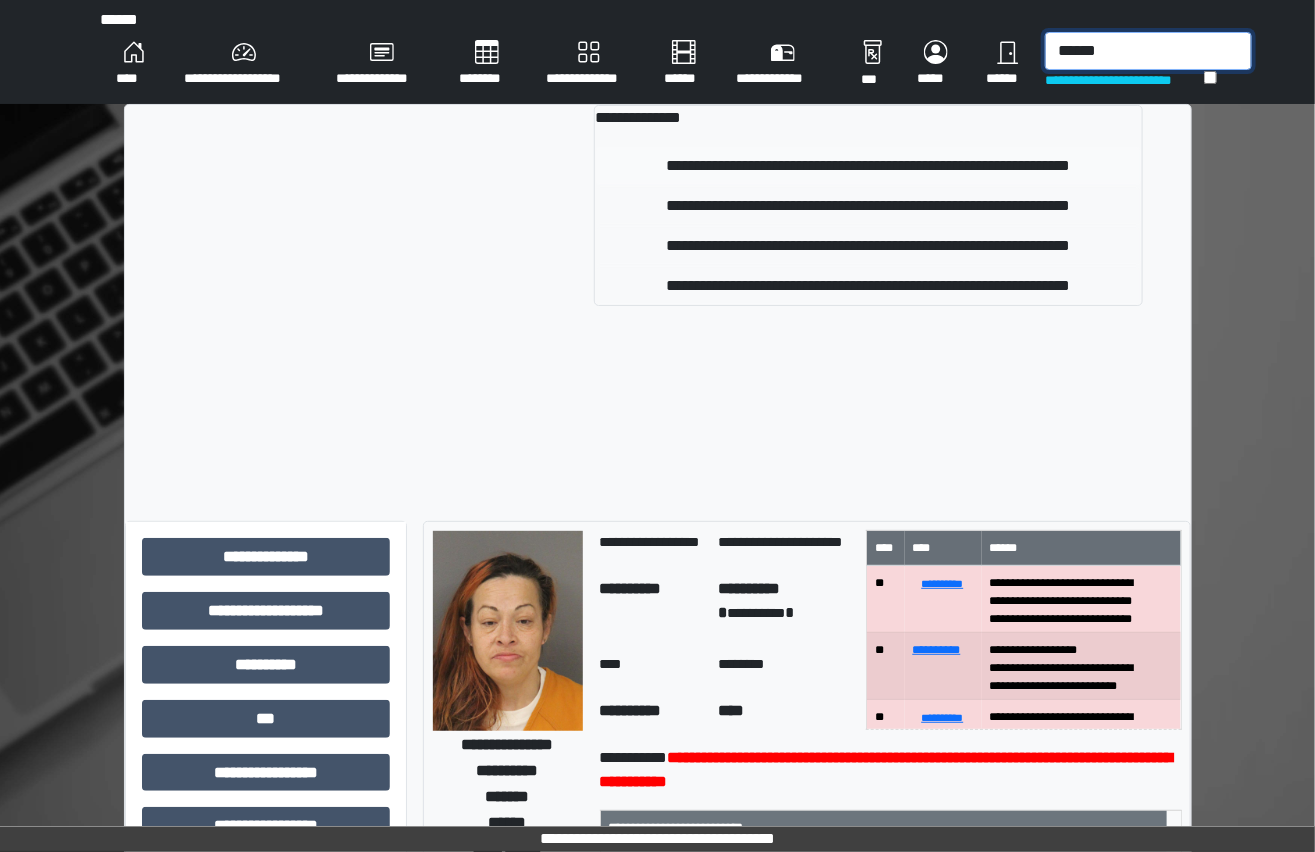 type on "******" 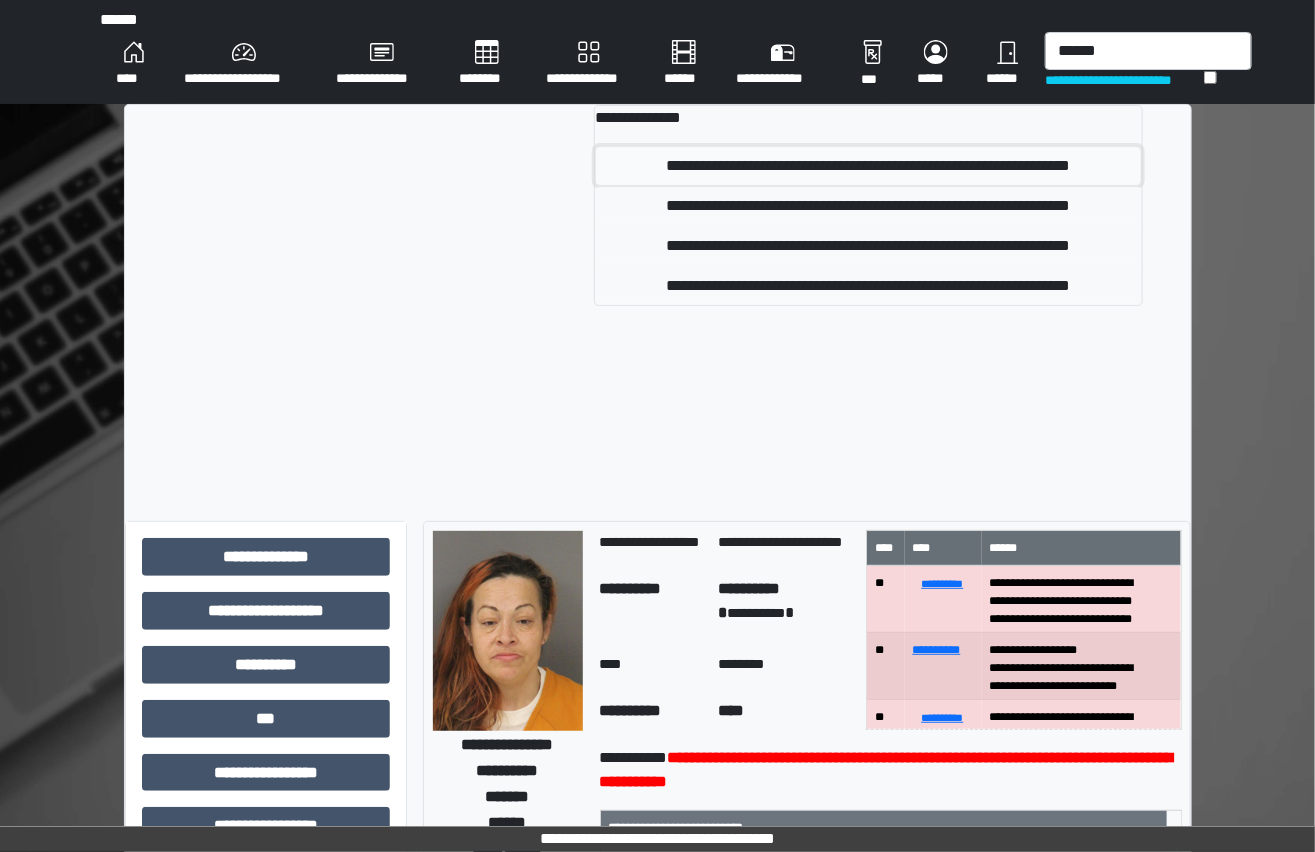 click on "**********" at bounding box center [868, 166] 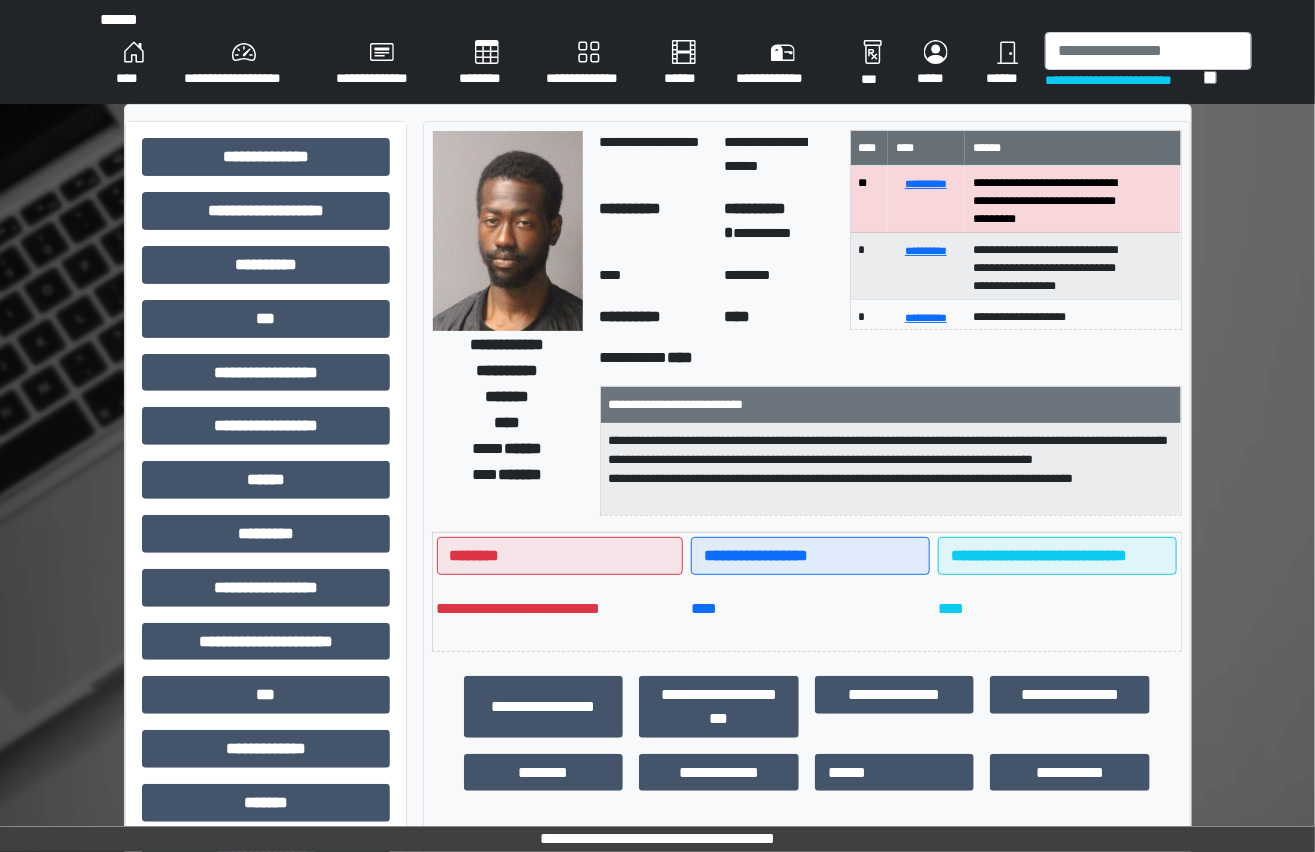 click on "**********" at bounding box center (266, 649) 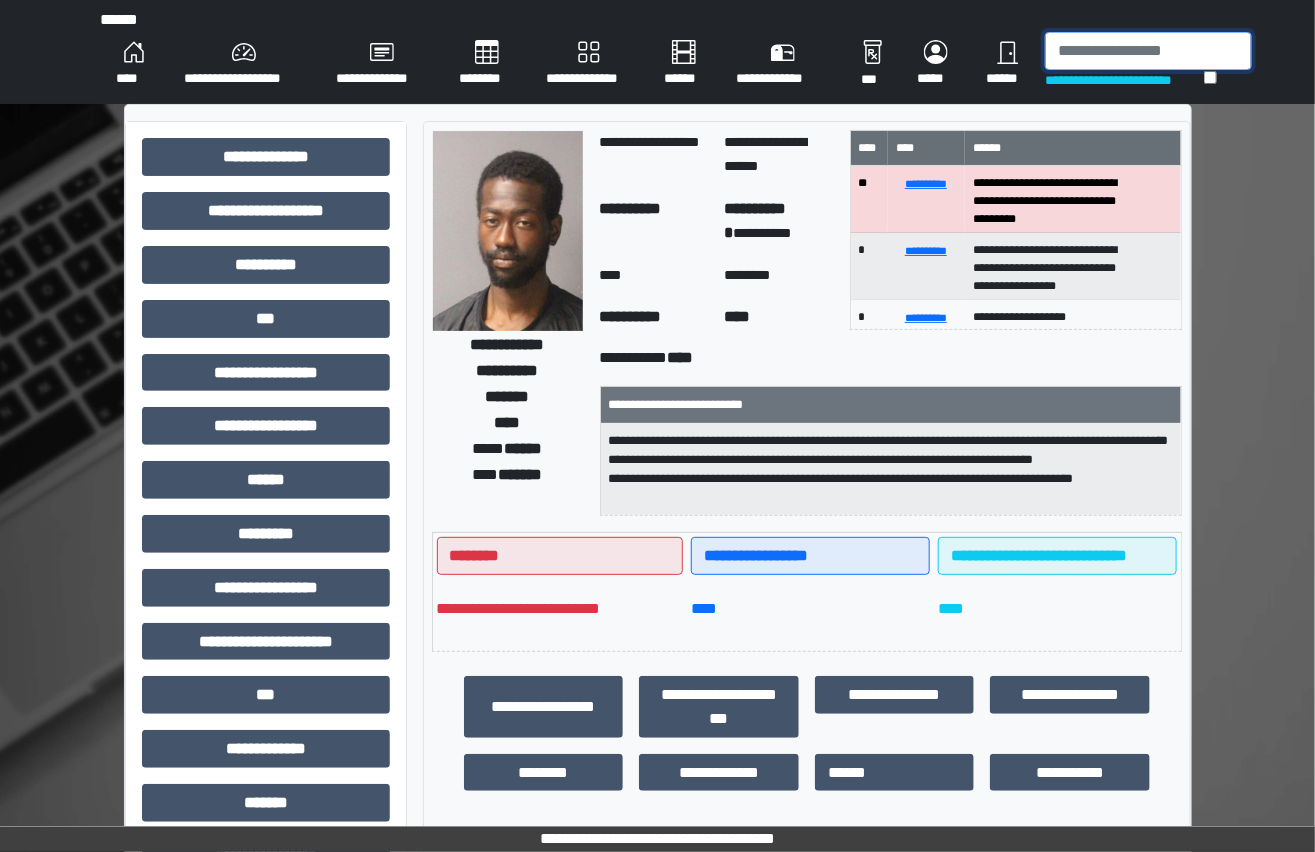 click at bounding box center (1148, 51) 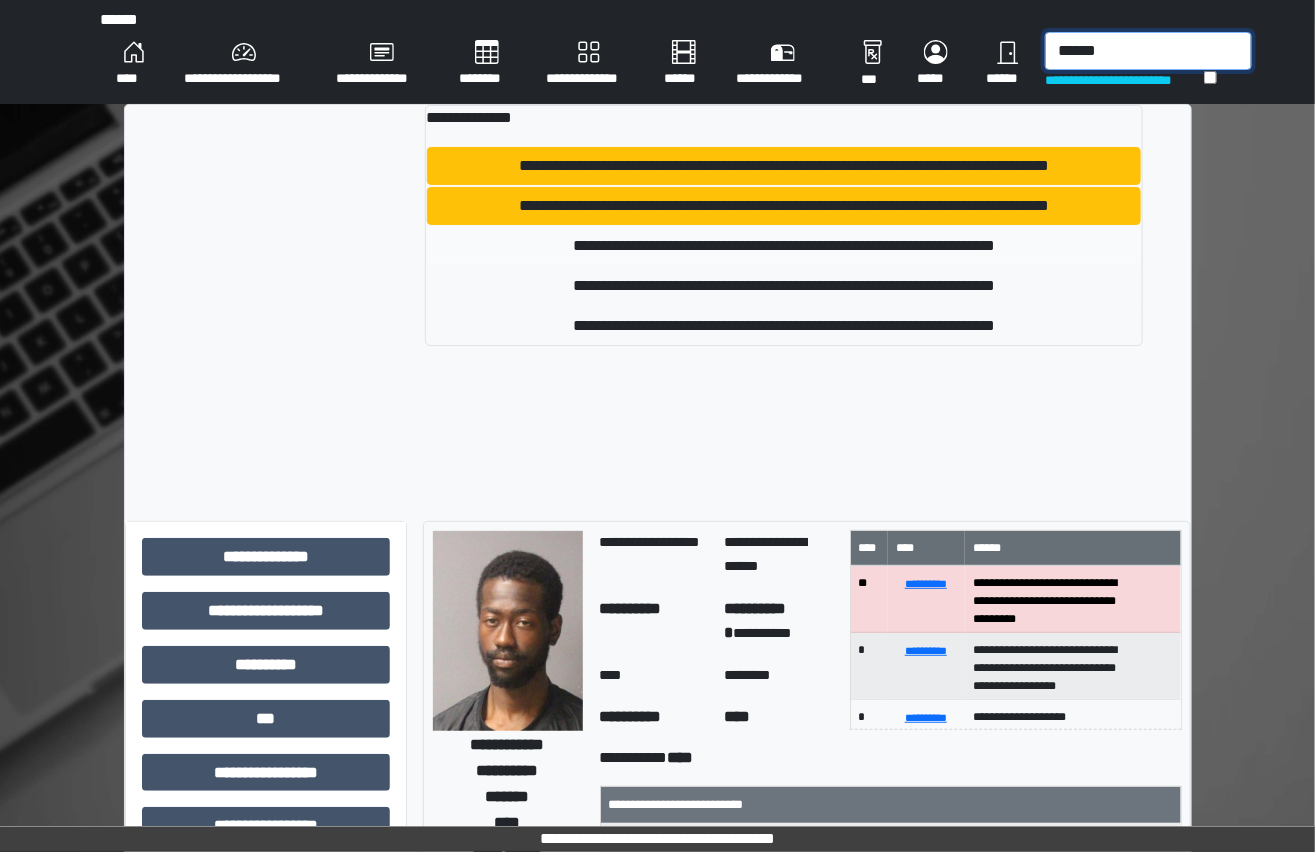 type on "******" 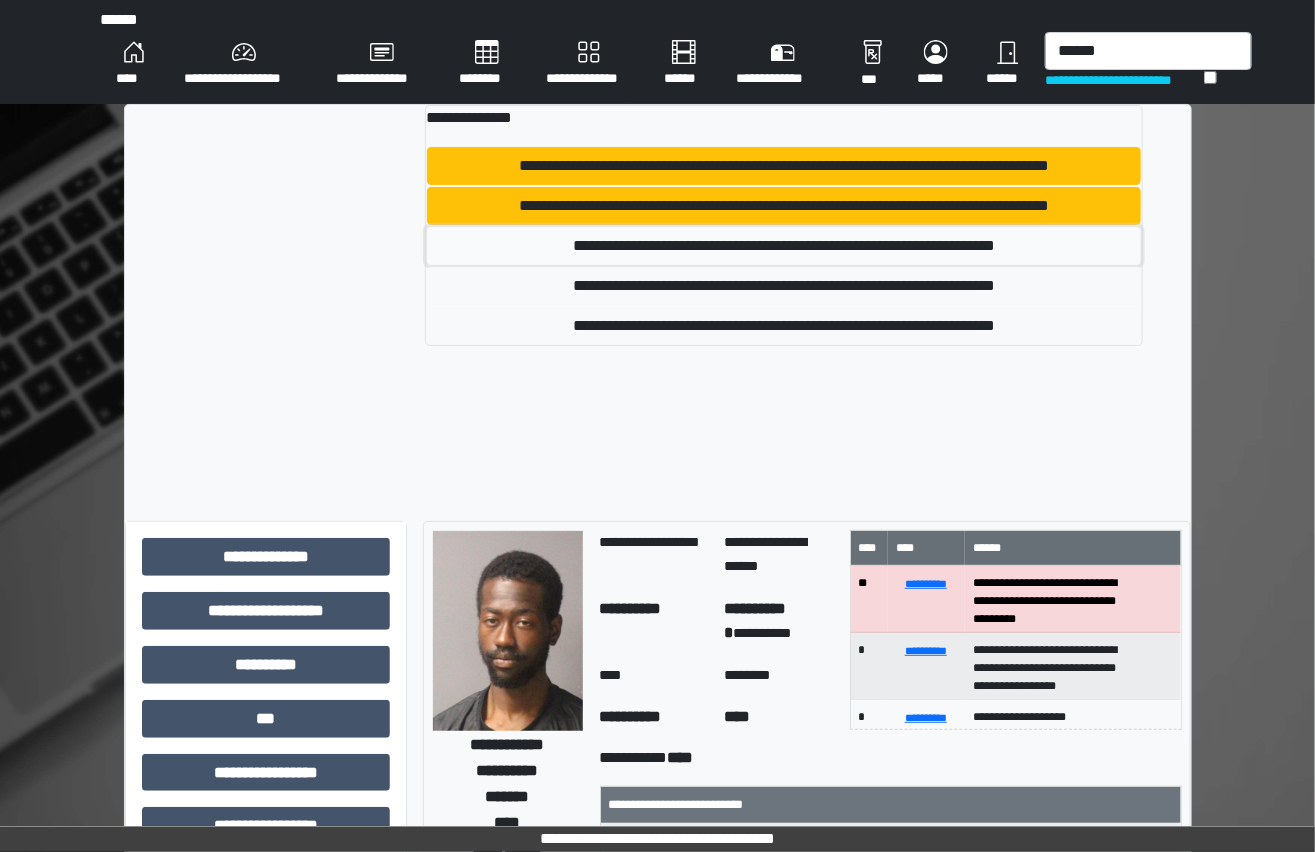 click on "**********" at bounding box center (784, 246) 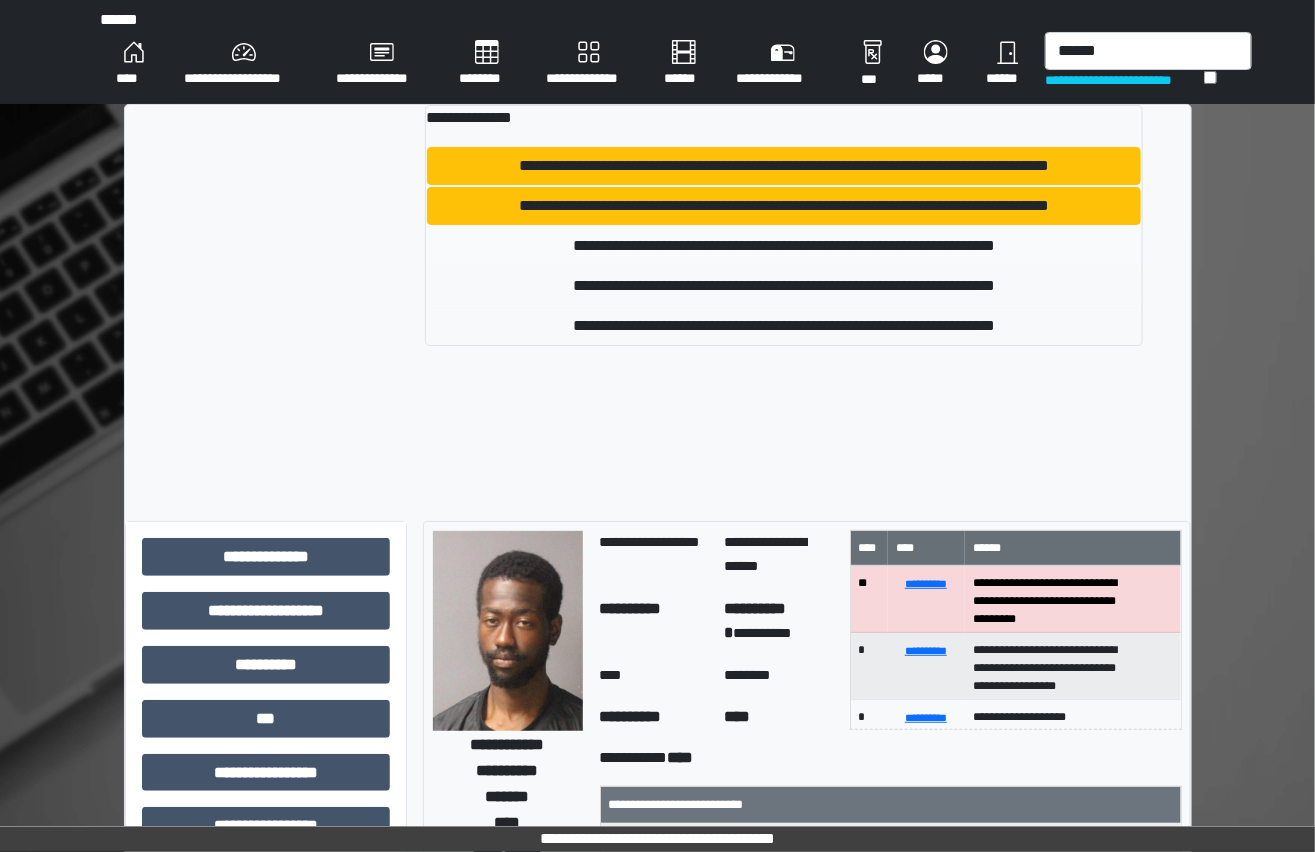 type 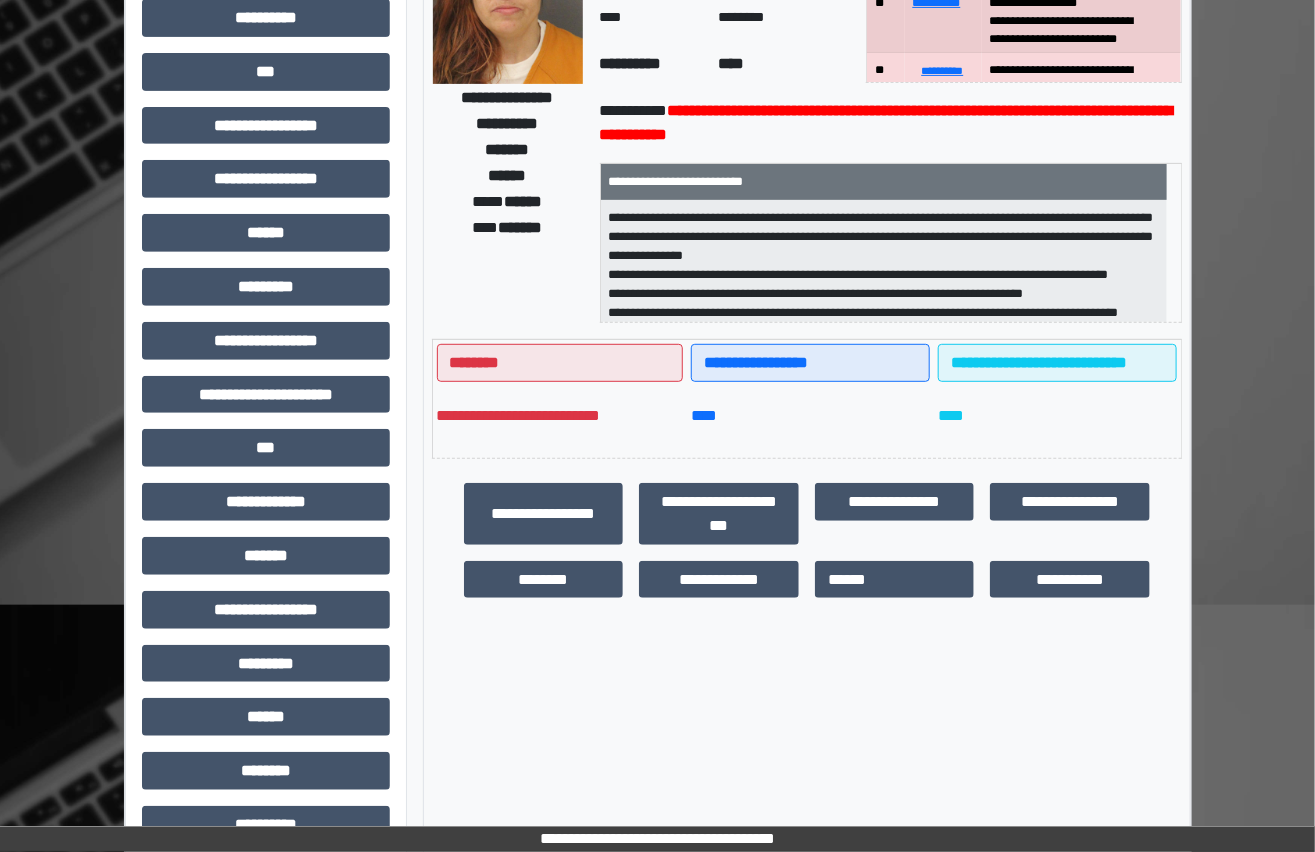scroll, scrollTop: 272, scrollLeft: 0, axis: vertical 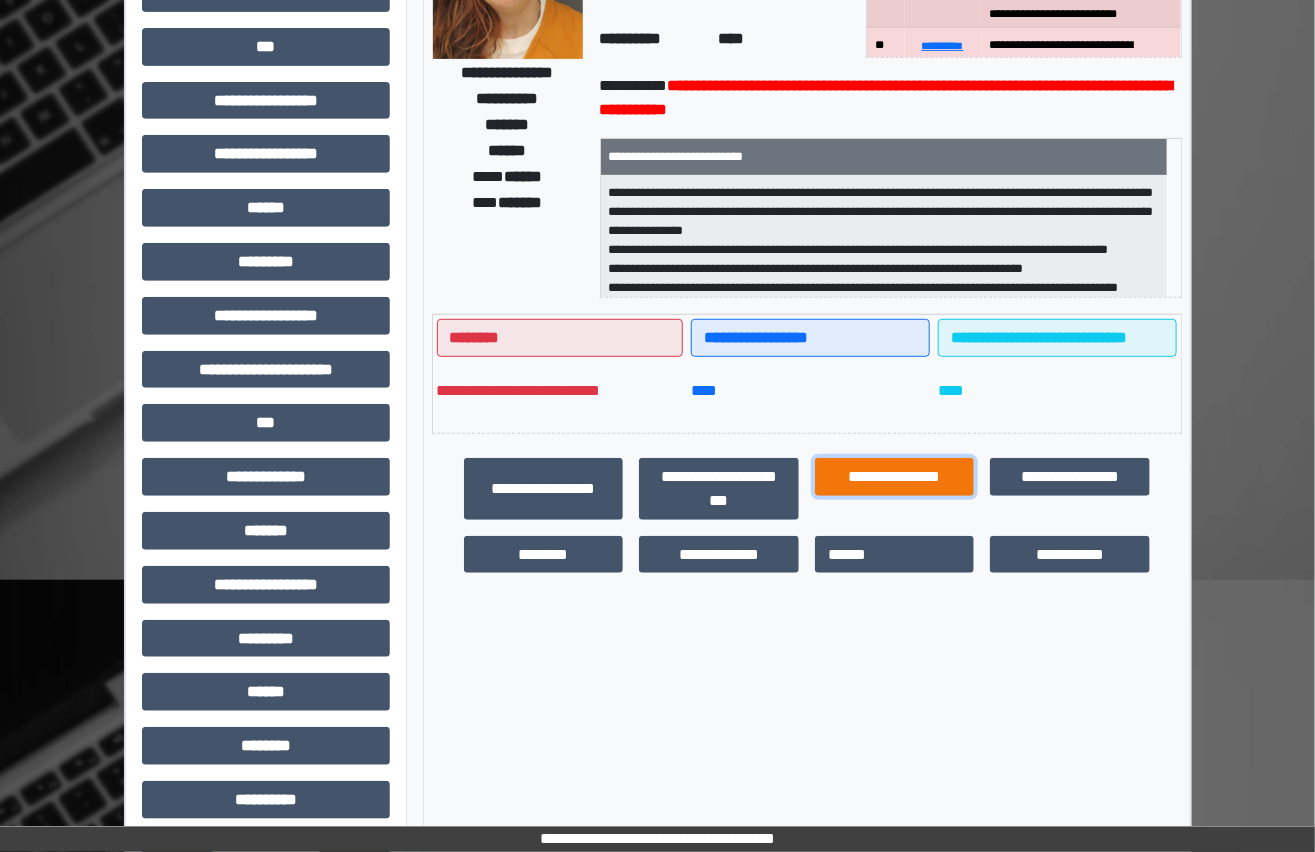 click on "**********" at bounding box center (895, 477) 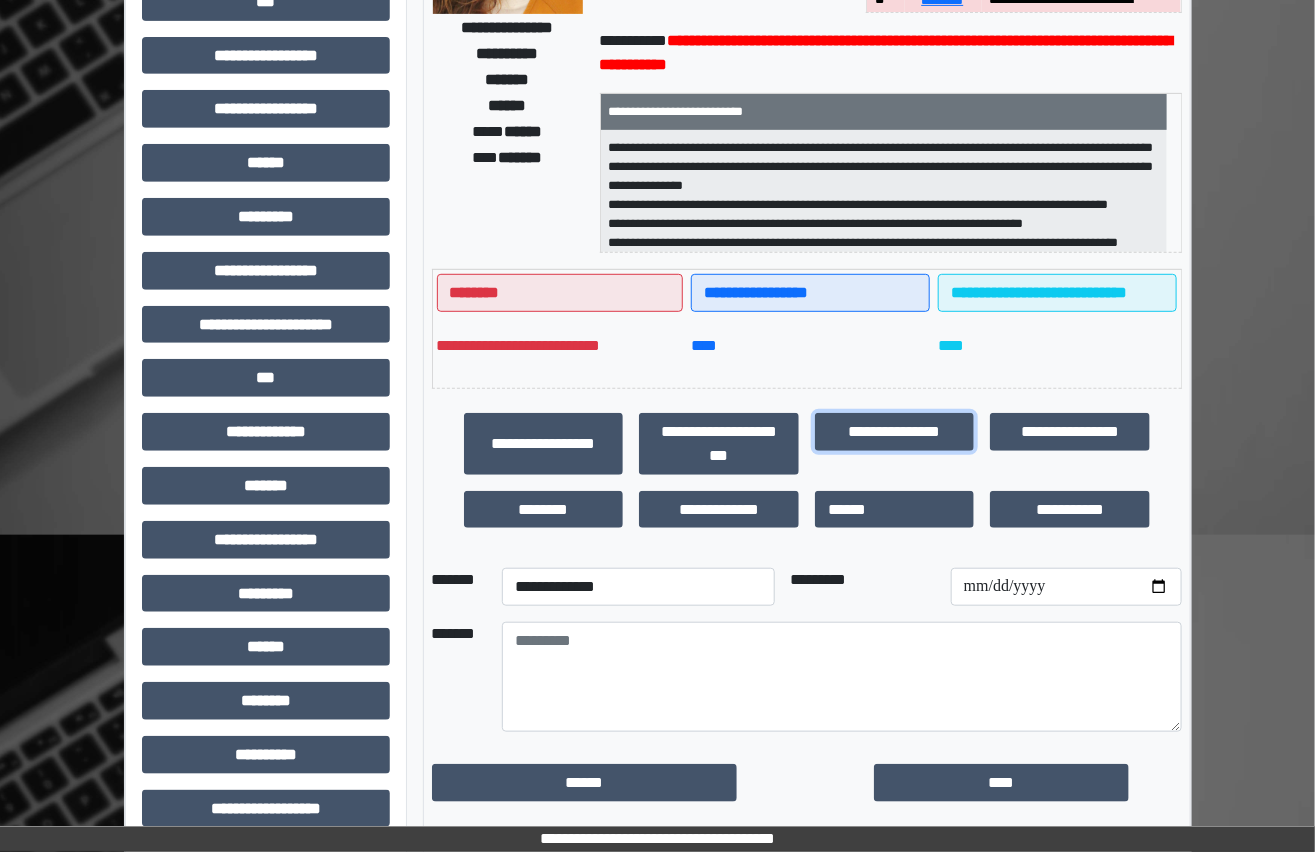 scroll, scrollTop: 341, scrollLeft: 0, axis: vertical 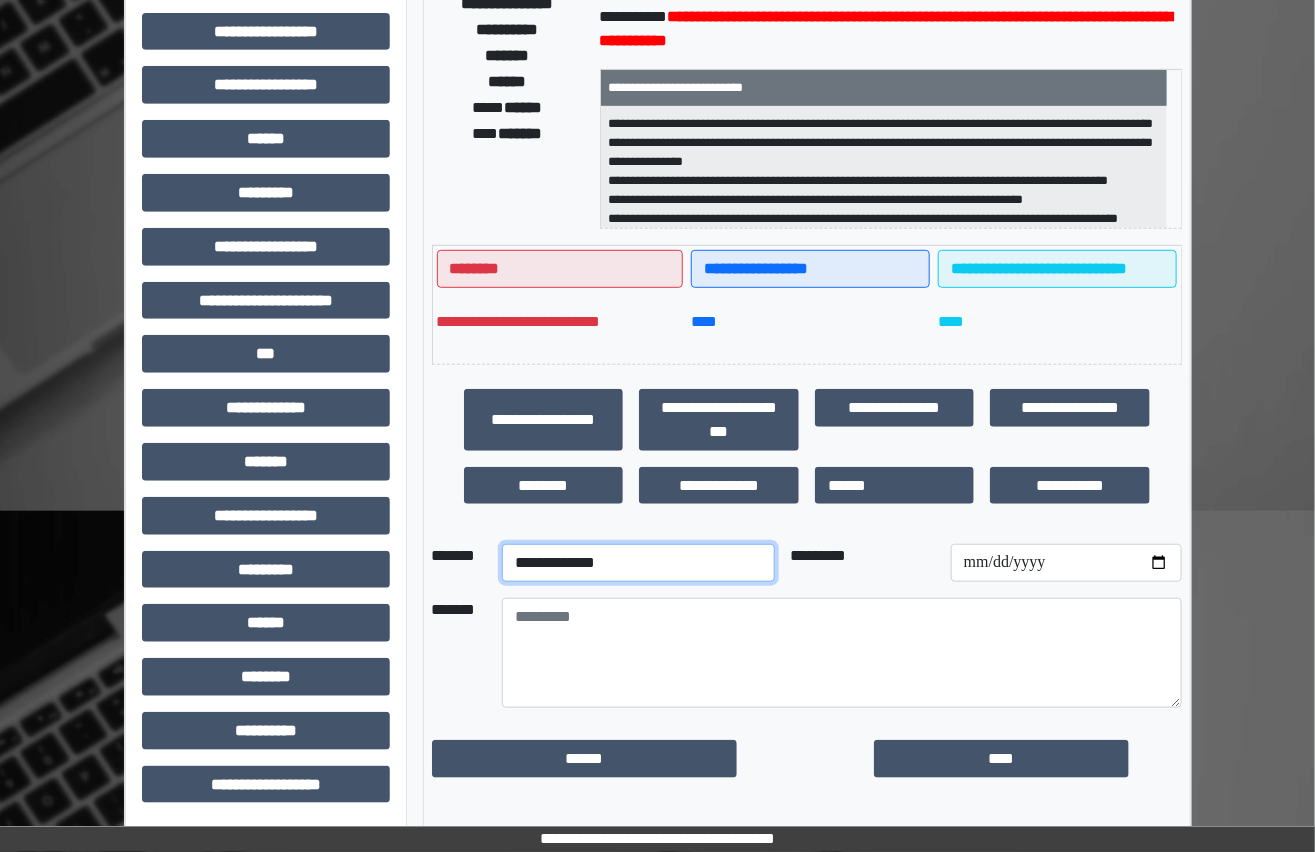 click on "**********" at bounding box center [638, 563] 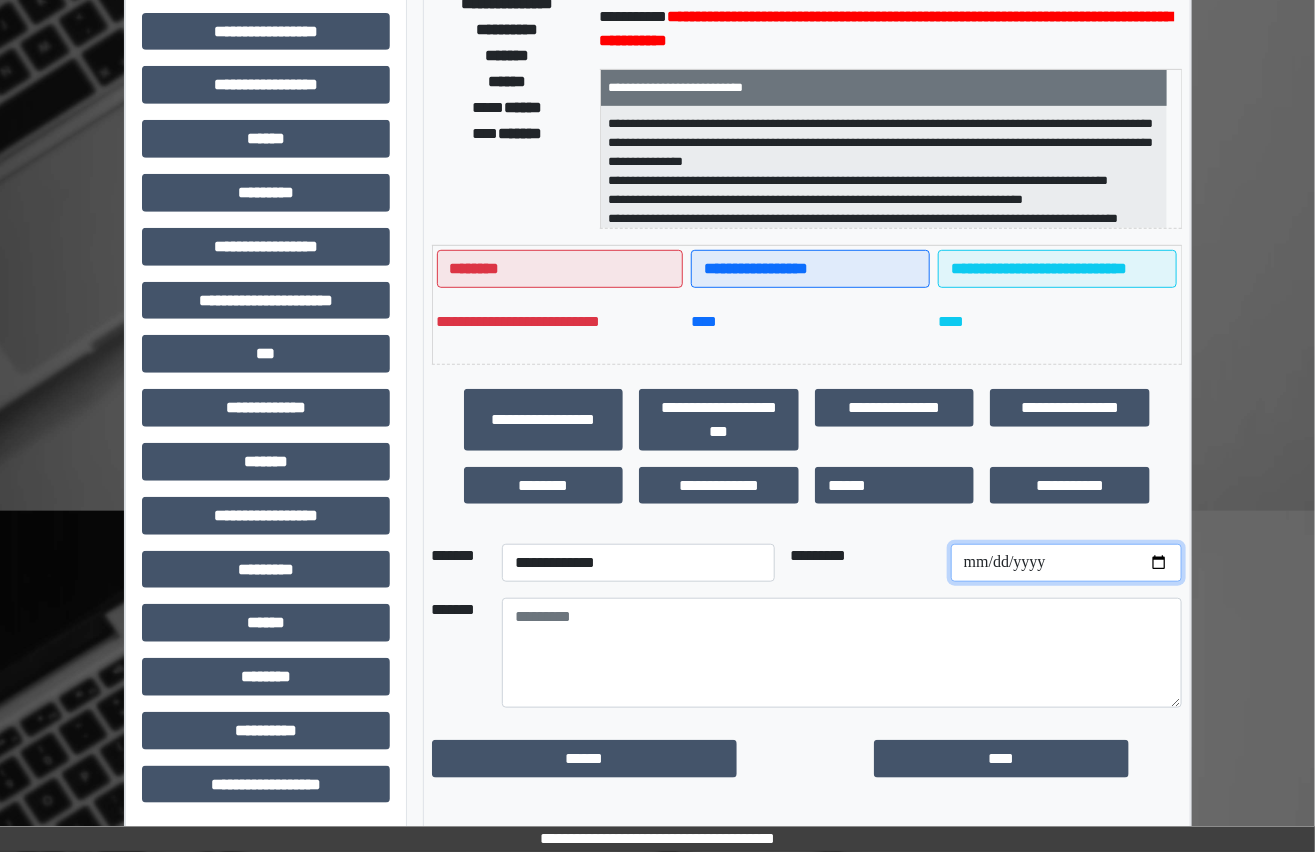 click at bounding box center (1066, 563) 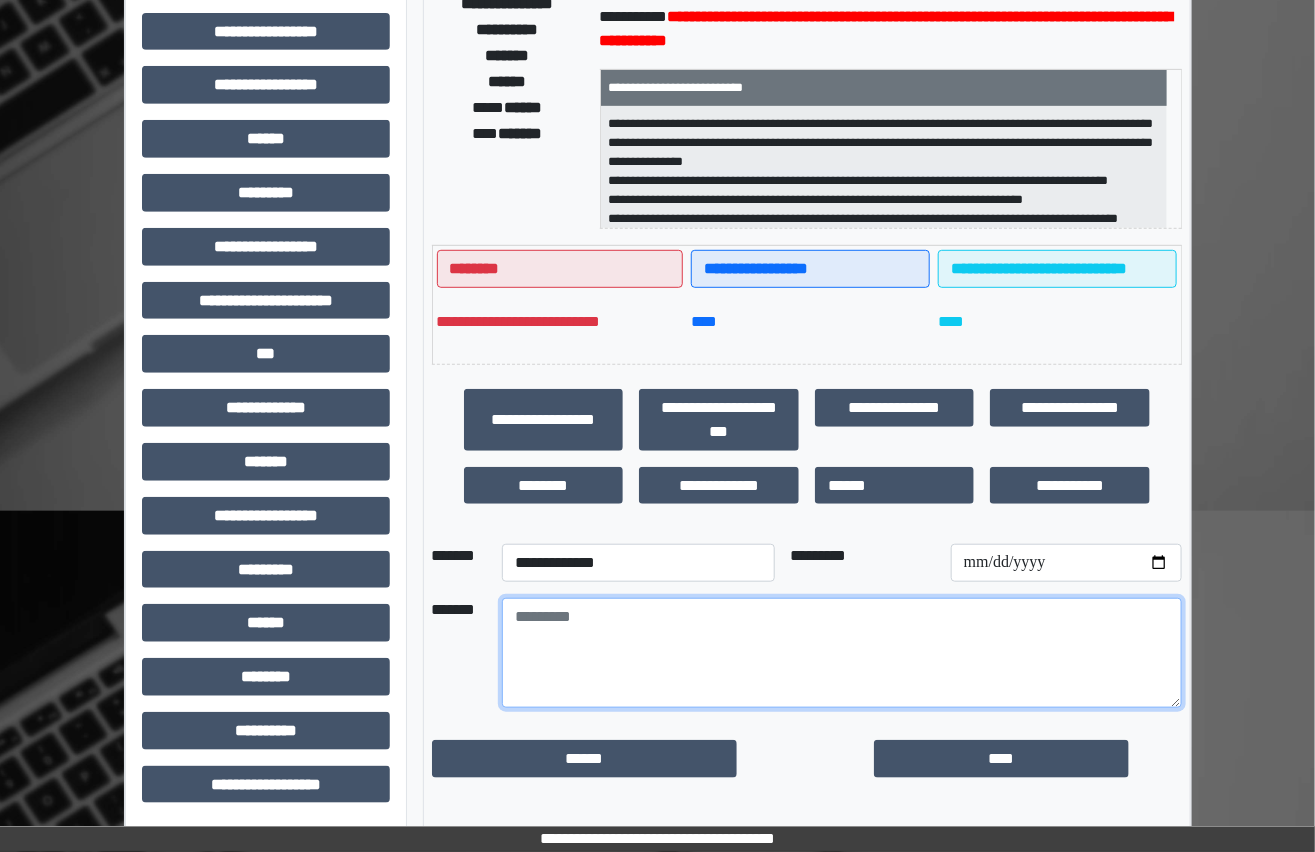 click at bounding box center [842, 653] 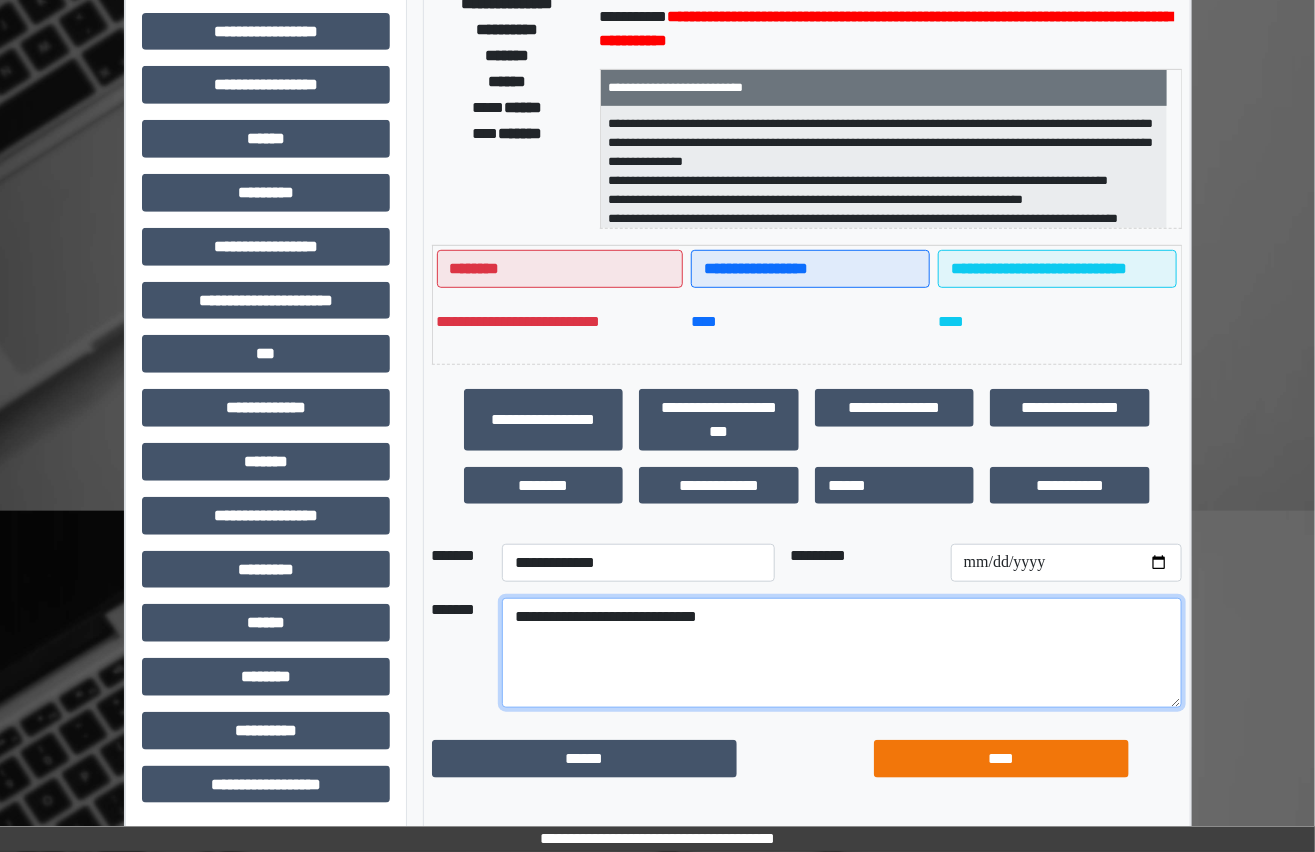 type on "**********" 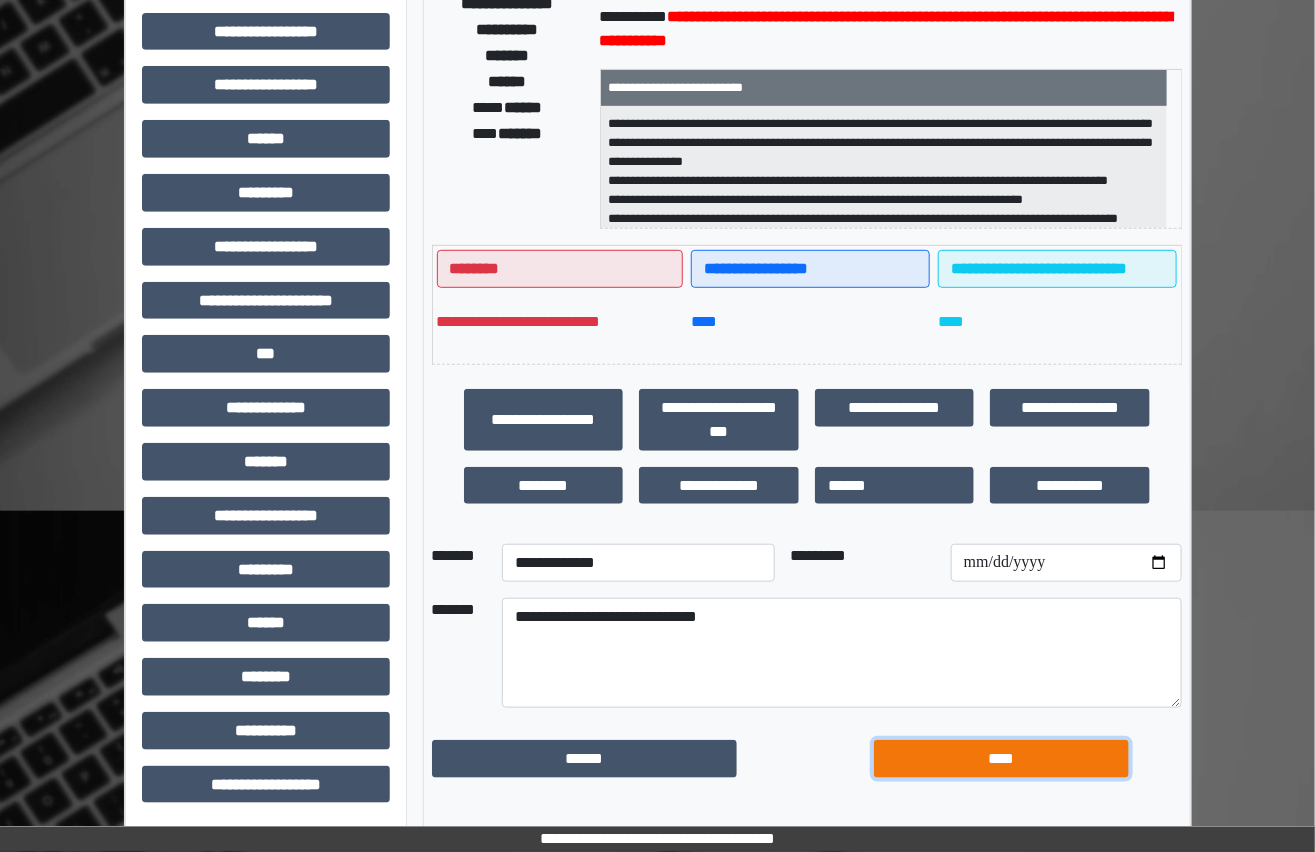 click on "****" at bounding box center (1001, 759) 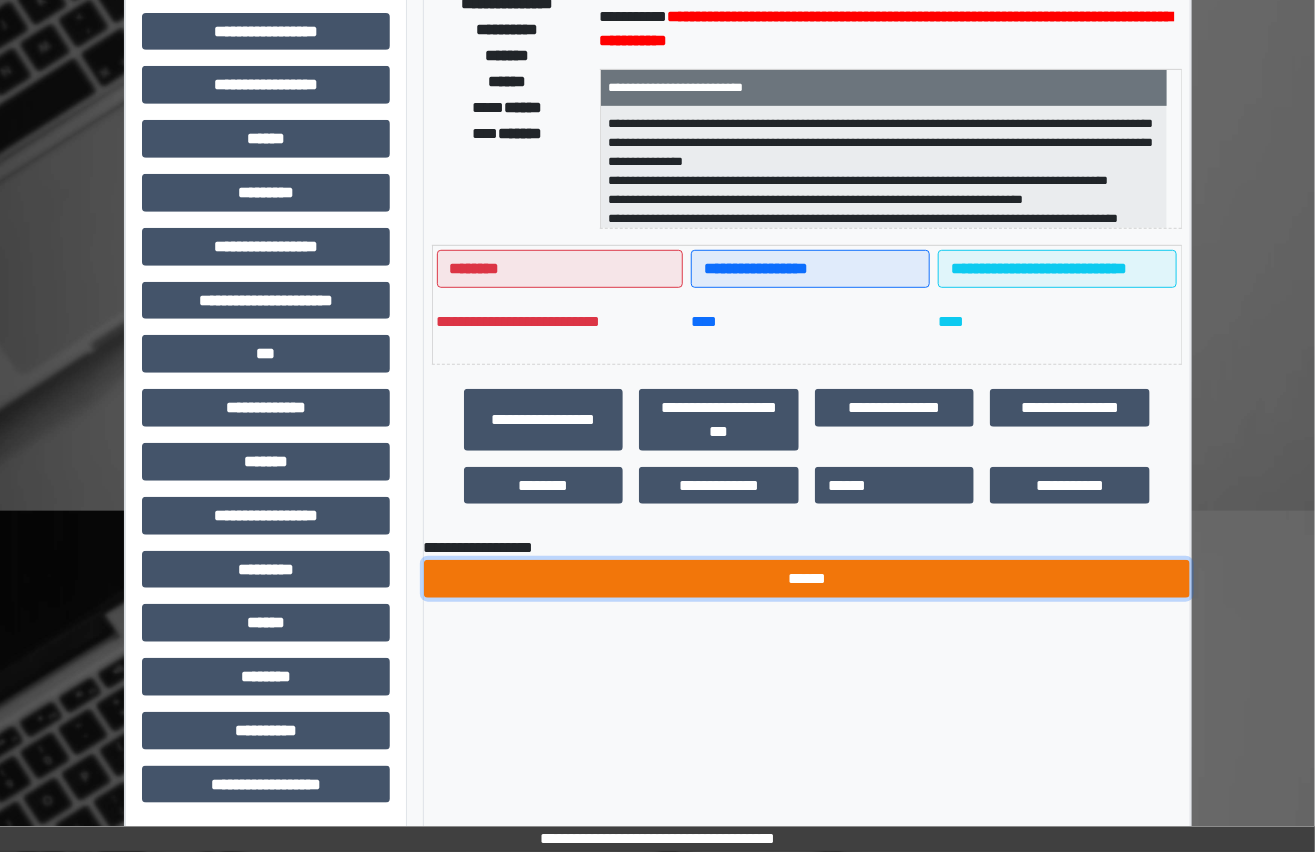 click on "******" at bounding box center (807, 579) 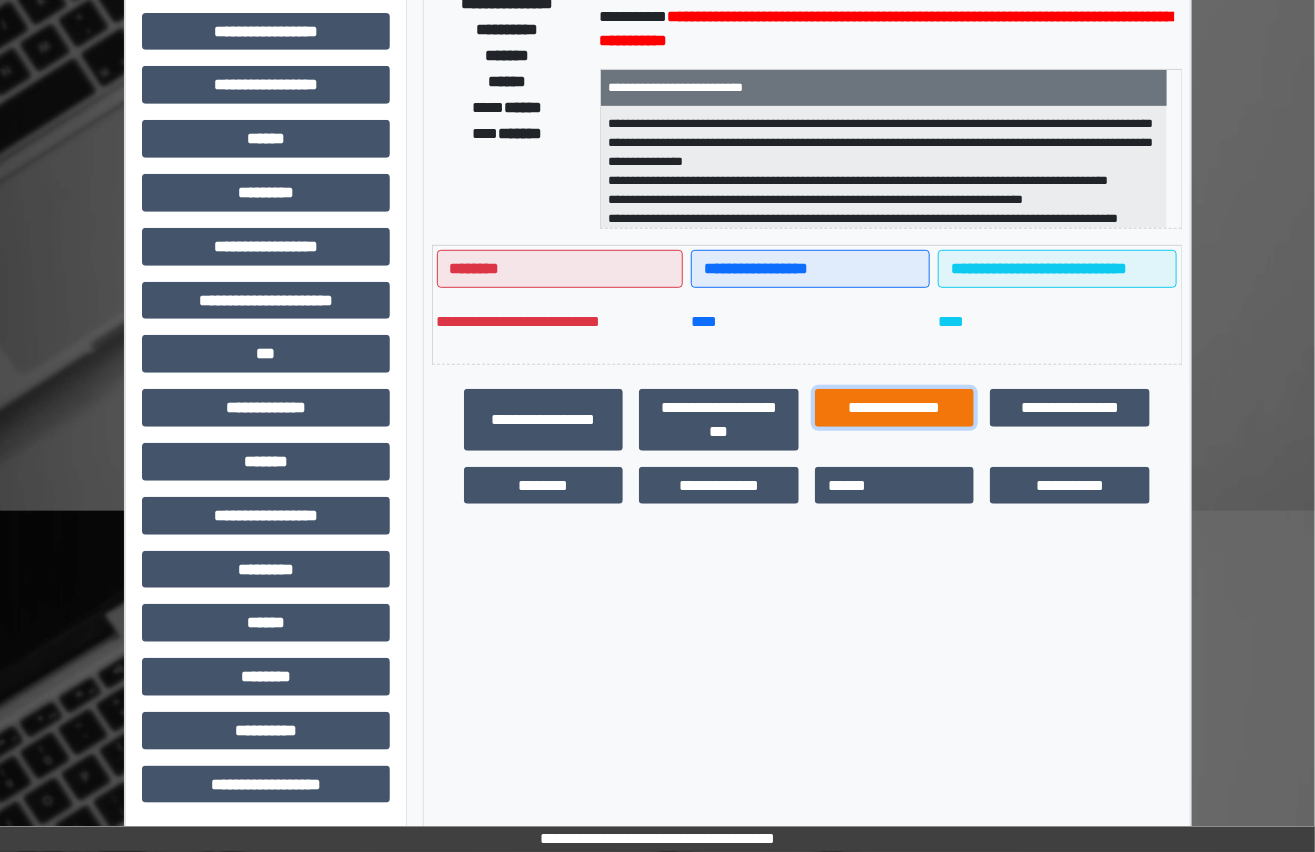 click on "**********" at bounding box center [895, 408] 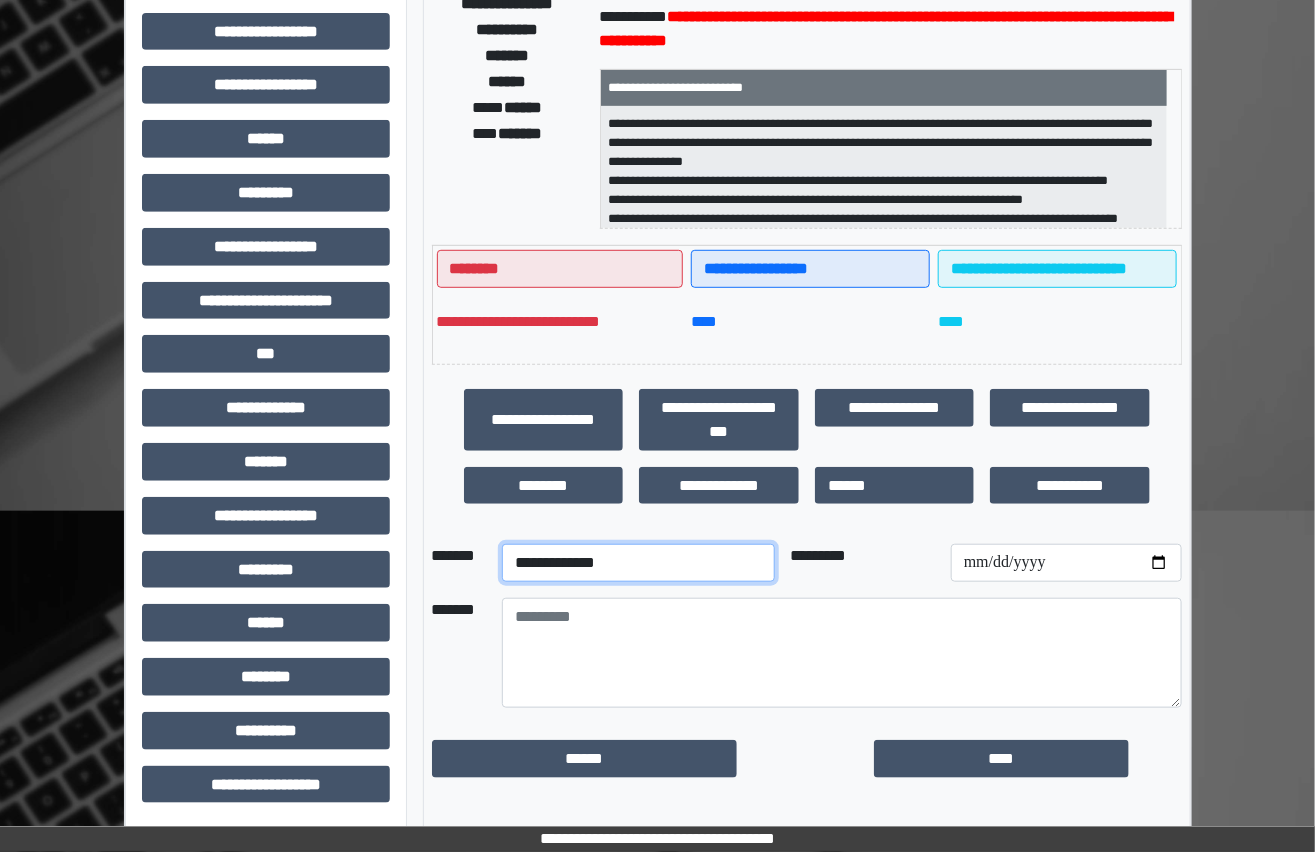click on "**********" at bounding box center (638, 563) 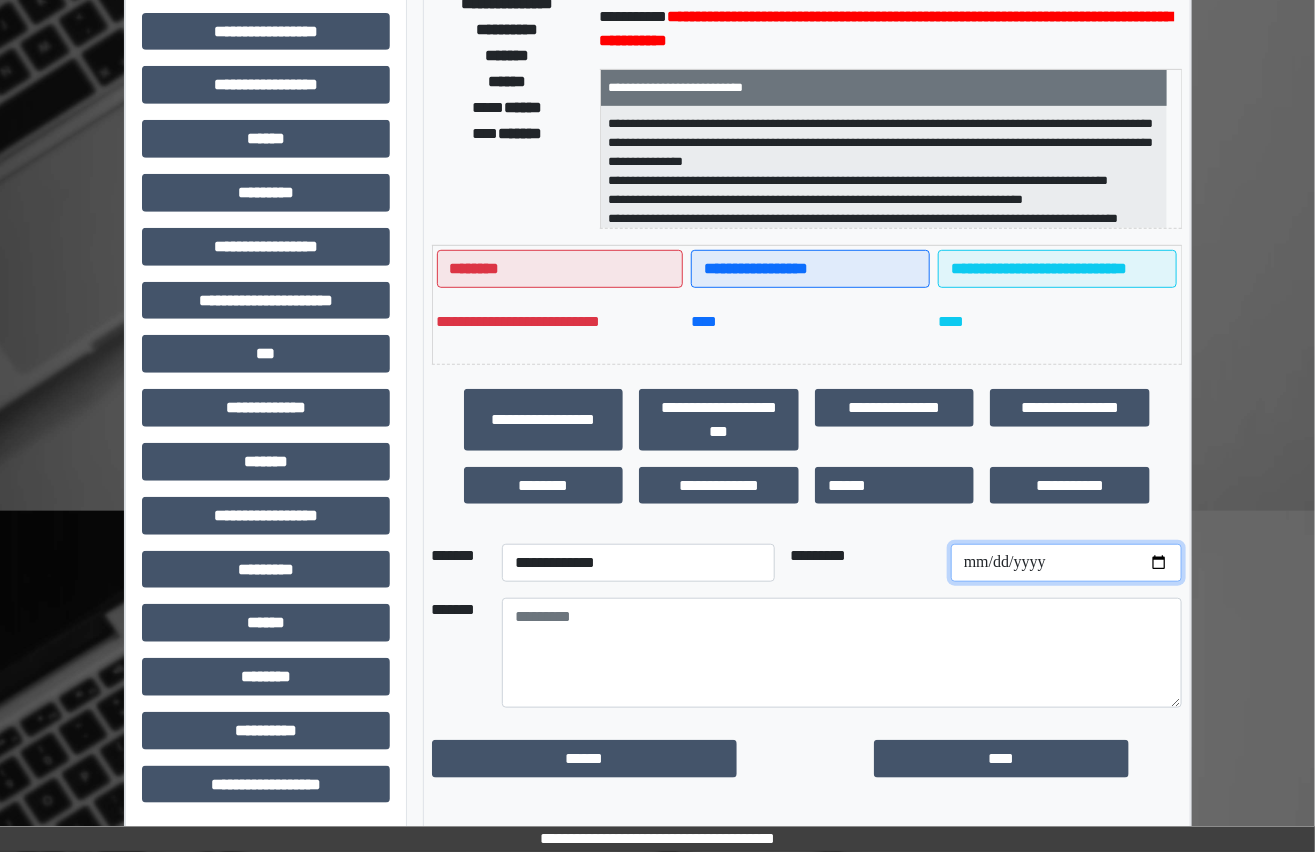 click at bounding box center (1066, 563) 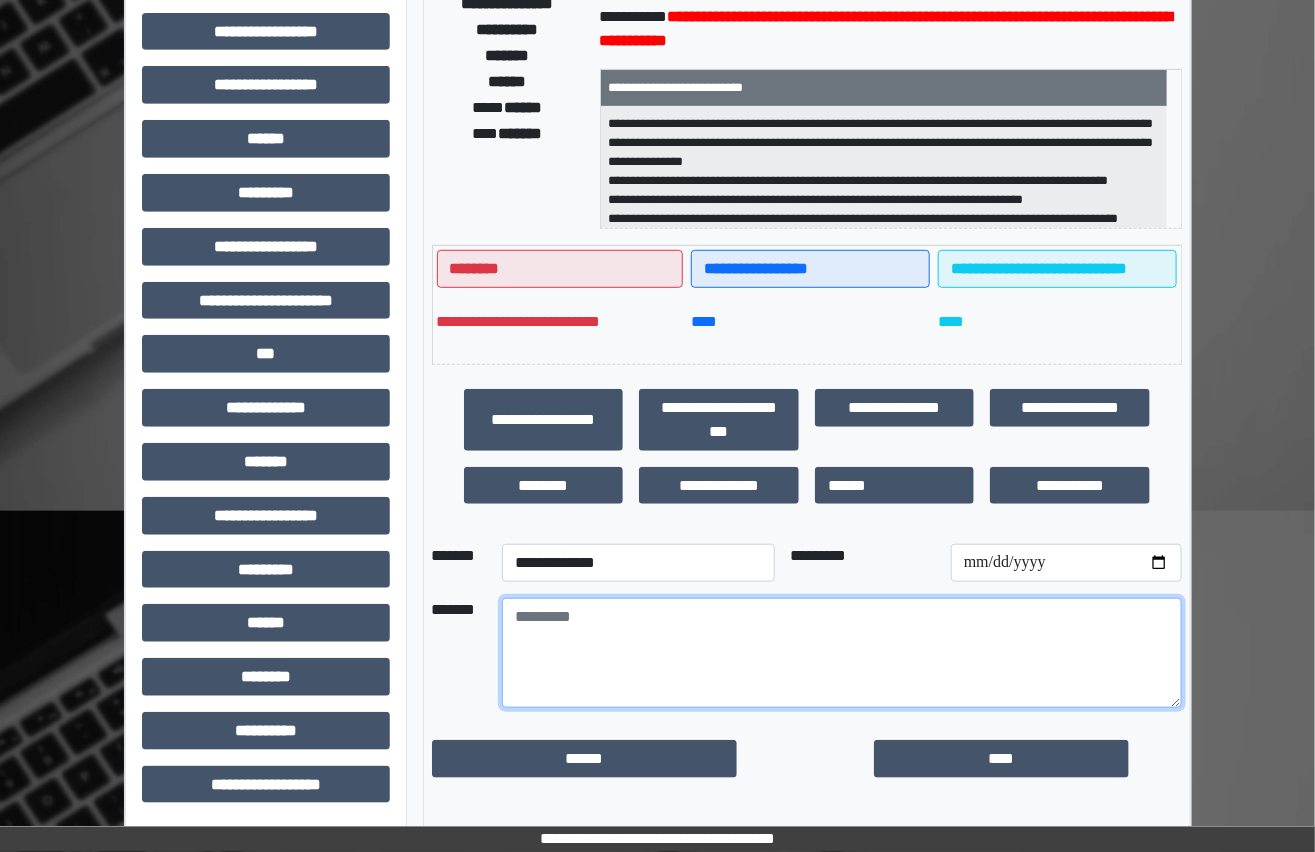 click at bounding box center (842, 653) 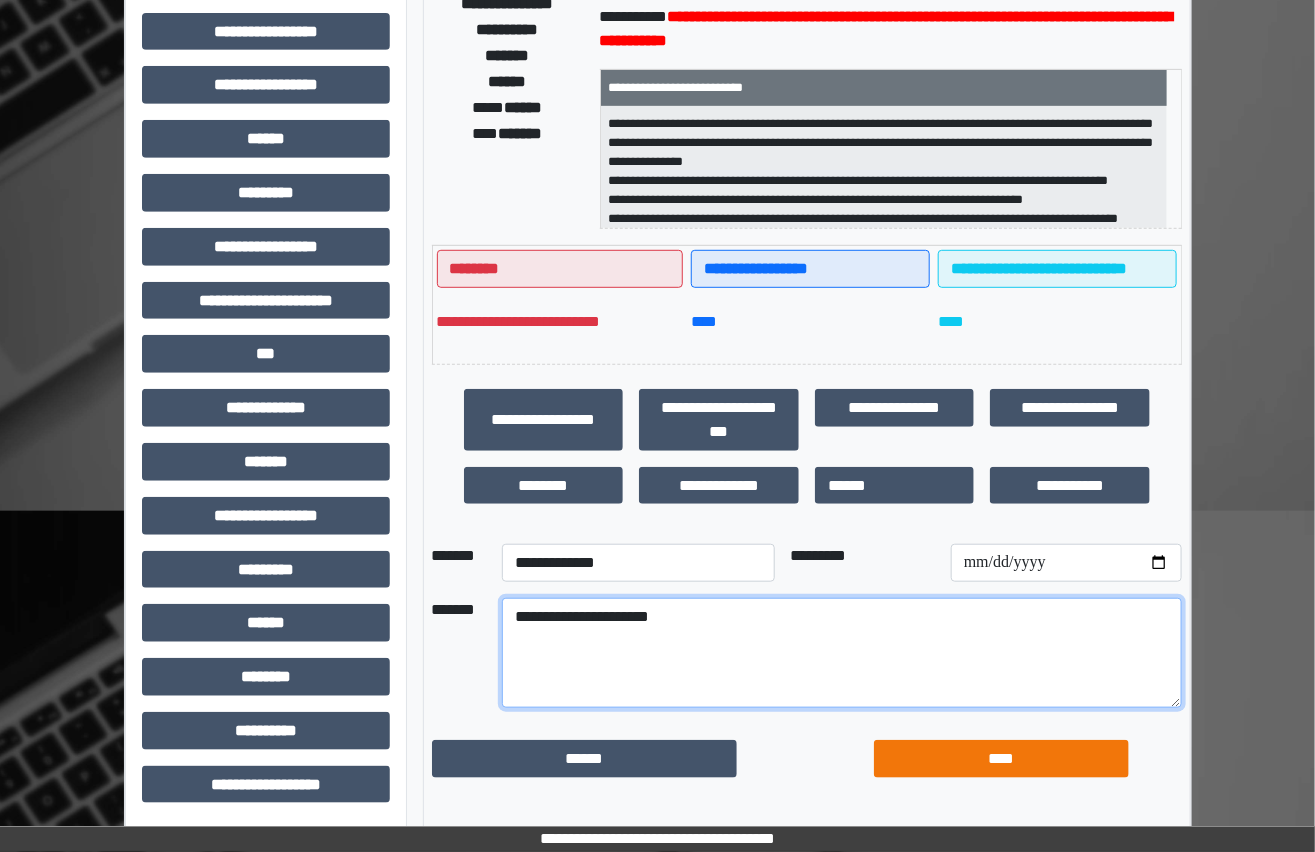 type on "**********" 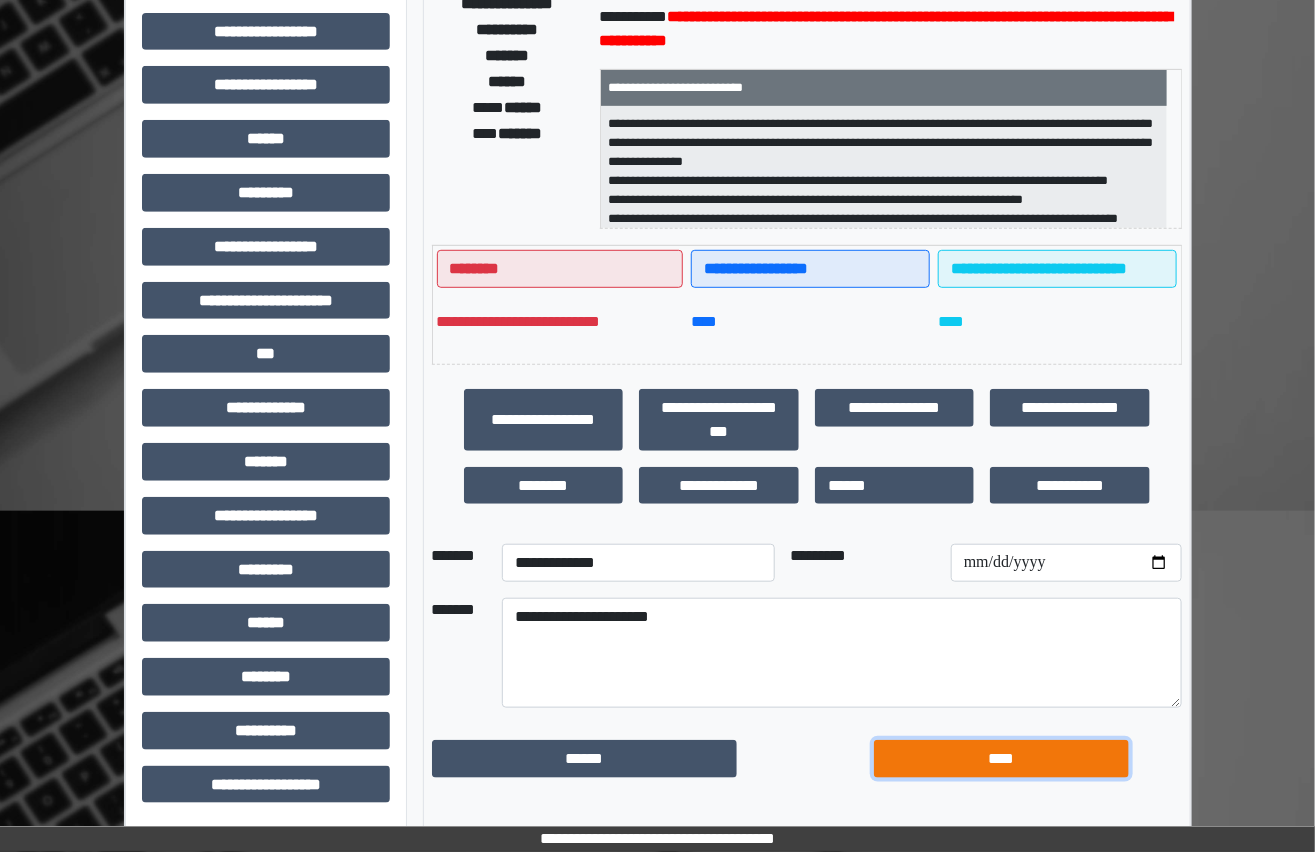click on "****" at bounding box center (1001, 759) 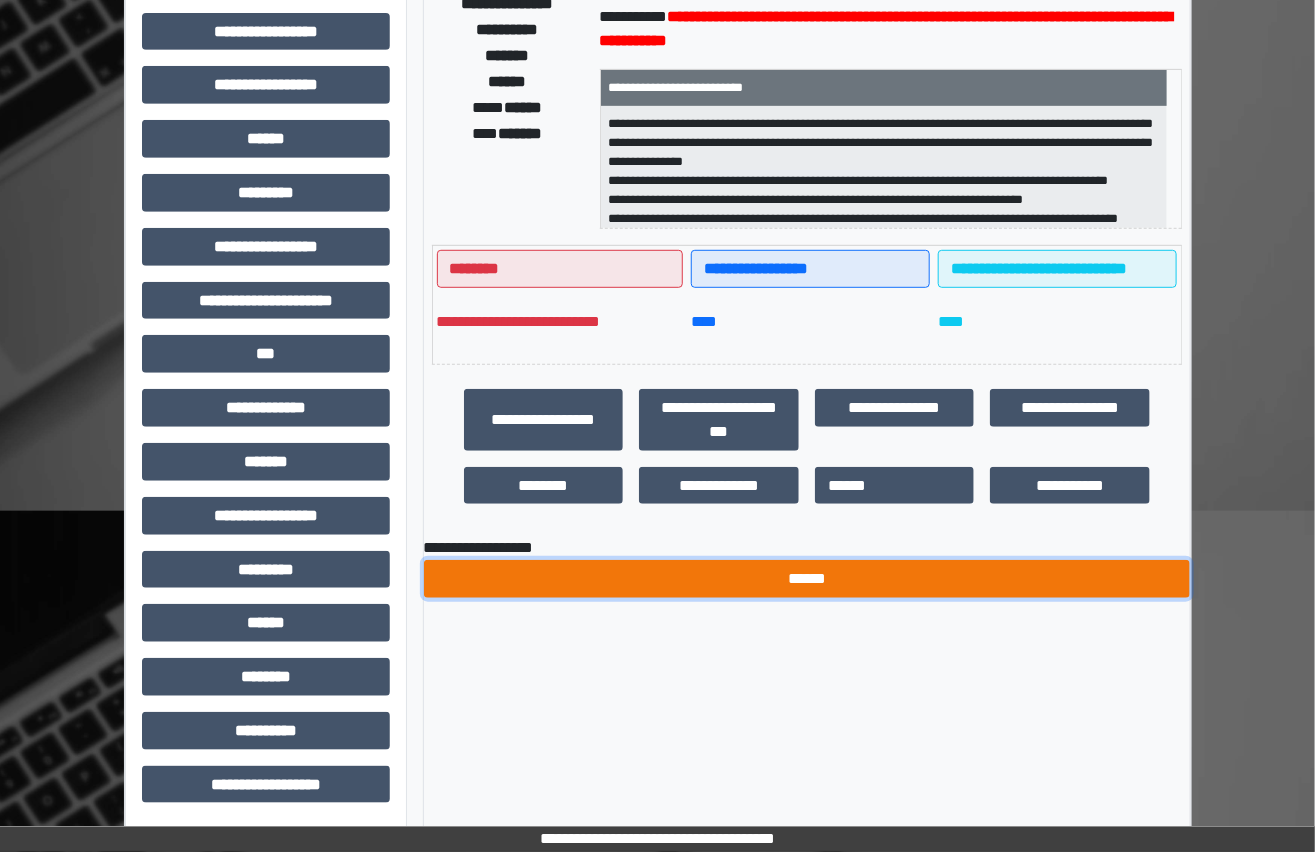 click on "******" at bounding box center [807, 579] 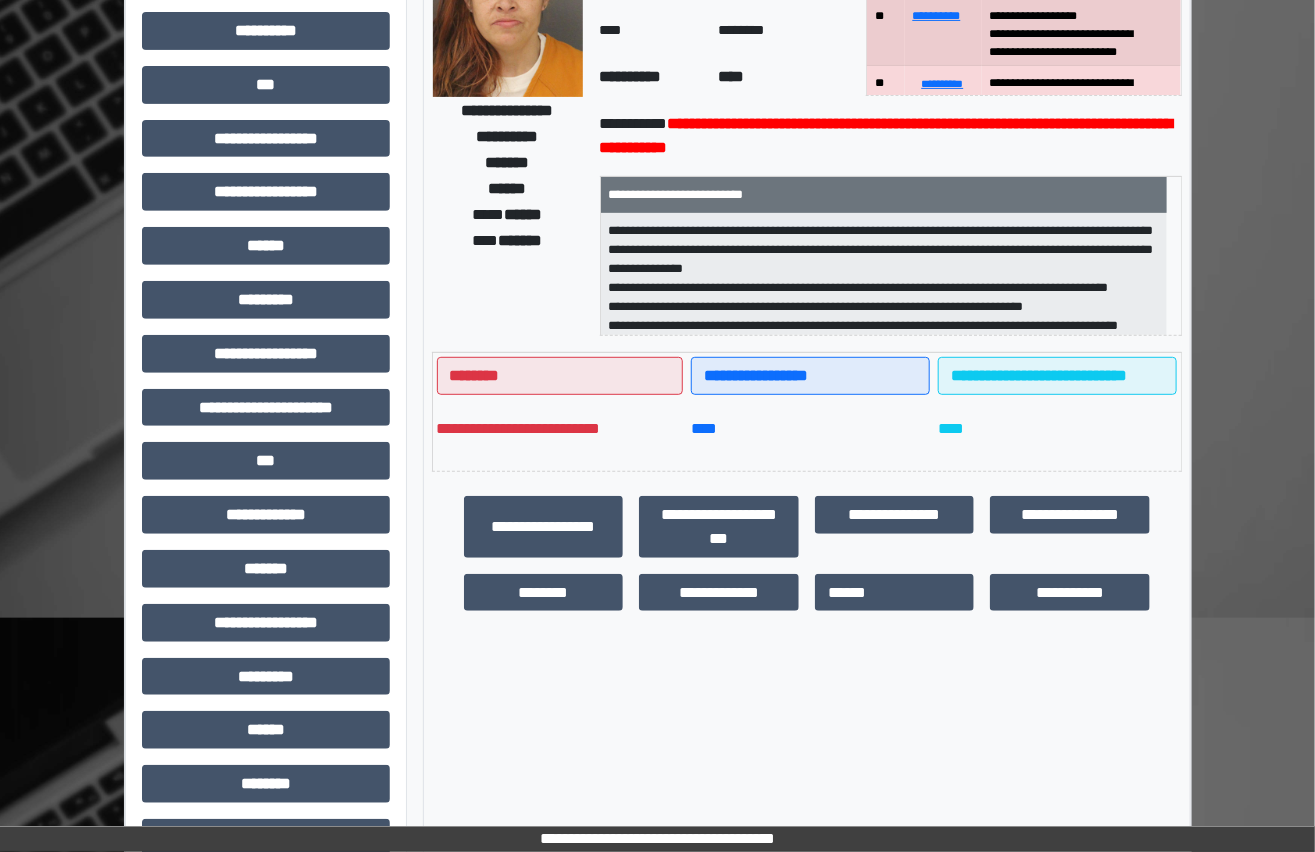 scroll, scrollTop: 0, scrollLeft: 0, axis: both 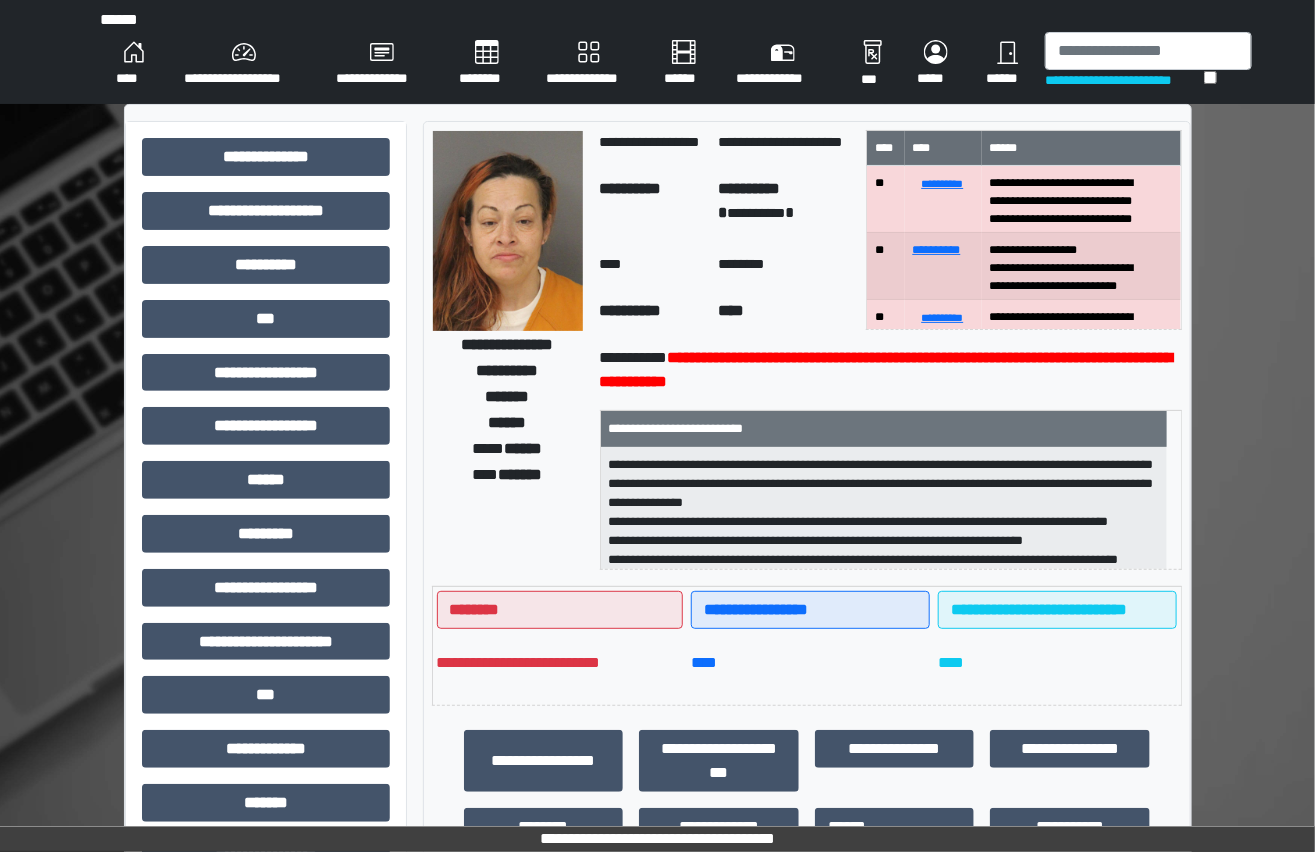 click on "**********" at bounding box center (657, 649) 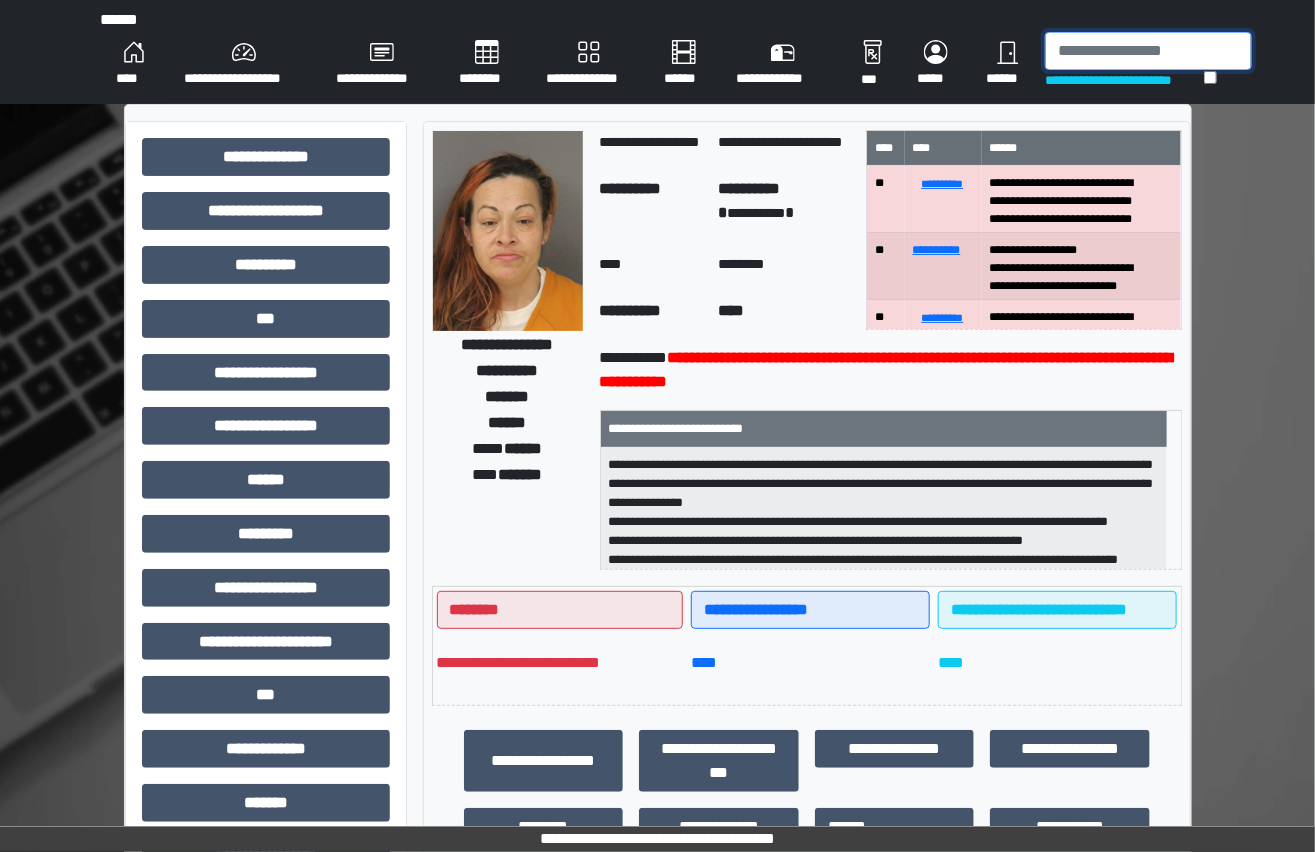 click at bounding box center (1148, 51) 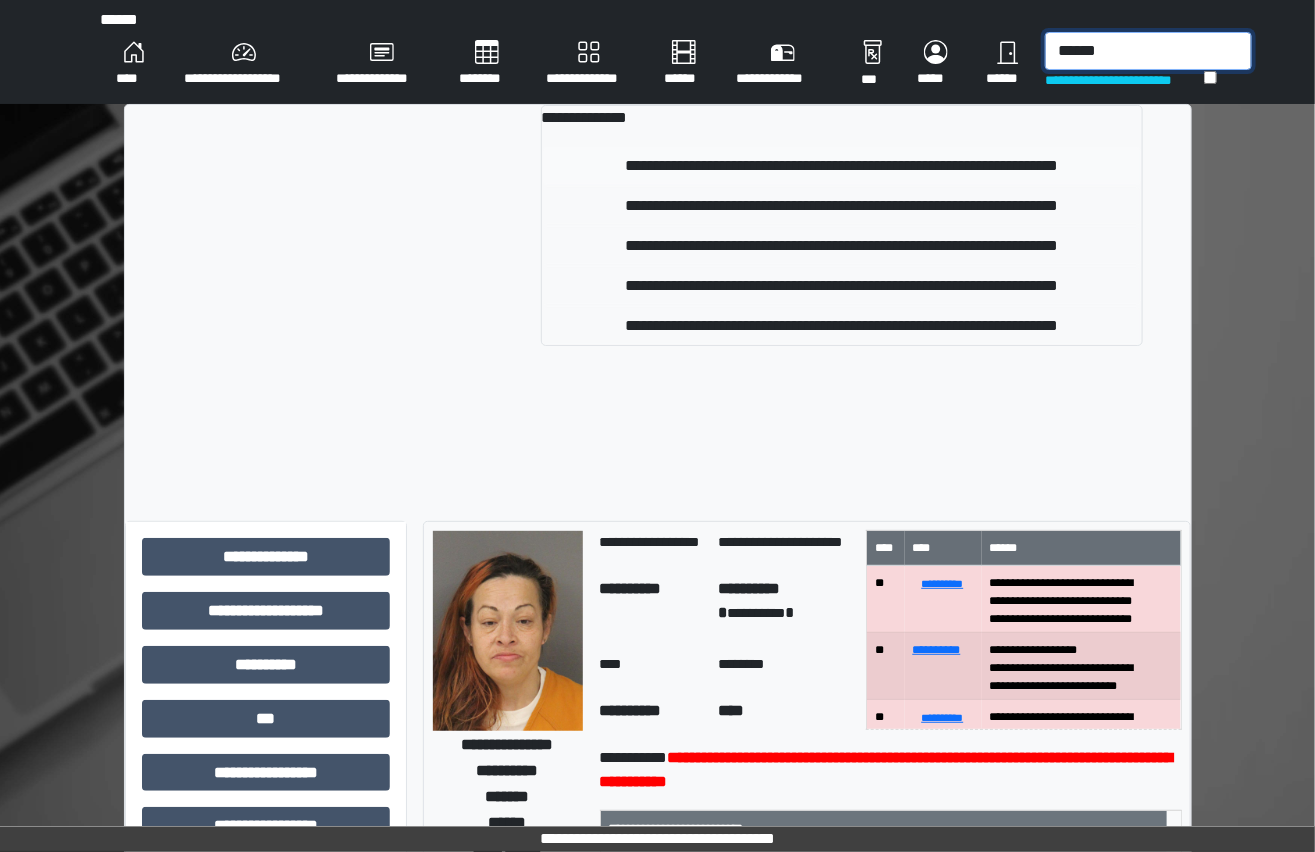 type on "******" 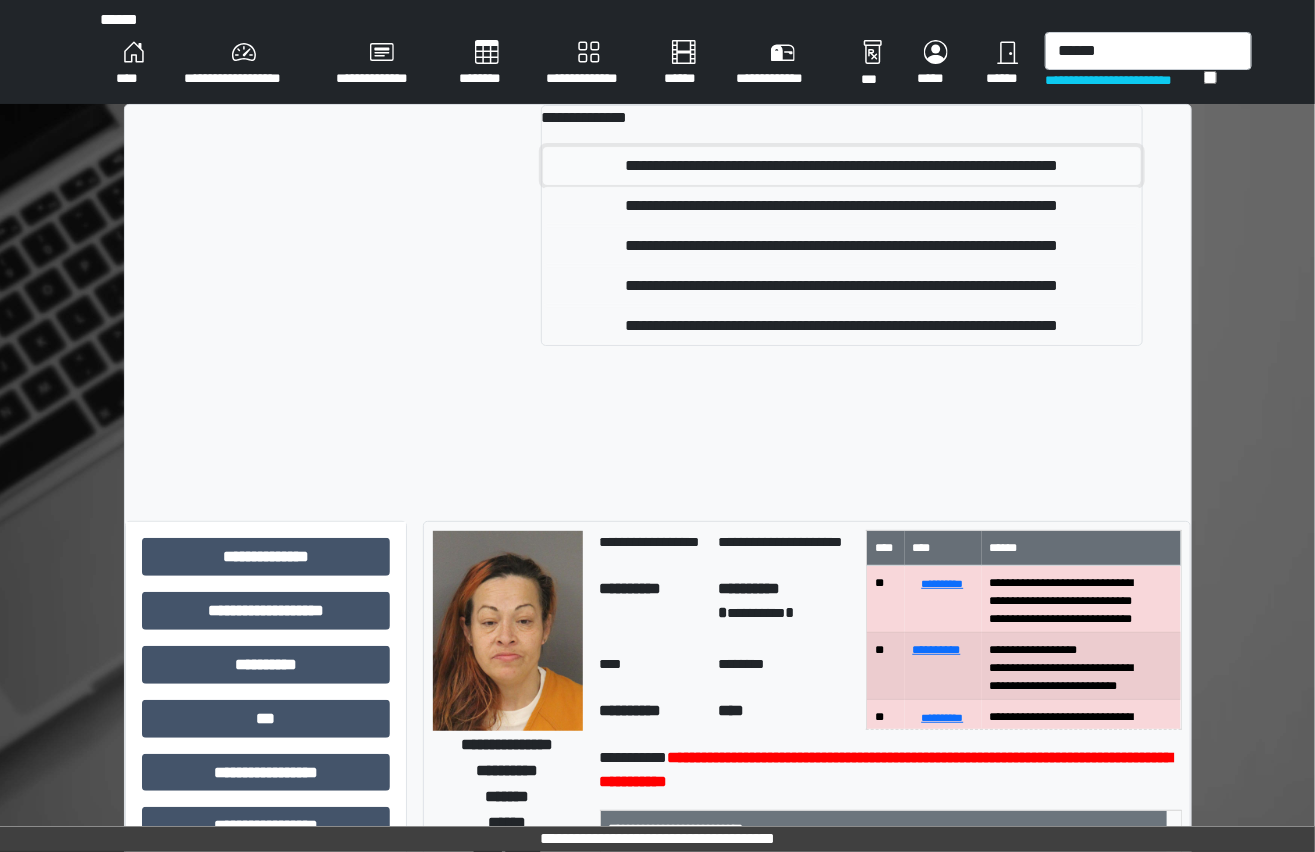 click on "**********" at bounding box center (842, 166) 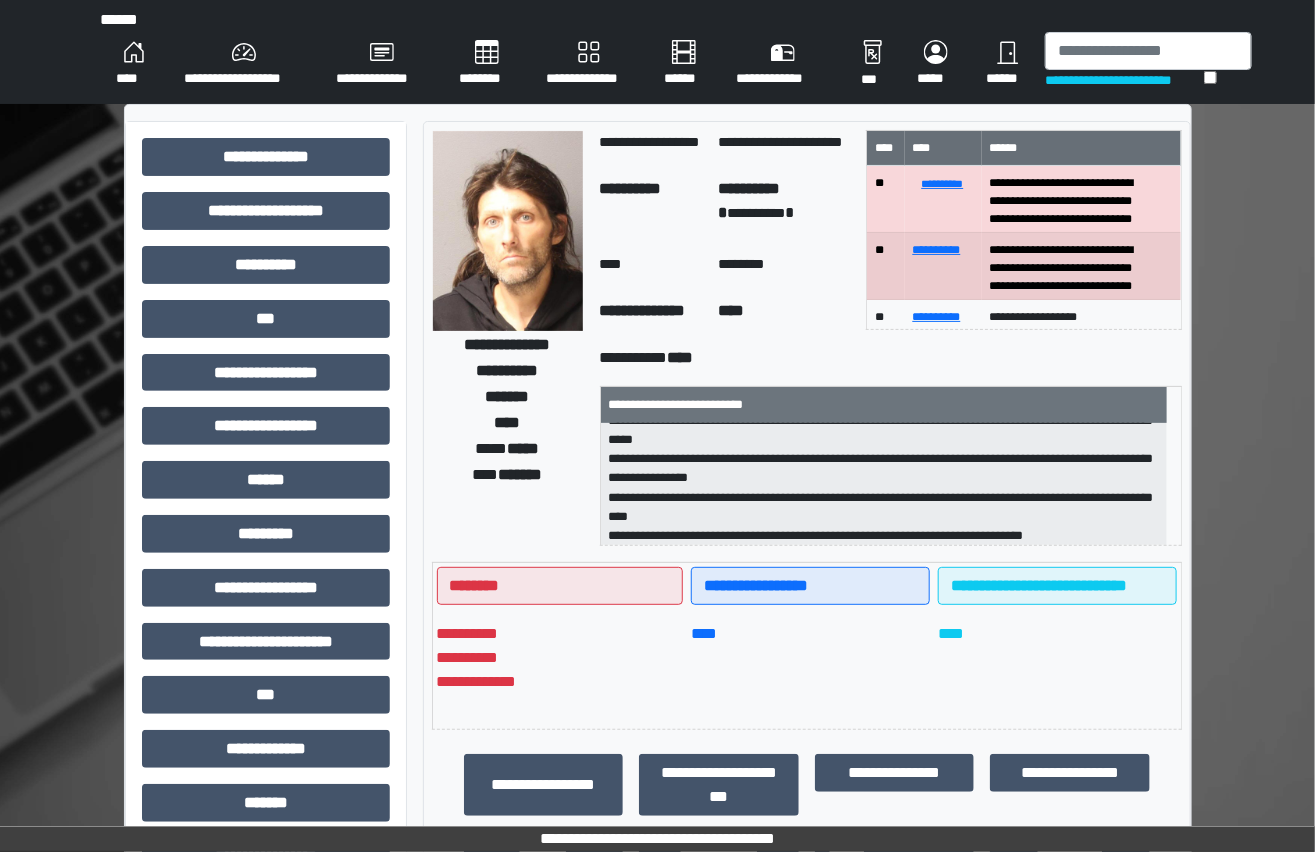 scroll, scrollTop: 90, scrollLeft: 0, axis: vertical 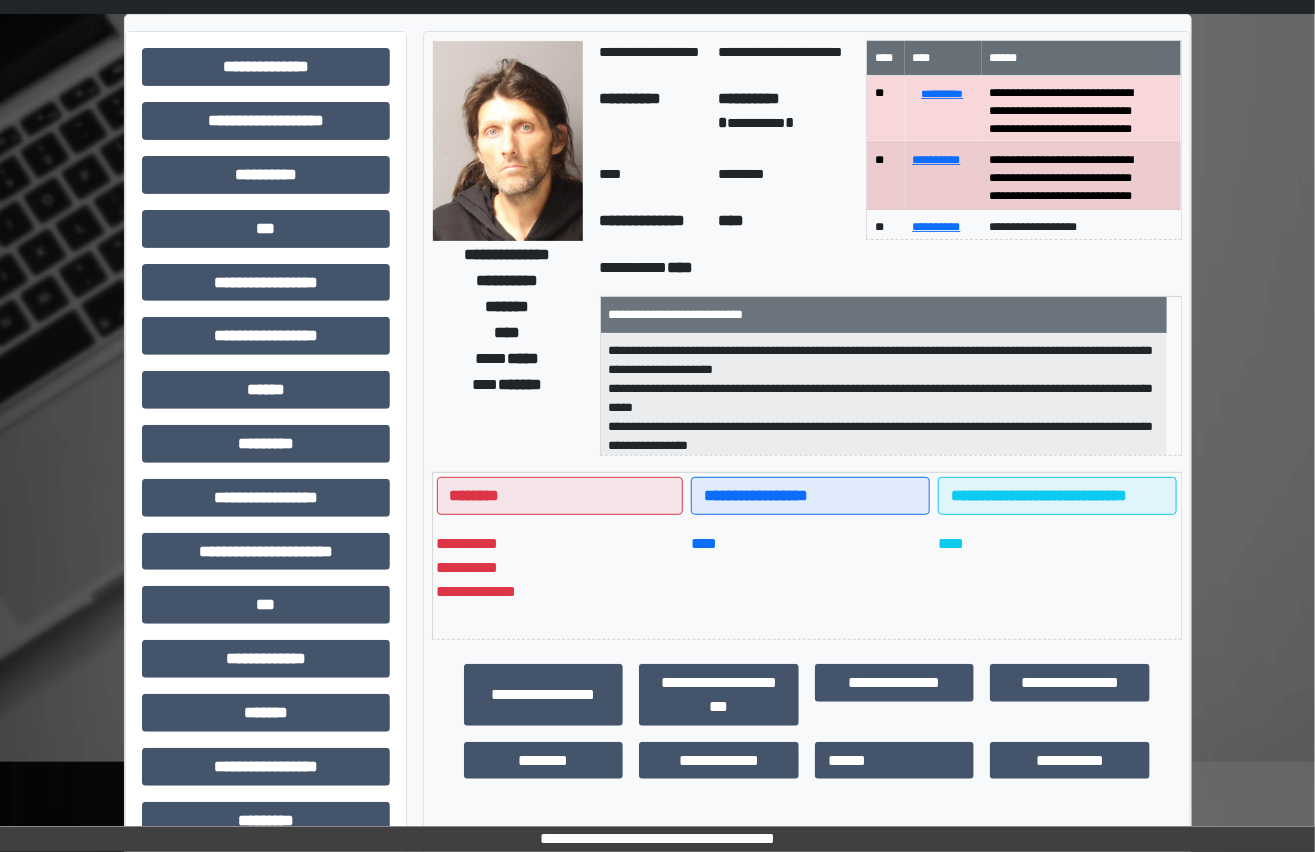 click on "**********" at bounding box center [657, 559] 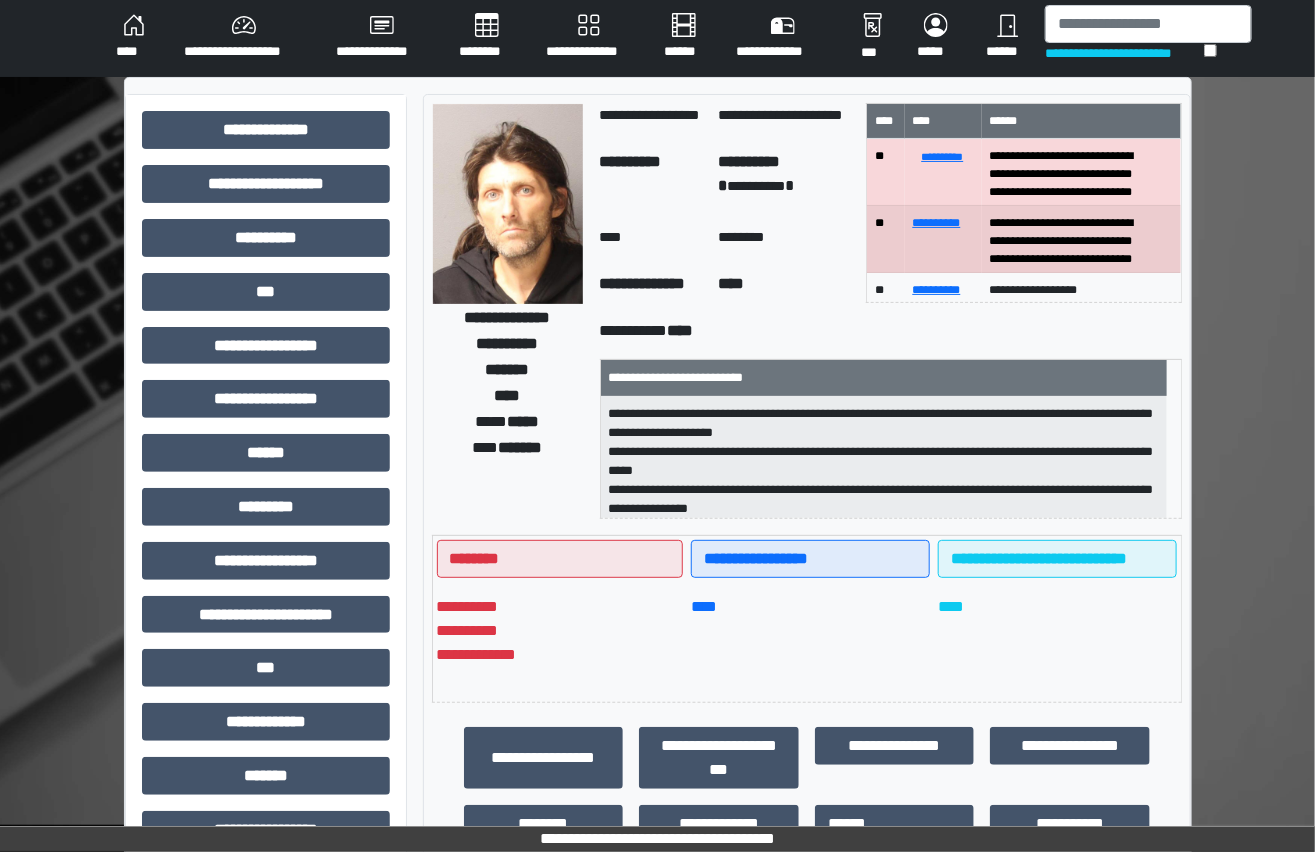 scroll, scrollTop: 0, scrollLeft: 0, axis: both 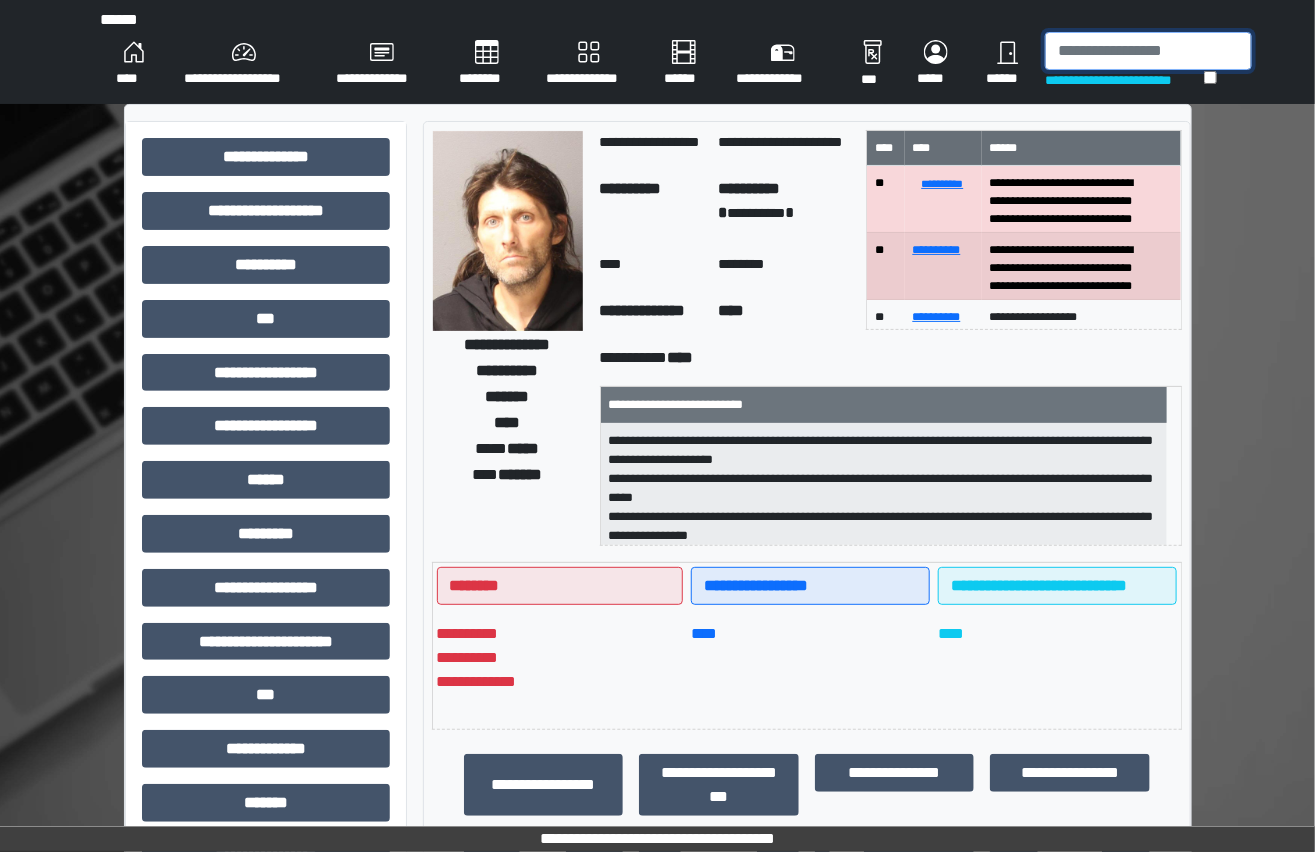 click at bounding box center [1148, 51] 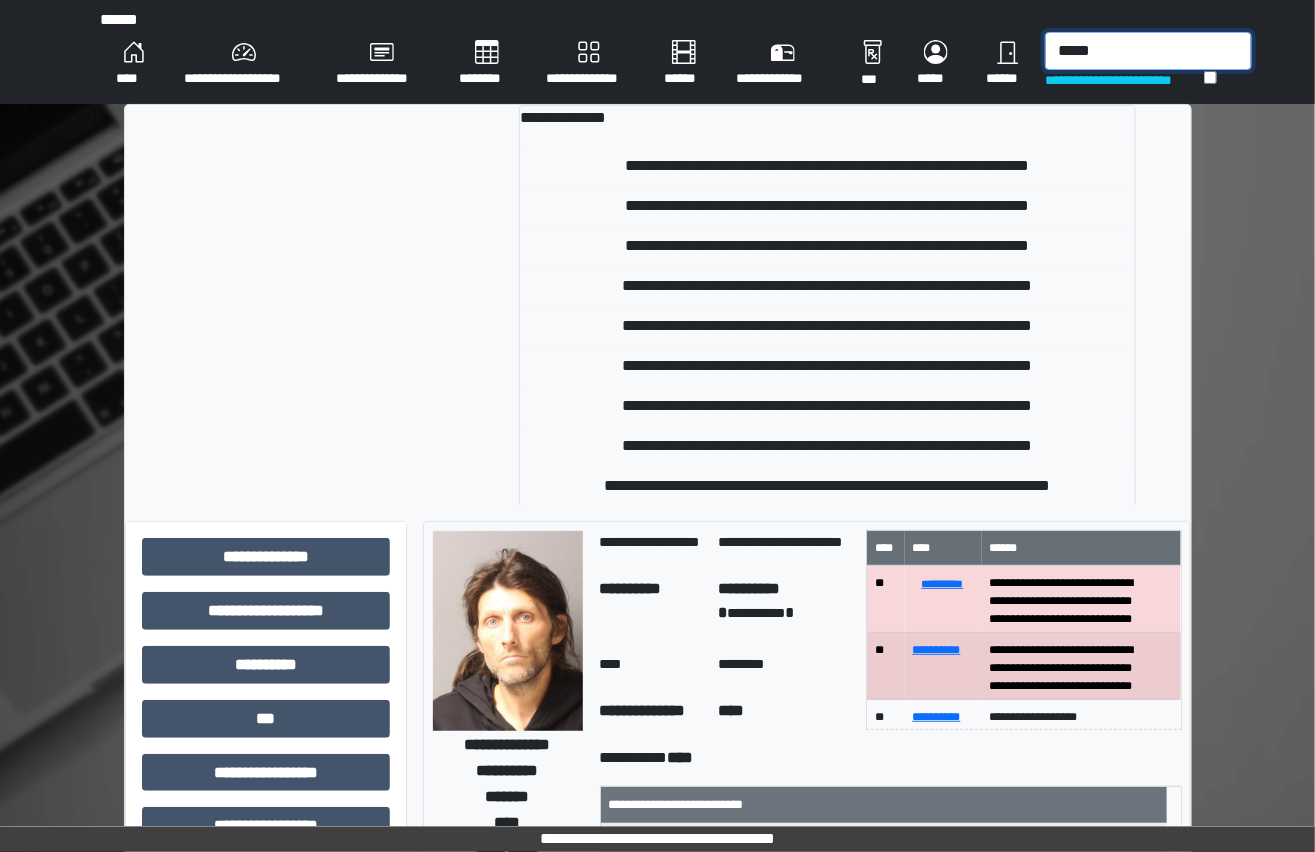 type on "*****" 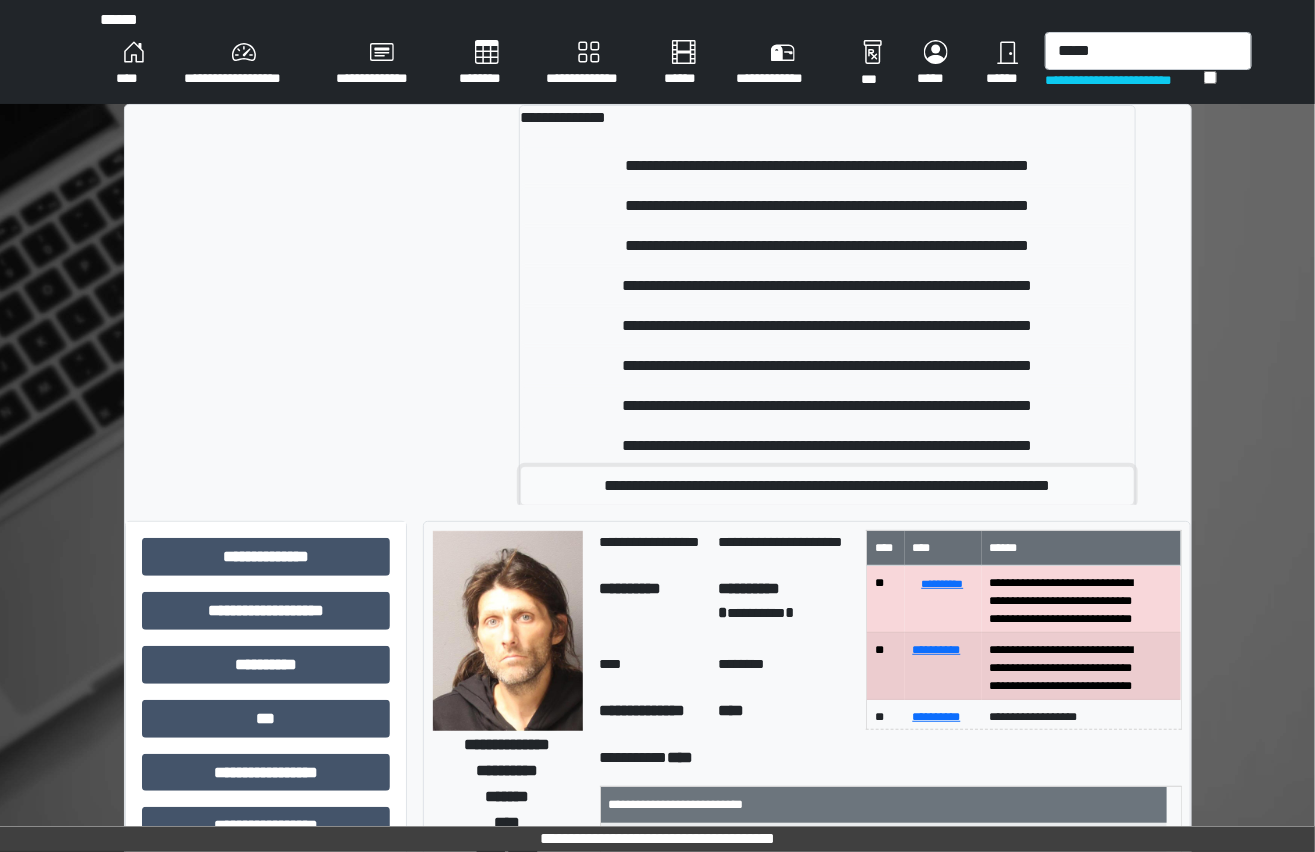 click on "**********" at bounding box center (827, 486) 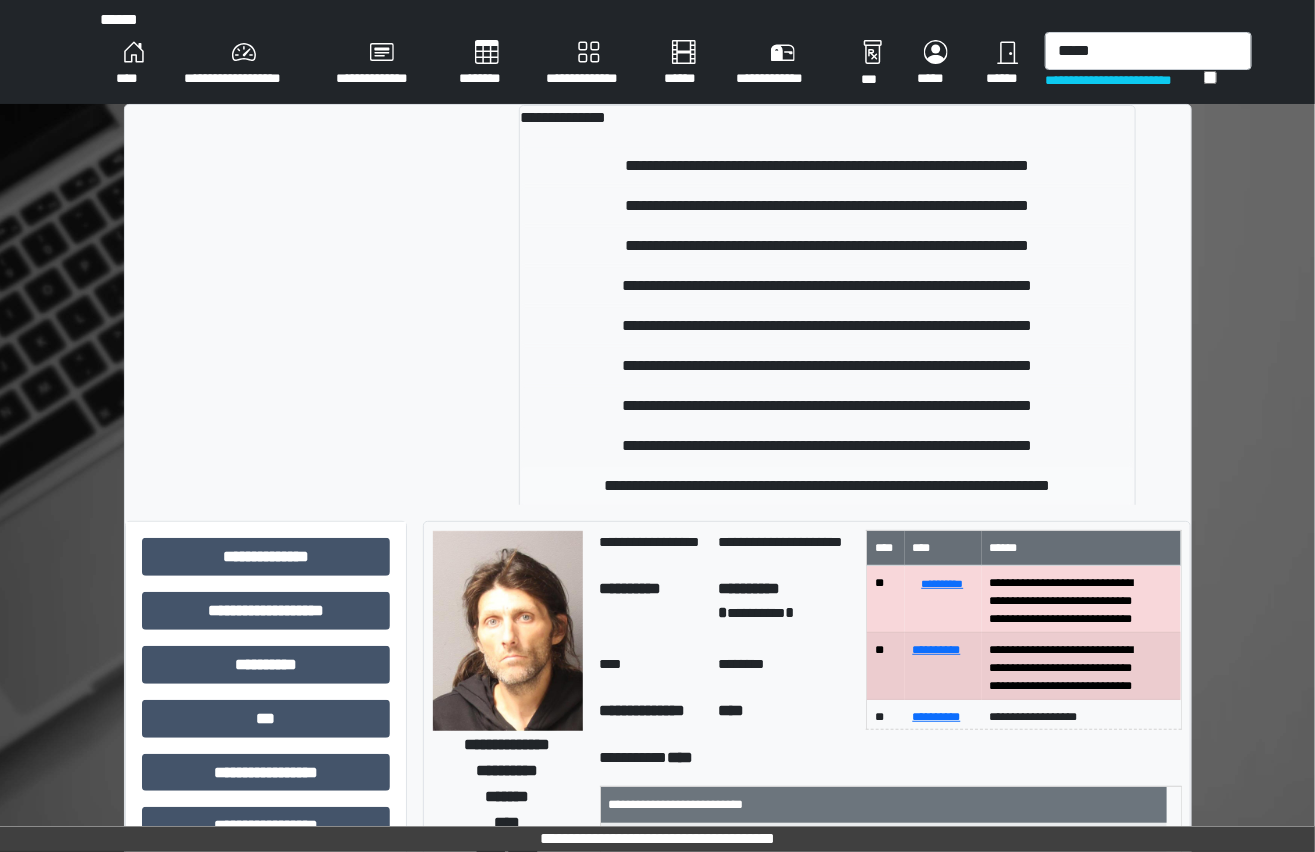 type 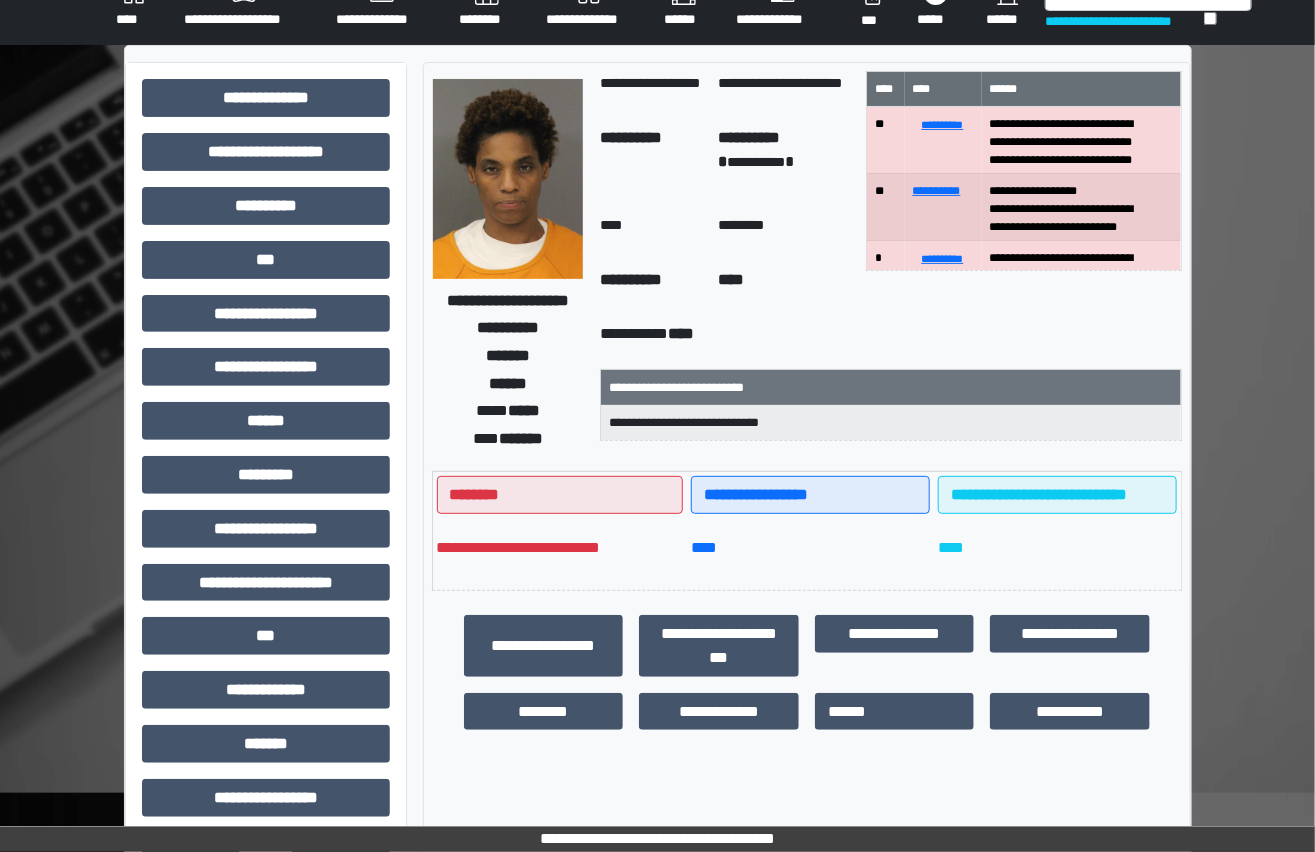scroll, scrollTop: 90, scrollLeft: 0, axis: vertical 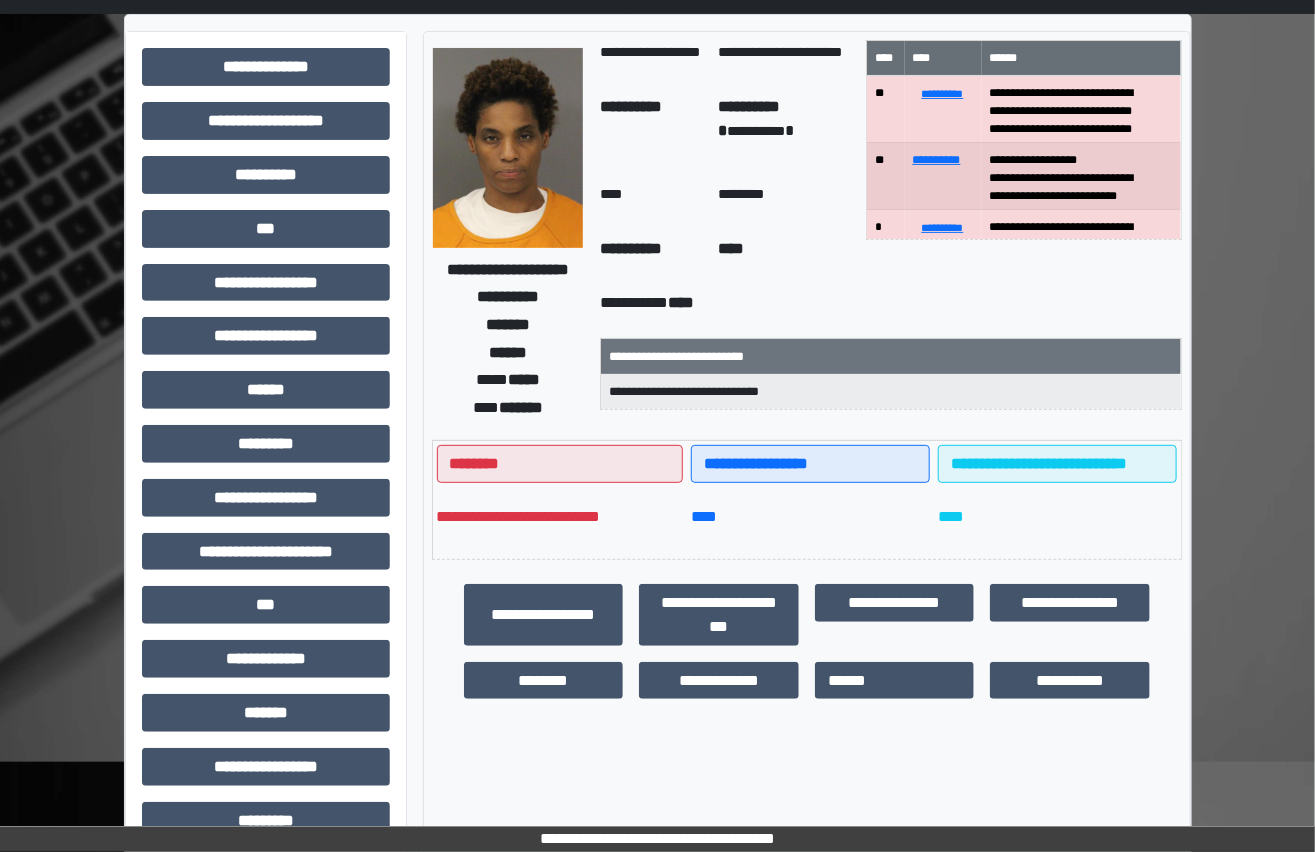 click on "**********" at bounding box center [657, 559] 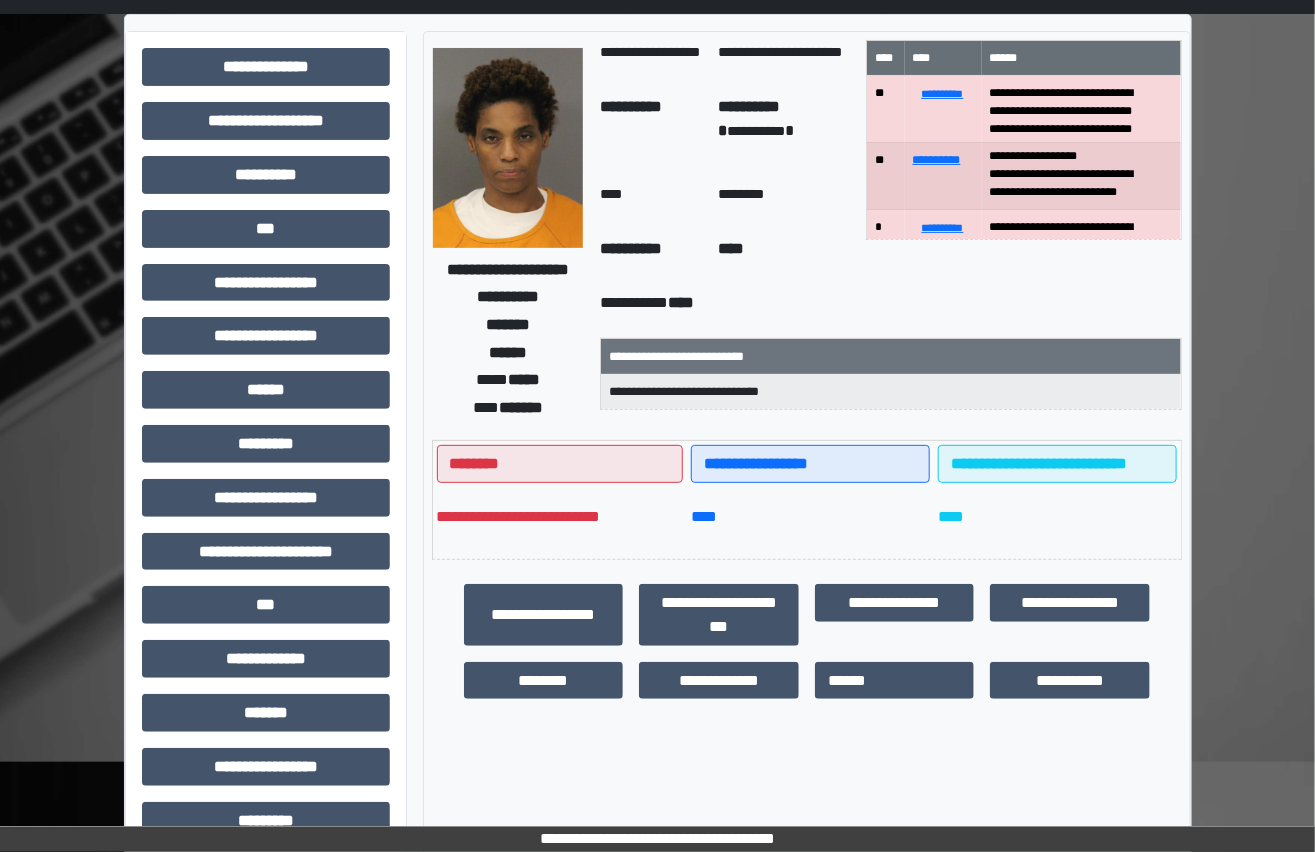 scroll, scrollTop: 21, scrollLeft: 0, axis: vertical 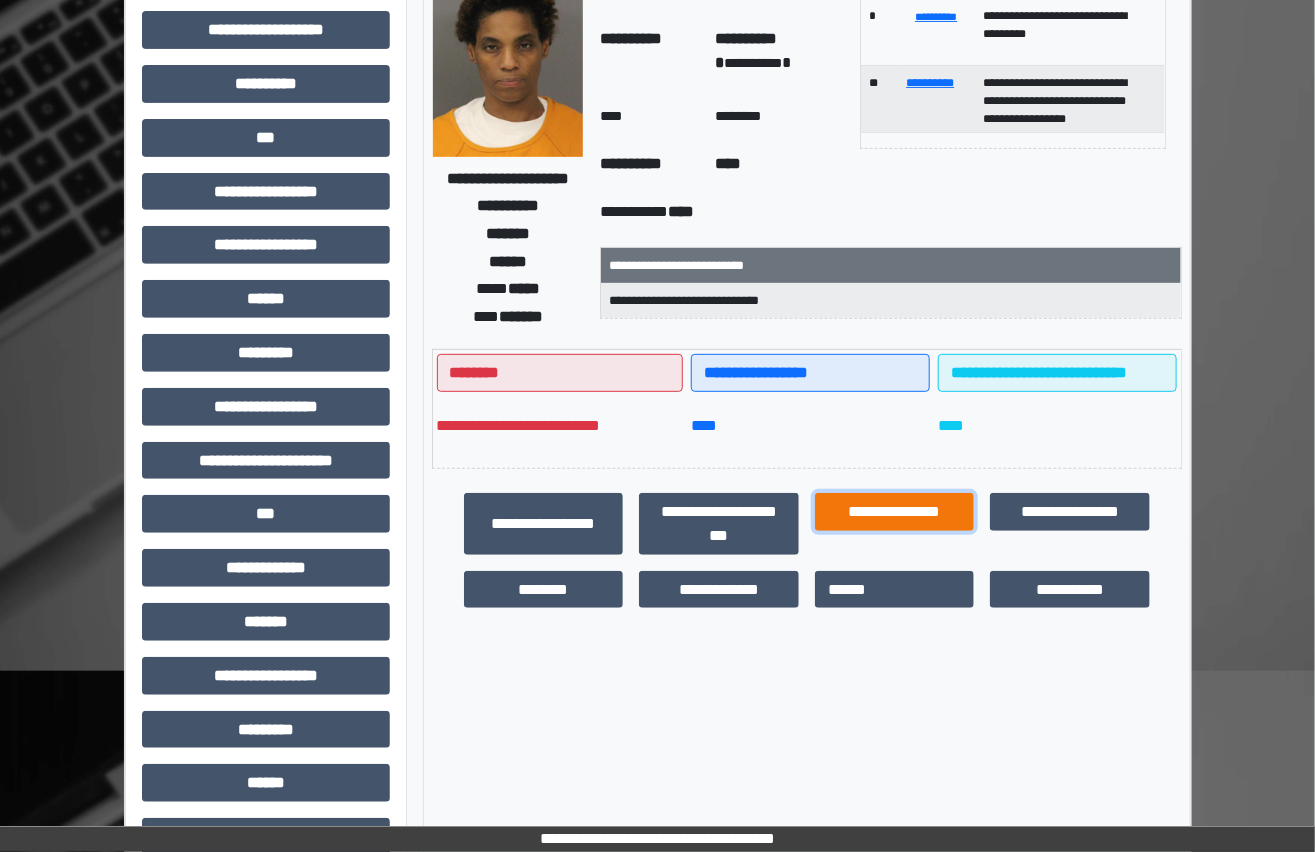 click on "**********" at bounding box center (895, 512) 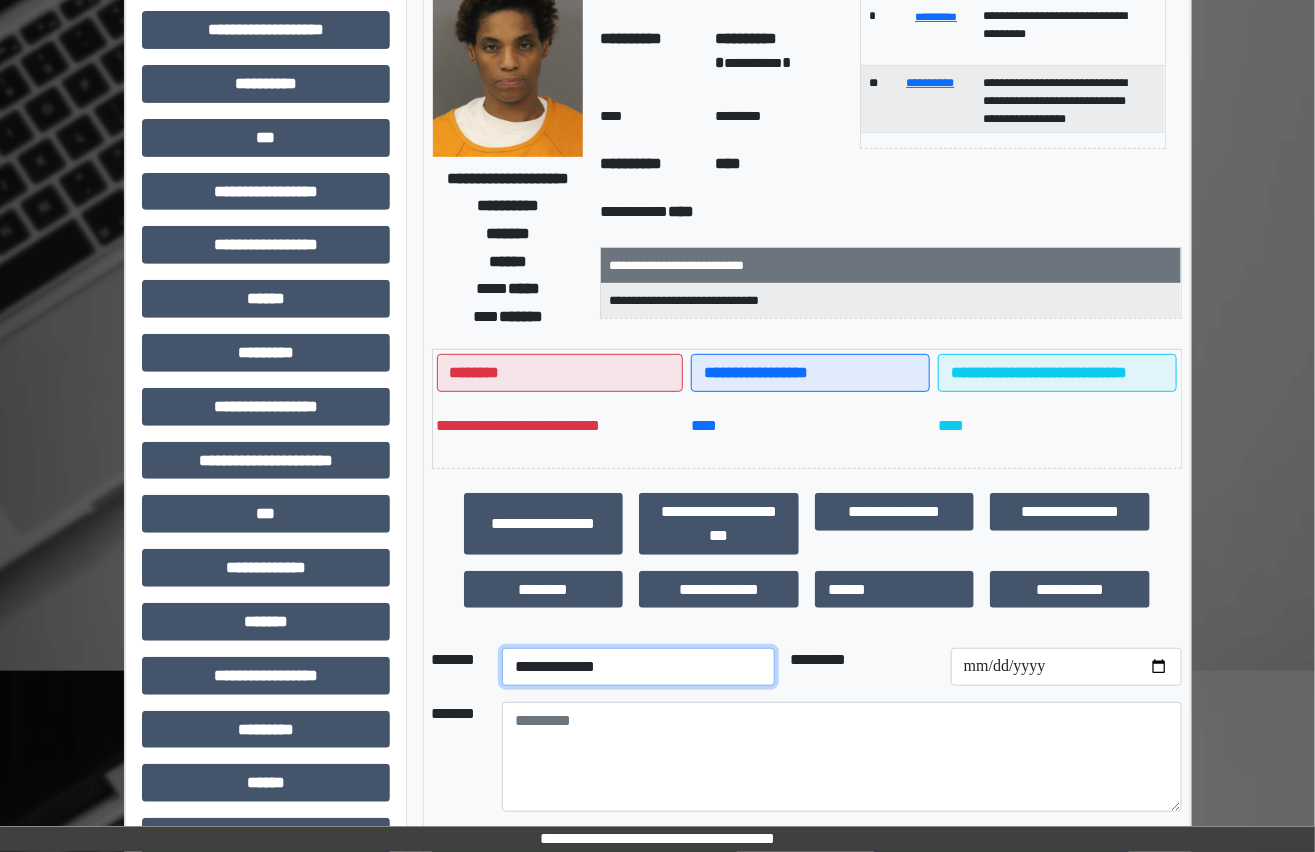 click on "**********" at bounding box center (638, 667) 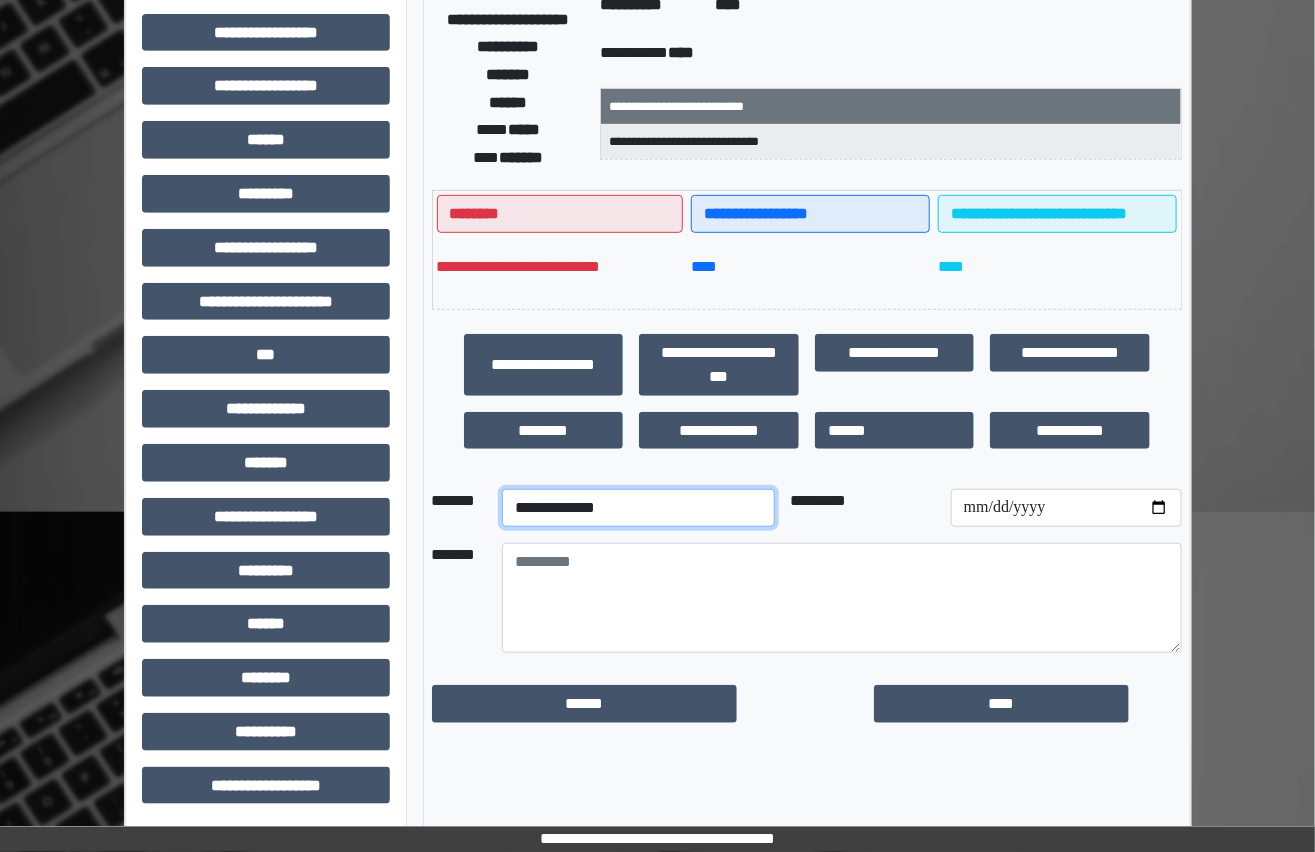 scroll, scrollTop: 341, scrollLeft: 0, axis: vertical 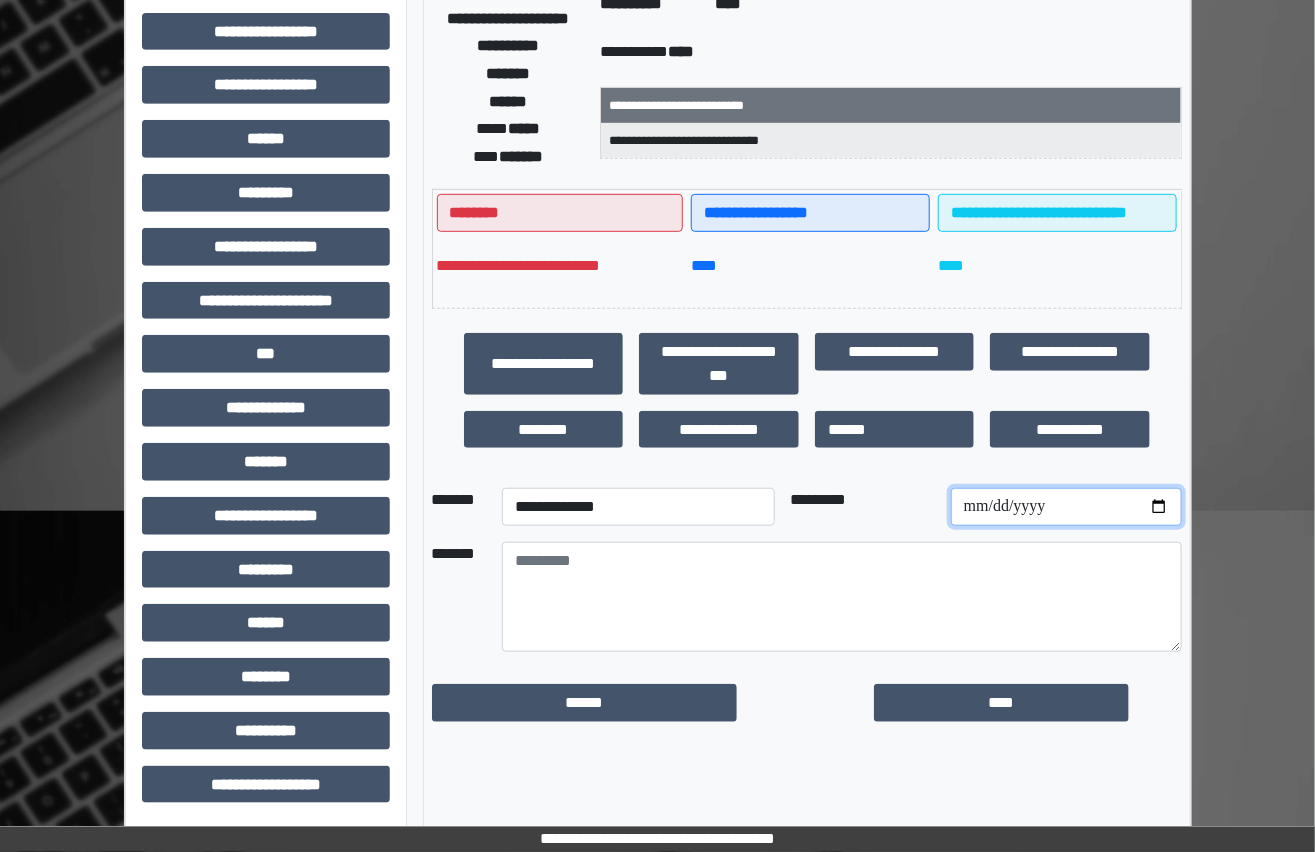 click at bounding box center (1066, 507) 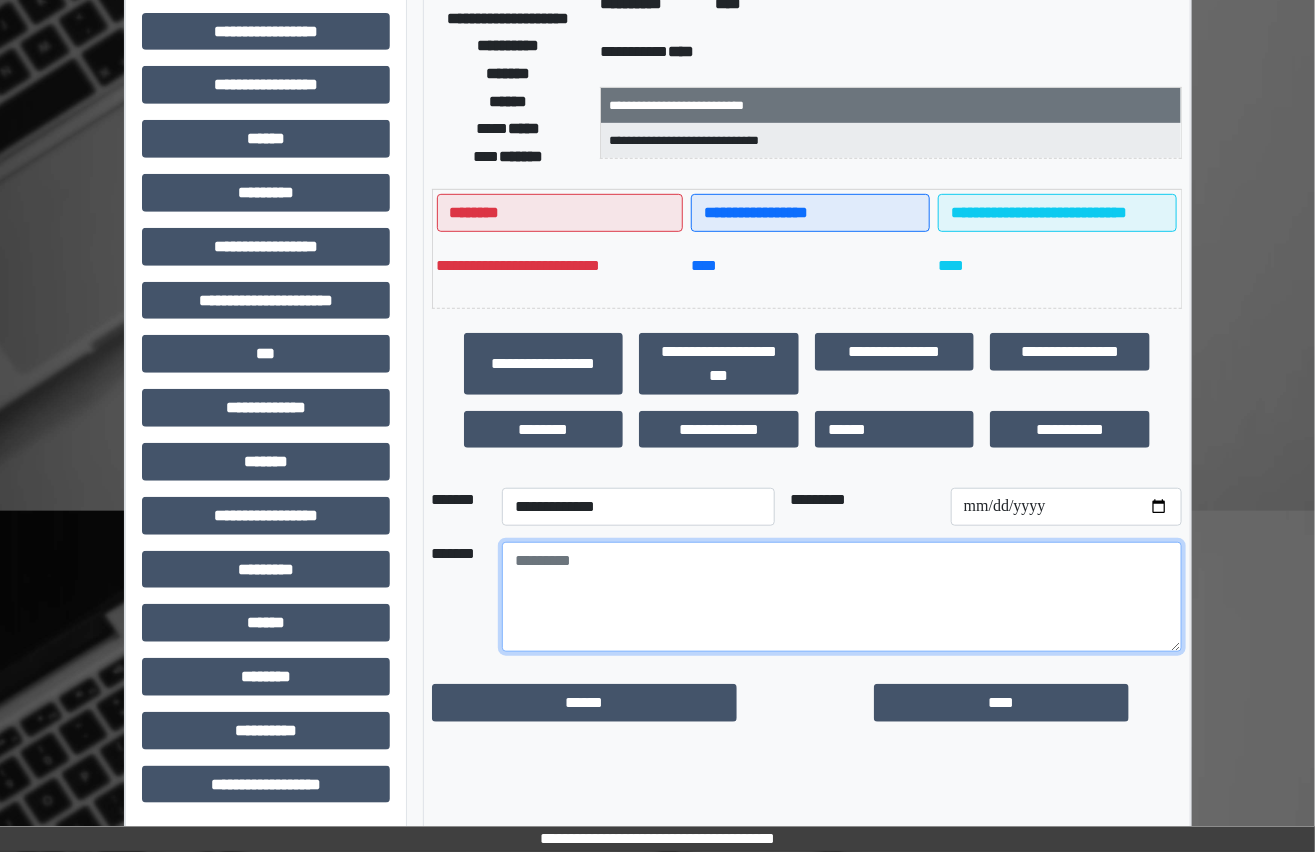 click at bounding box center [842, 597] 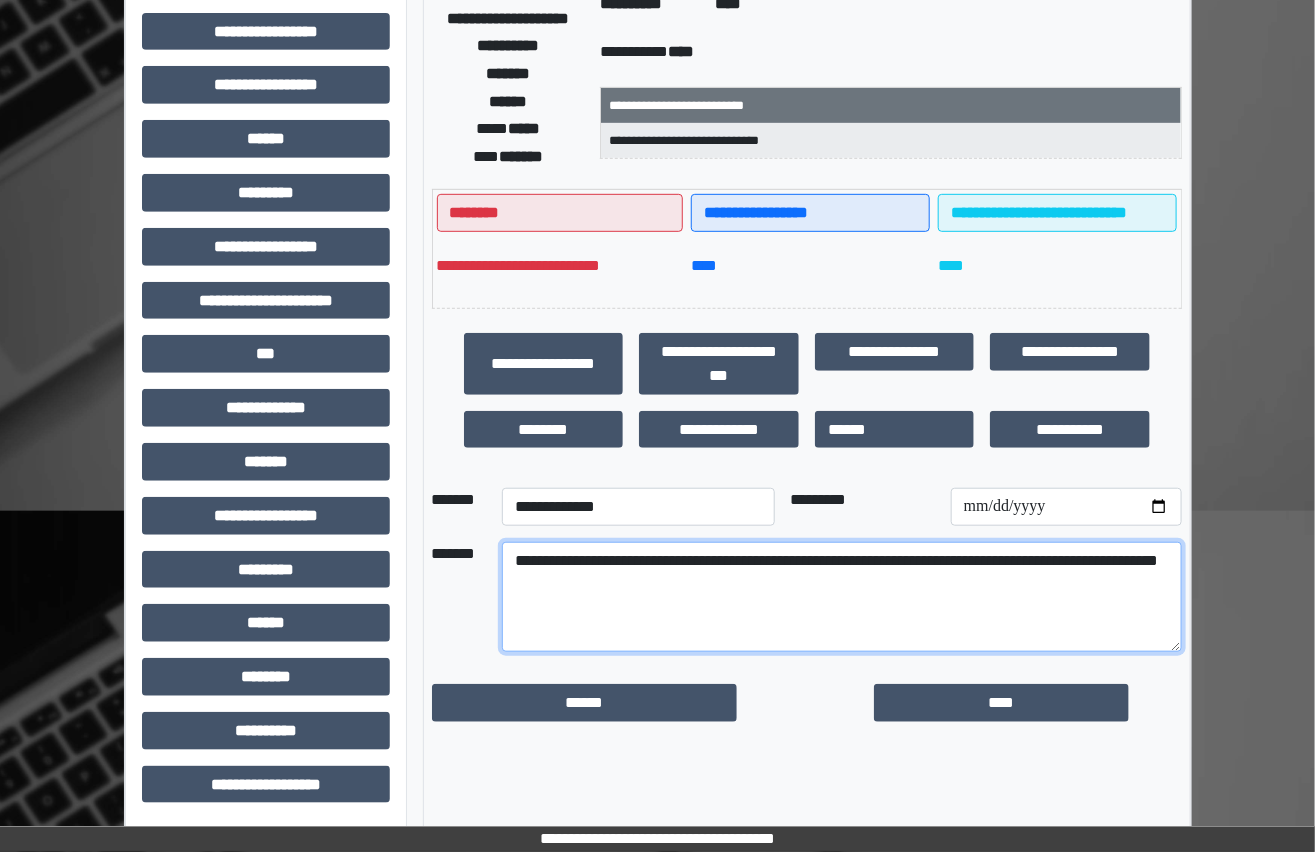 drag, startPoint x: 683, startPoint y: 588, endPoint x: 290, endPoint y: 533, distance: 396.82993 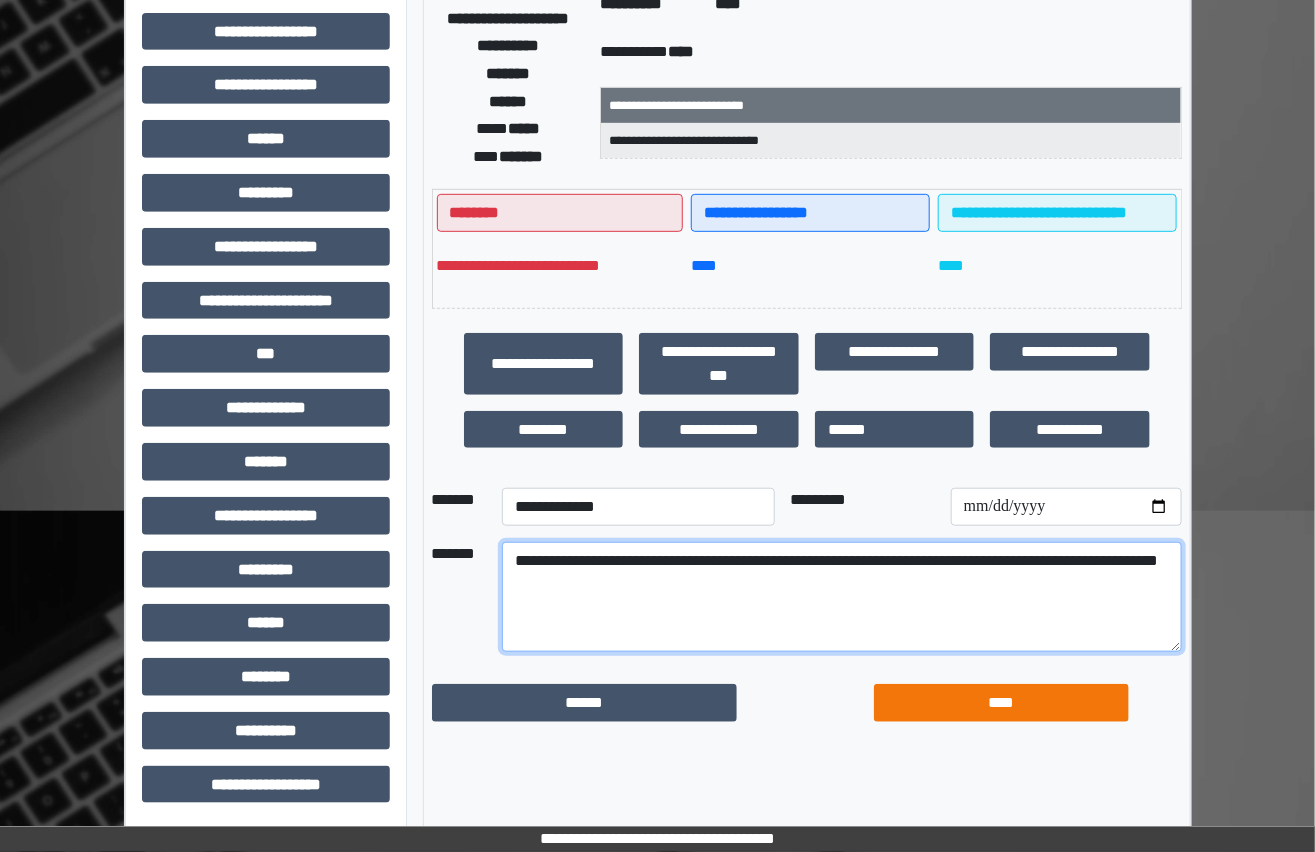 type on "**********" 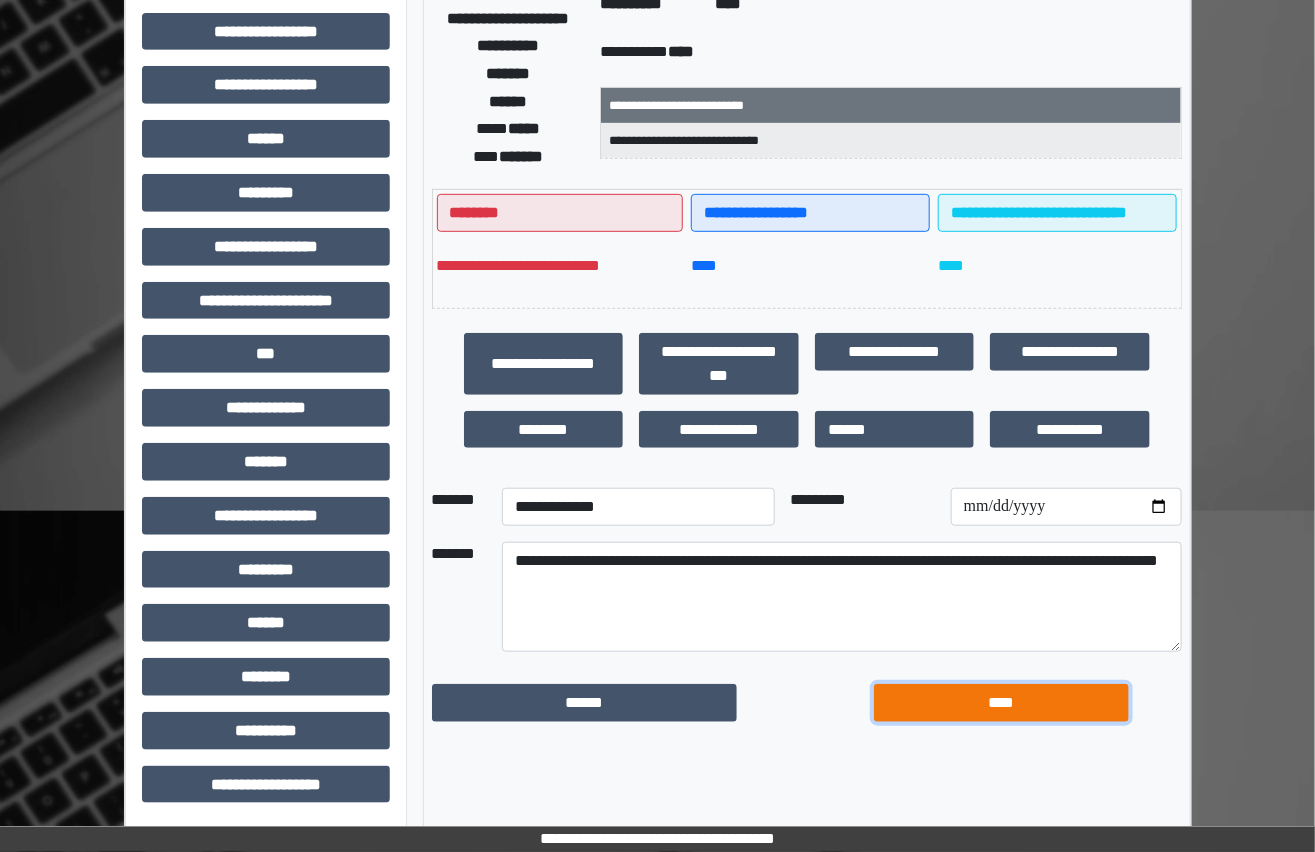 click on "****" at bounding box center (1001, 703) 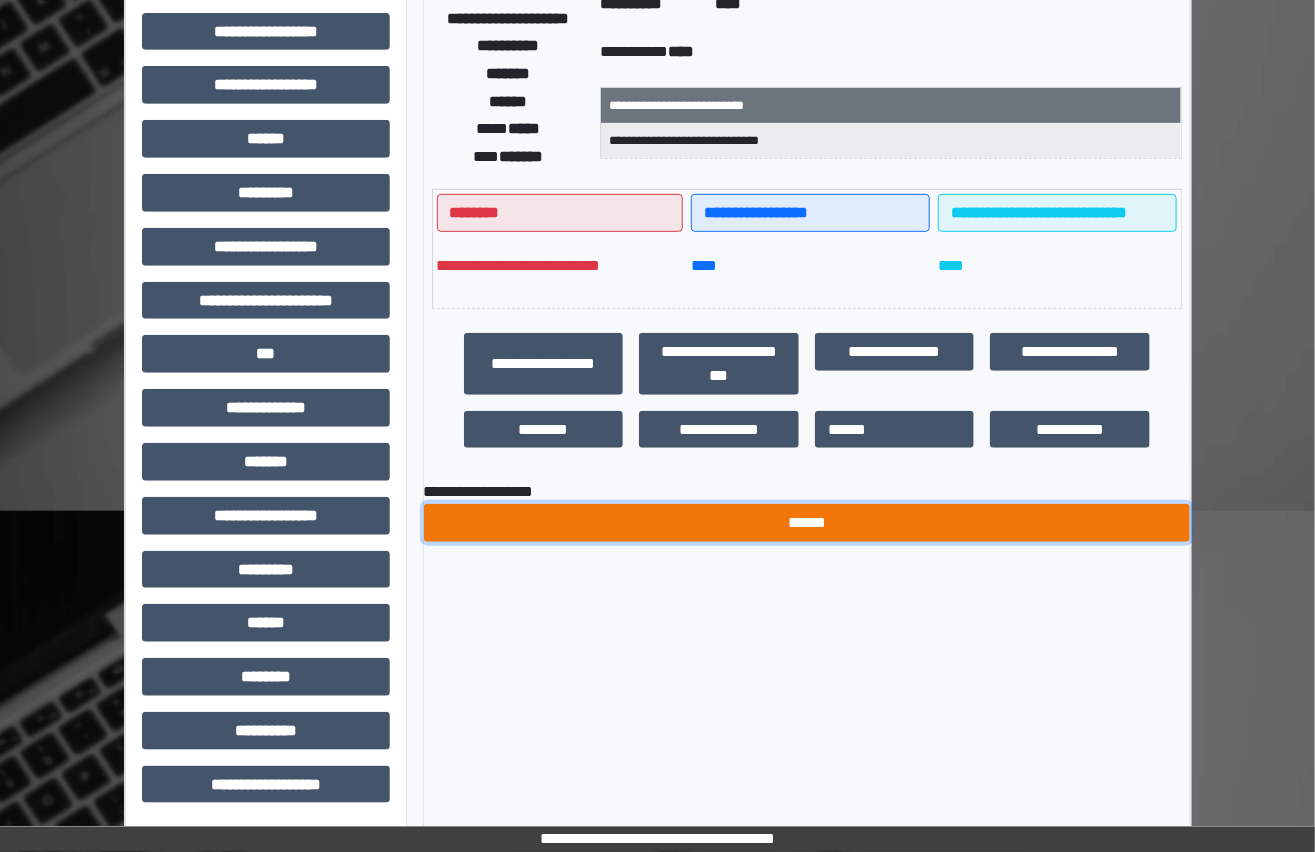 click on "******" at bounding box center [807, 523] 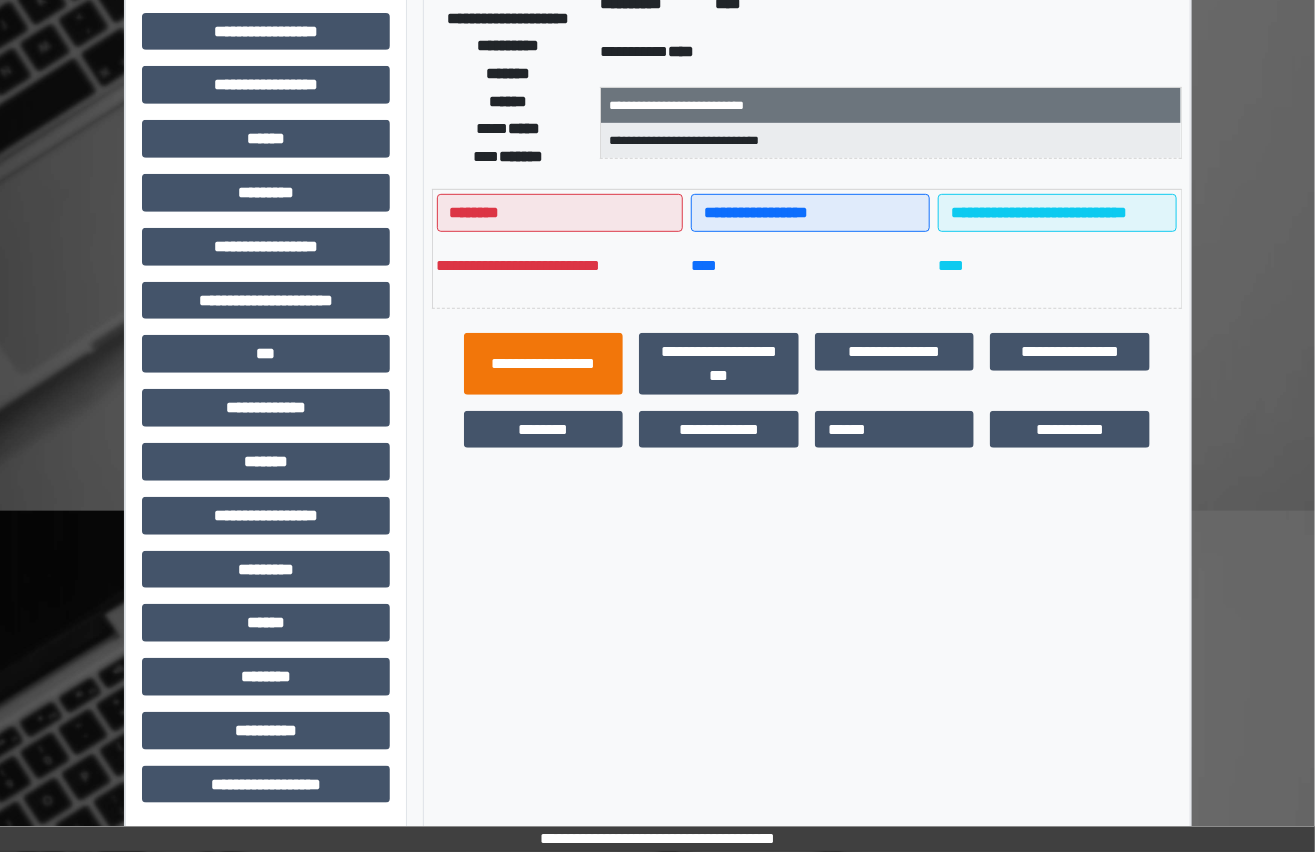 drag, startPoint x: 107, startPoint y: 551, endPoint x: 504, endPoint y: 390, distance: 428.40402 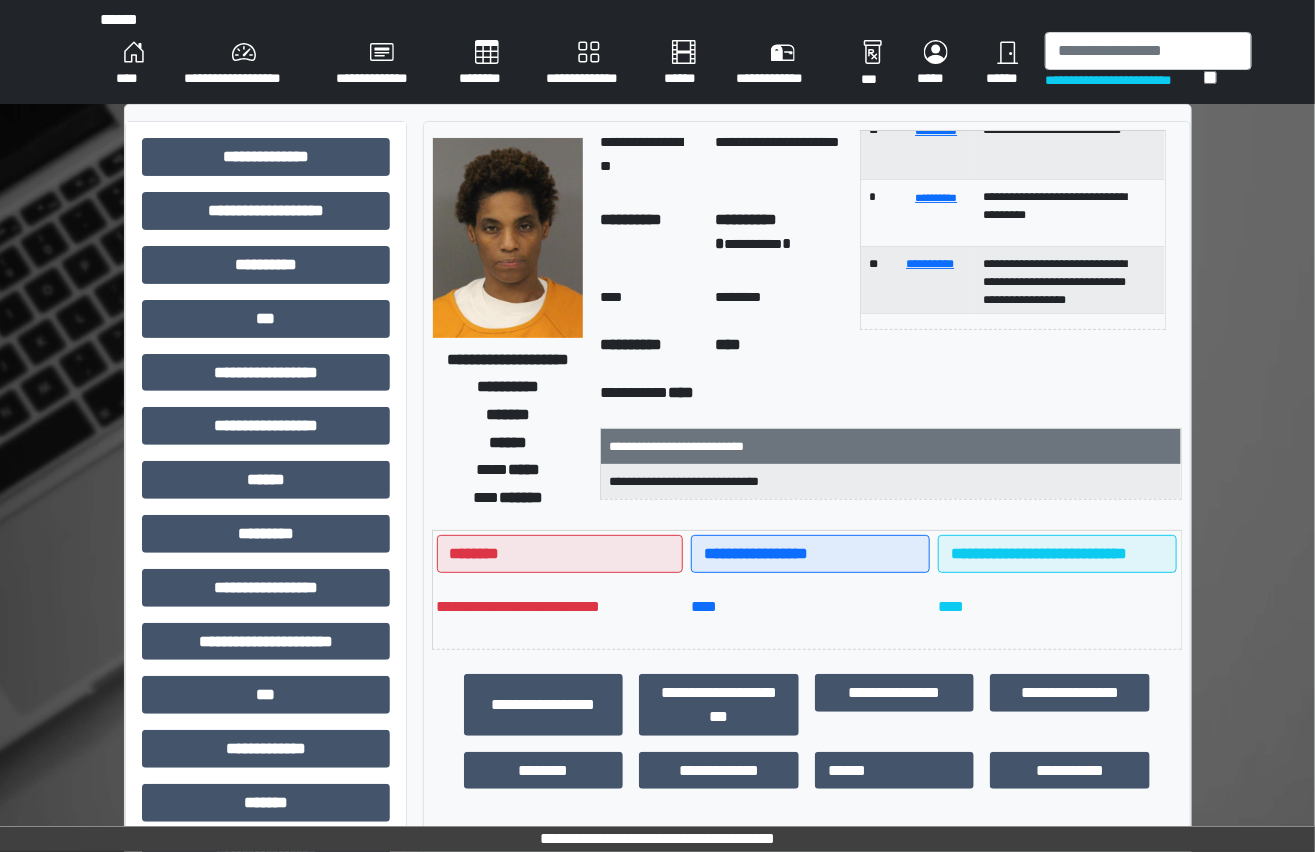 scroll, scrollTop: 0, scrollLeft: 0, axis: both 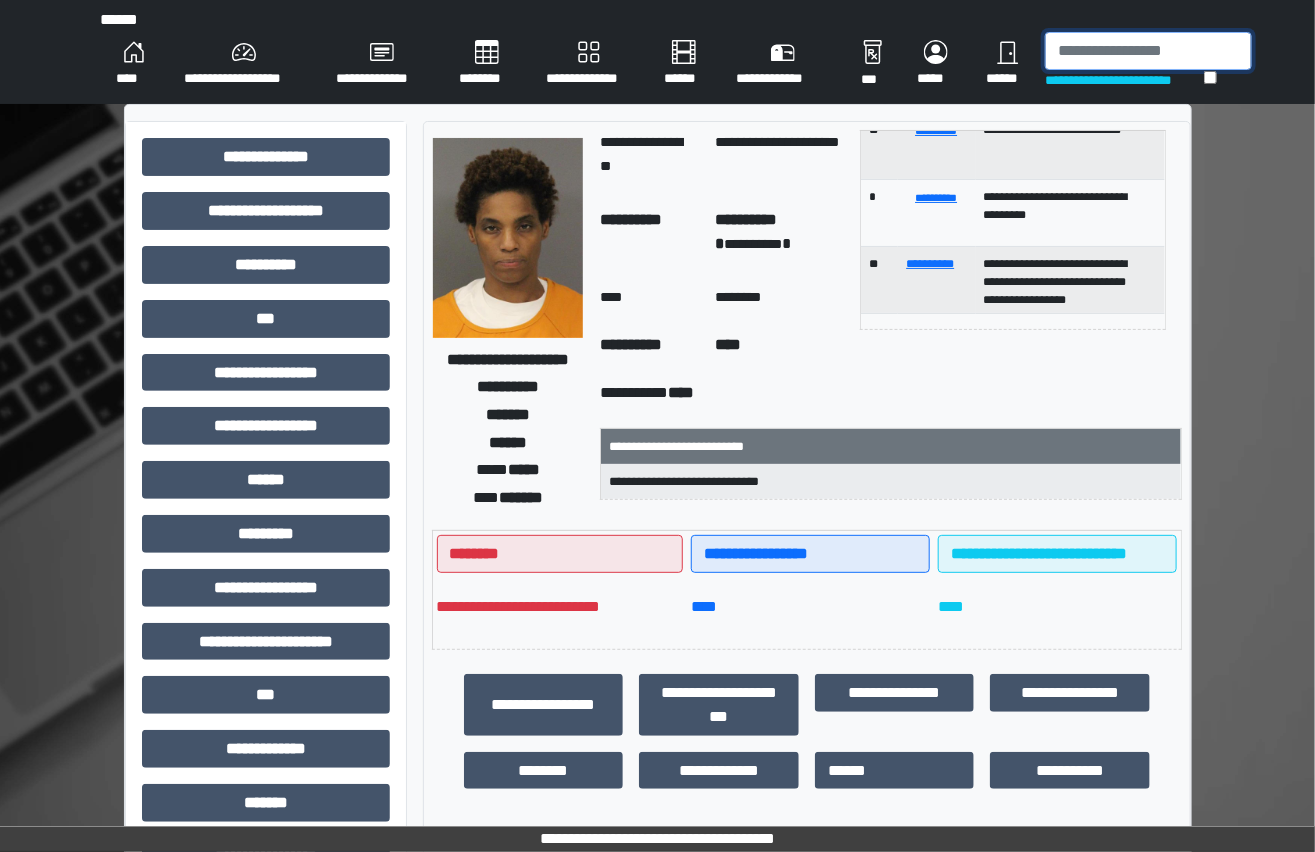 click at bounding box center (1148, 51) 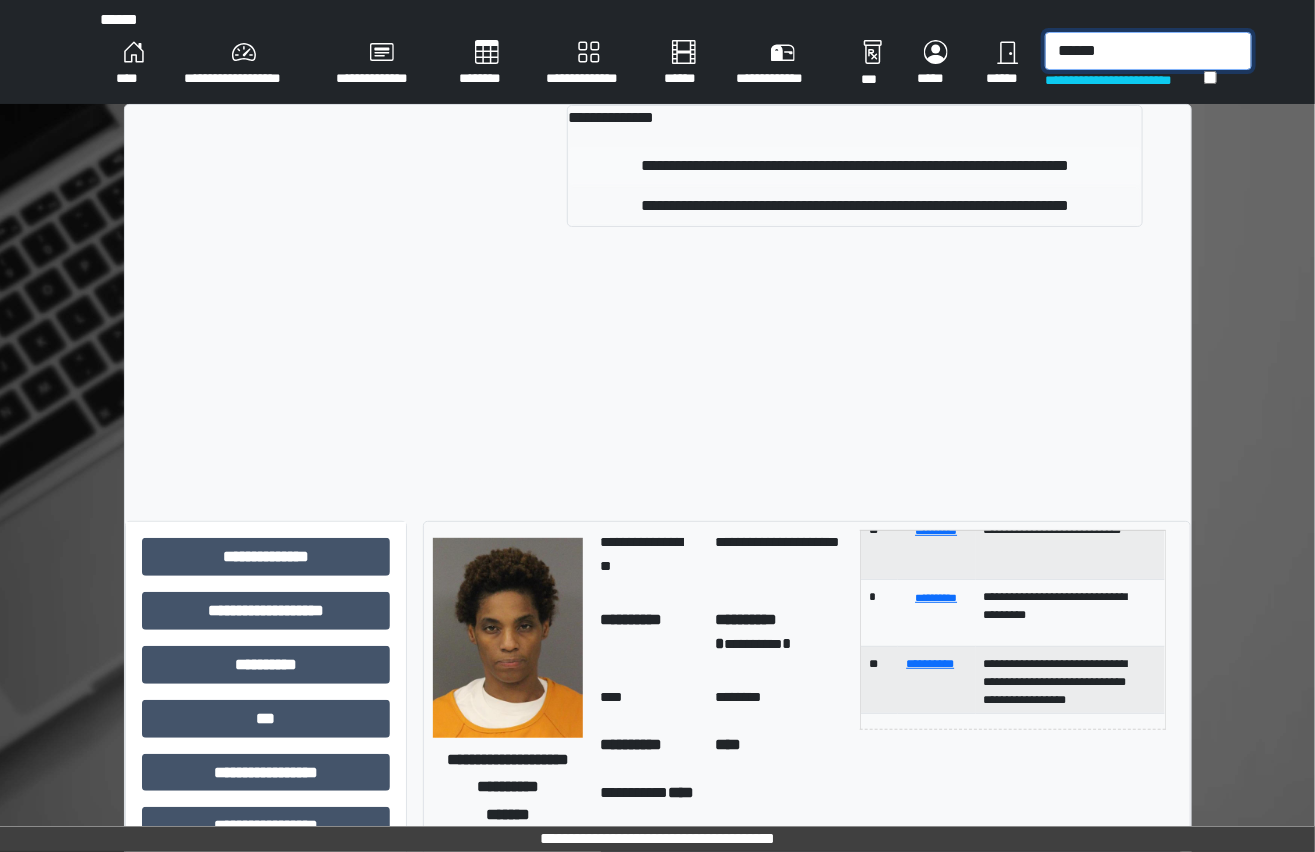 type on "******" 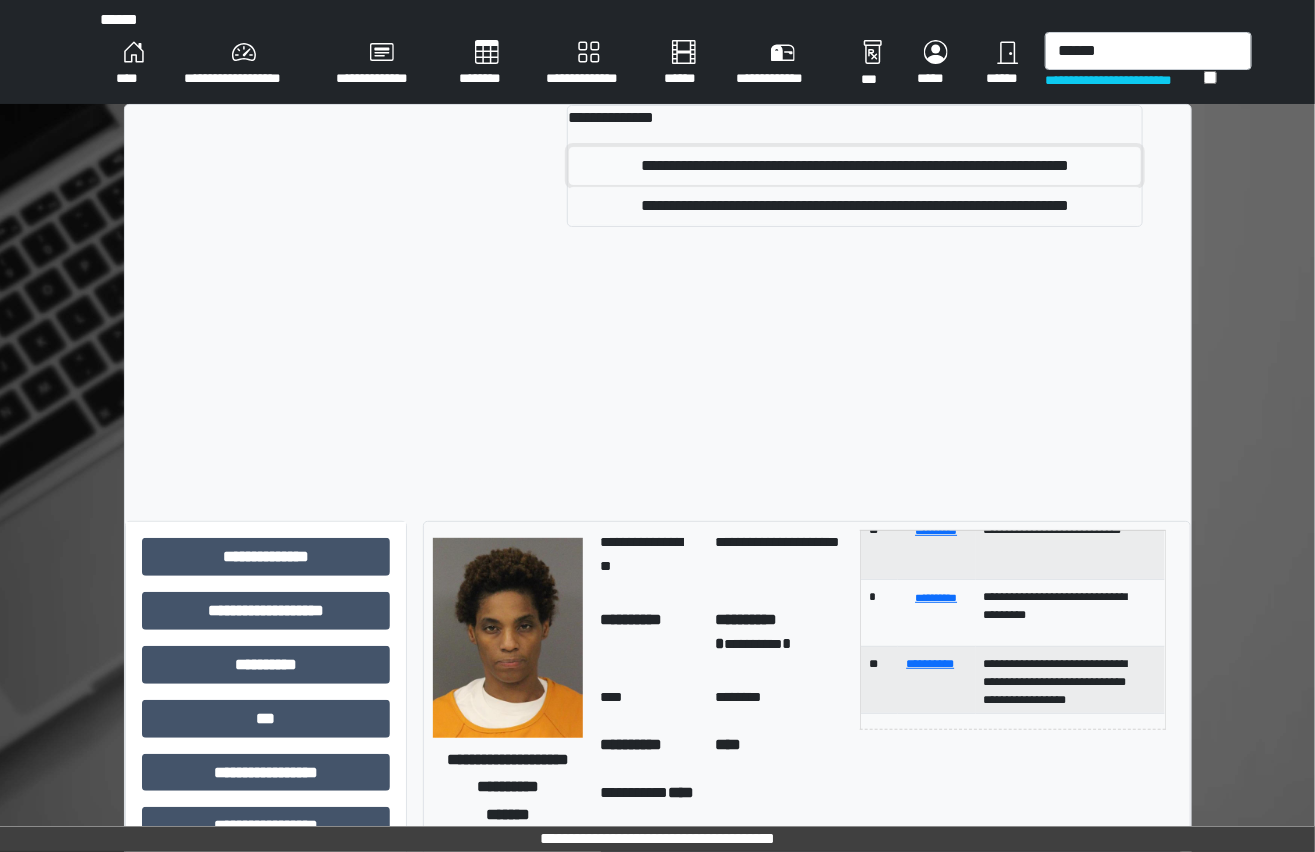 click on "**********" at bounding box center (855, 166) 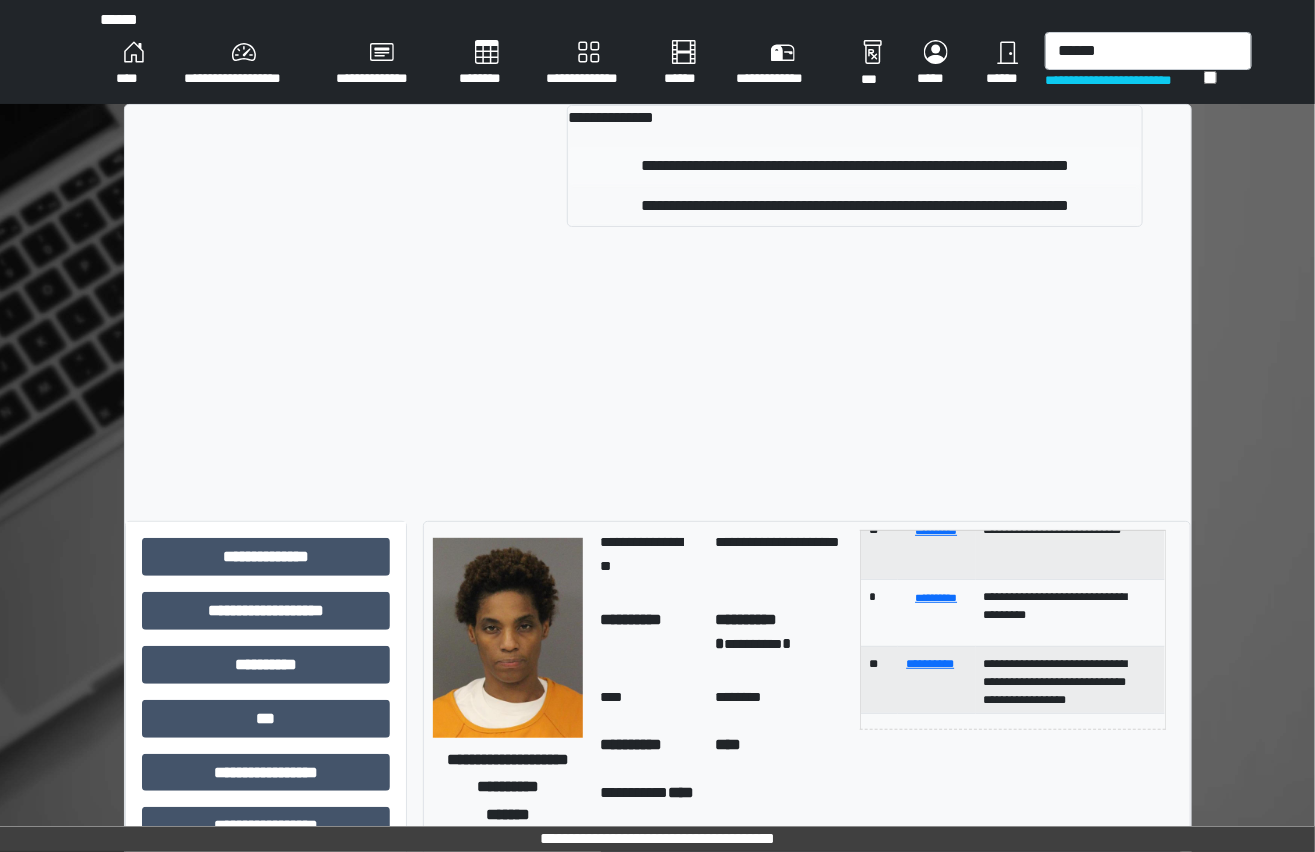 type 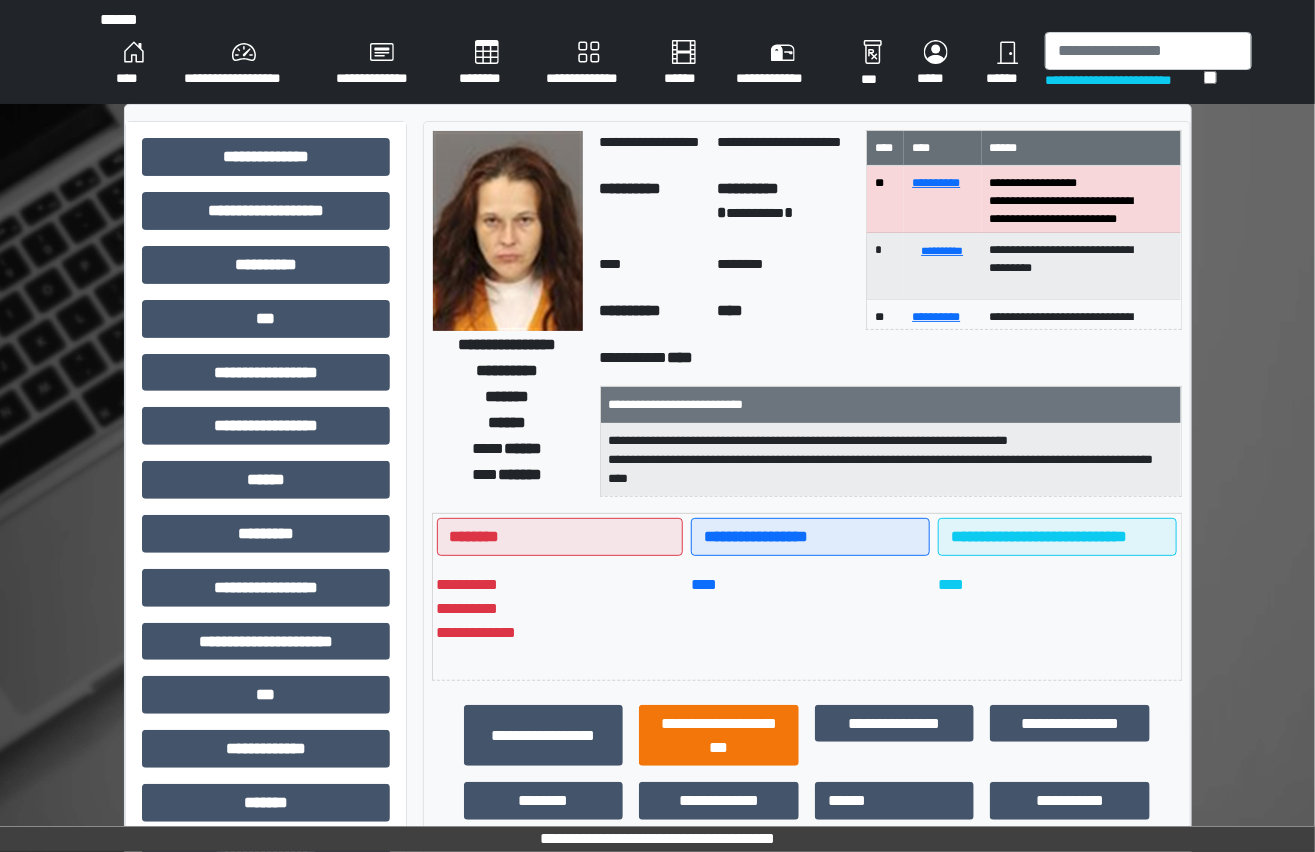 scroll, scrollTop: 181, scrollLeft: 0, axis: vertical 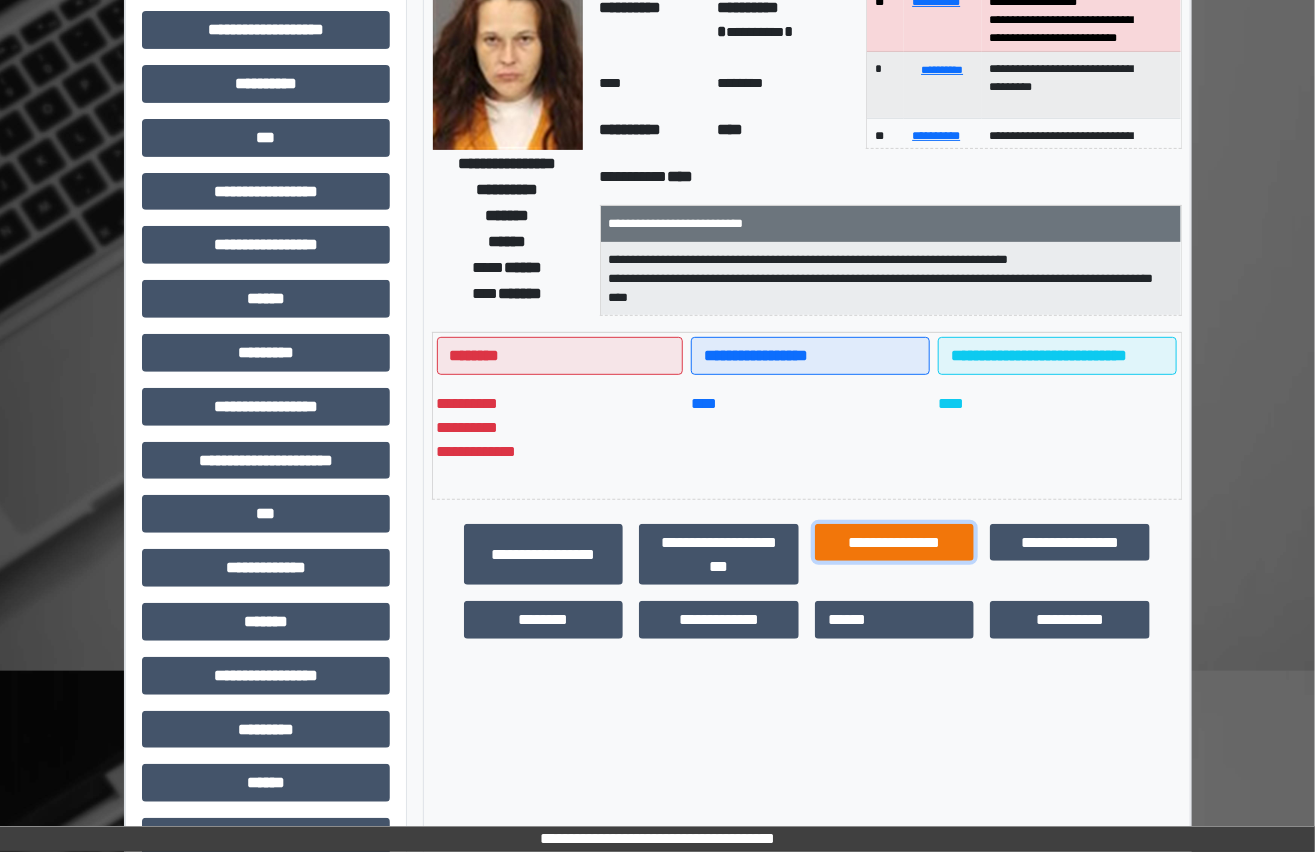 click on "**********" at bounding box center (895, 543) 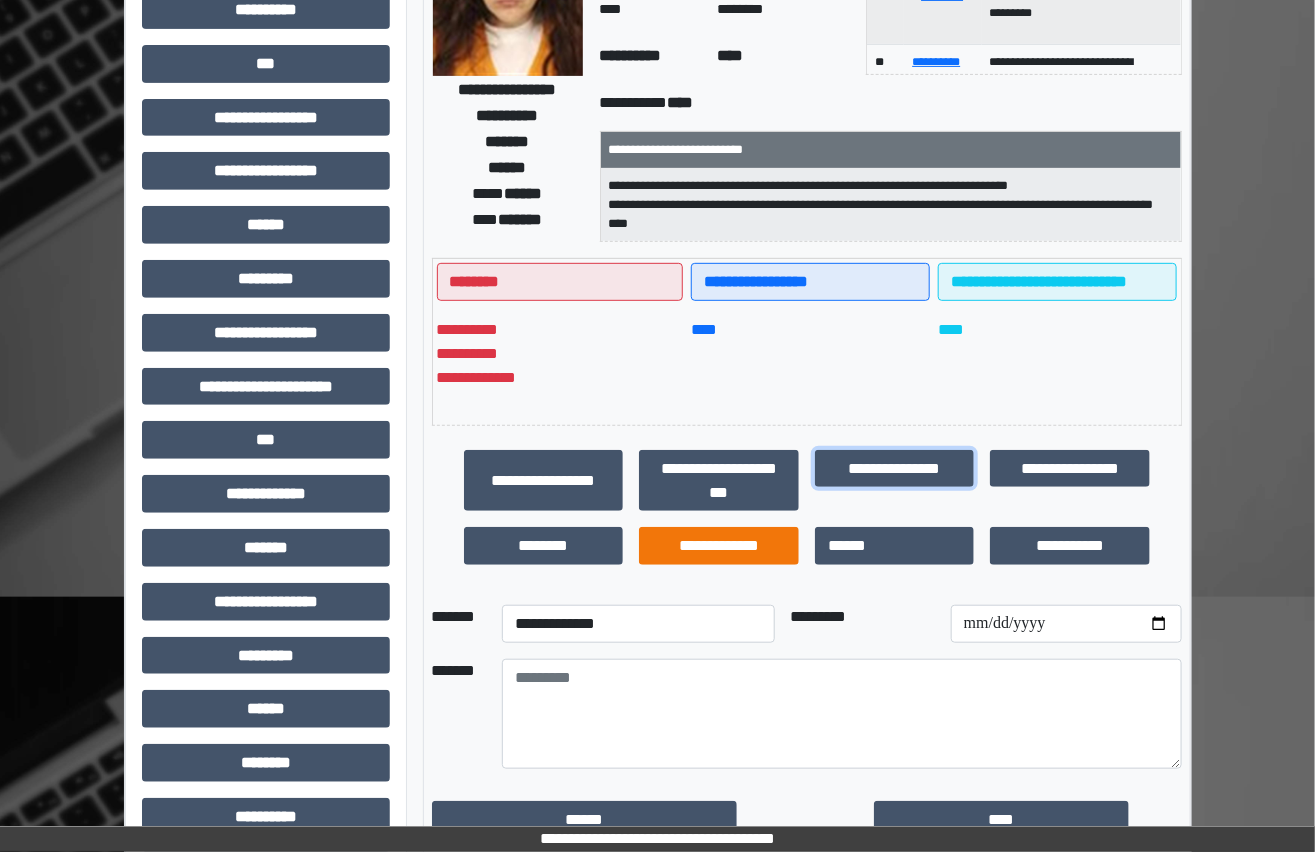 scroll, scrollTop: 341, scrollLeft: 0, axis: vertical 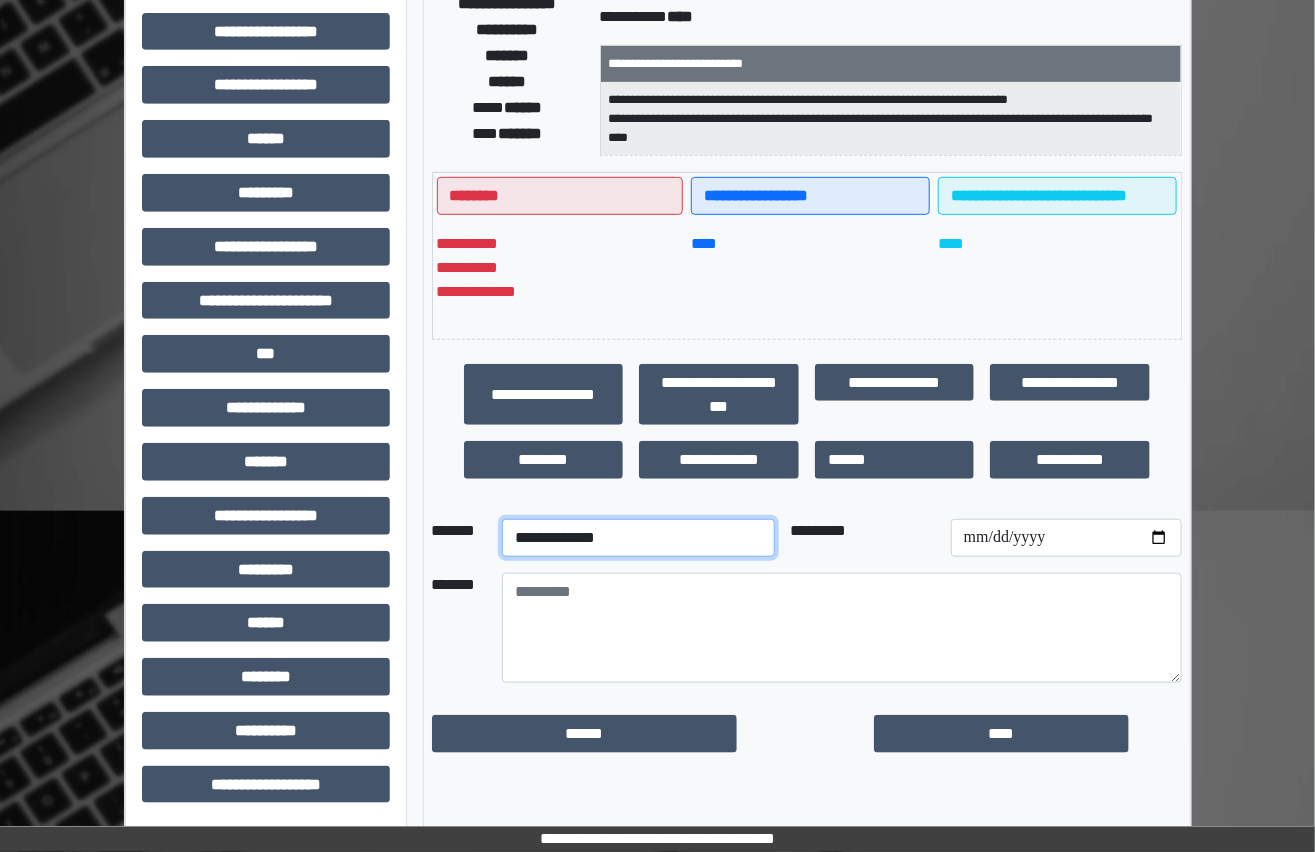 click on "**********" at bounding box center [638, 538] 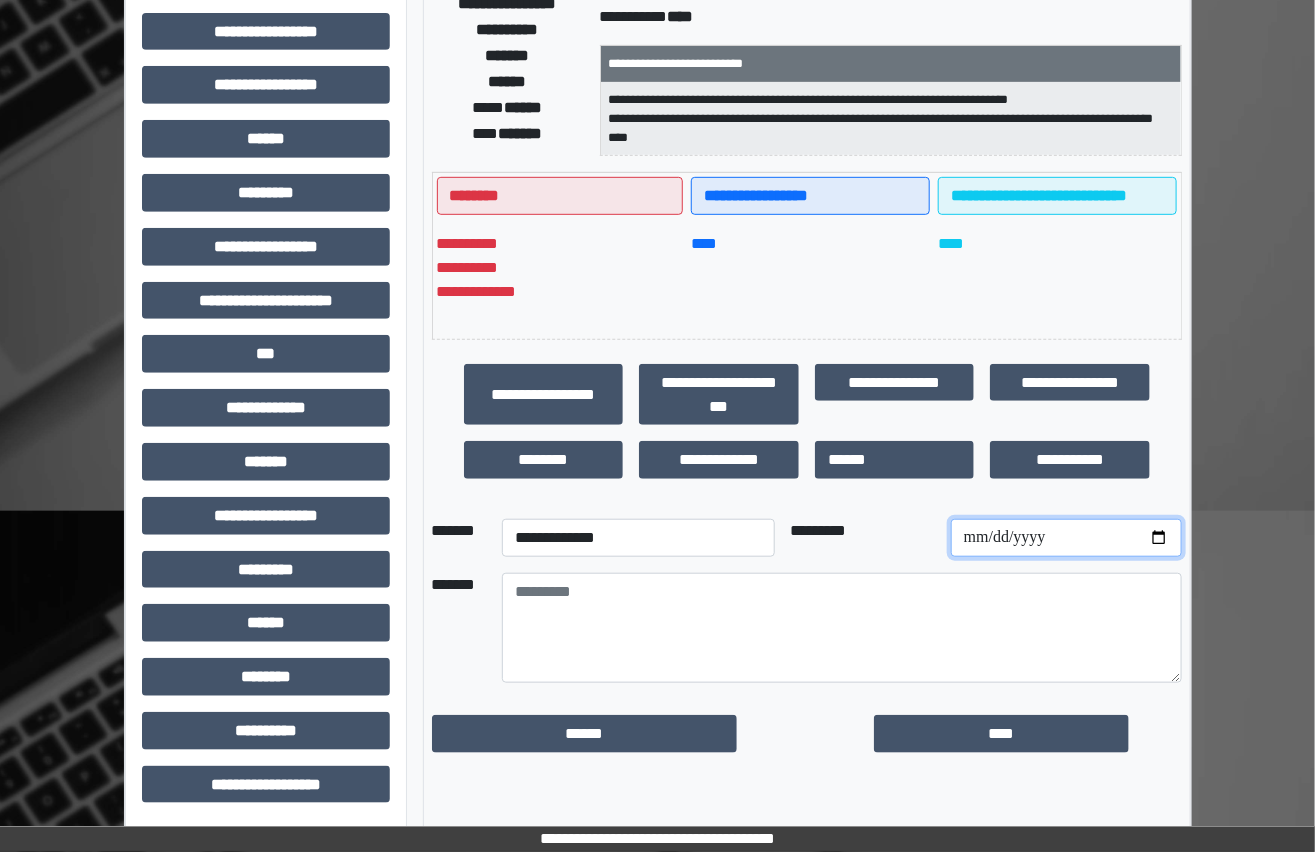 click at bounding box center [1066, 538] 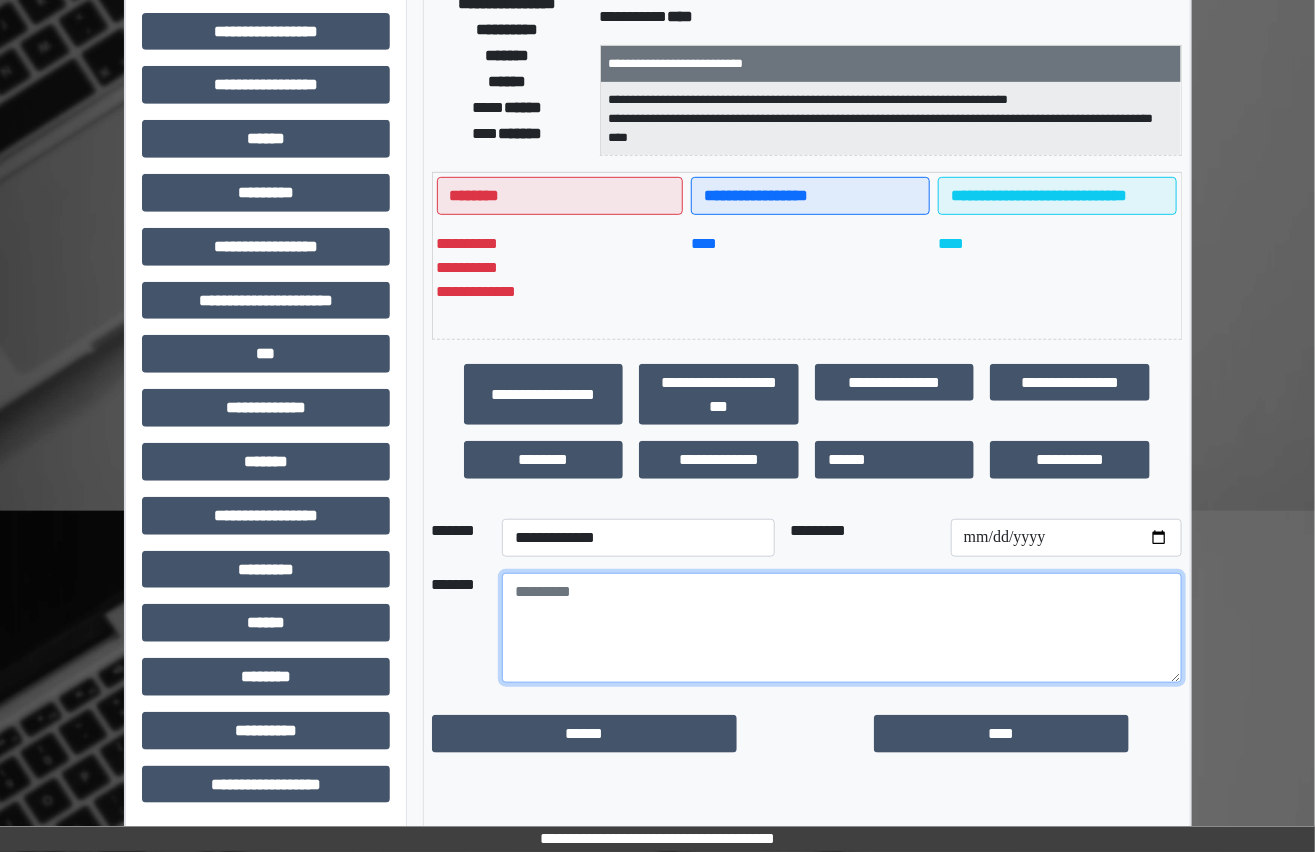 click at bounding box center [842, 628] 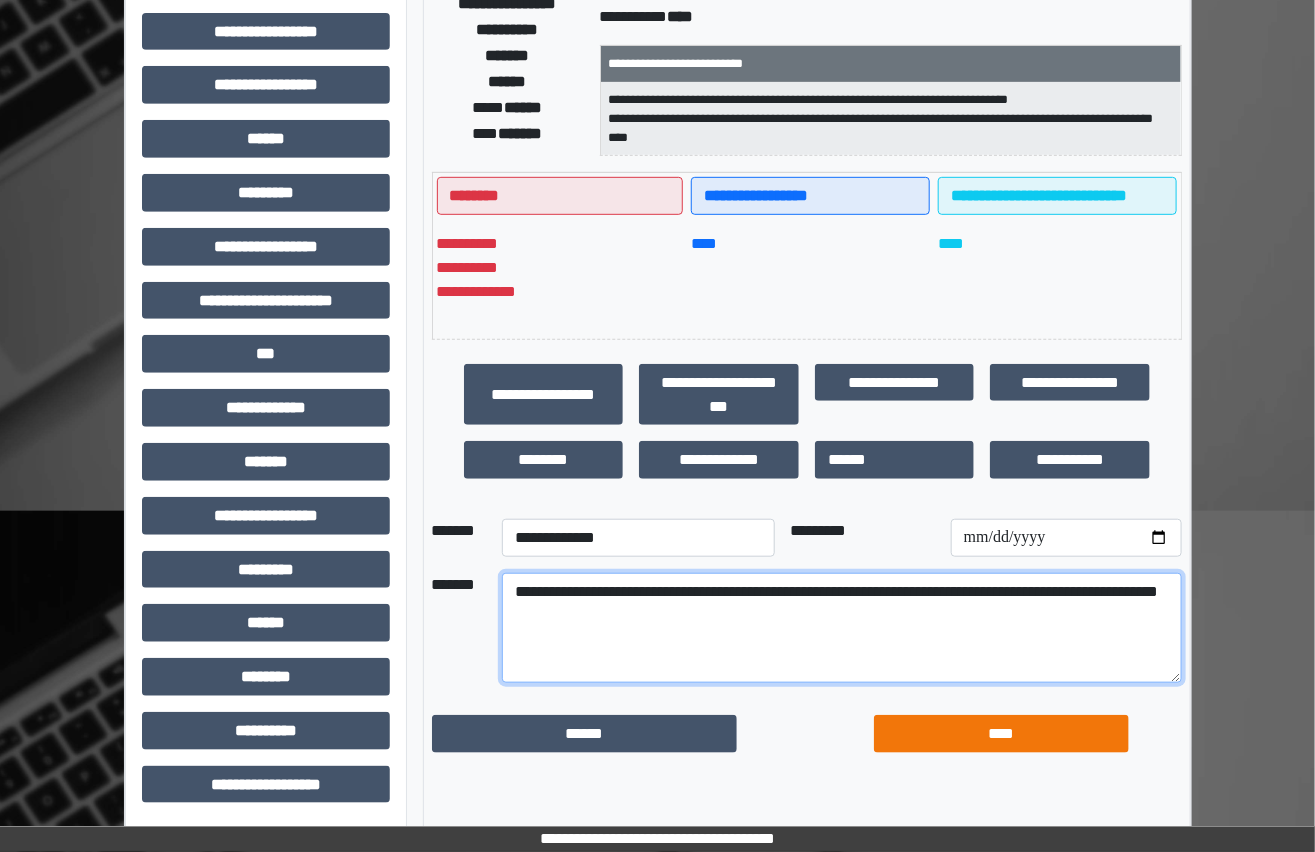 type on "**********" 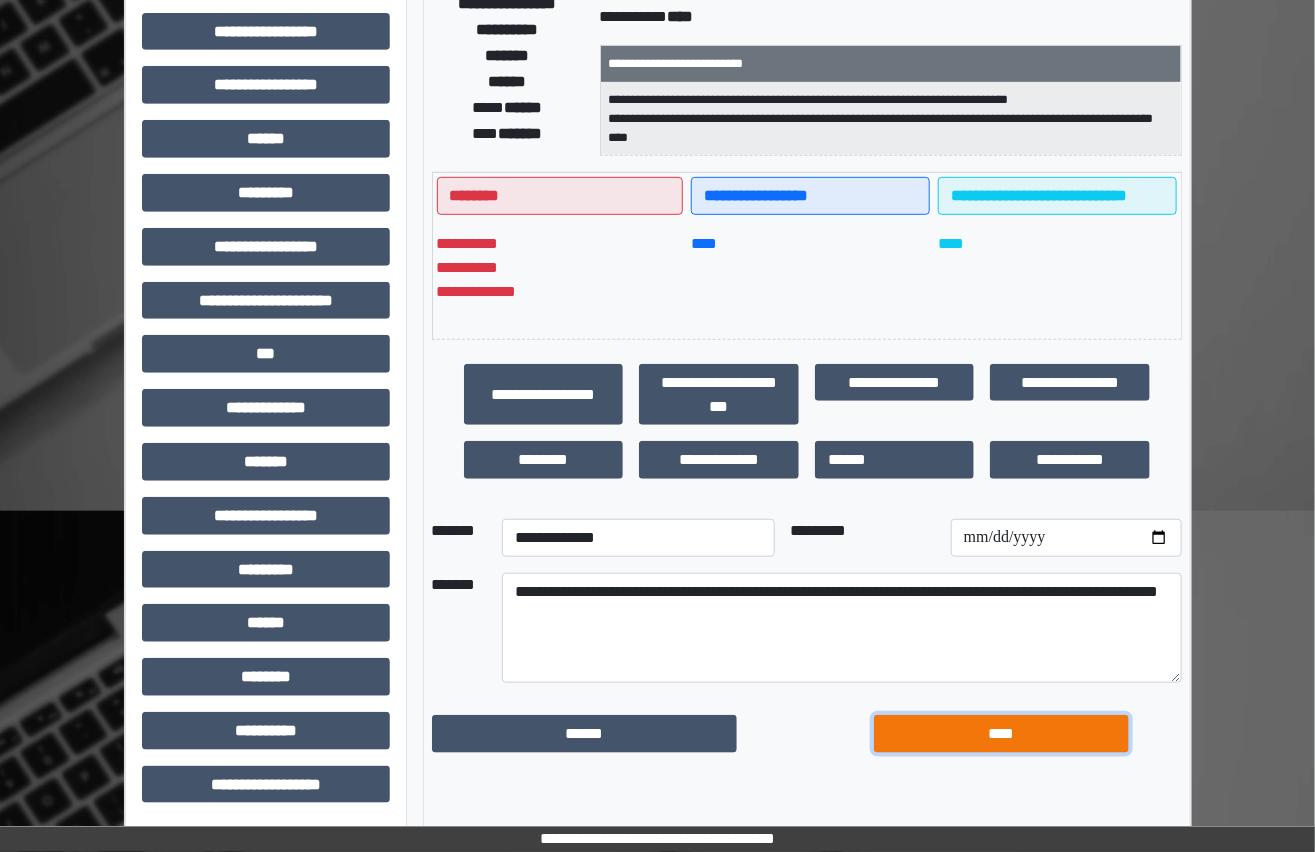 click on "****" at bounding box center [1001, 734] 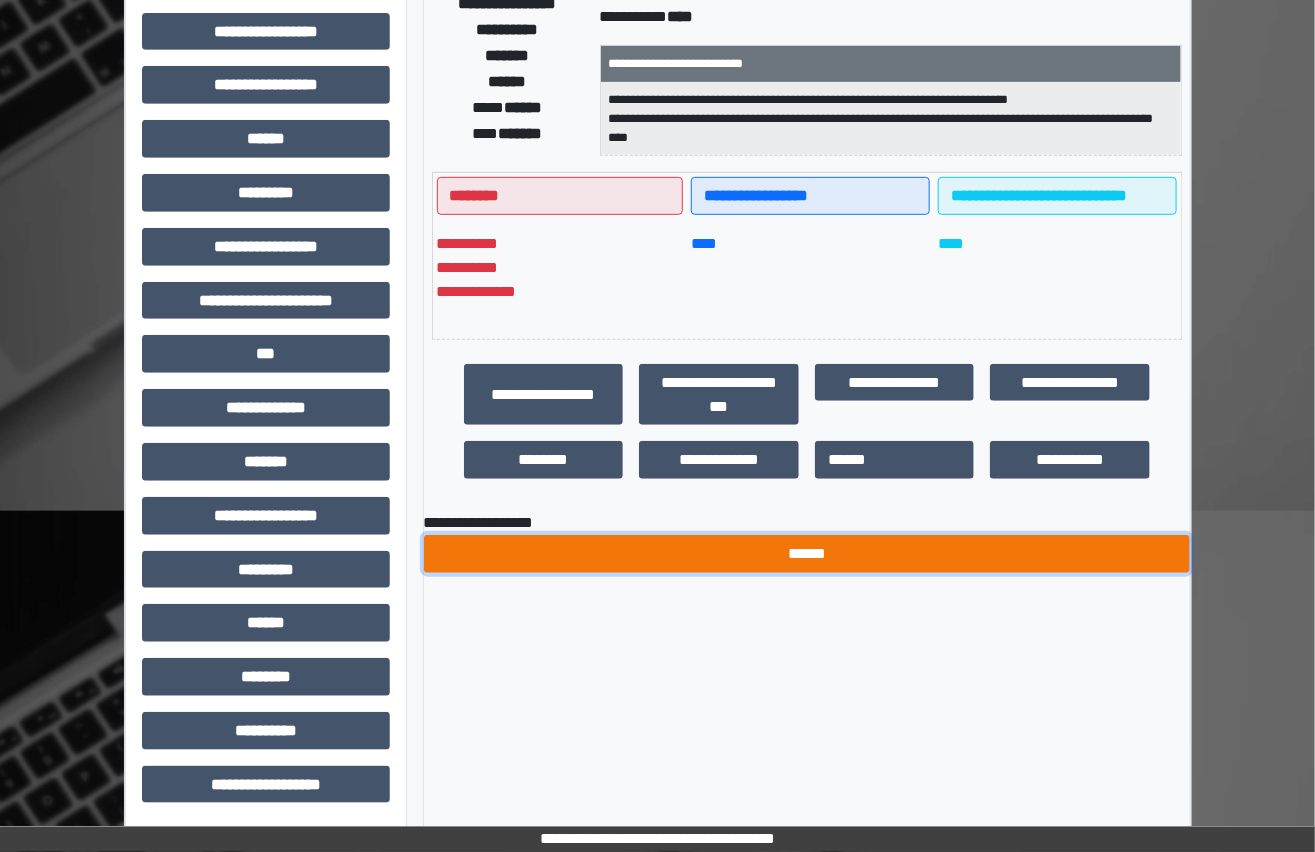 click on "******" at bounding box center [807, 554] 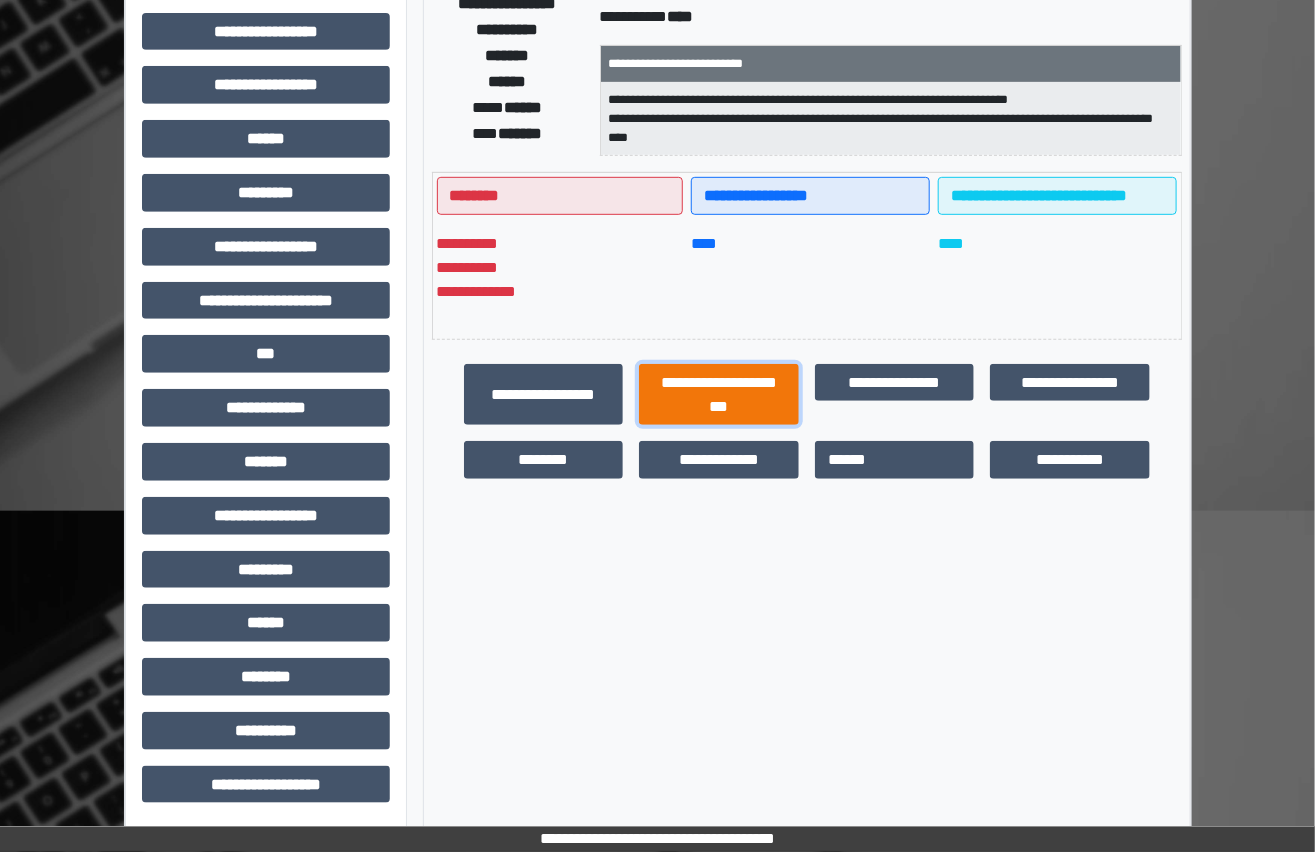 click on "**********" at bounding box center [719, 395] 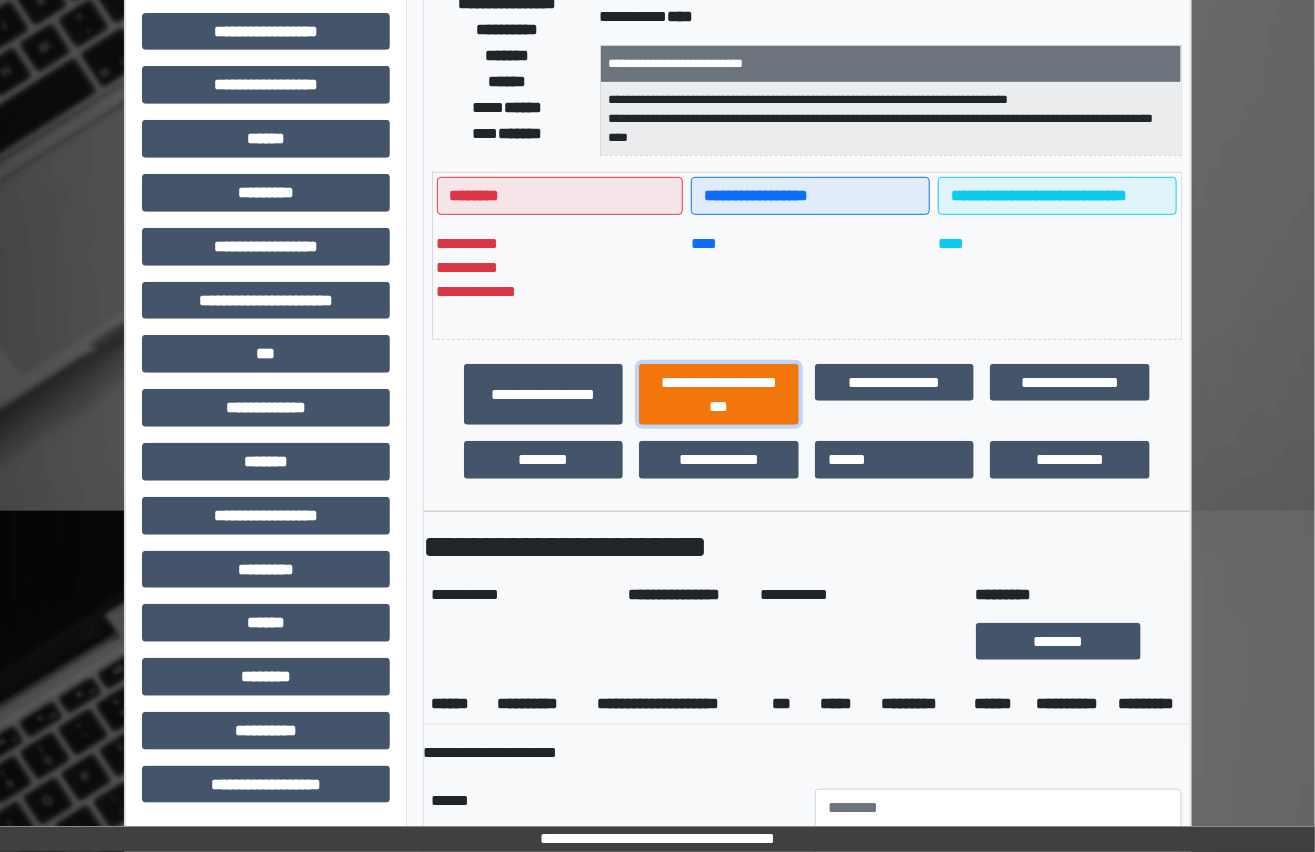 click on "**********" at bounding box center [719, 395] 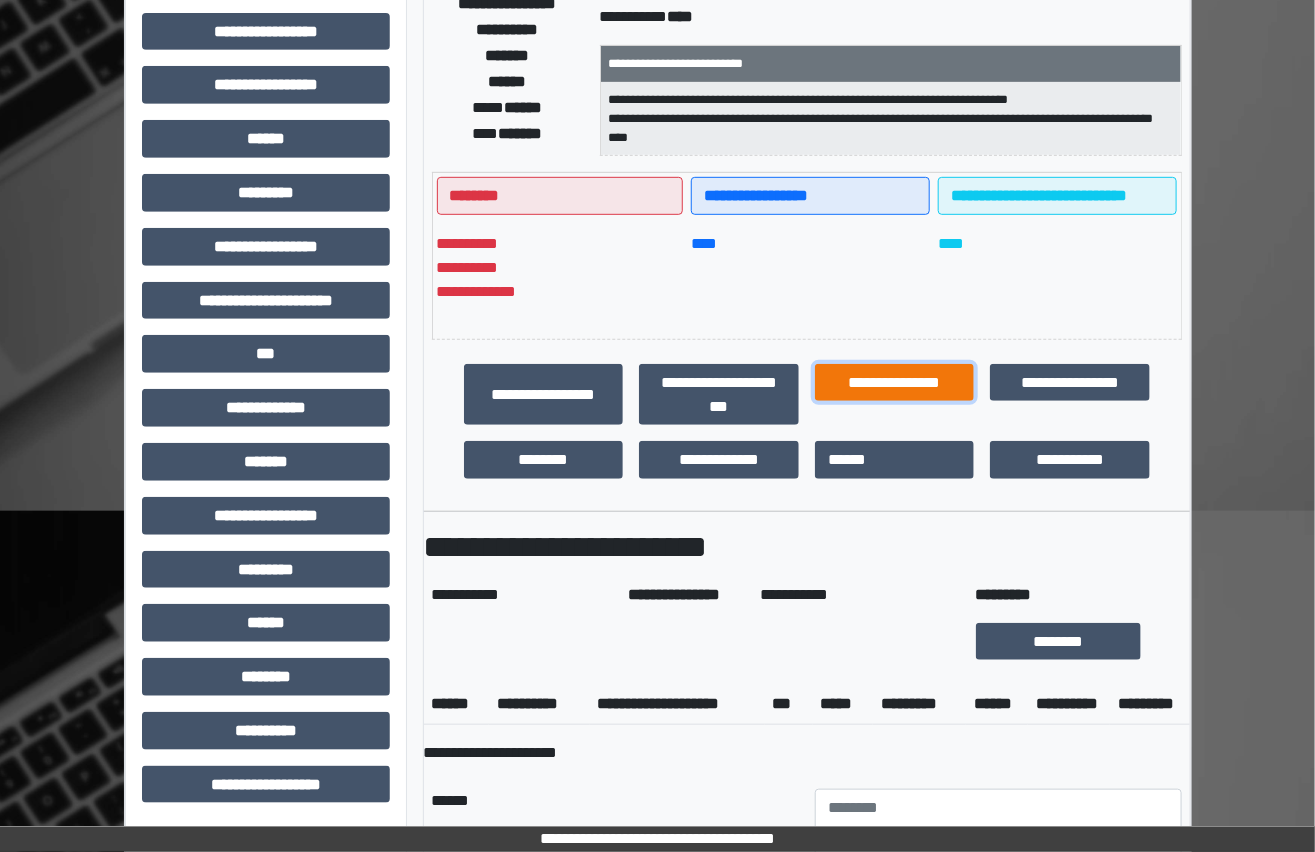 click on "**********" at bounding box center [895, 383] 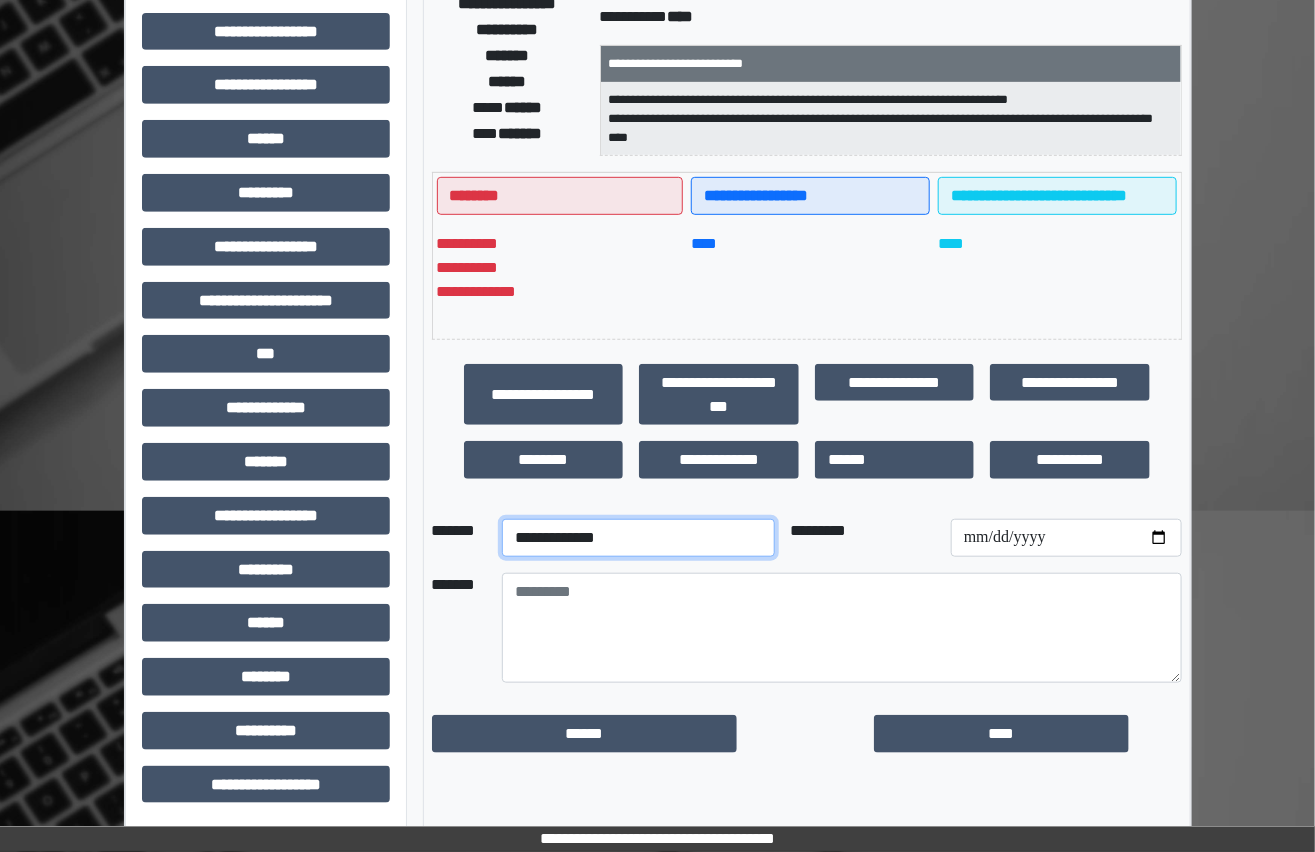 click on "**********" at bounding box center [638, 538] 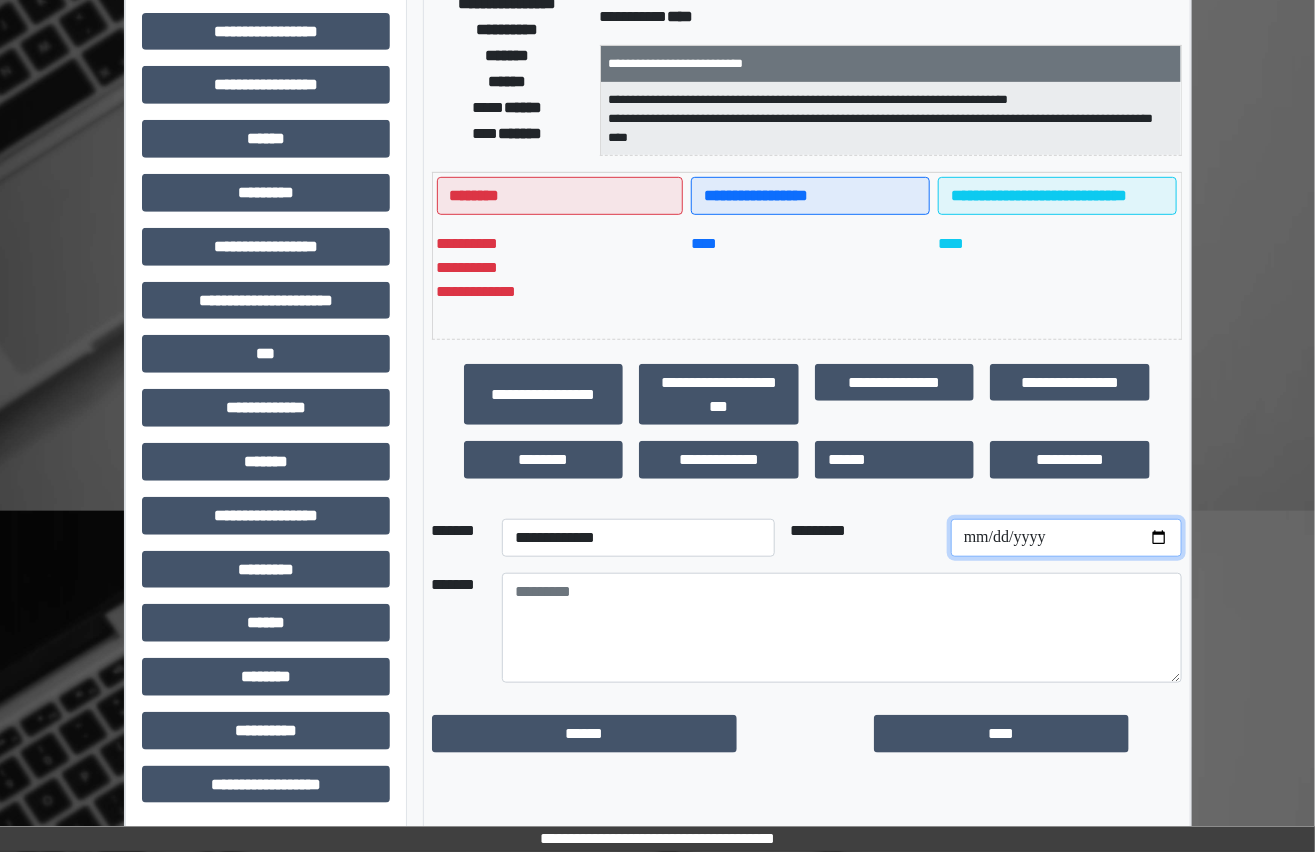 click at bounding box center (1066, 538) 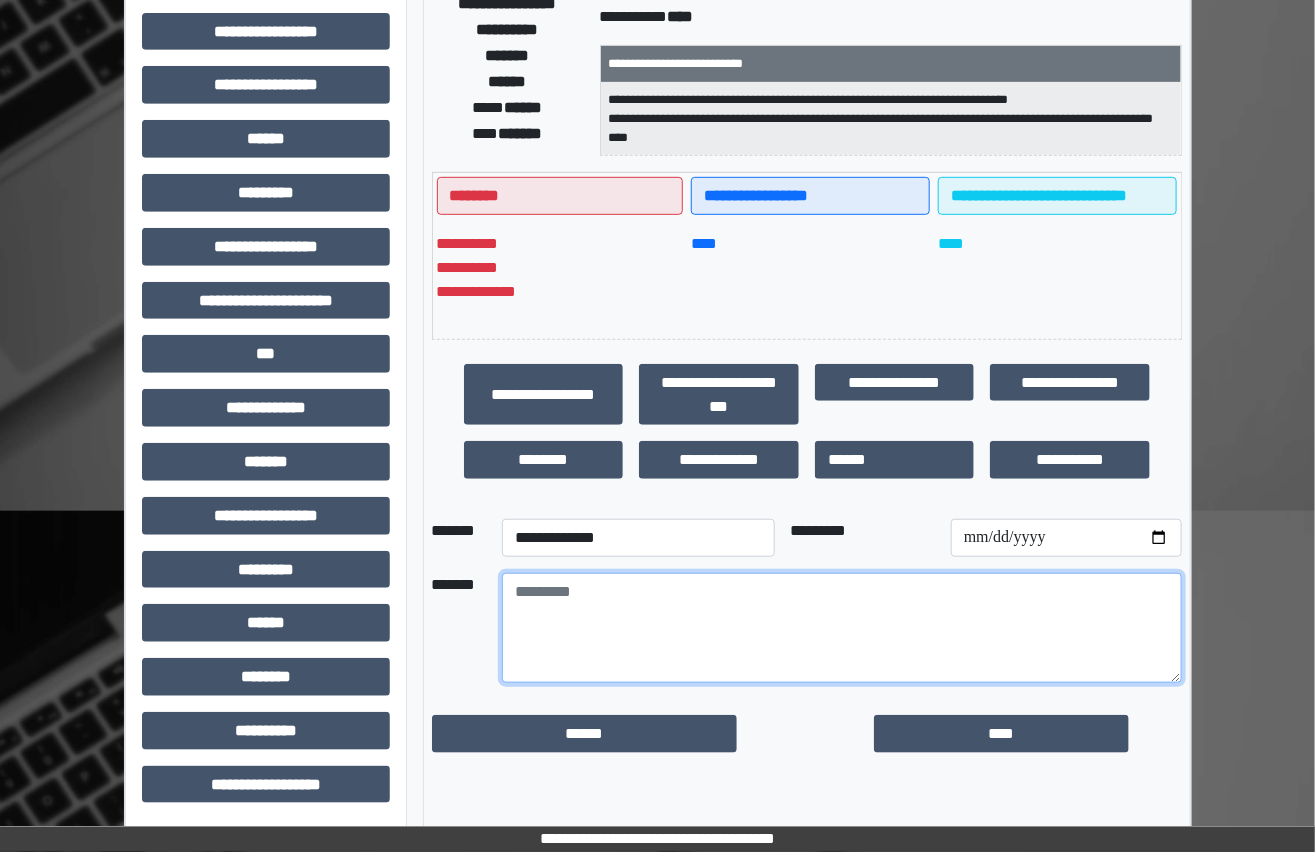 click at bounding box center (842, 628) 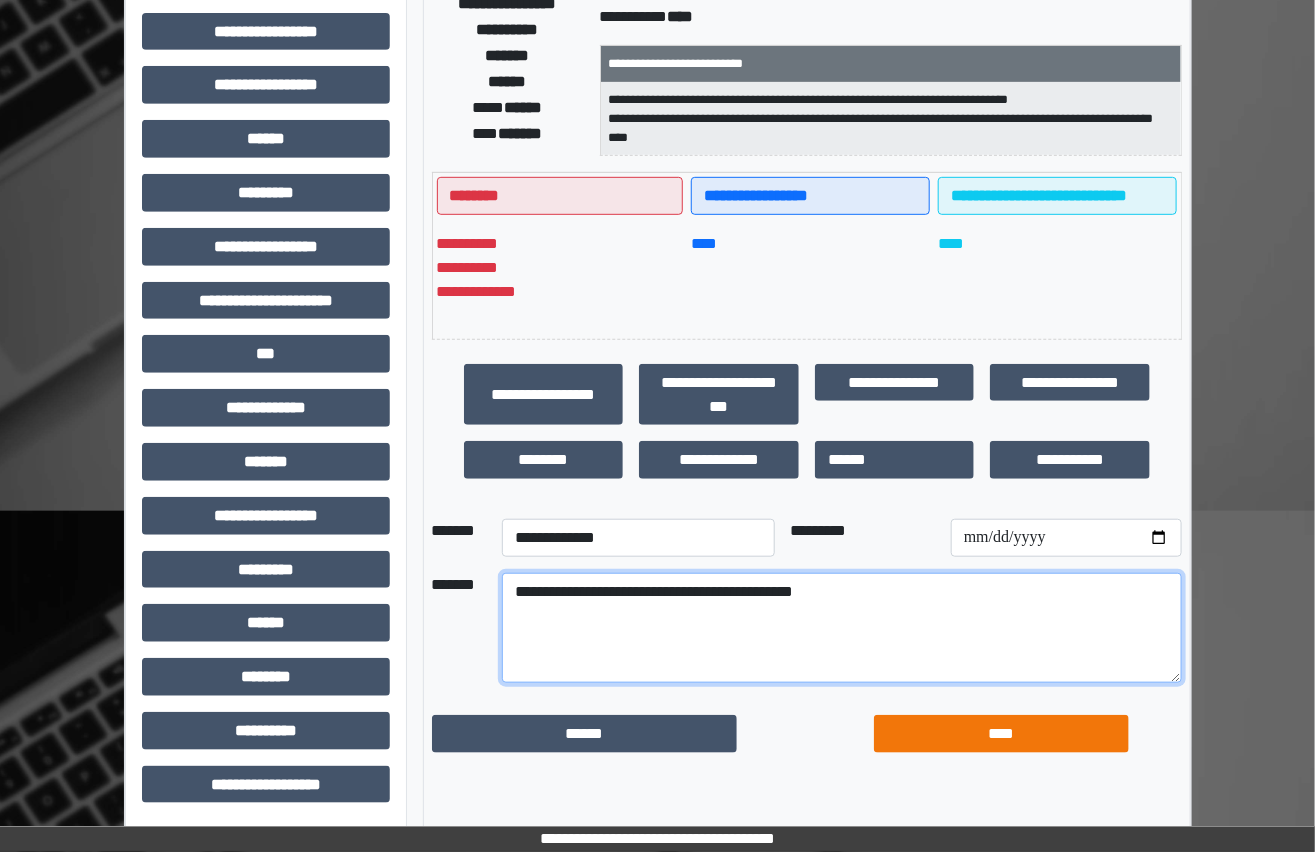 type on "**********" 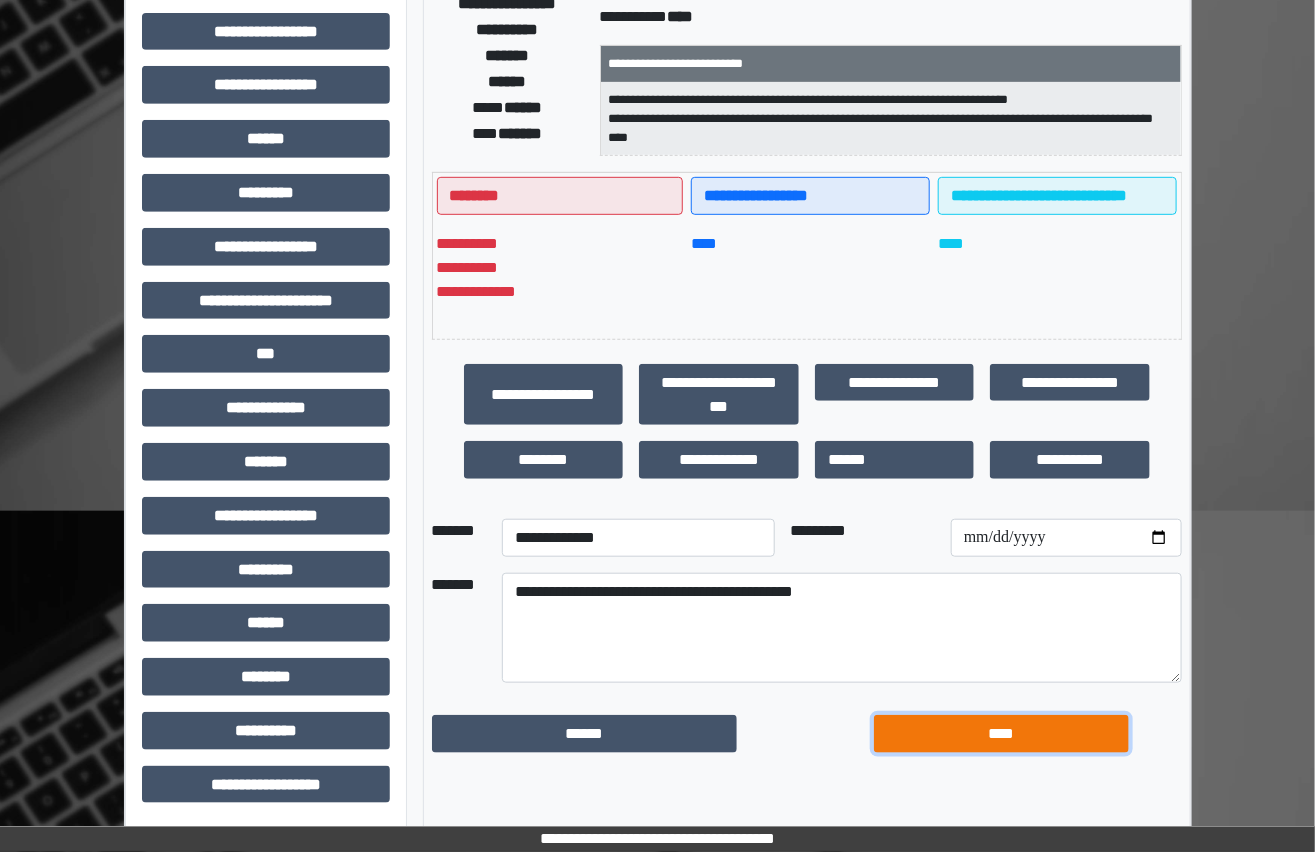 click on "****" at bounding box center [1001, 734] 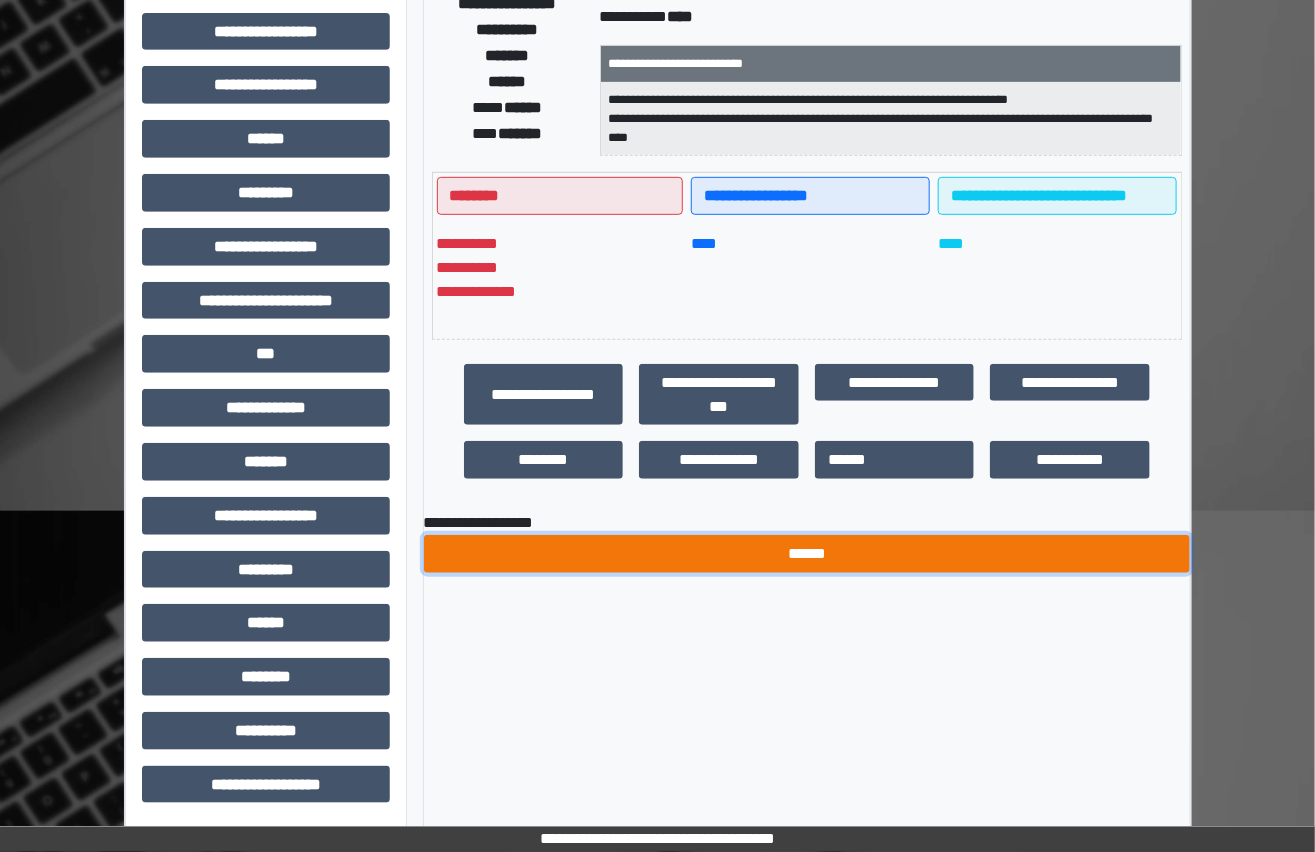click on "******" at bounding box center (807, 554) 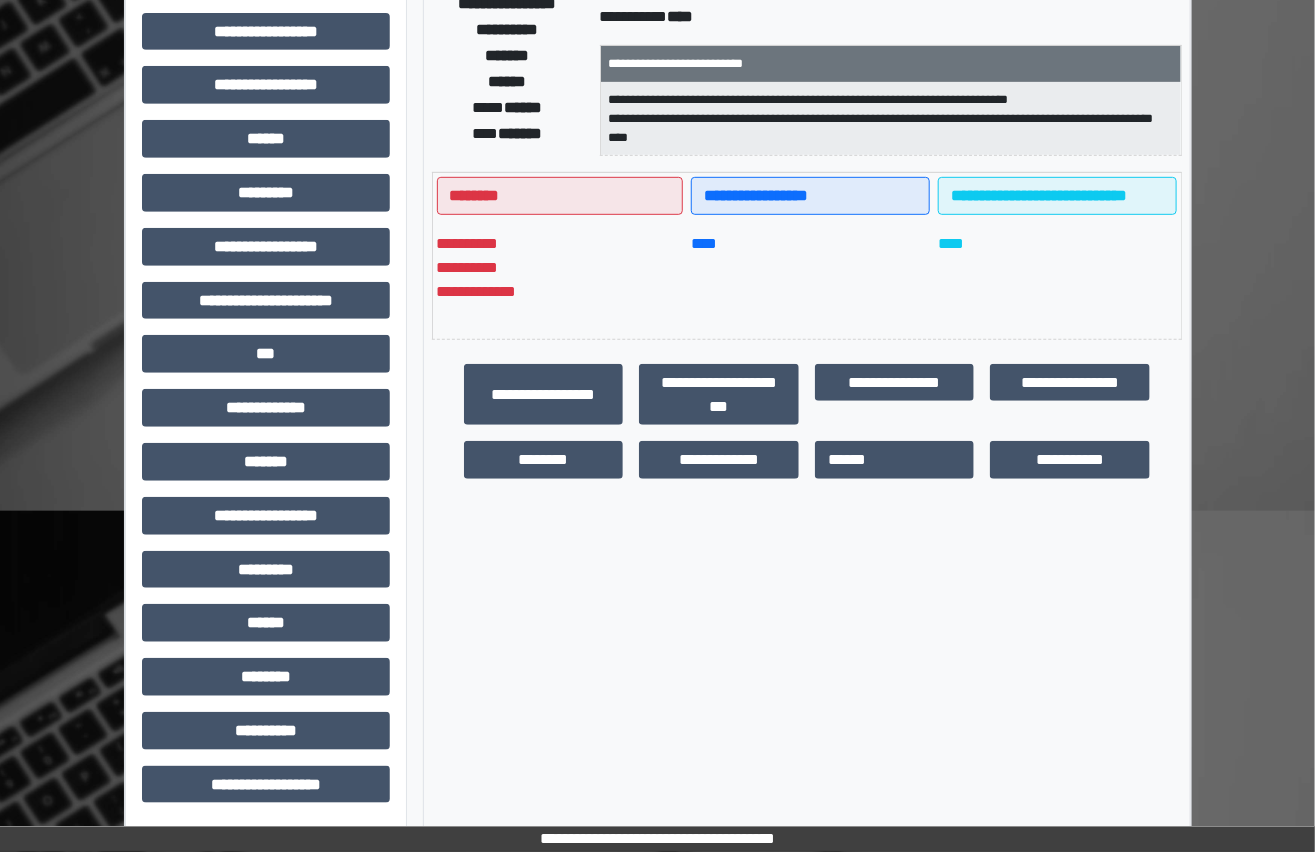 drag, startPoint x: 74, startPoint y: 473, endPoint x: 257, endPoint y: 385, distance: 203.0591 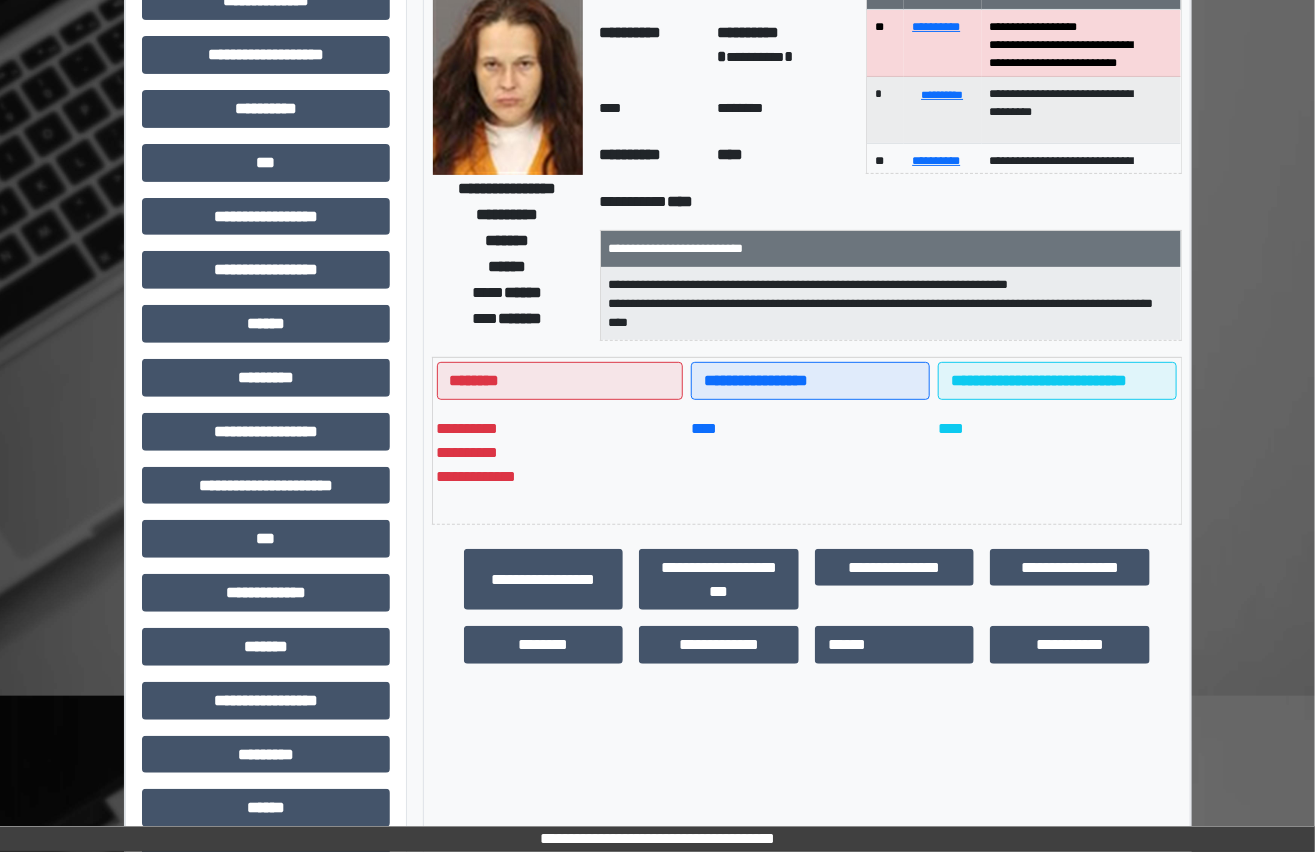 scroll, scrollTop: 0, scrollLeft: 0, axis: both 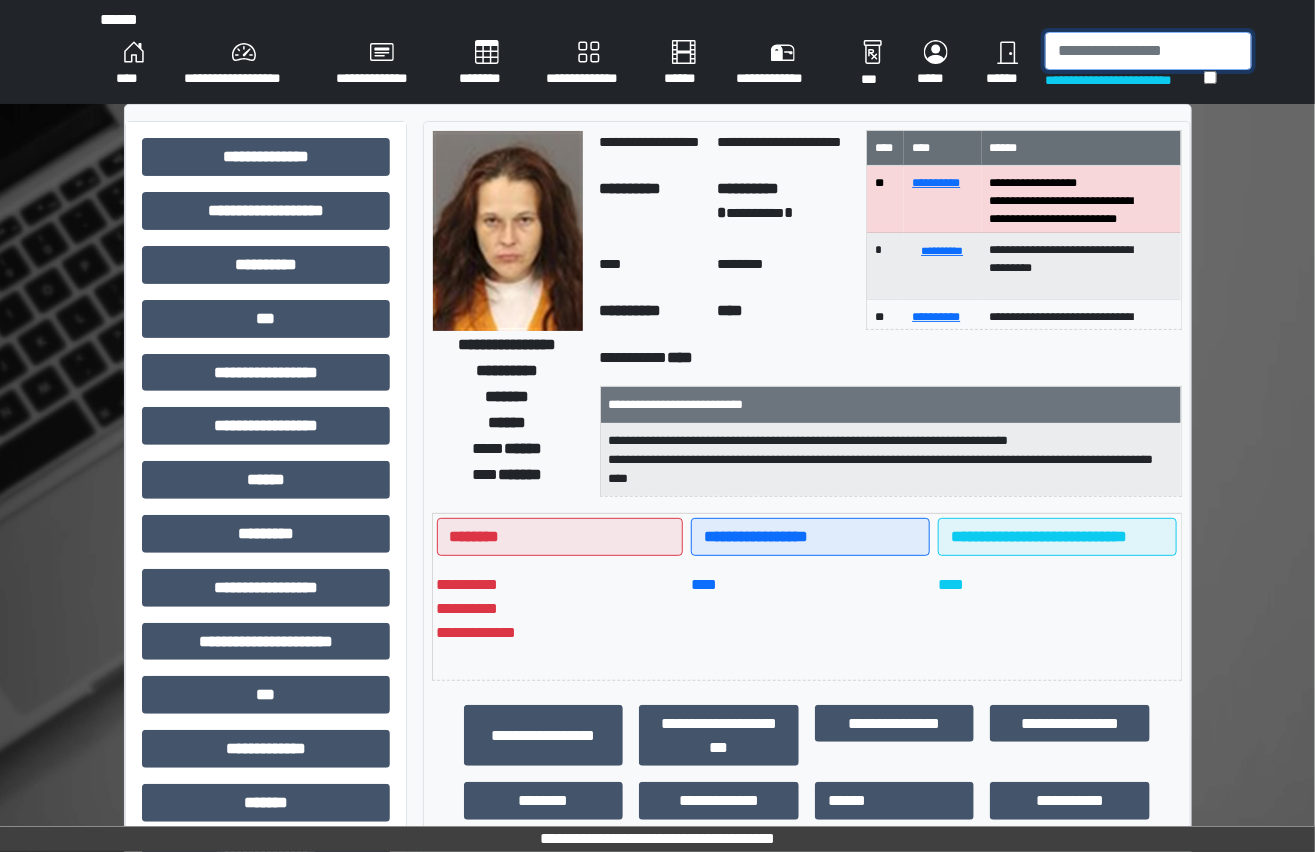 click at bounding box center [1148, 51] 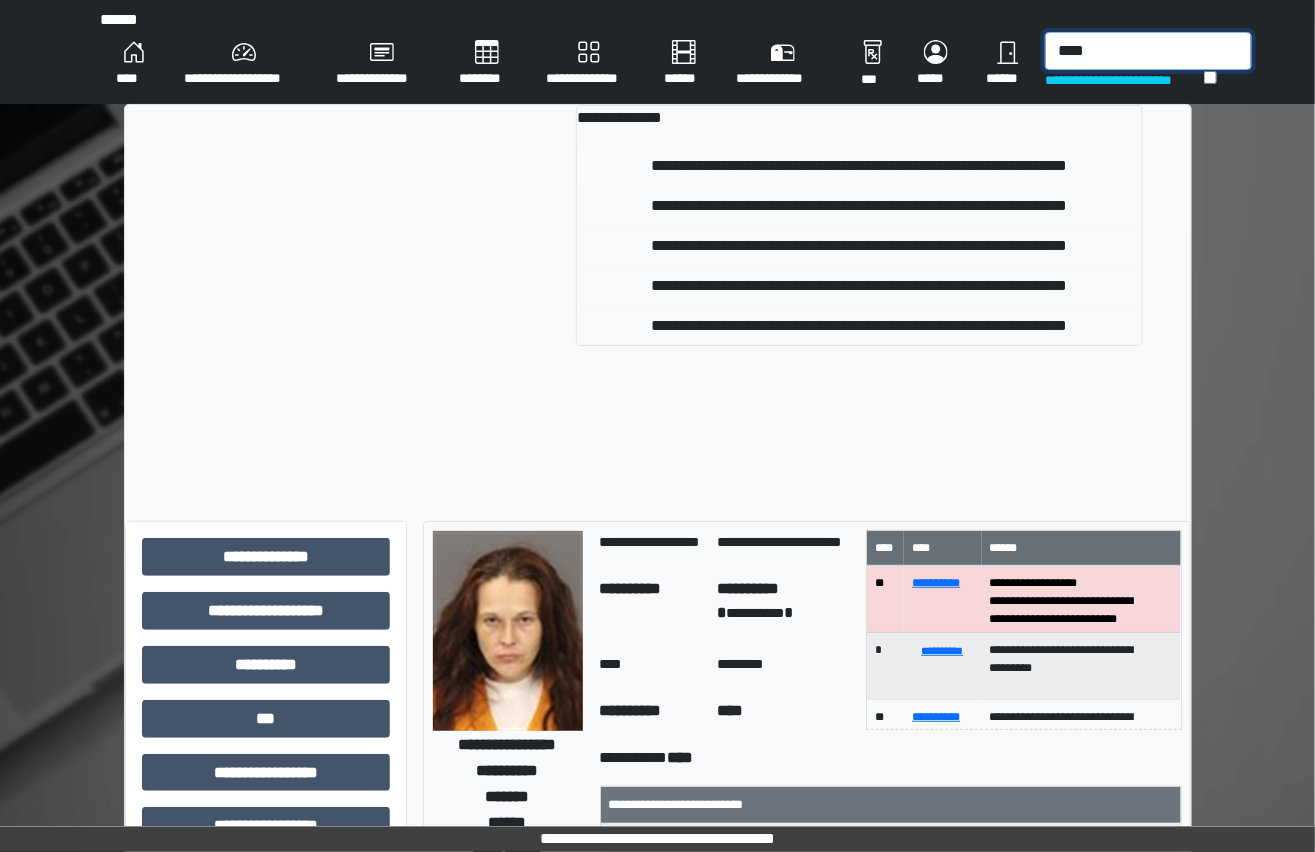 type on "****" 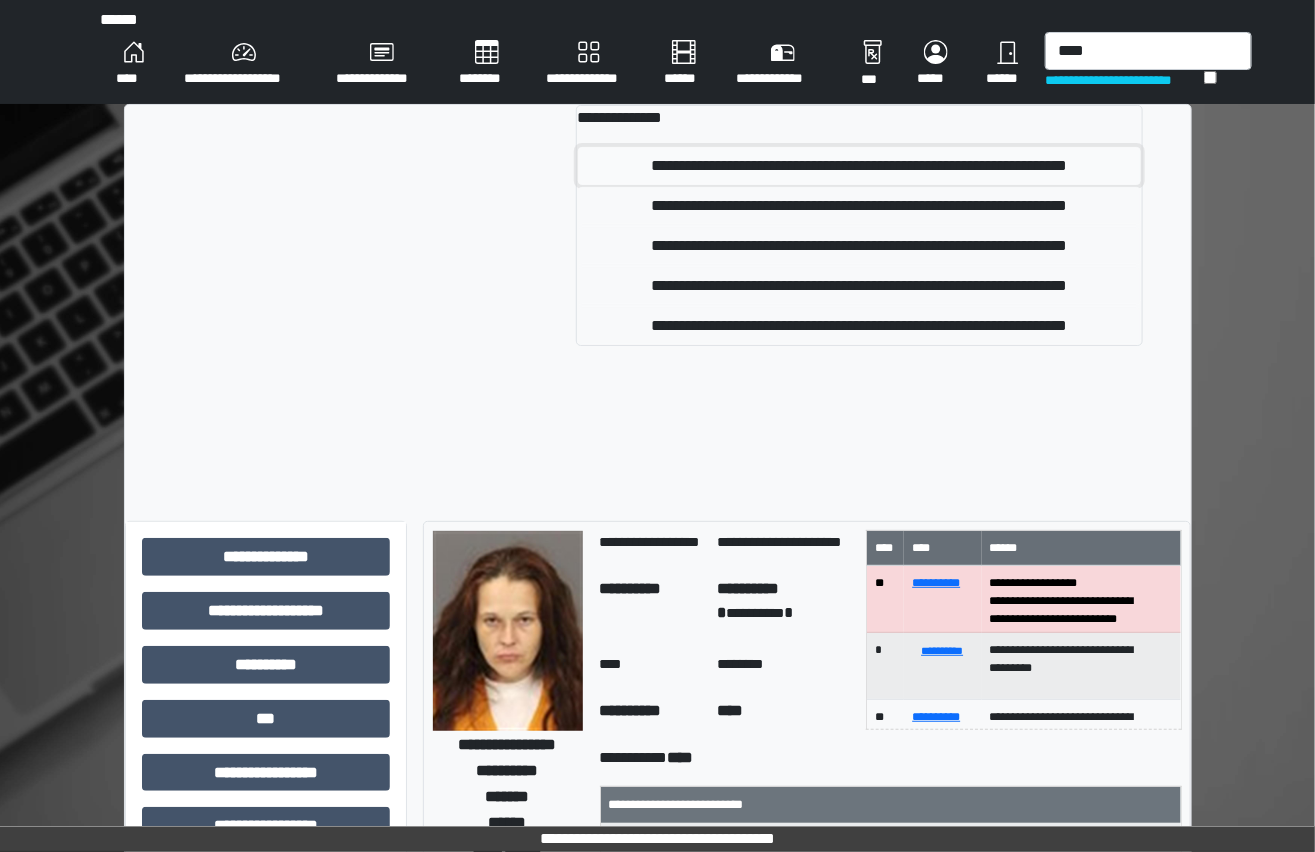 click on "**********" at bounding box center [859, 166] 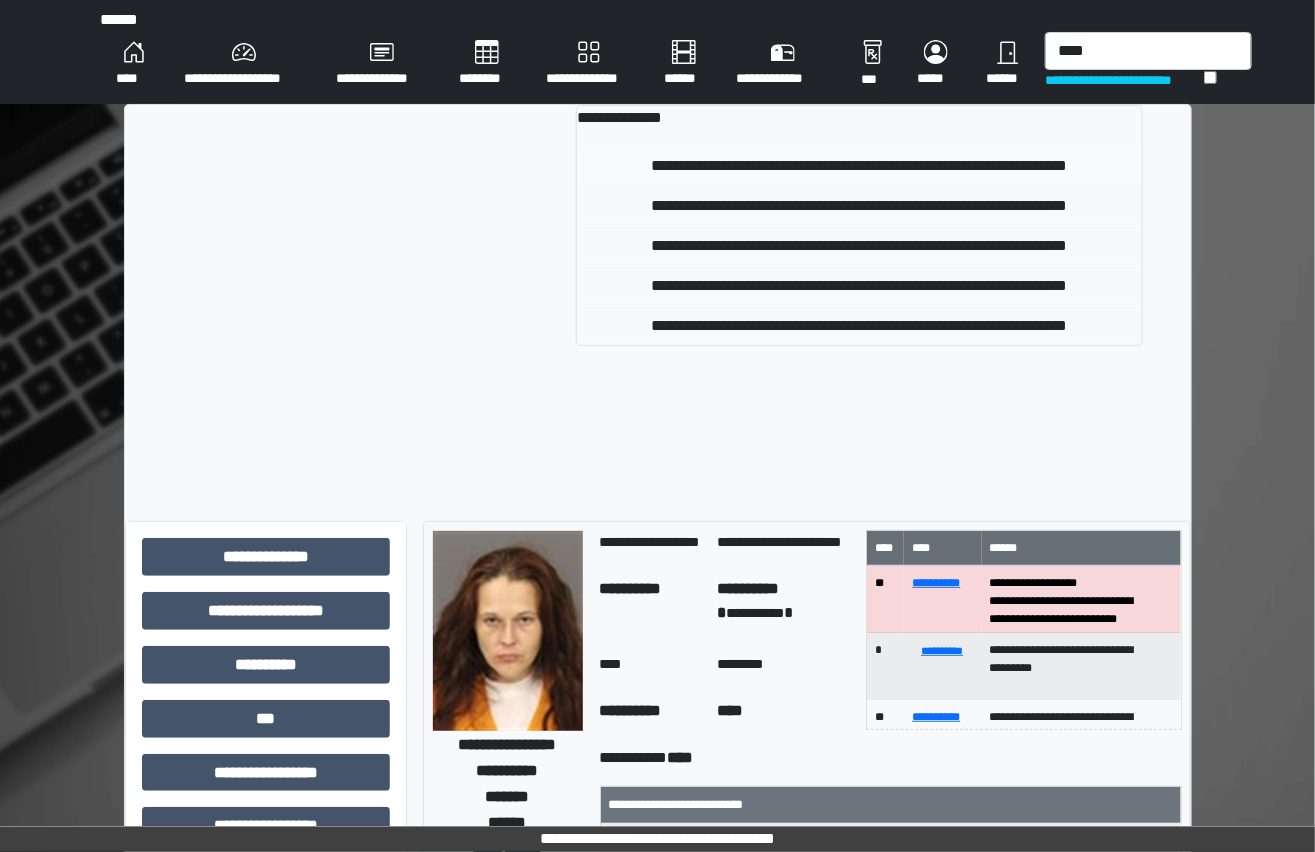 type 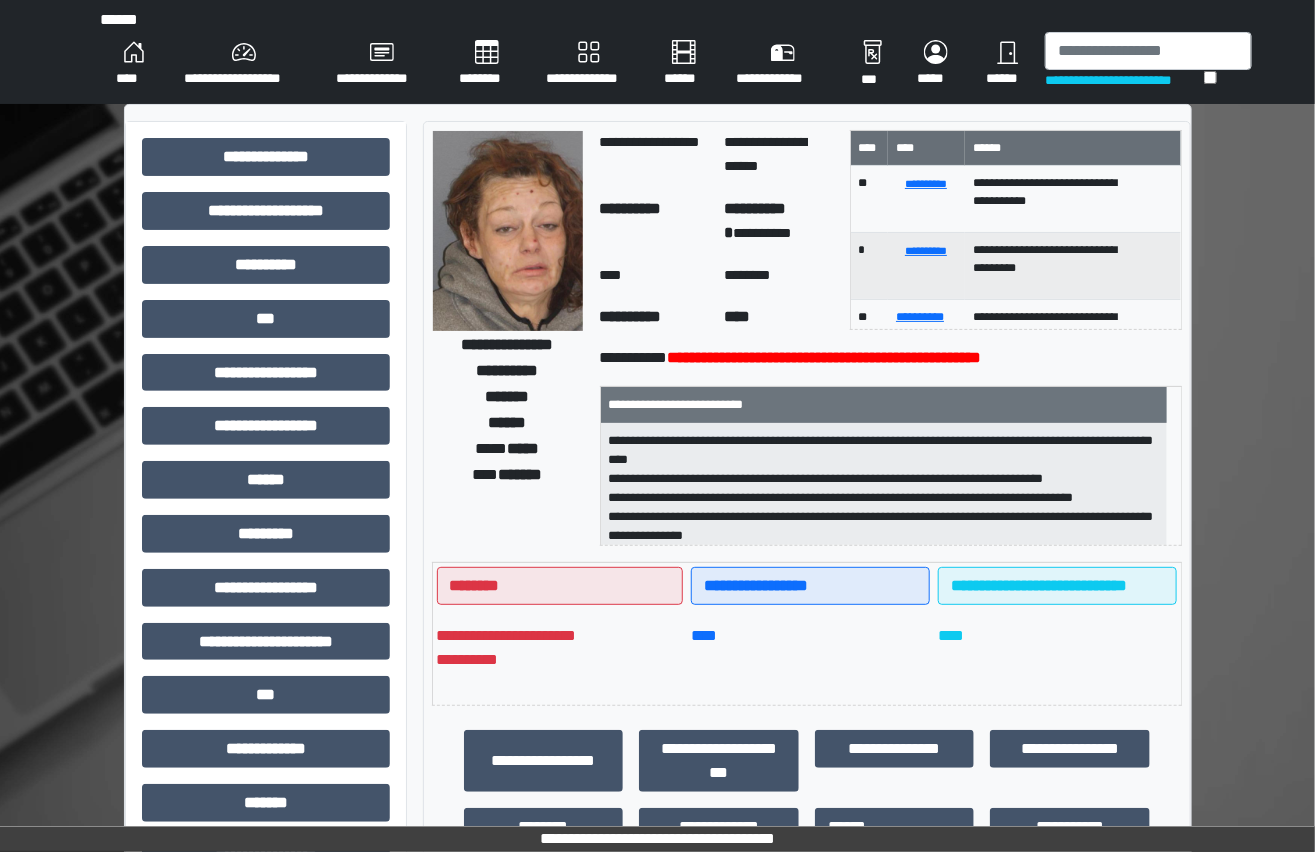 click on "**********" at bounding box center (657, 649) 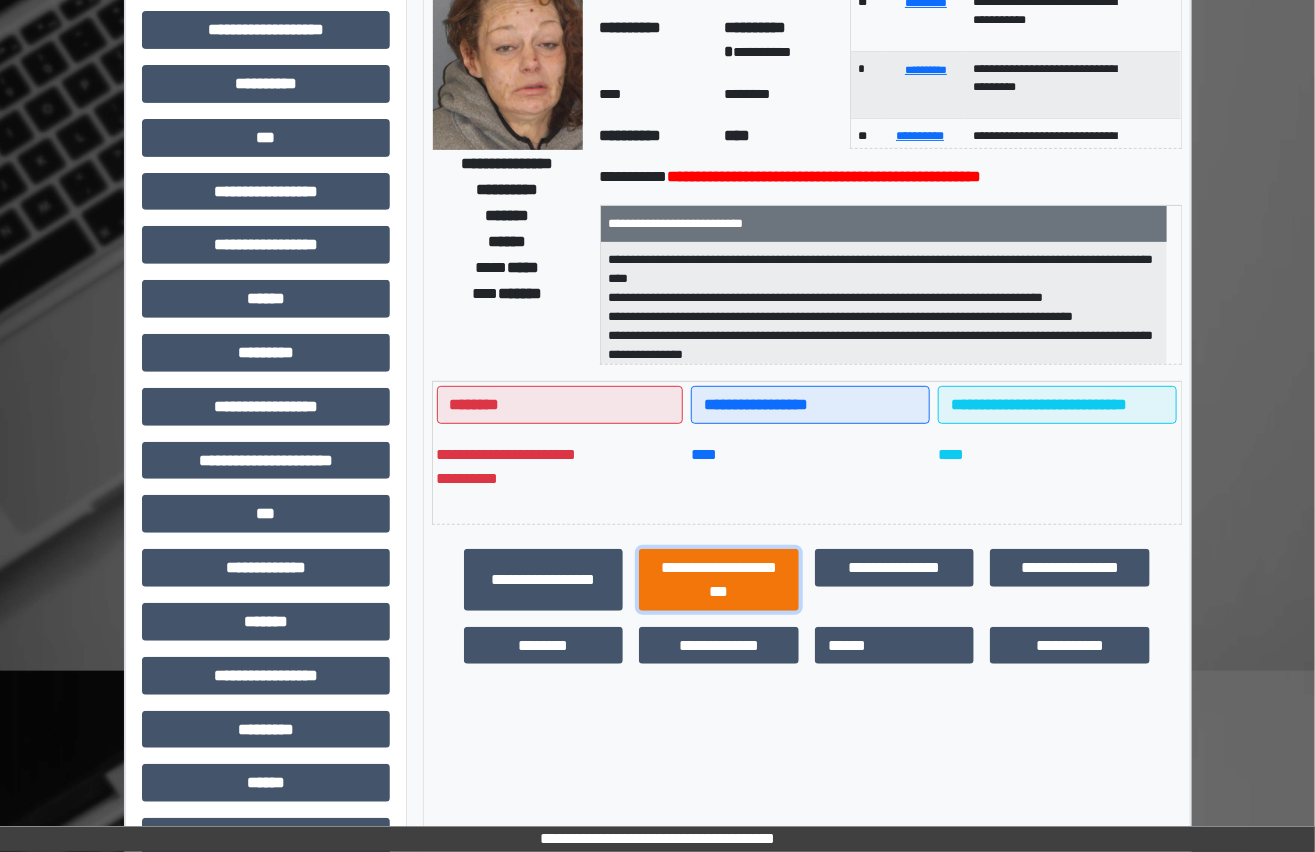 click on "**********" at bounding box center [719, 580] 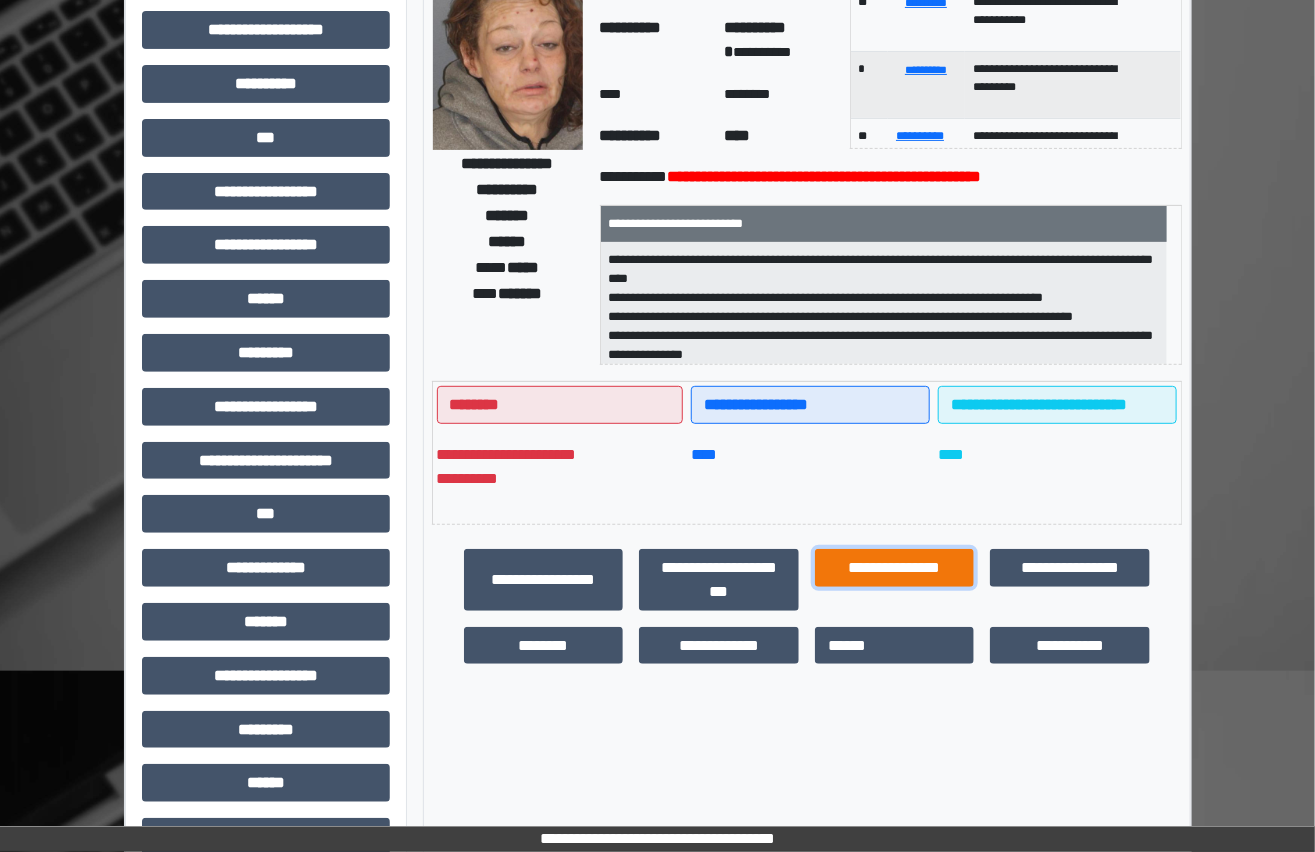click on "**********" at bounding box center [895, 568] 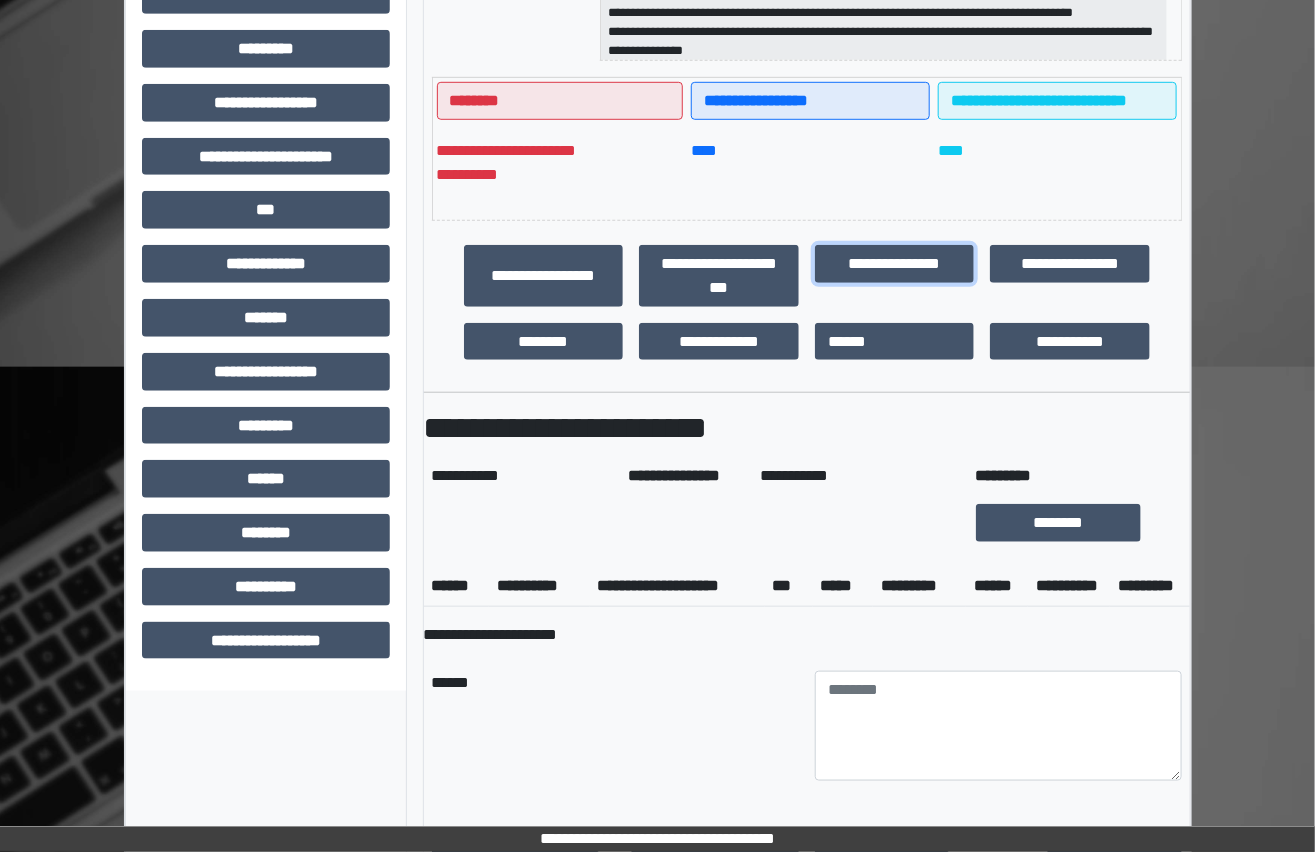 scroll, scrollTop: 545, scrollLeft: 0, axis: vertical 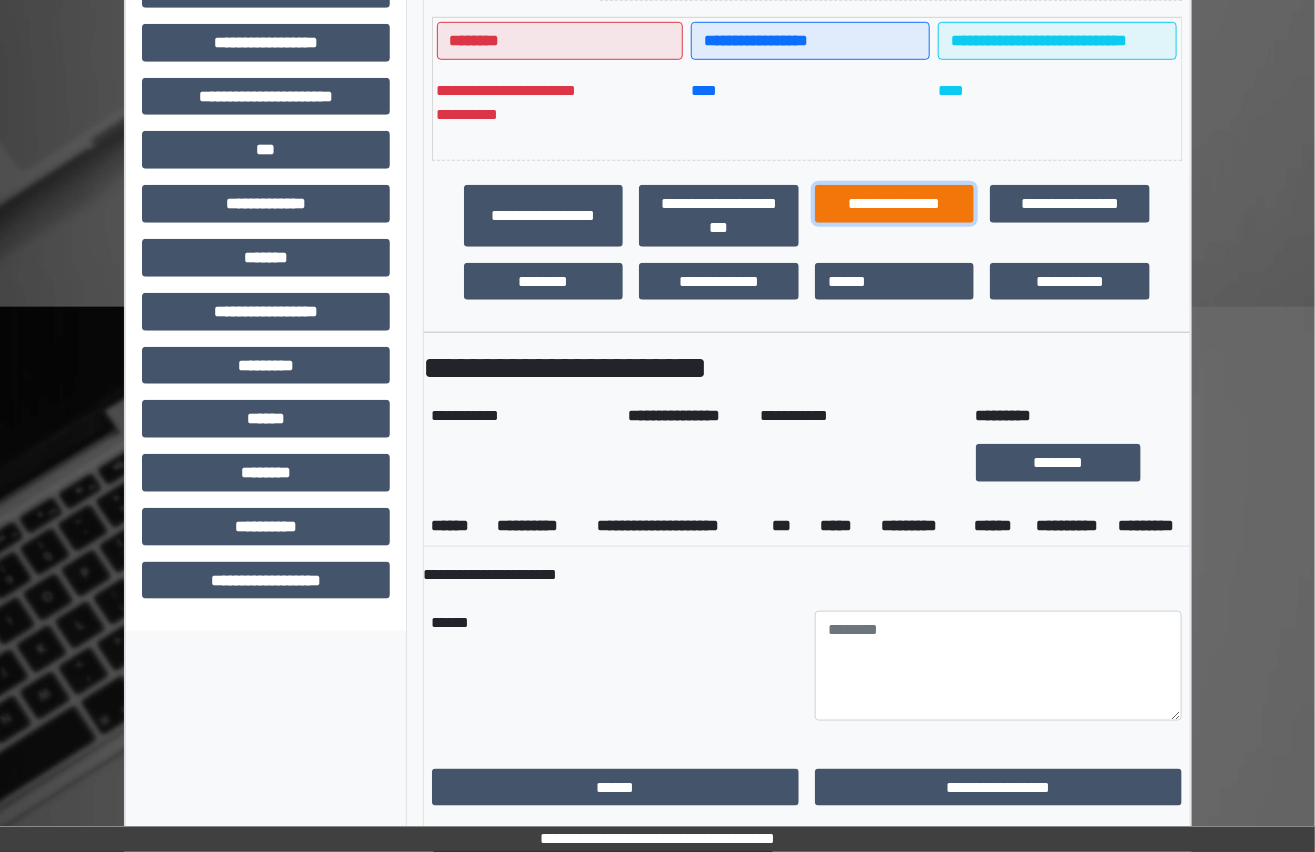 click on "**********" at bounding box center (895, 204) 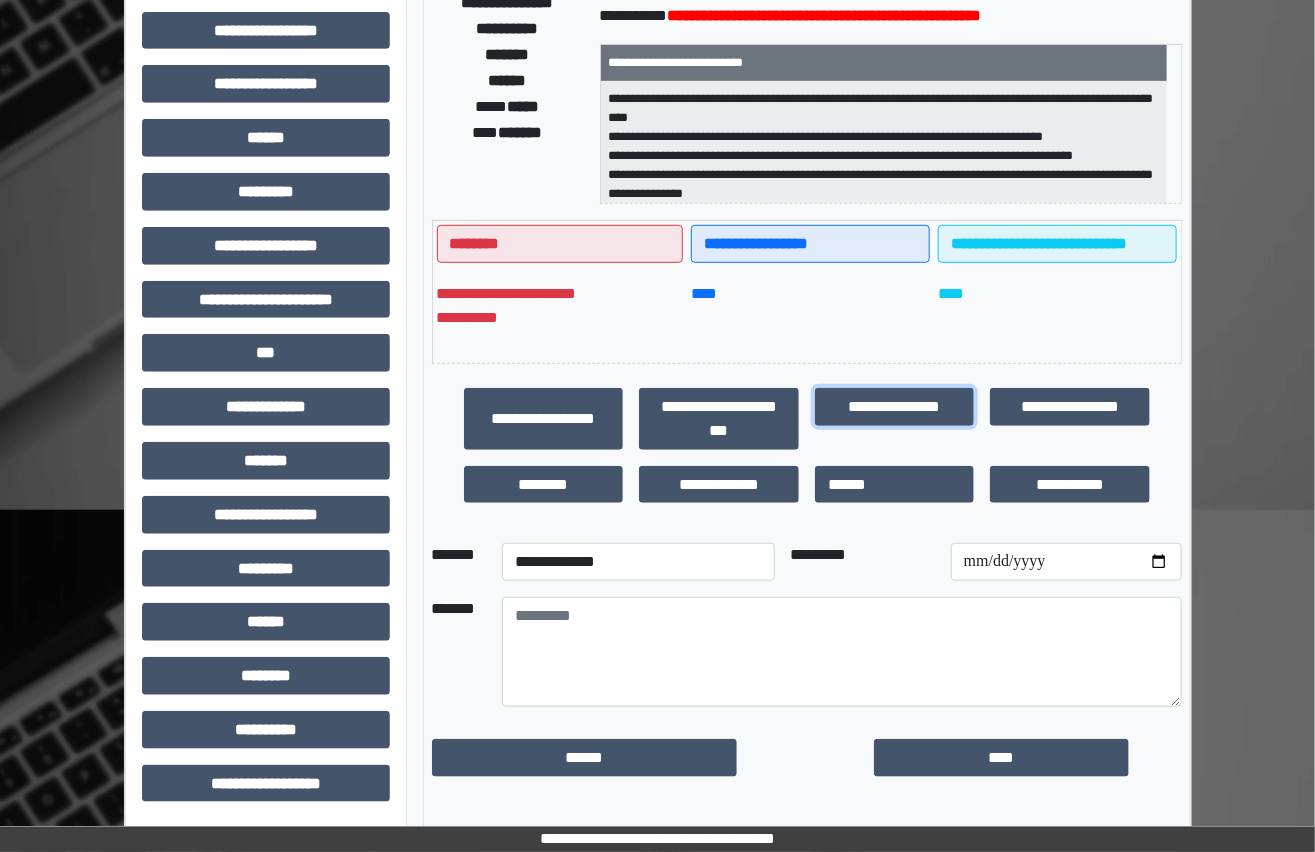 scroll, scrollTop: 341, scrollLeft: 0, axis: vertical 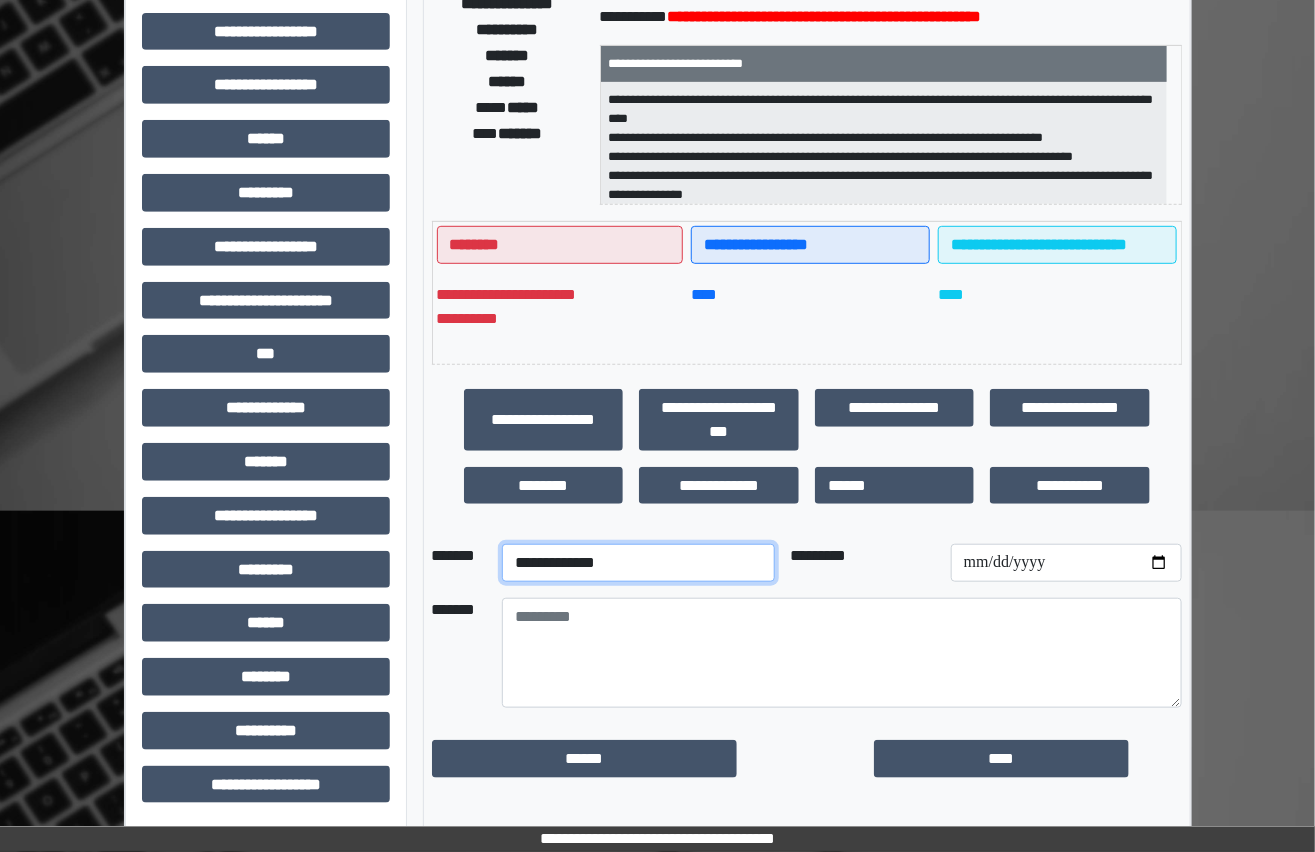 click on "**********" at bounding box center (638, 563) 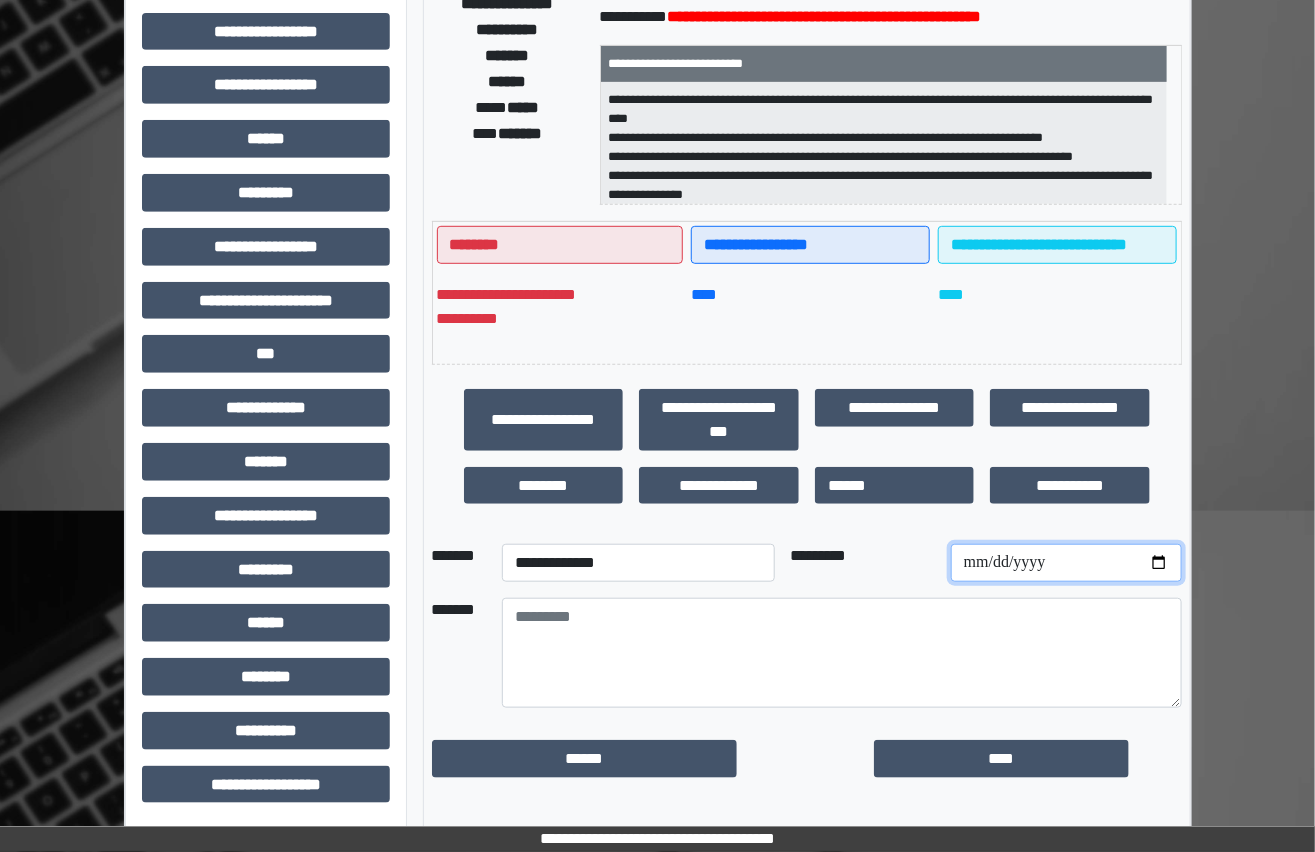 click at bounding box center [1066, 563] 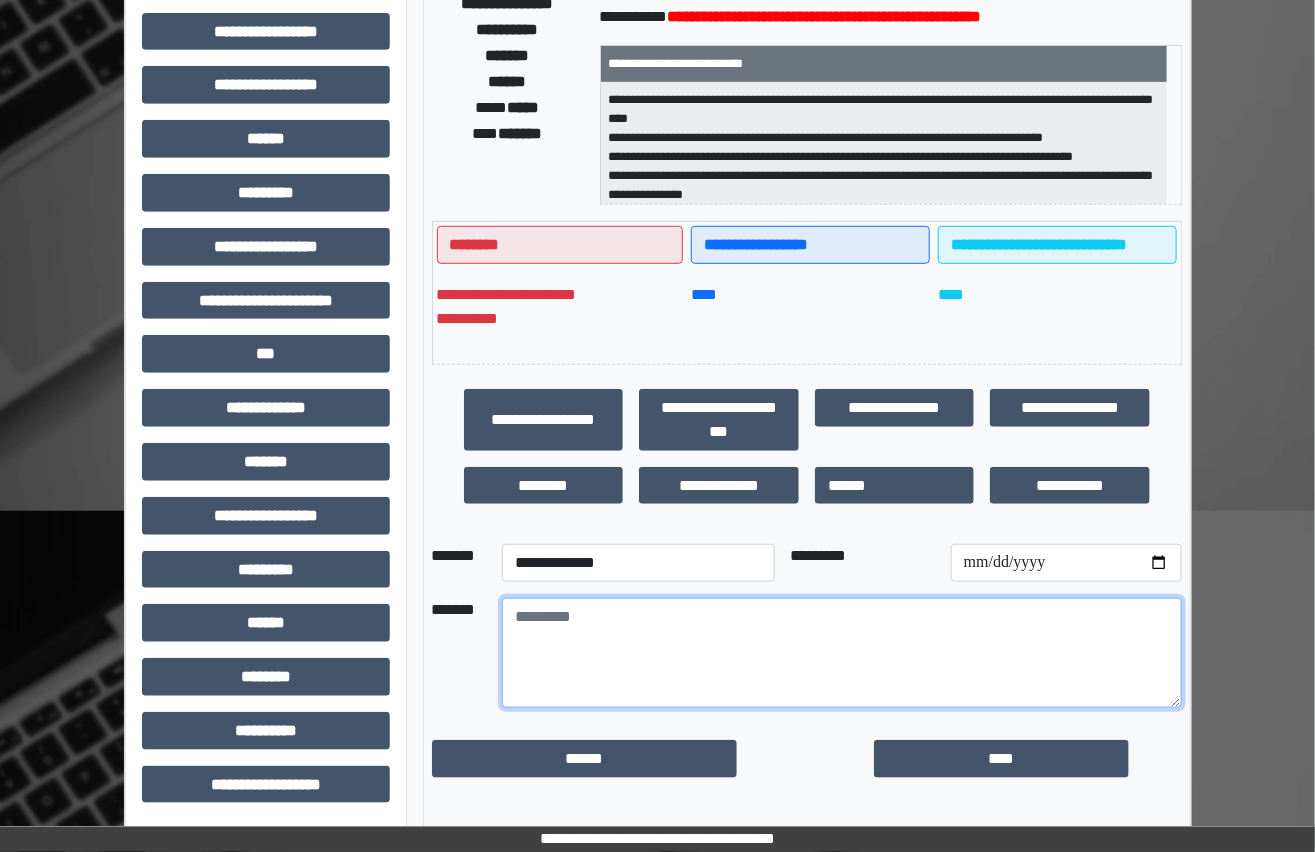 click at bounding box center [842, 653] 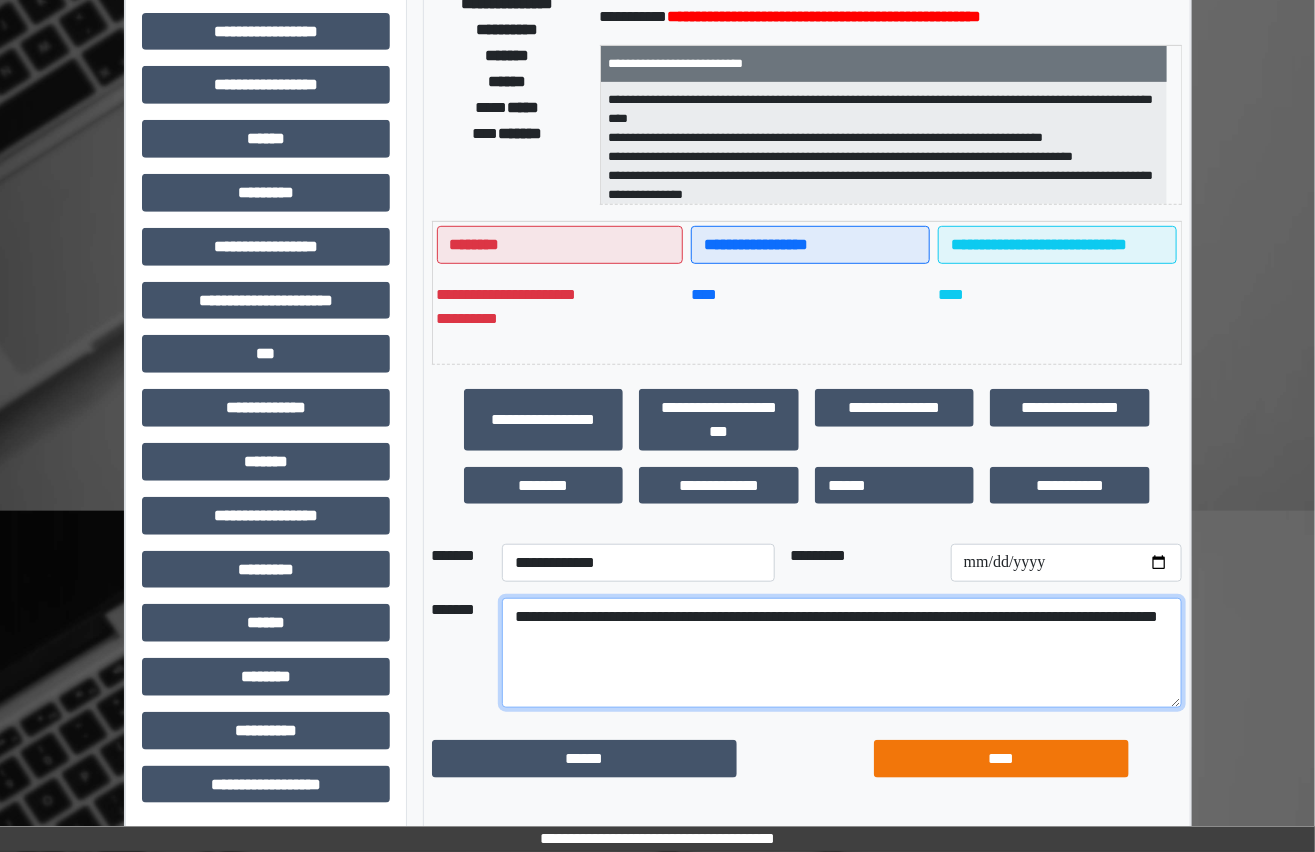type on "**********" 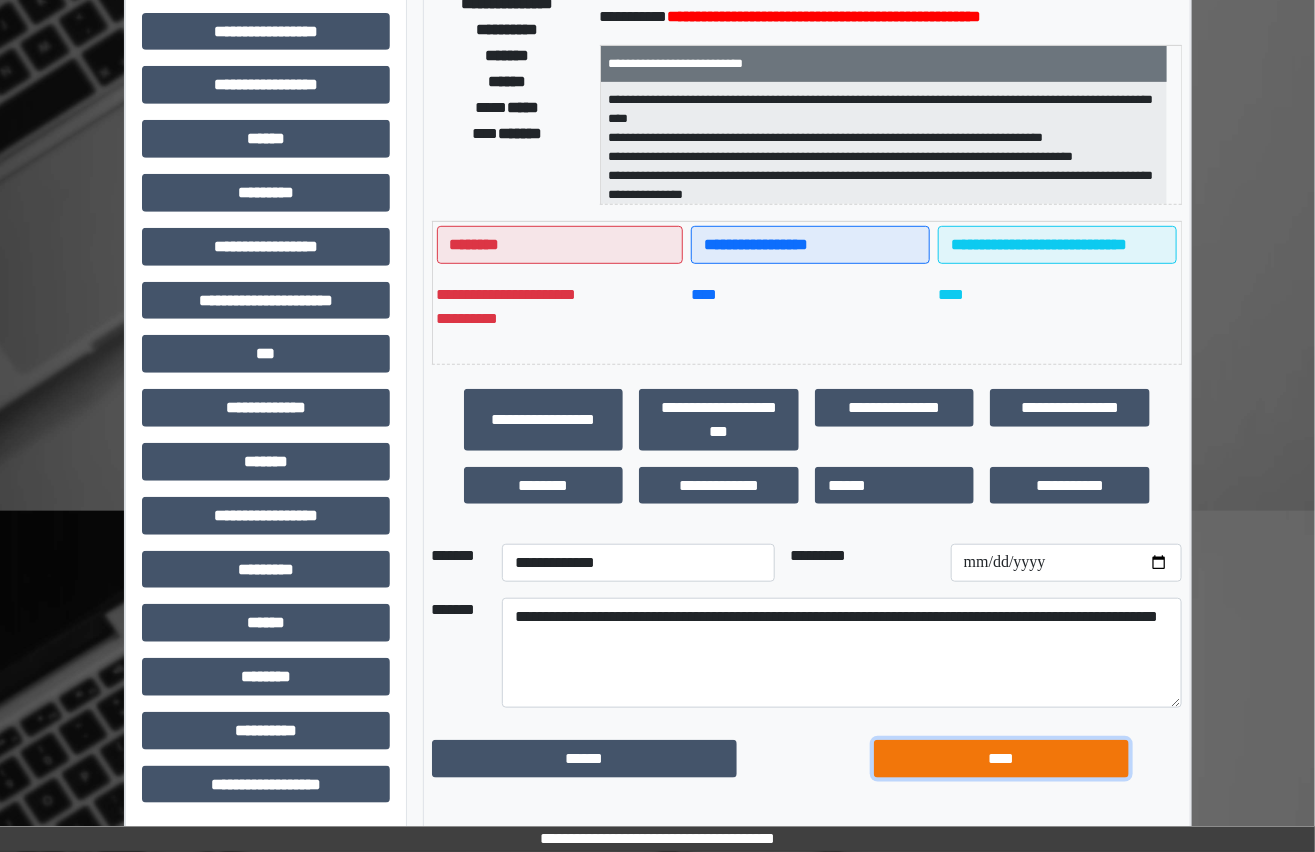 click on "****" at bounding box center (1001, 759) 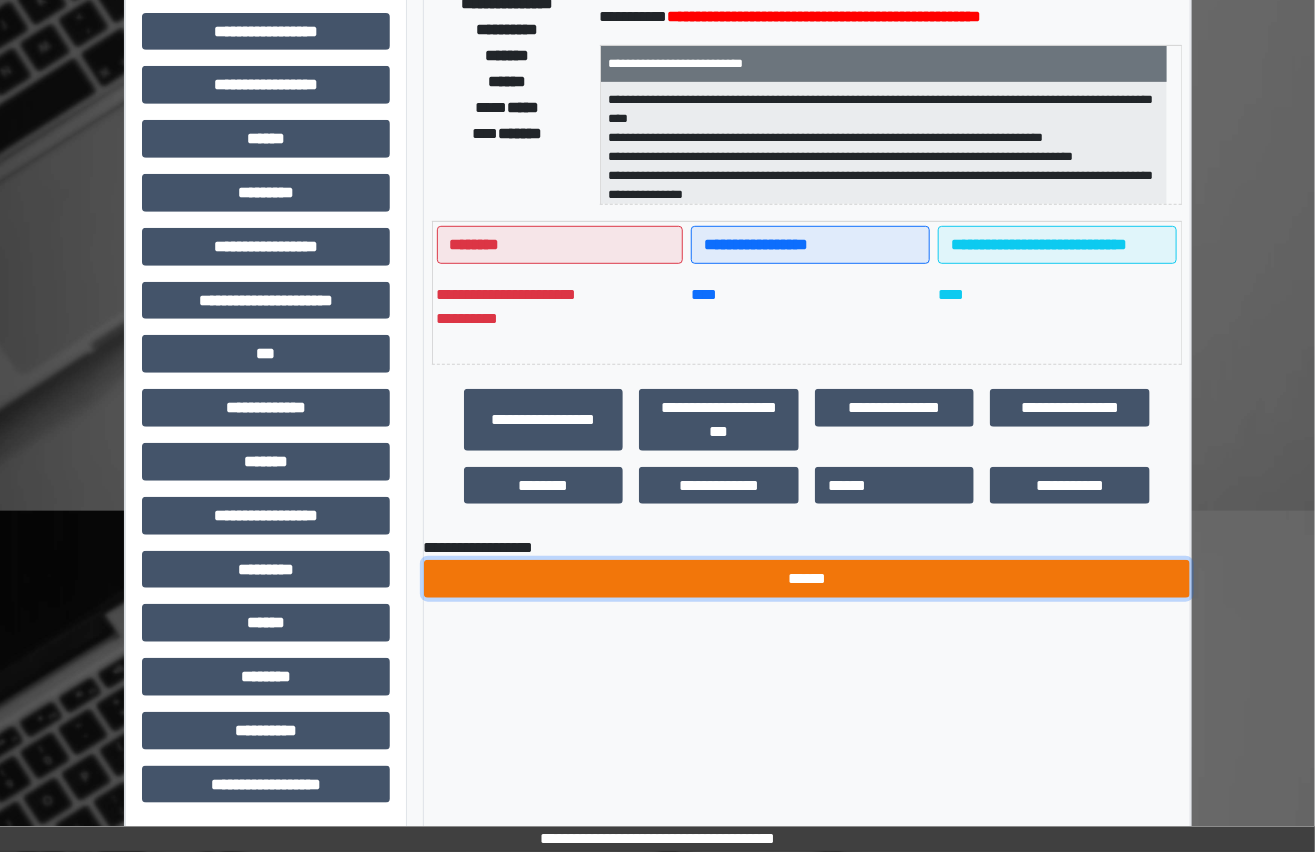 click on "******" at bounding box center [807, 579] 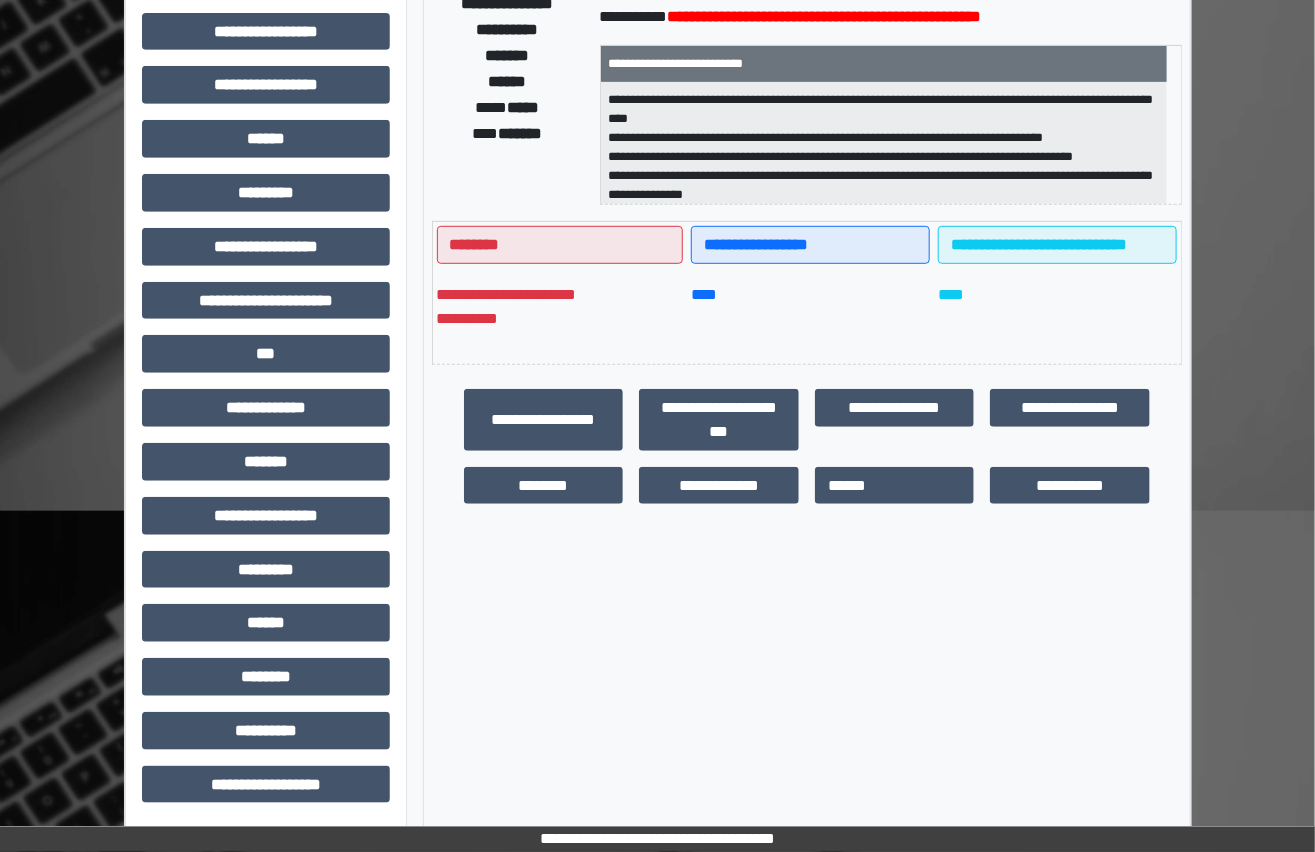 drag, startPoint x: 26, startPoint y: 554, endPoint x: 420, endPoint y: 398, distance: 423.75937 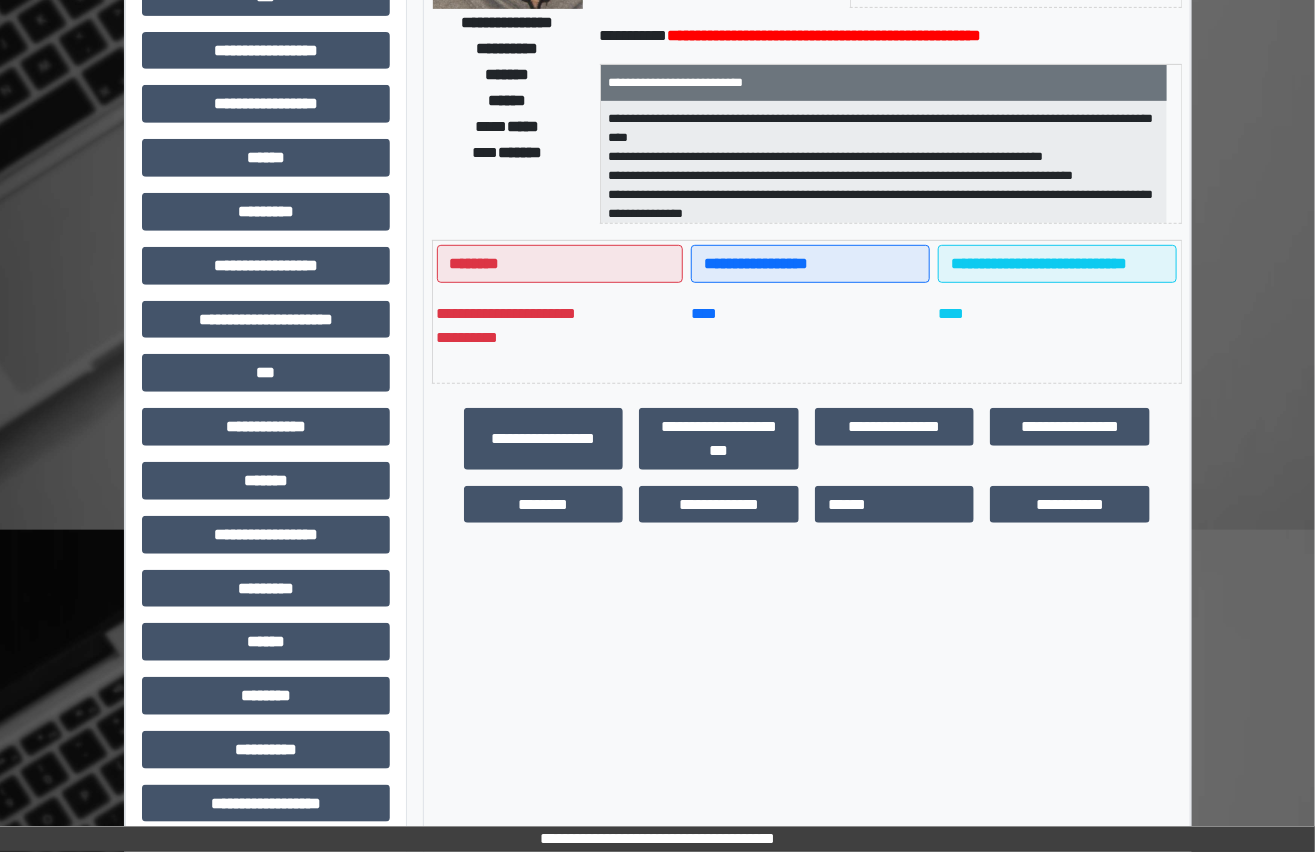 scroll, scrollTop: 0, scrollLeft: 0, axis: both 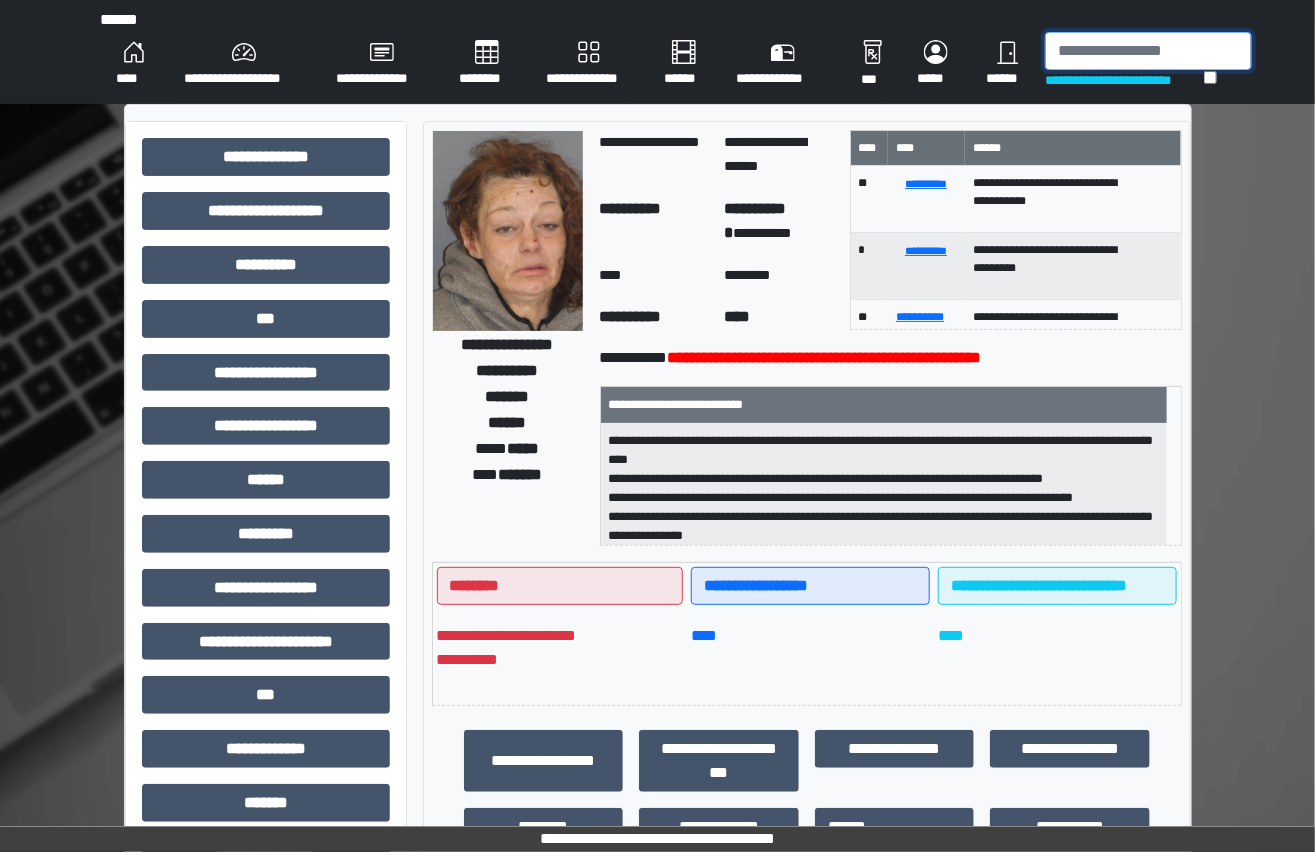 click at bounding box center [1148, 51] 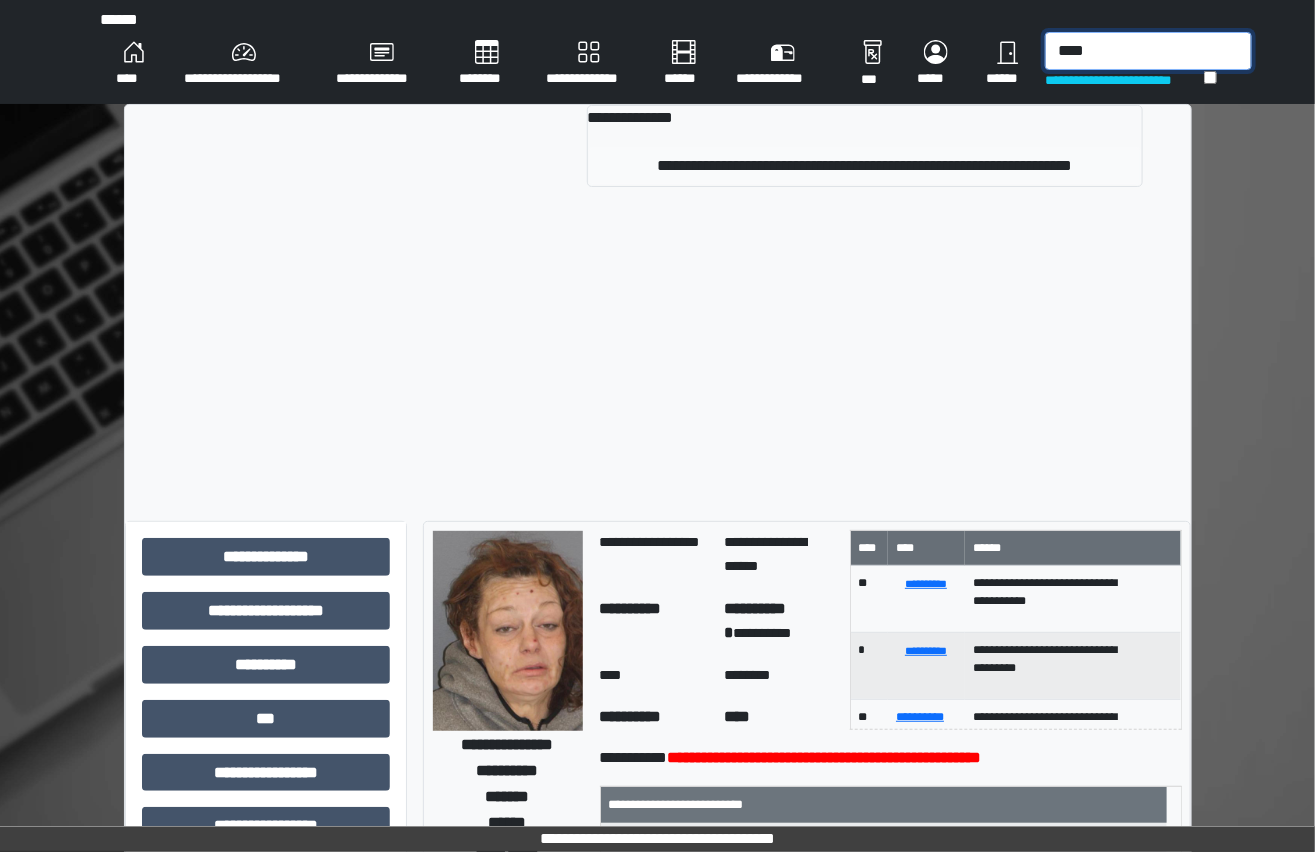type on "****" 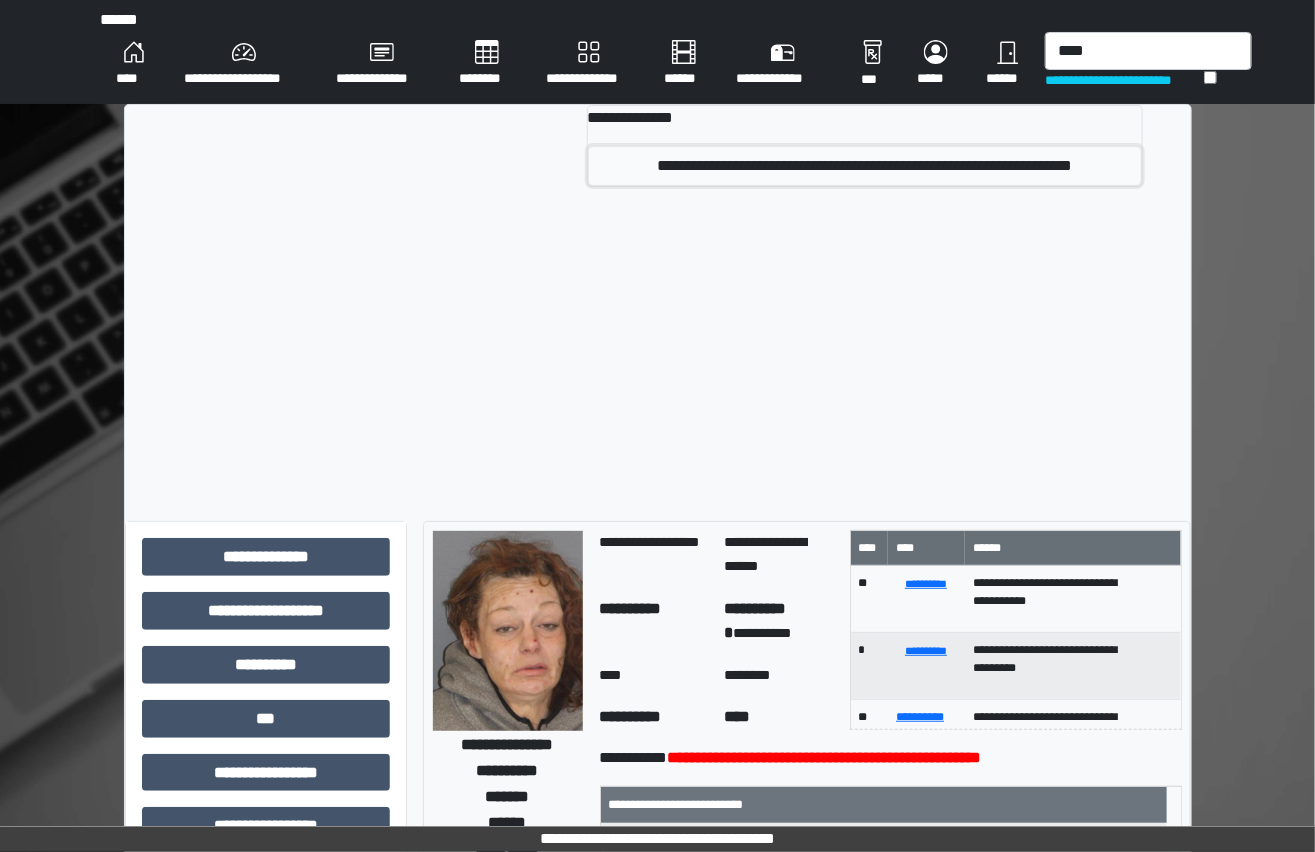 click on "**********" at bounding box center (865, 166) 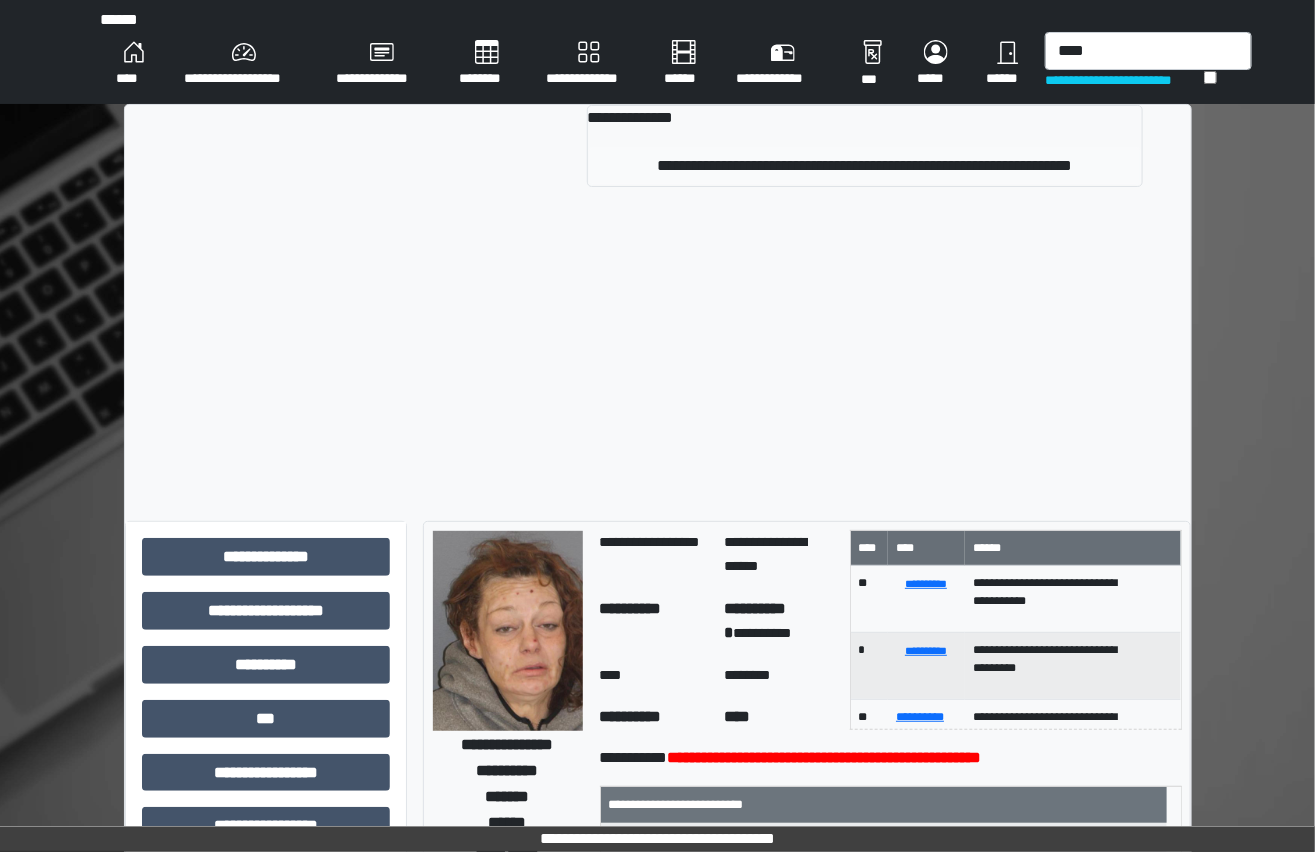 type 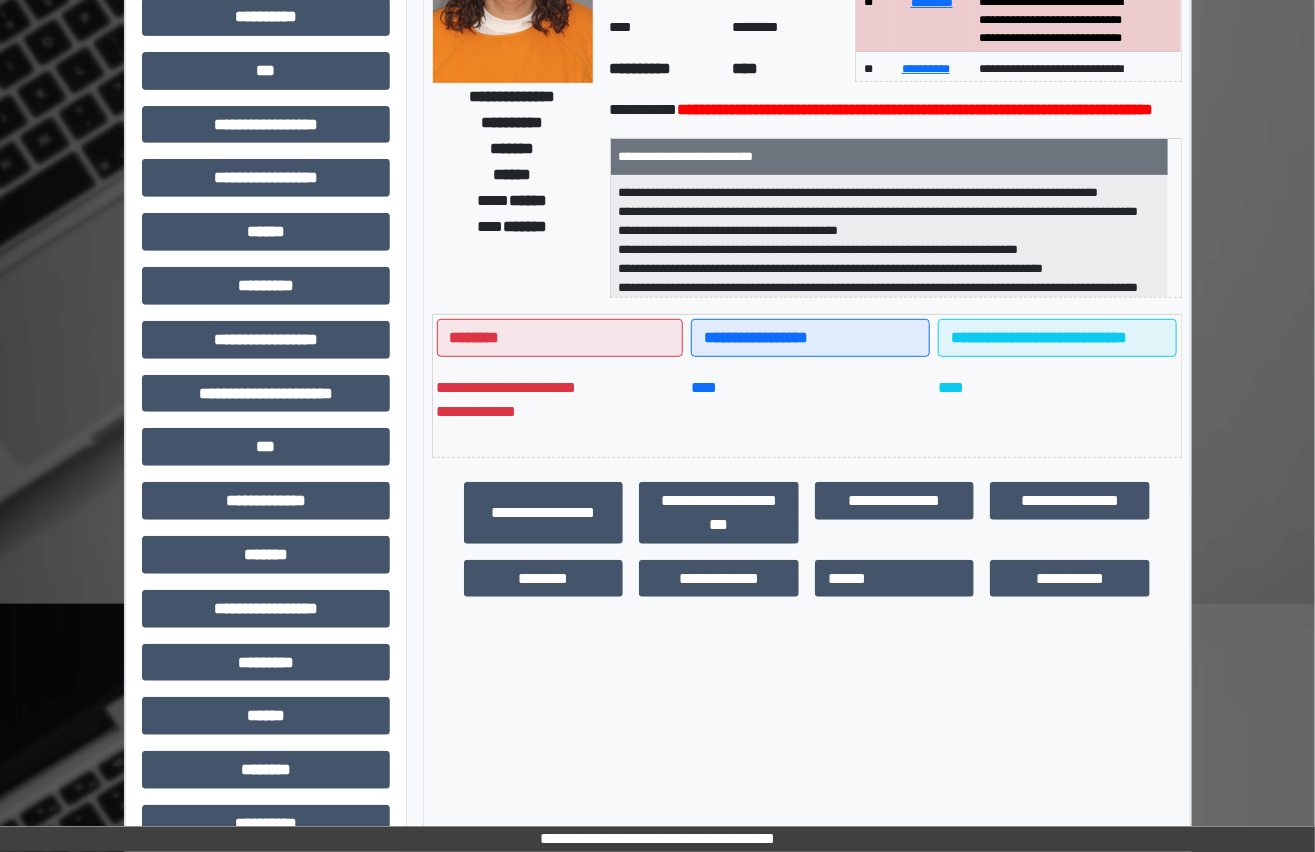 scroll, scrollTop: 272, scrollLeft: 0, axis: vertical 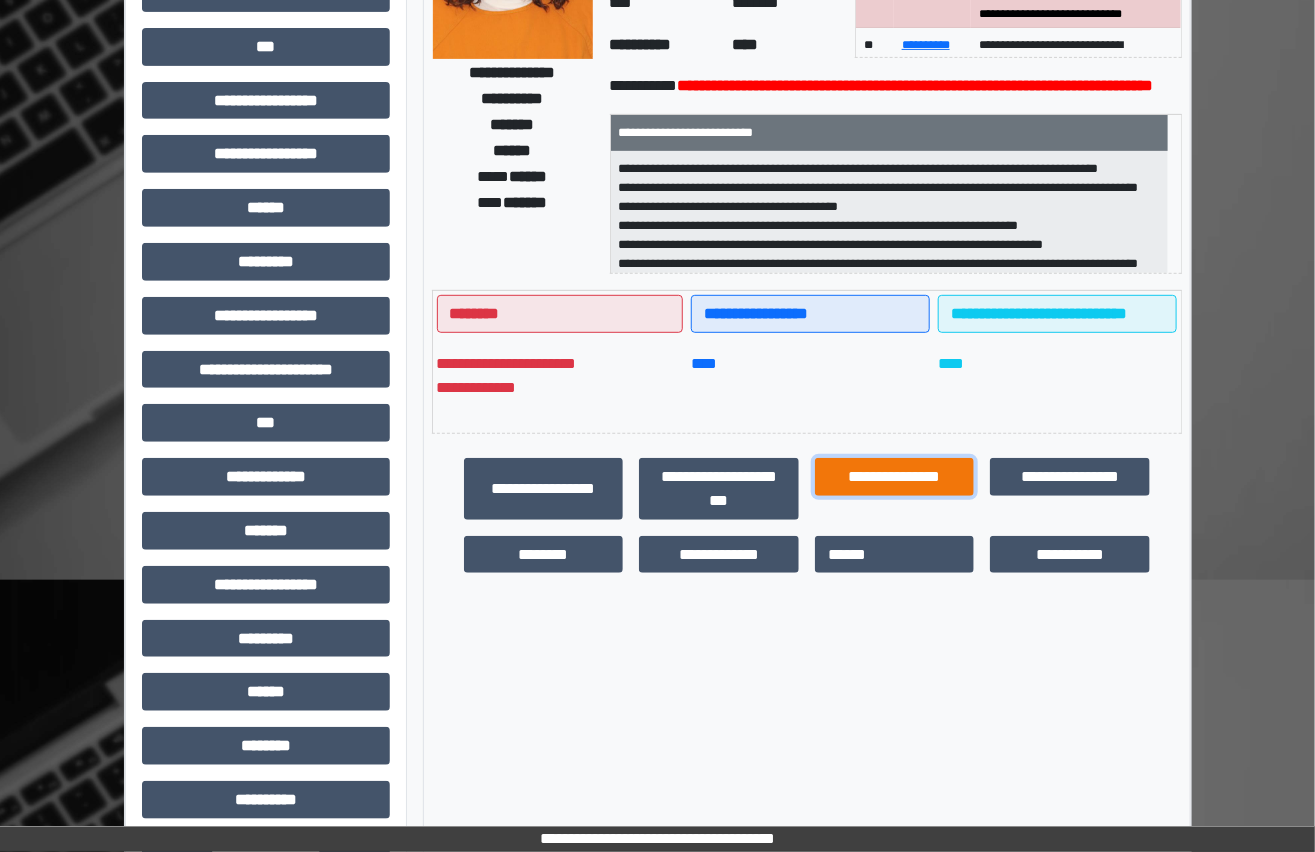 click on "**********" at bounding box center (895, 477) 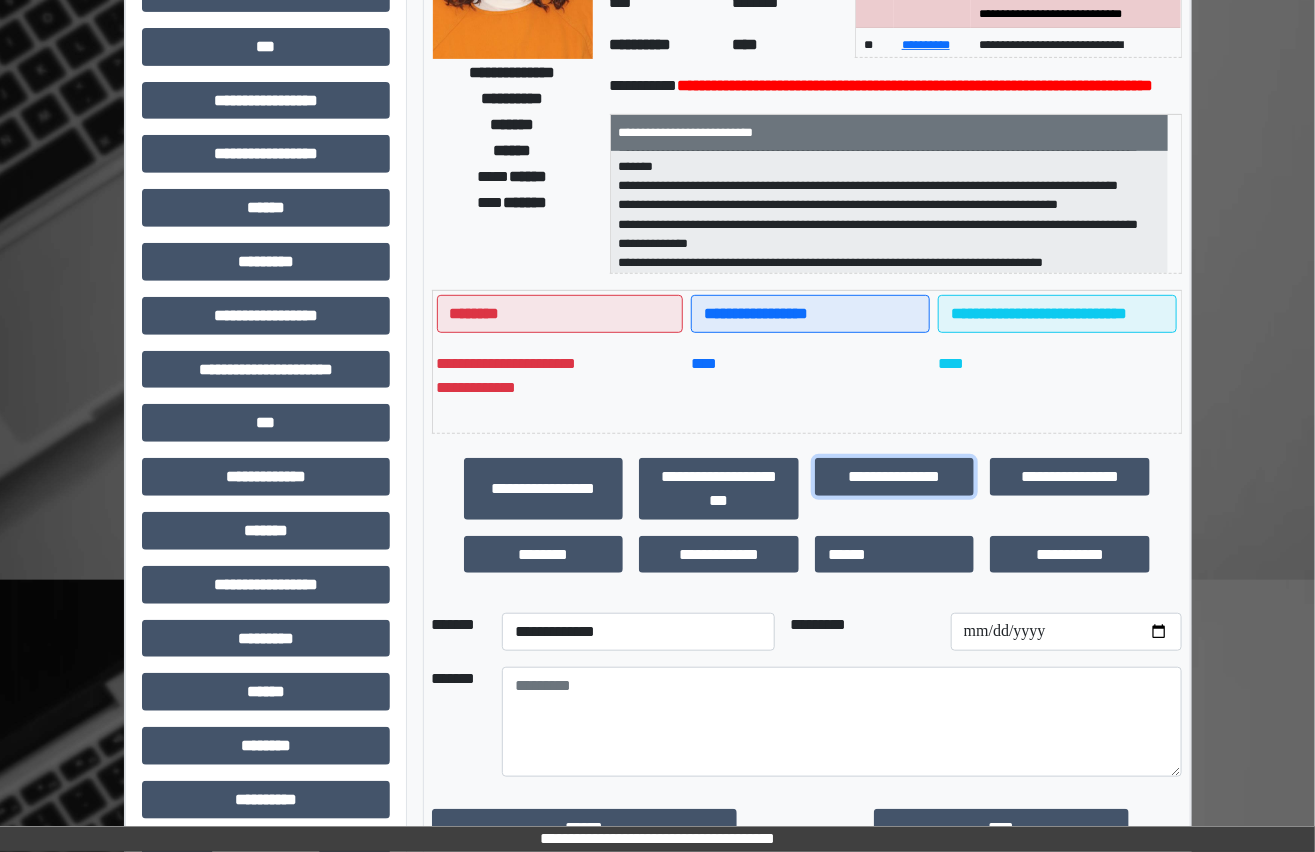 scroll, scrollTop: 178, scrollLeft: 0, axis: vertical 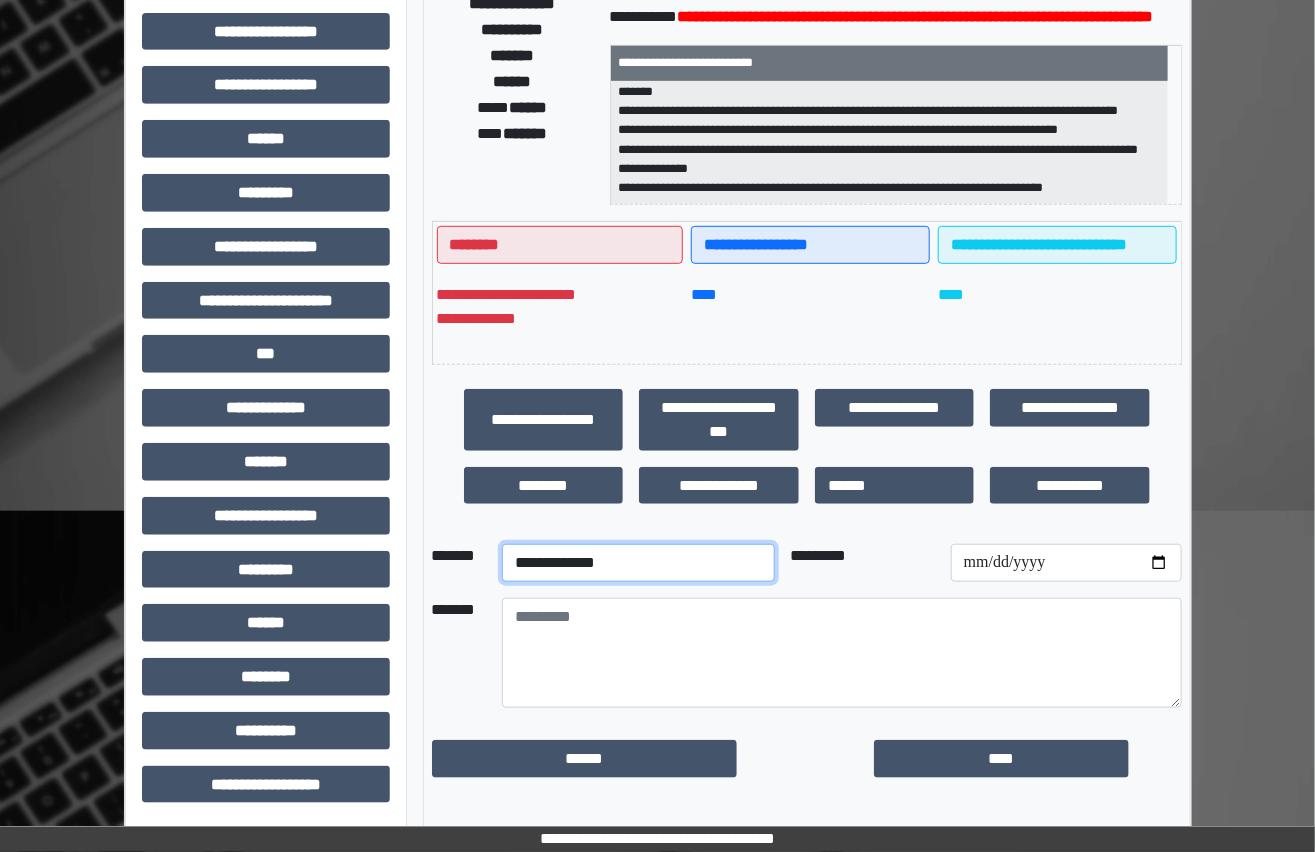 click on "**********" at bounding box center [638, 563] 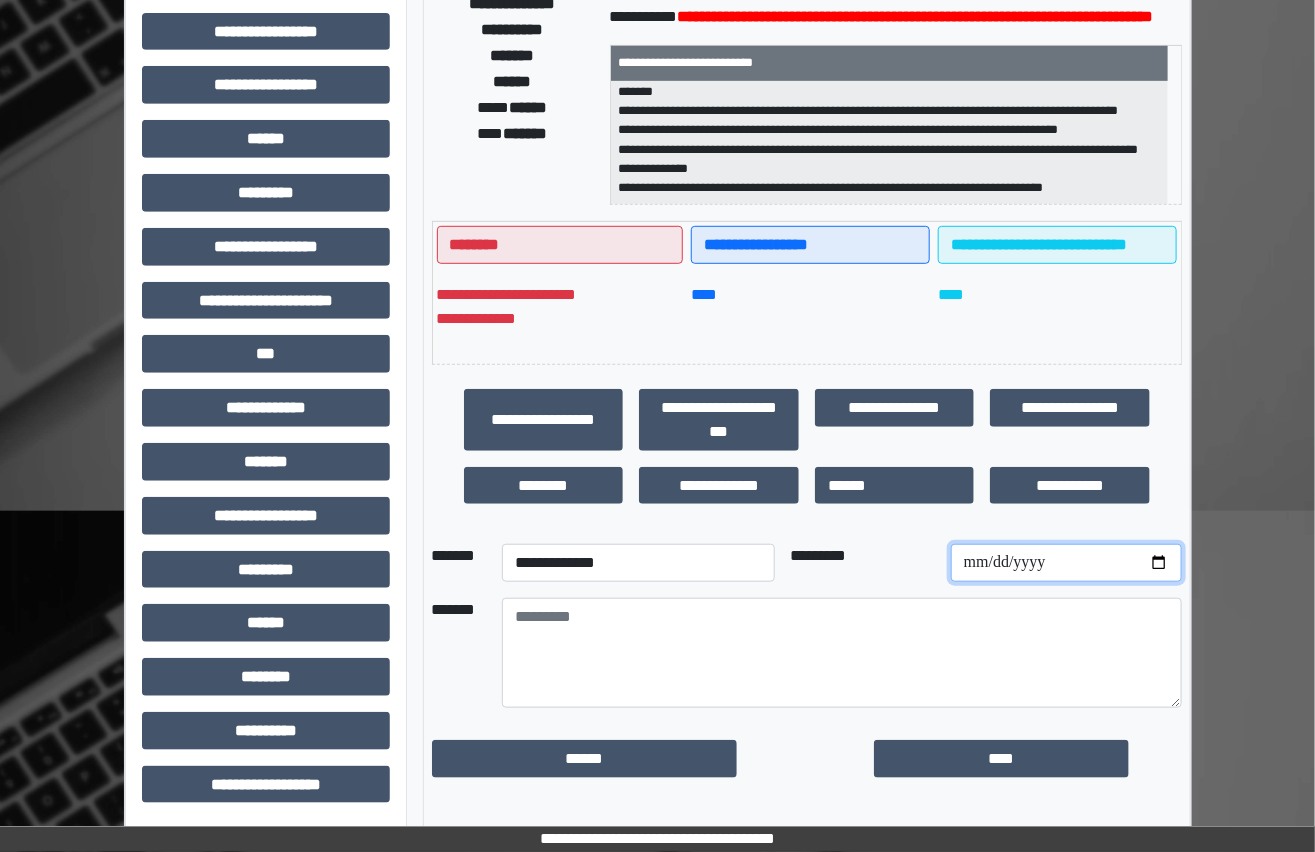 click at bounding box center (1066, 563) 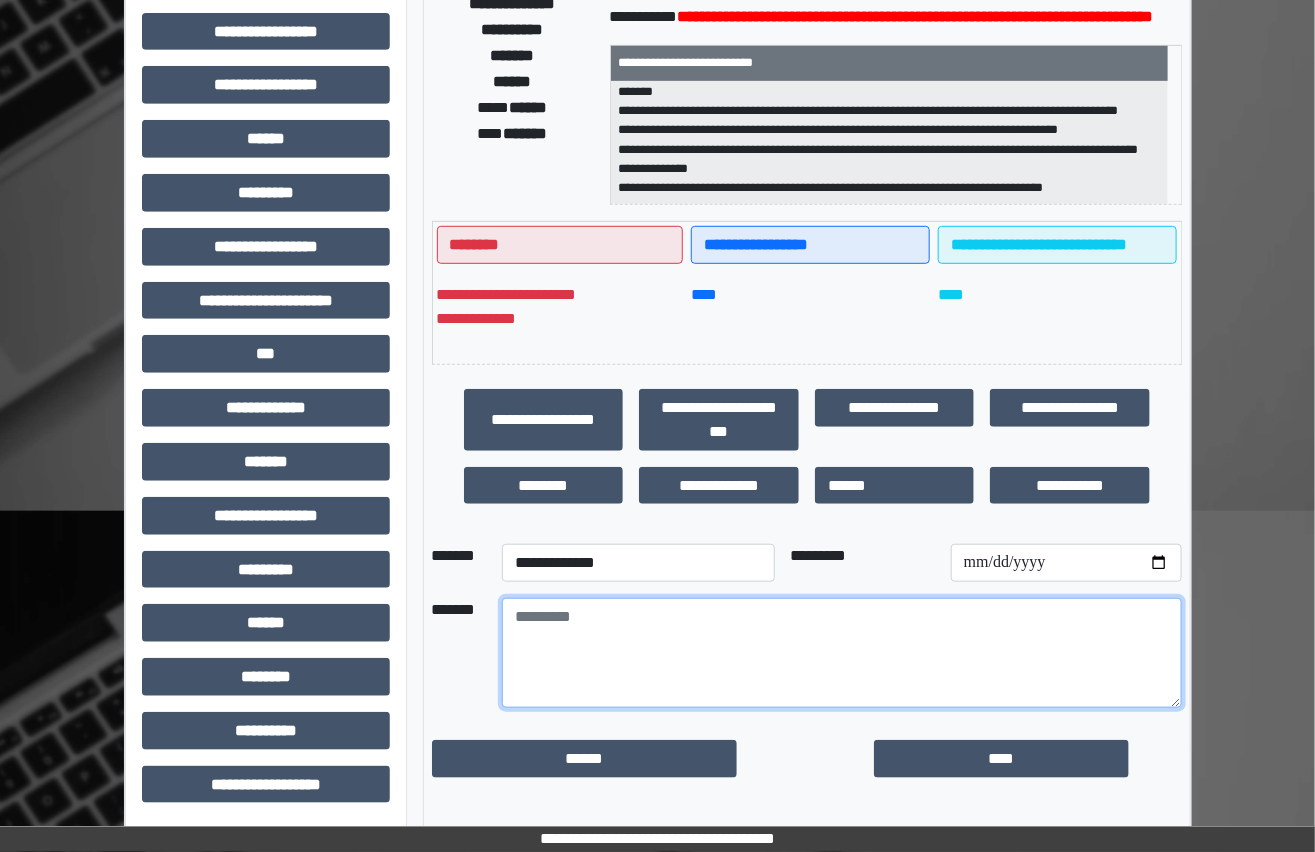 click at bounding box center [842, 653] 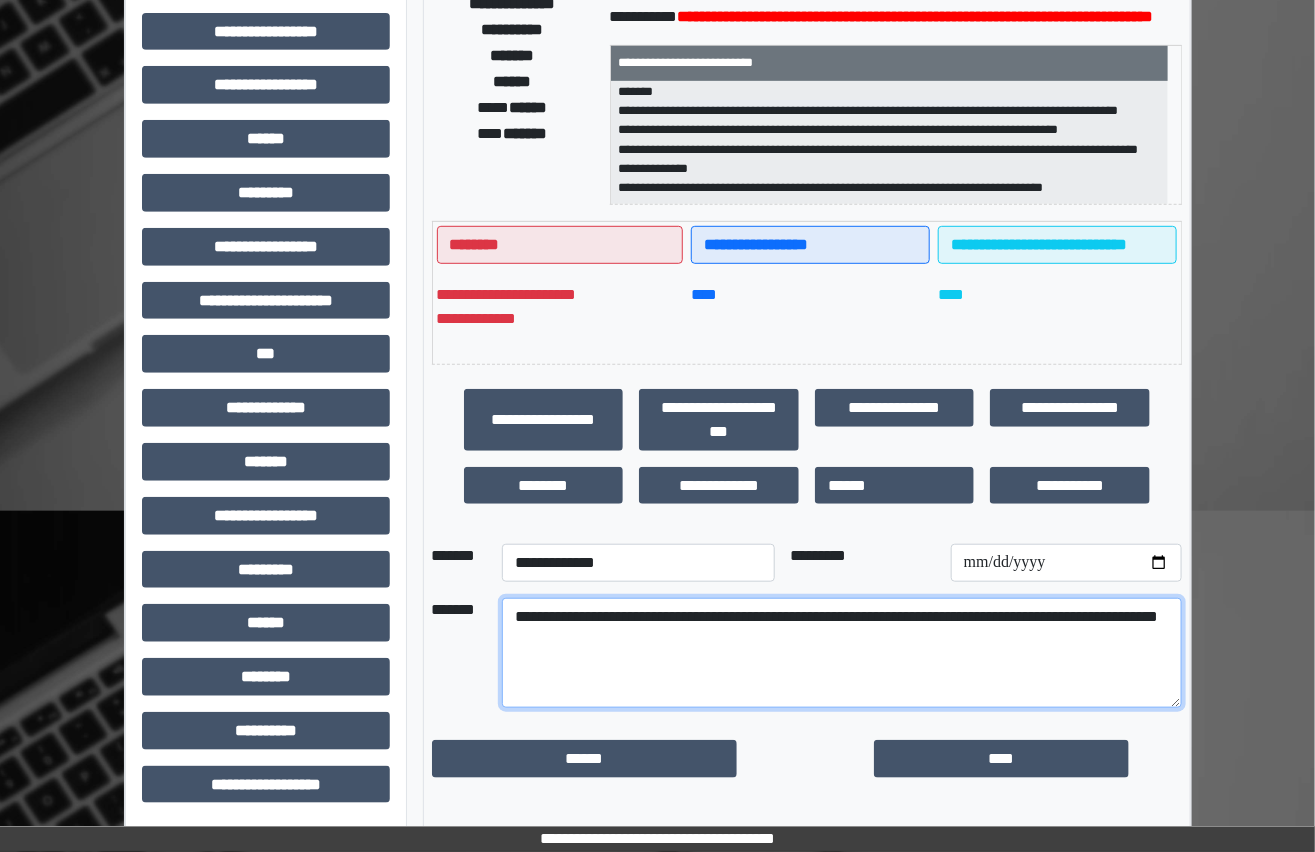 click on "**********" at bounding box center (842, 653) 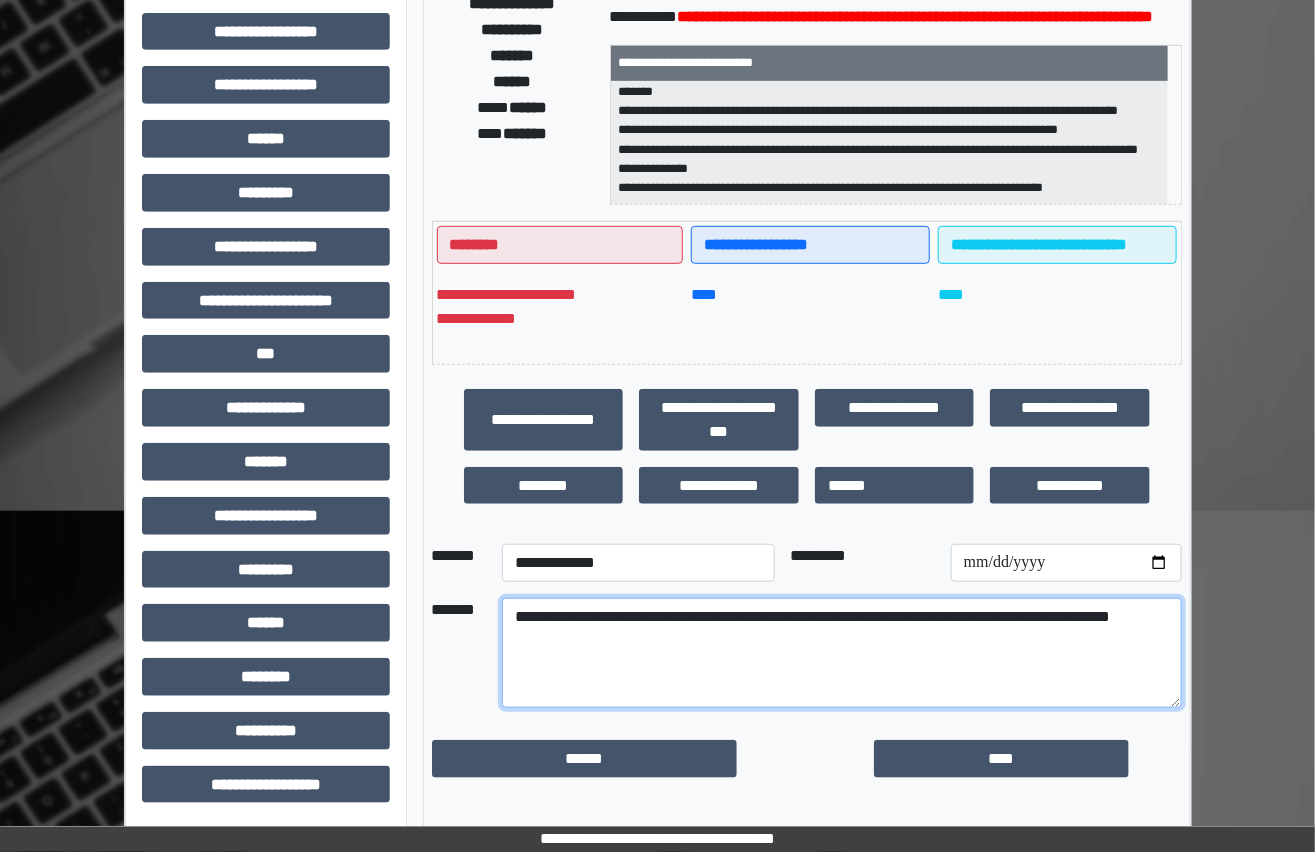 click on "**********" at bounding box center [842, 653] 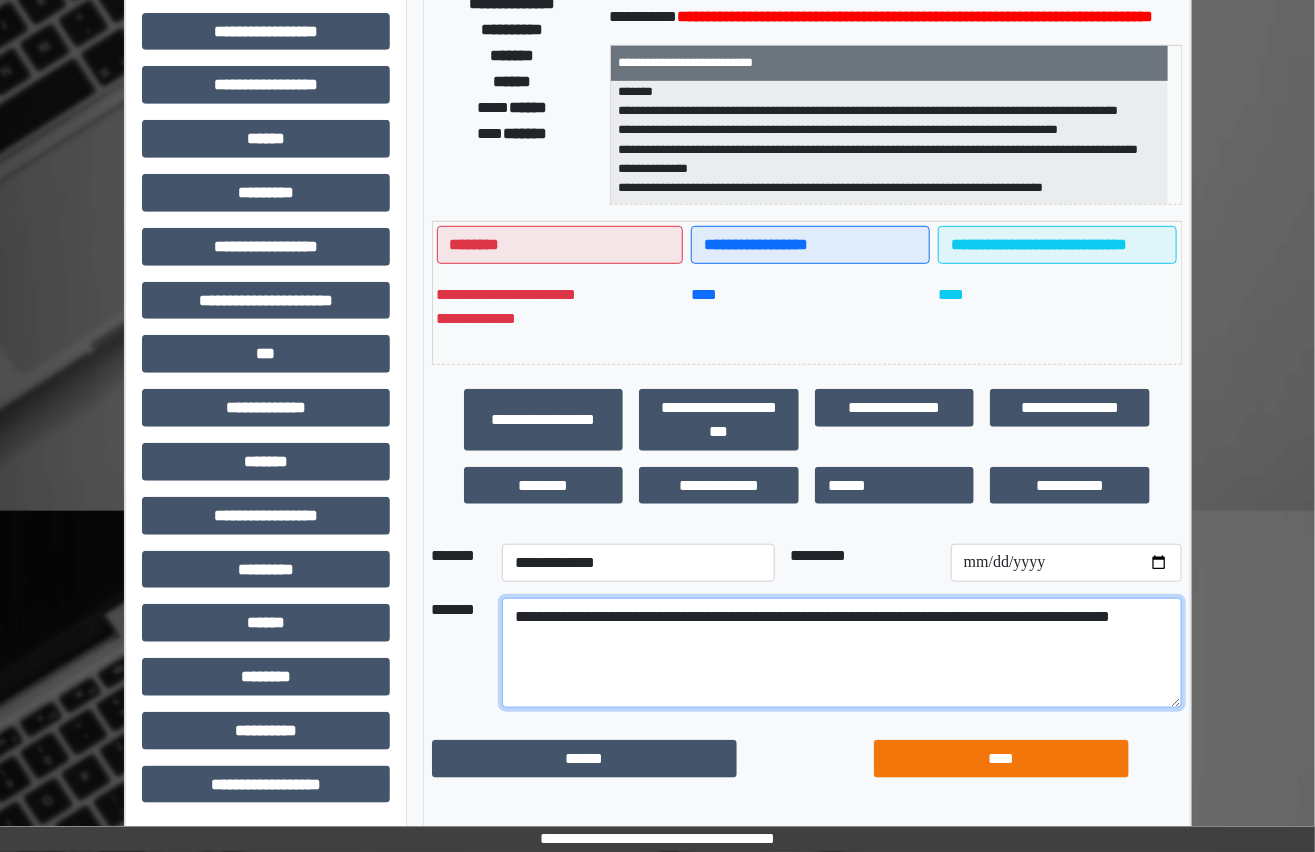 type on "**********" 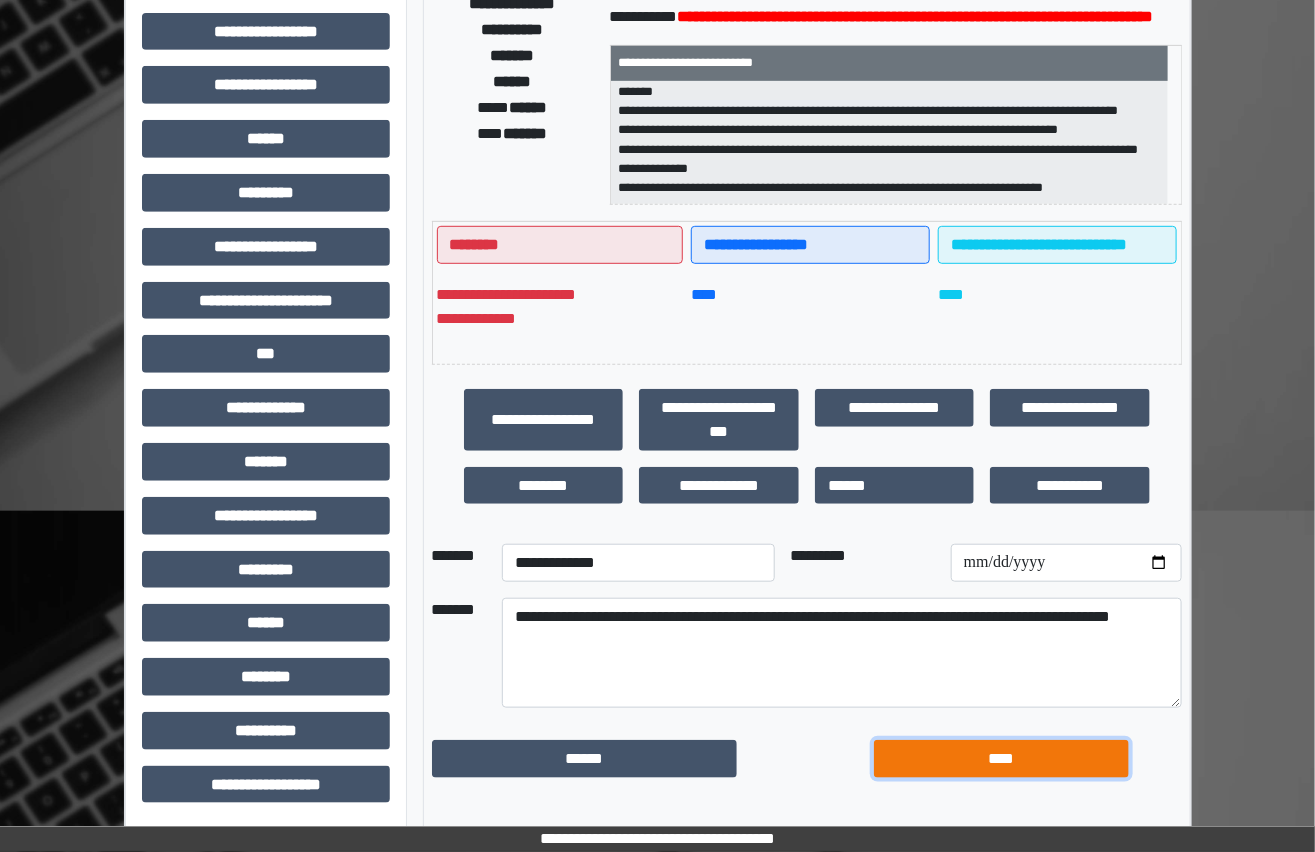 click on "****" at bounding box center [1001, 759] 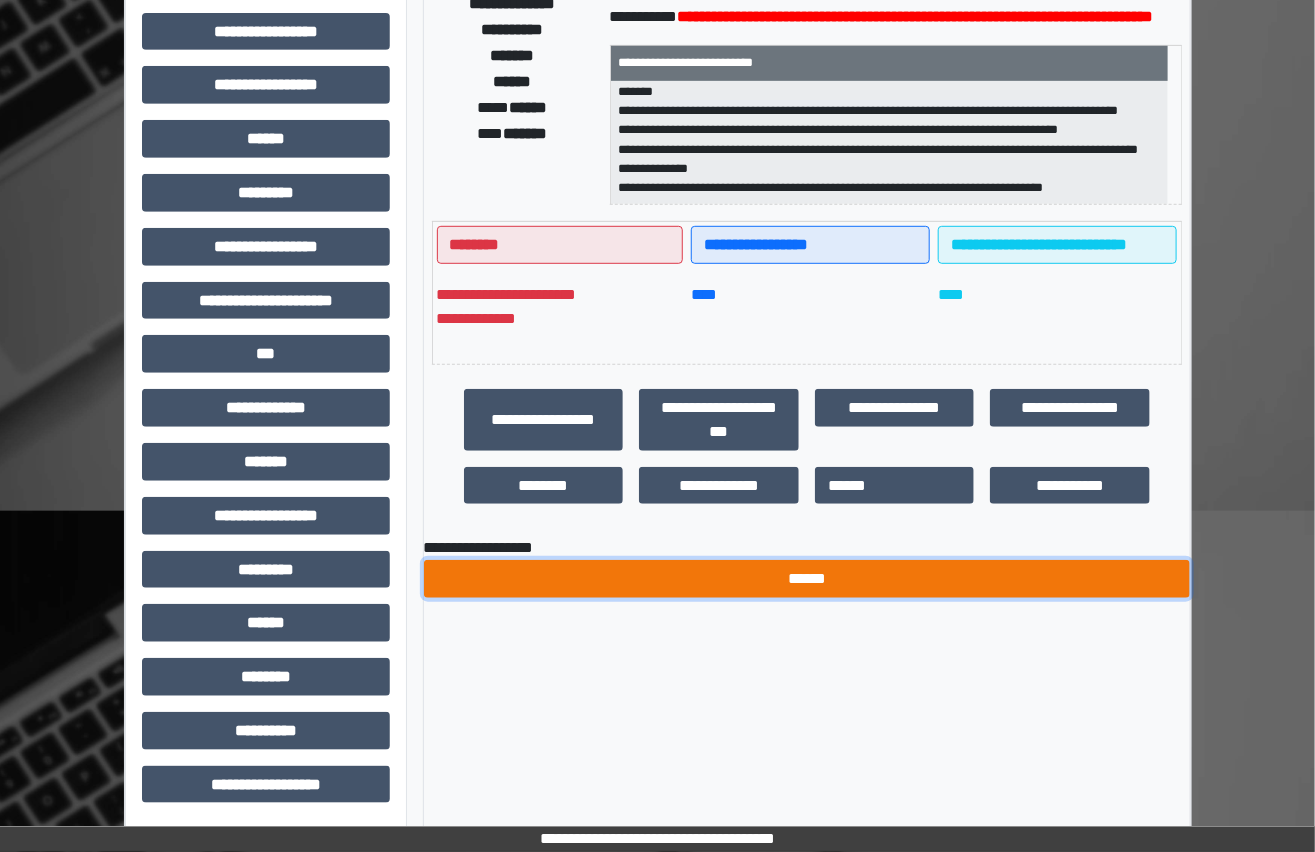 click on "******" at bounding box center [807, 579] 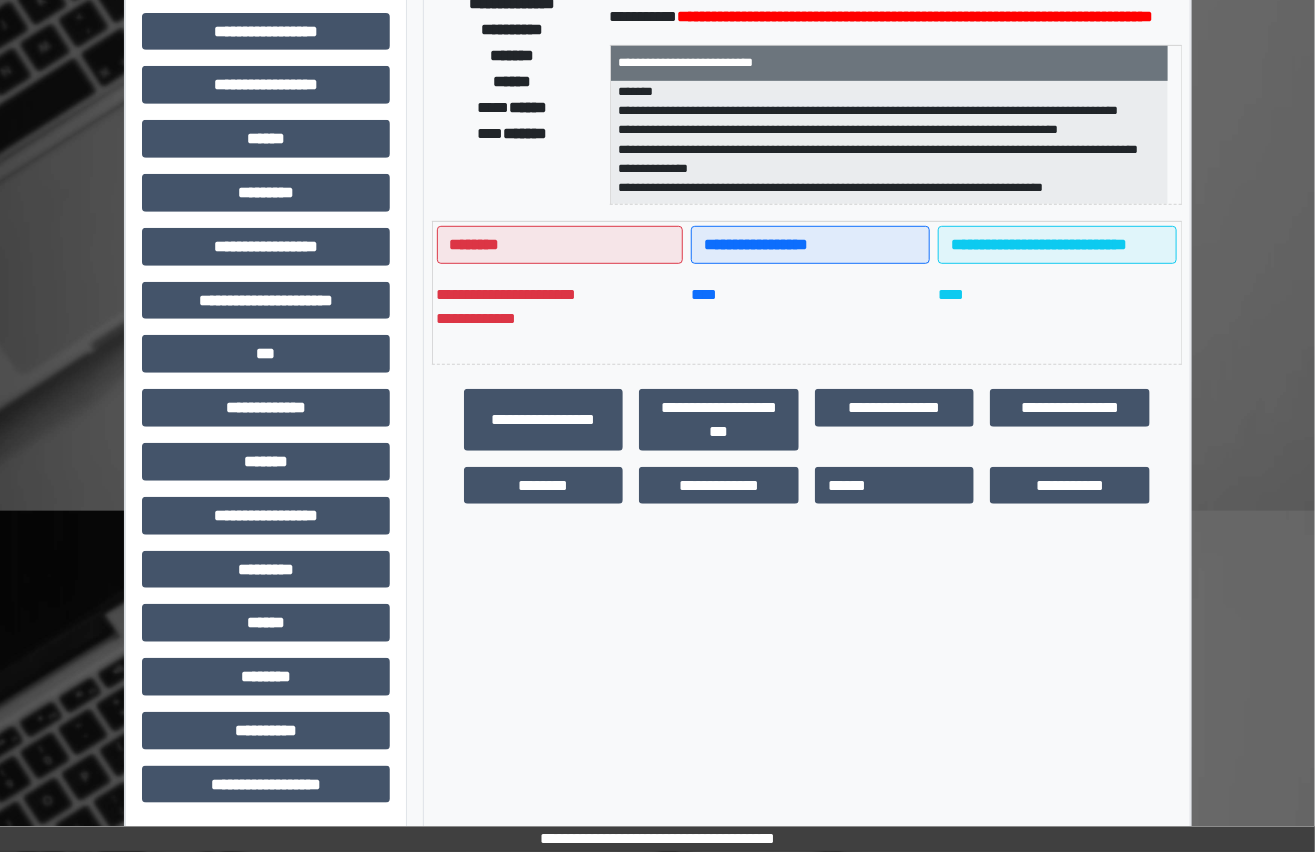 click on "**********" at bounding box center [266, 308] 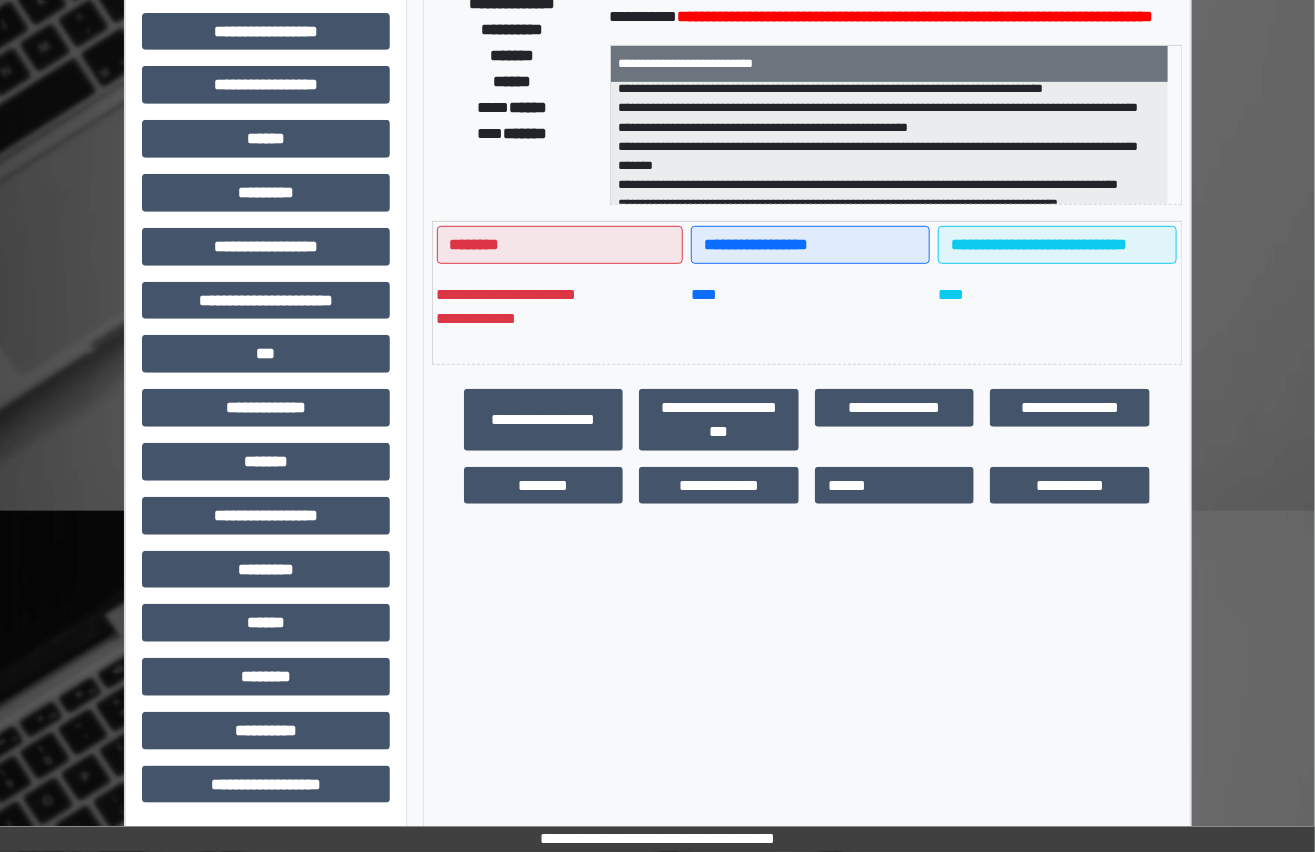 scroll, scrollTop: 0, scrollLeft: 0, axis: both 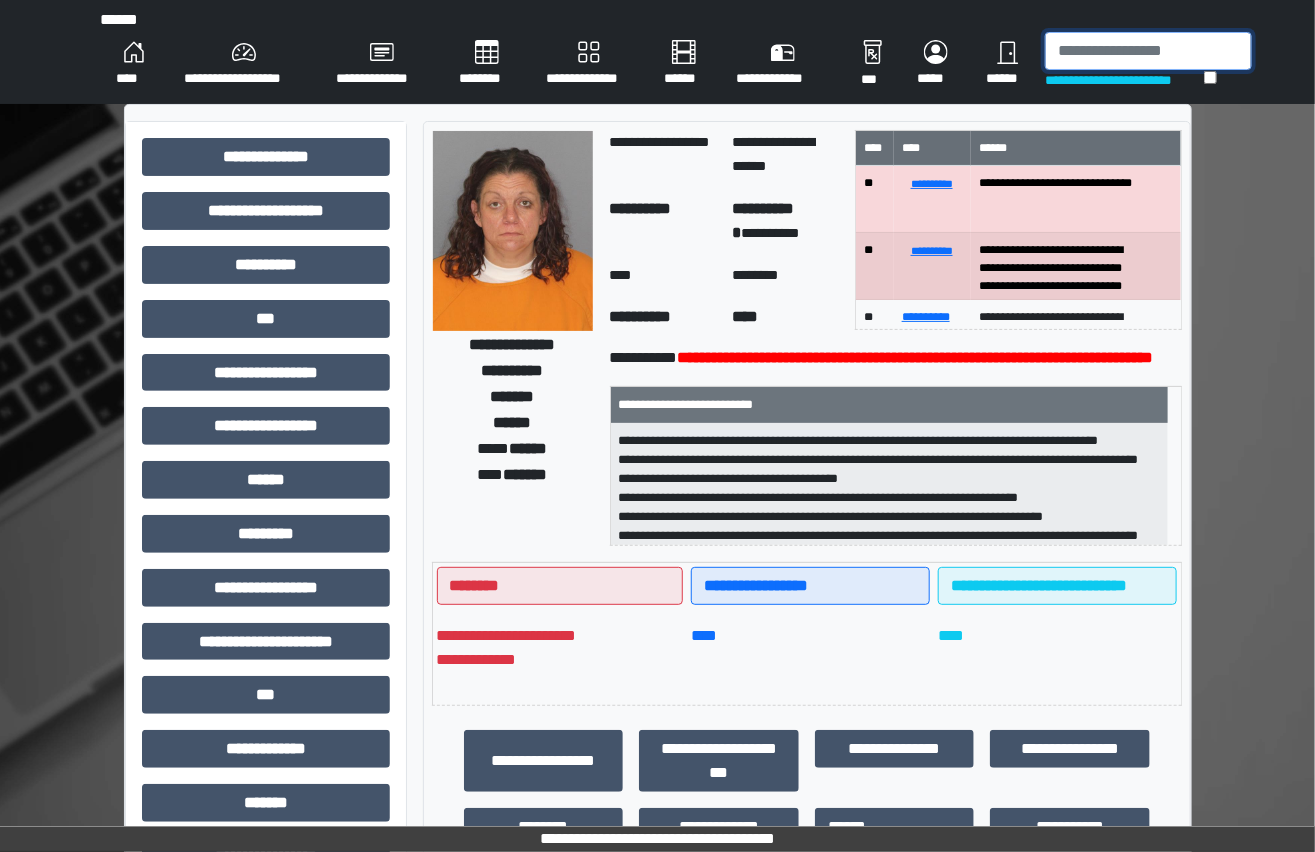 click at bounding box center (1148, 51) 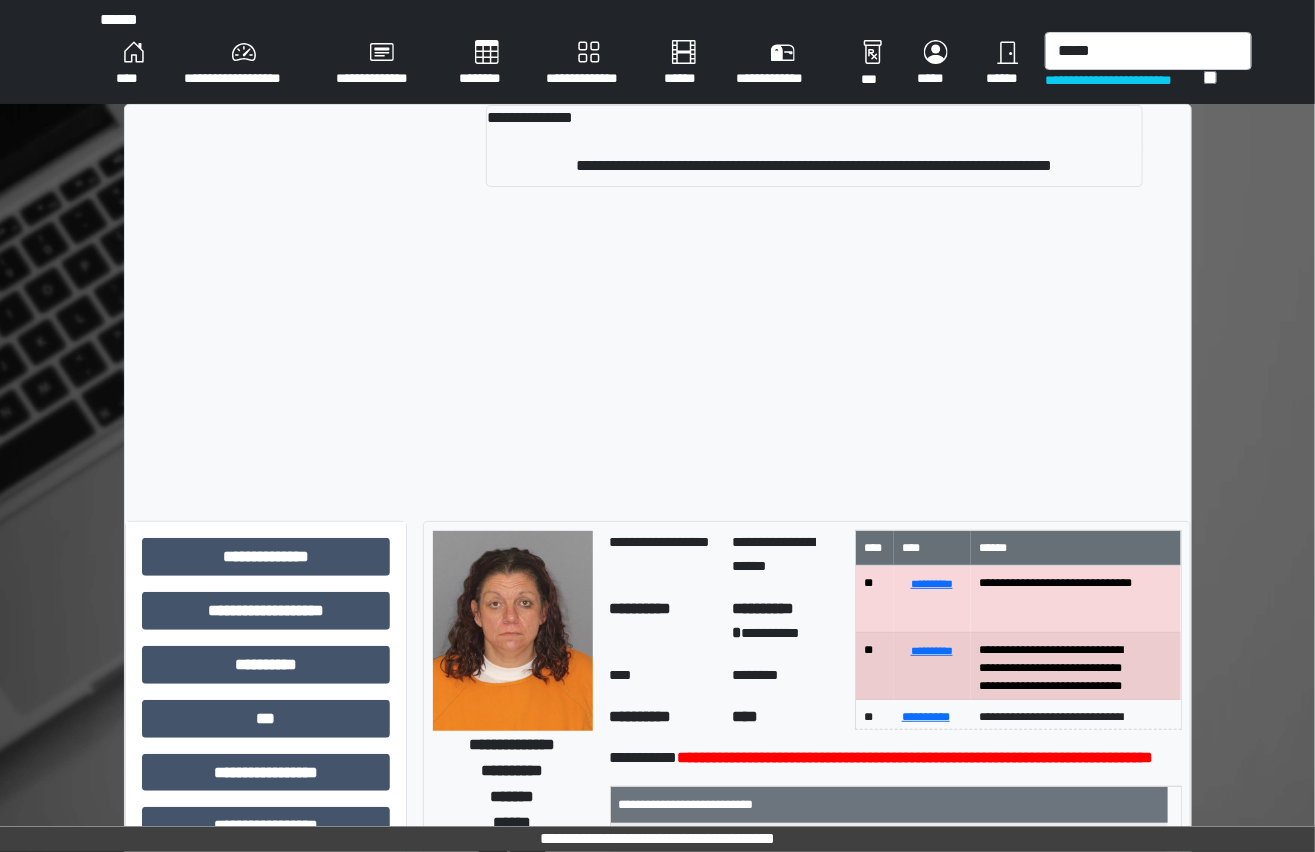 click on "**********" at bounding box center (658, 305) 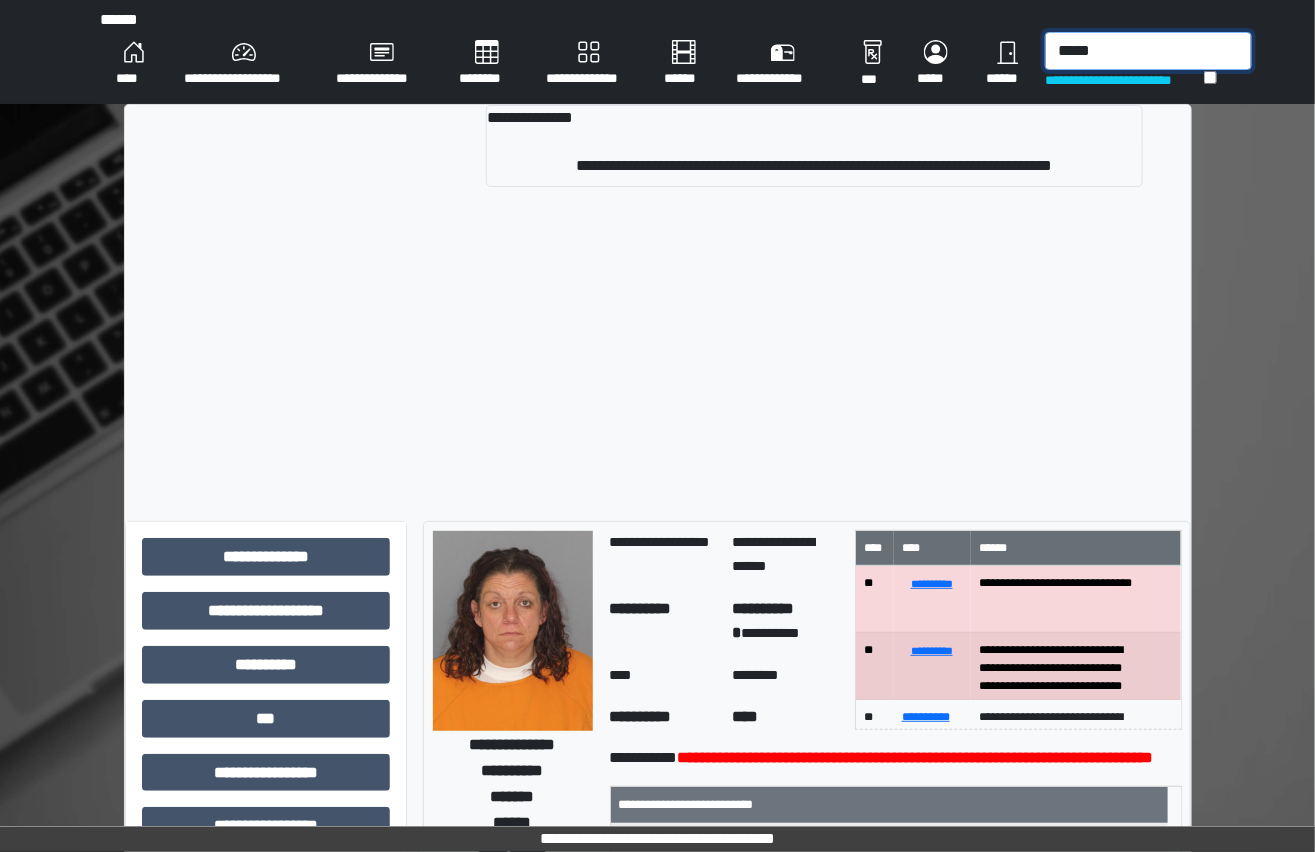 drag, startPoint x: 1148, startPoint y: 54, endPoint x: 814, endPoint y: 58, distance: 334.02396 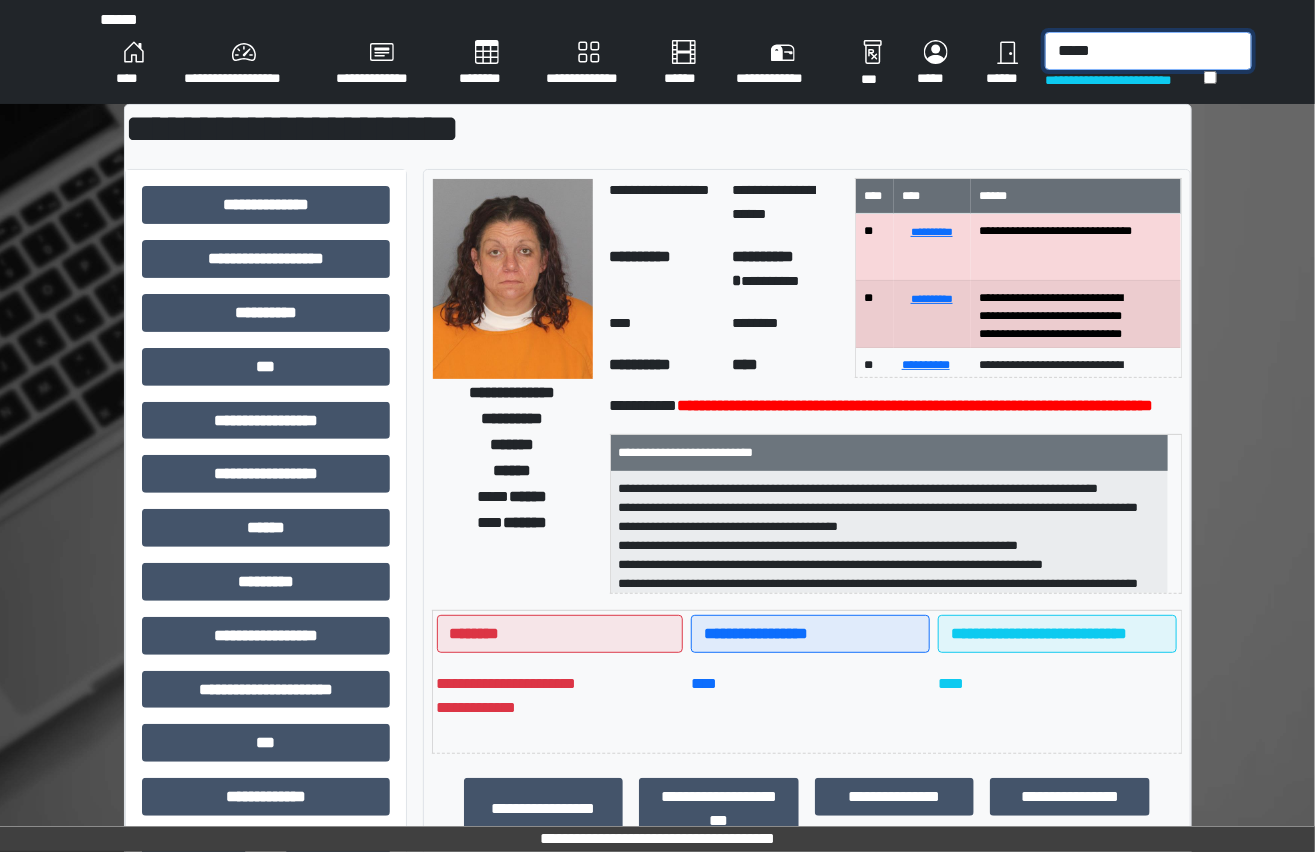 drag, startPoint x: 1115, startPoint y: 40, endPoint x: 931, endPoint y: 66, distance: 185.82788 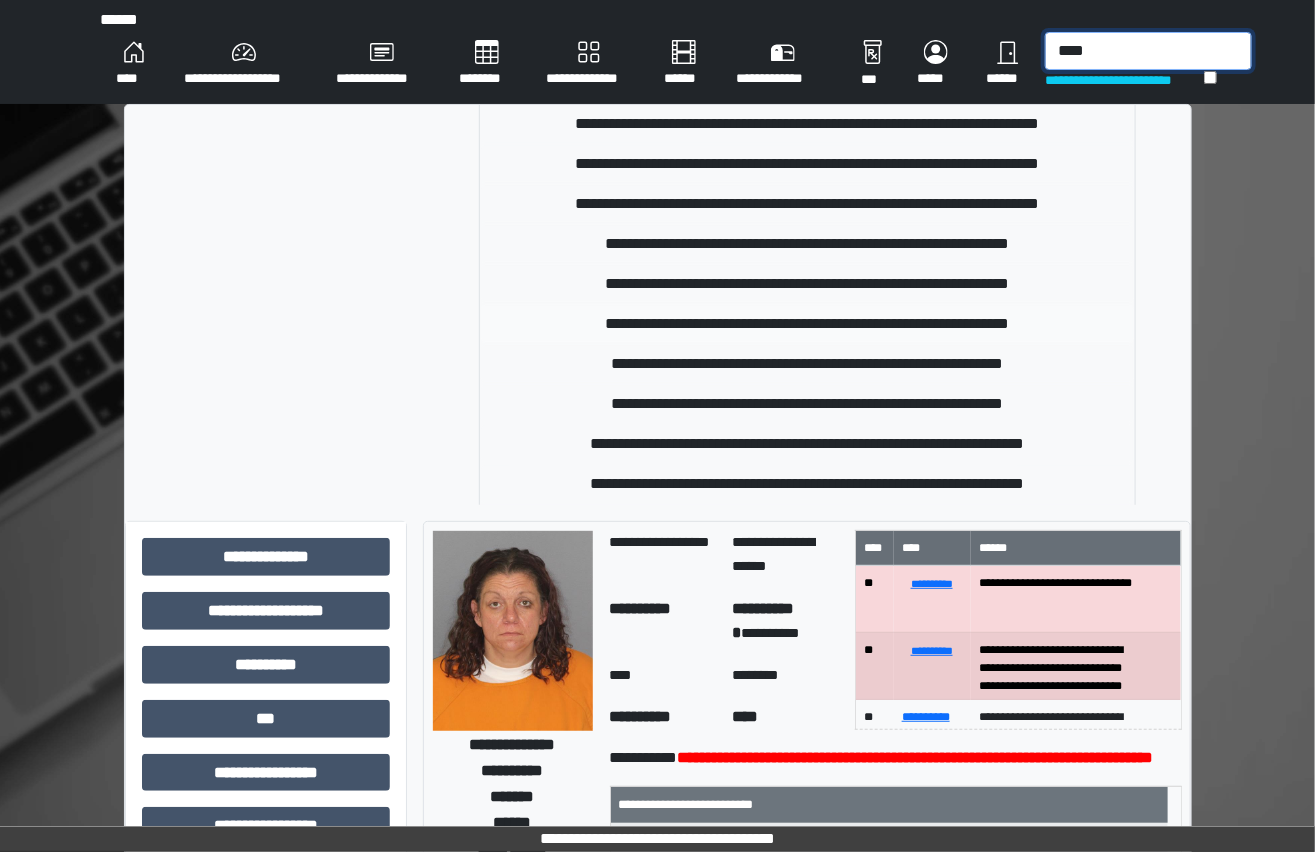 scroll, scrollTop: 0, scrollLeft: 0, axis: both 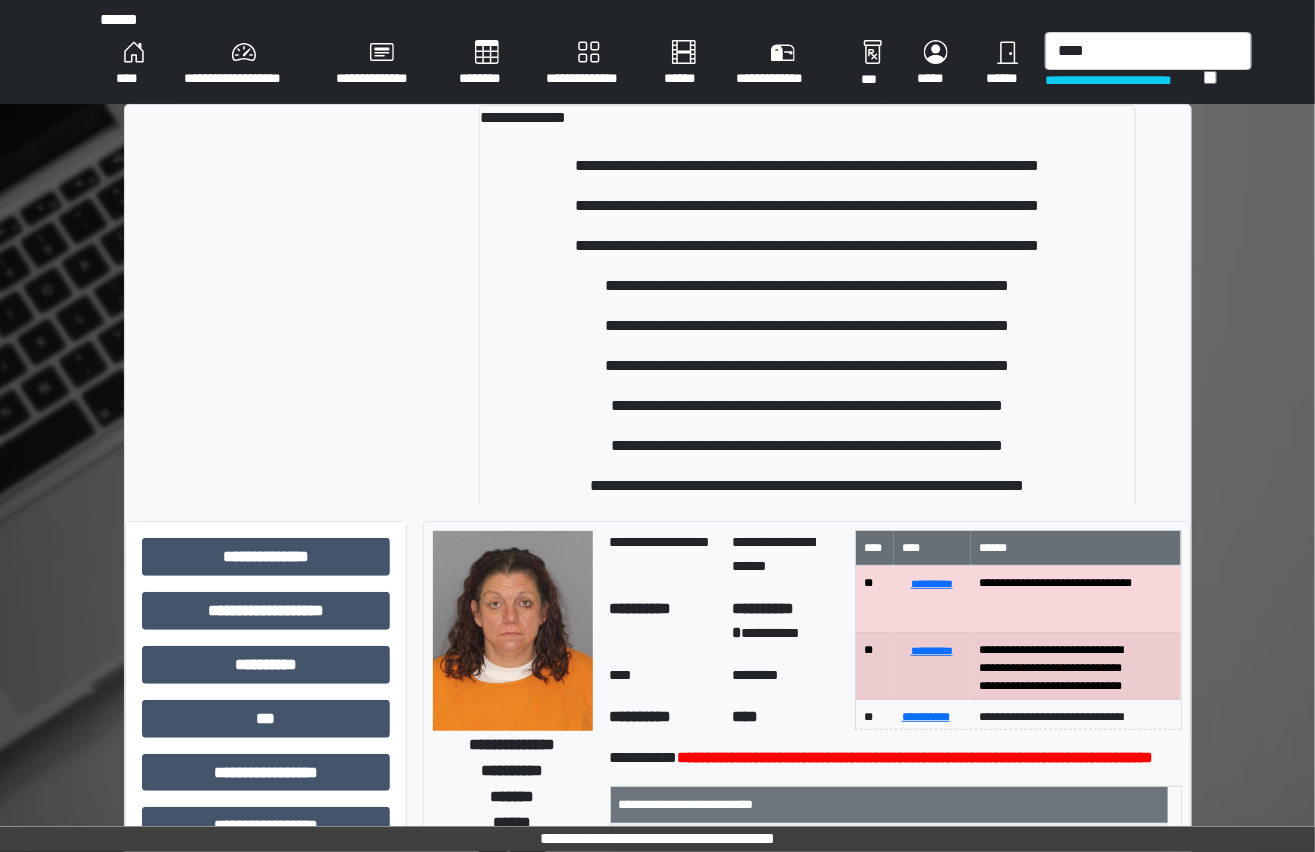 click at bounding box center (322, 364) 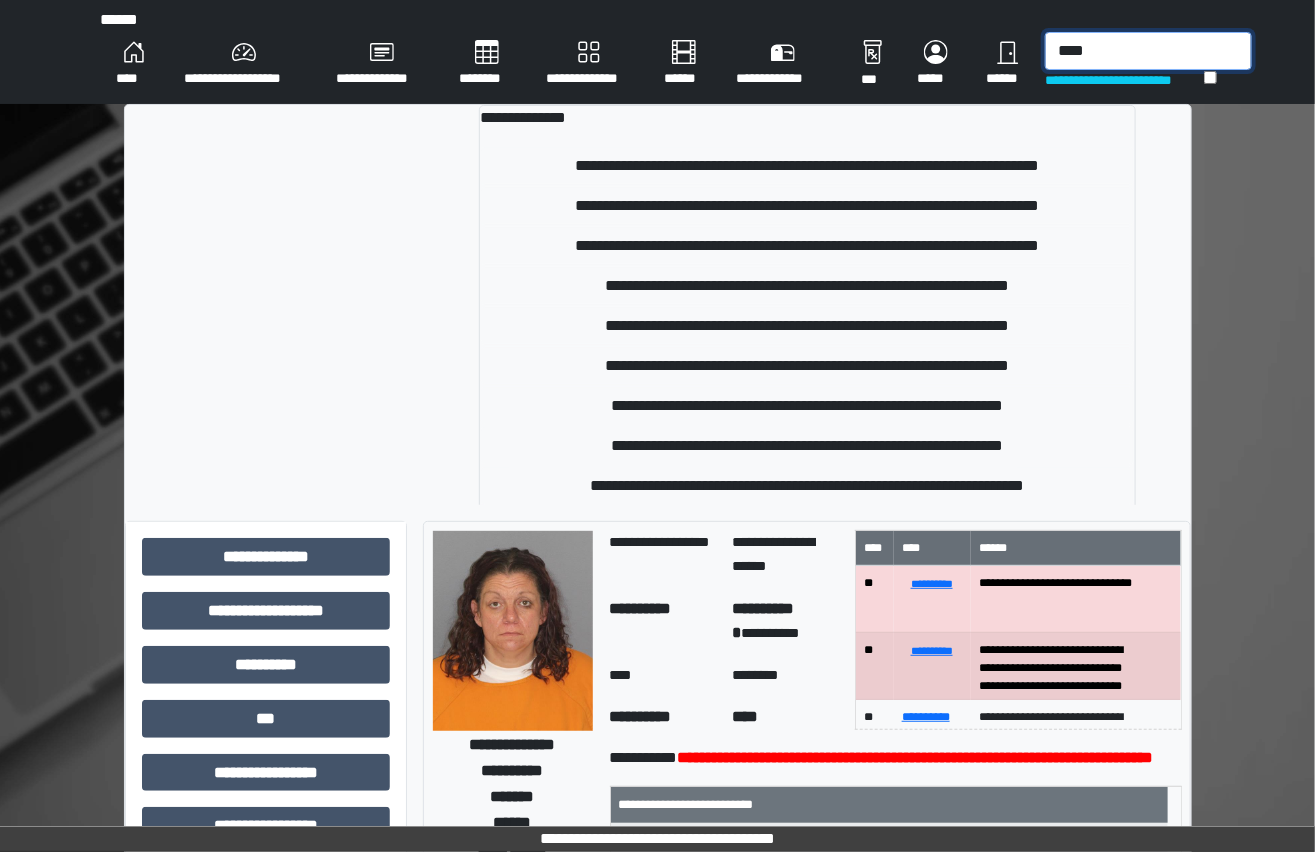 drag, startPoint x: 1172, startPoint y: 41, endPoint x: 709, endPoint y: -1, distance: 464.90106 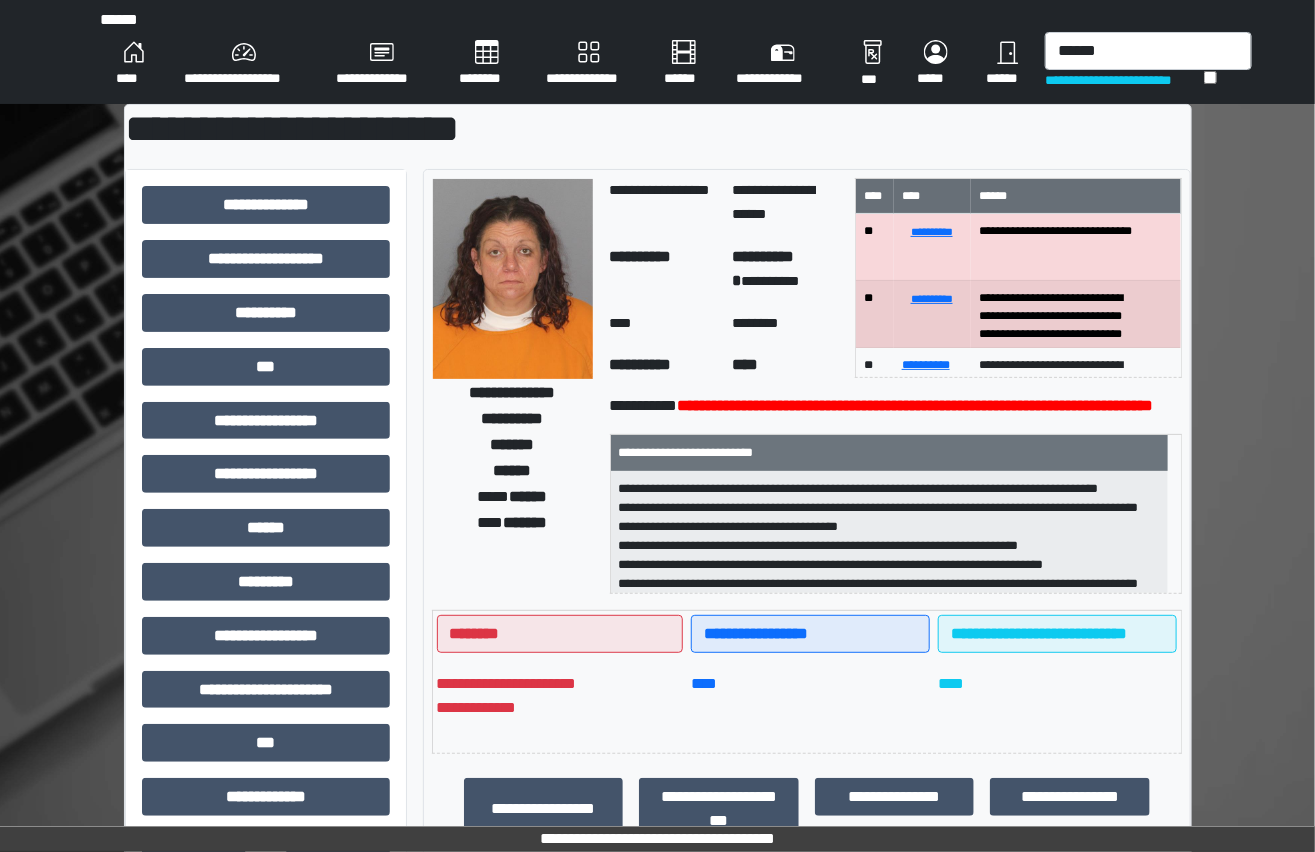 click on "**********" at bounding box center [657, 673] 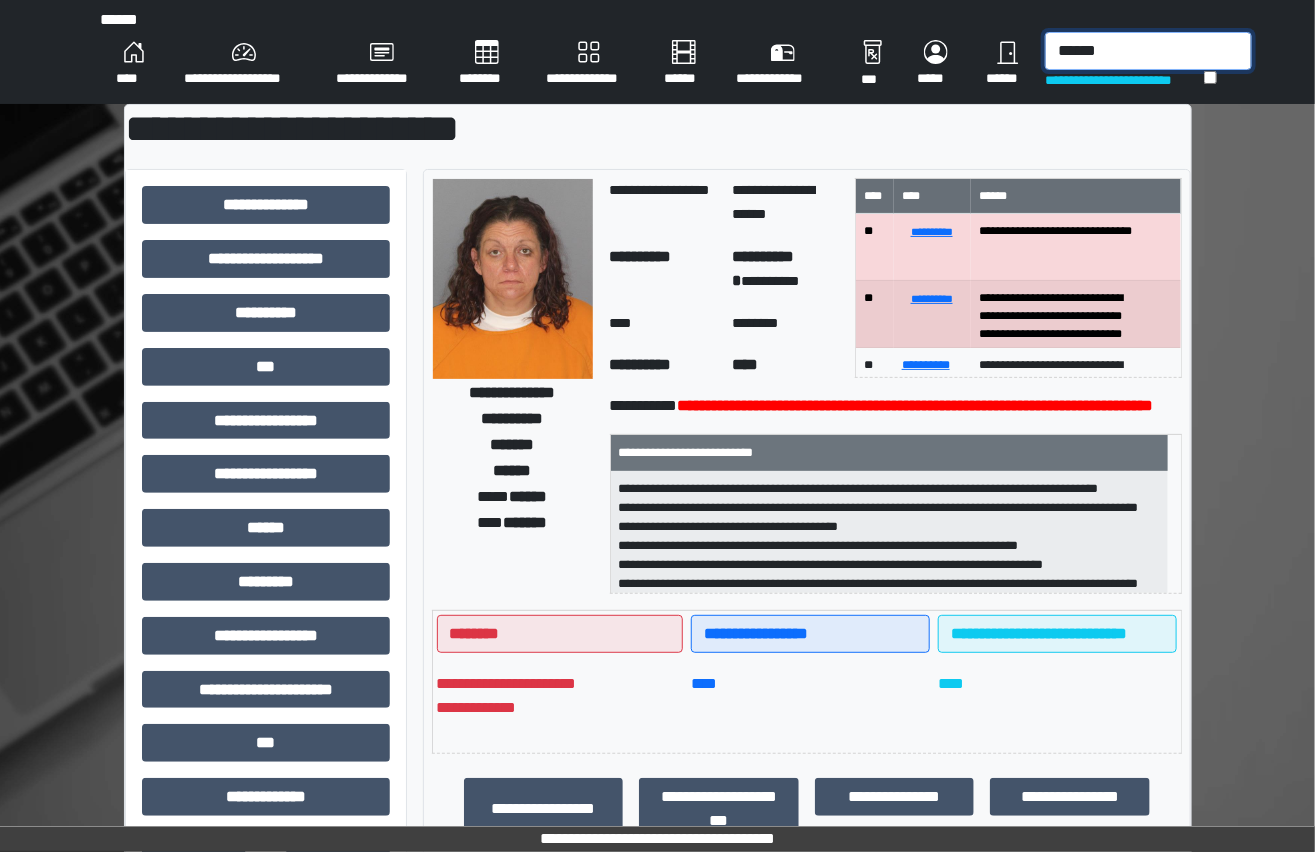 drag, startPoint x: 1180, startPoint y: 53, endPoint x: 729, endPoint y: 10, distance: 453.04526 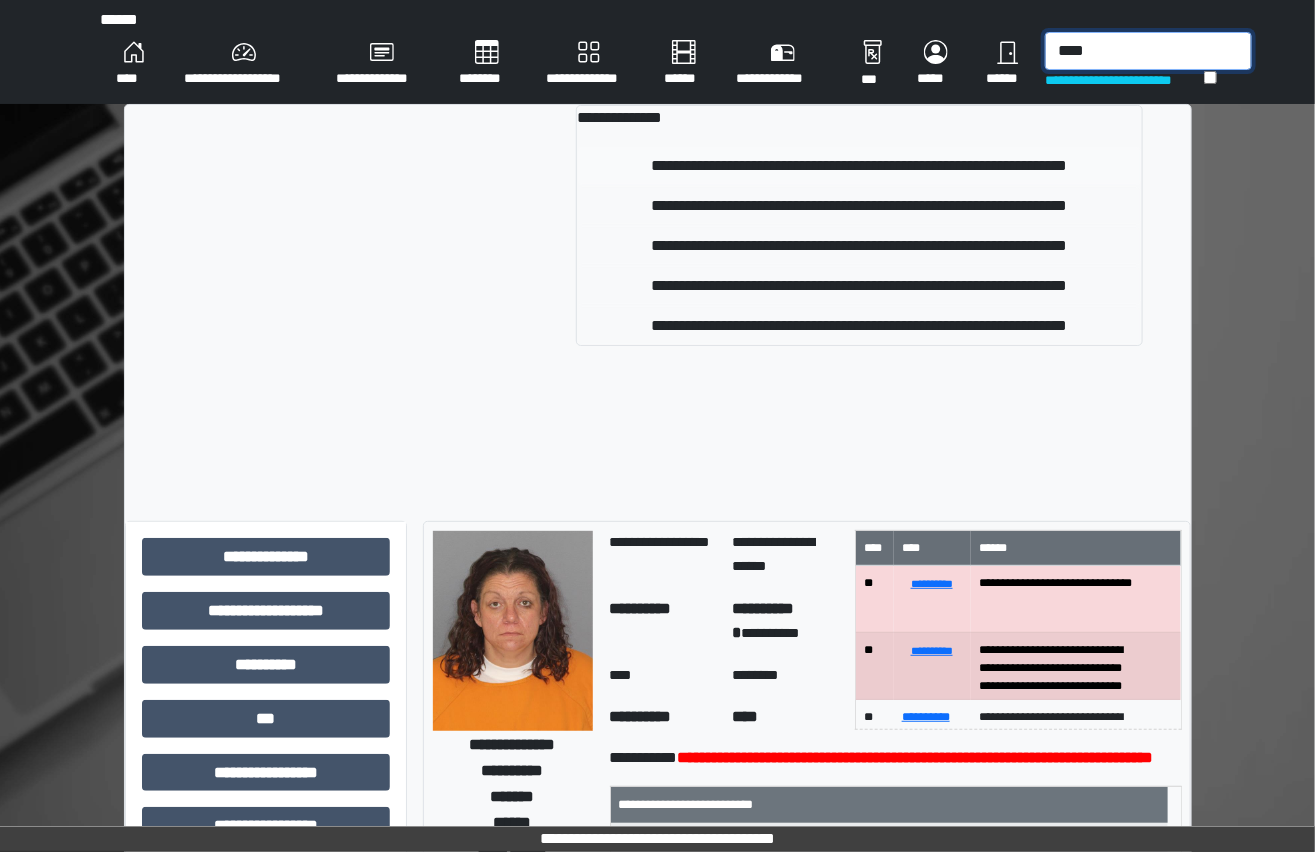 type on "****" 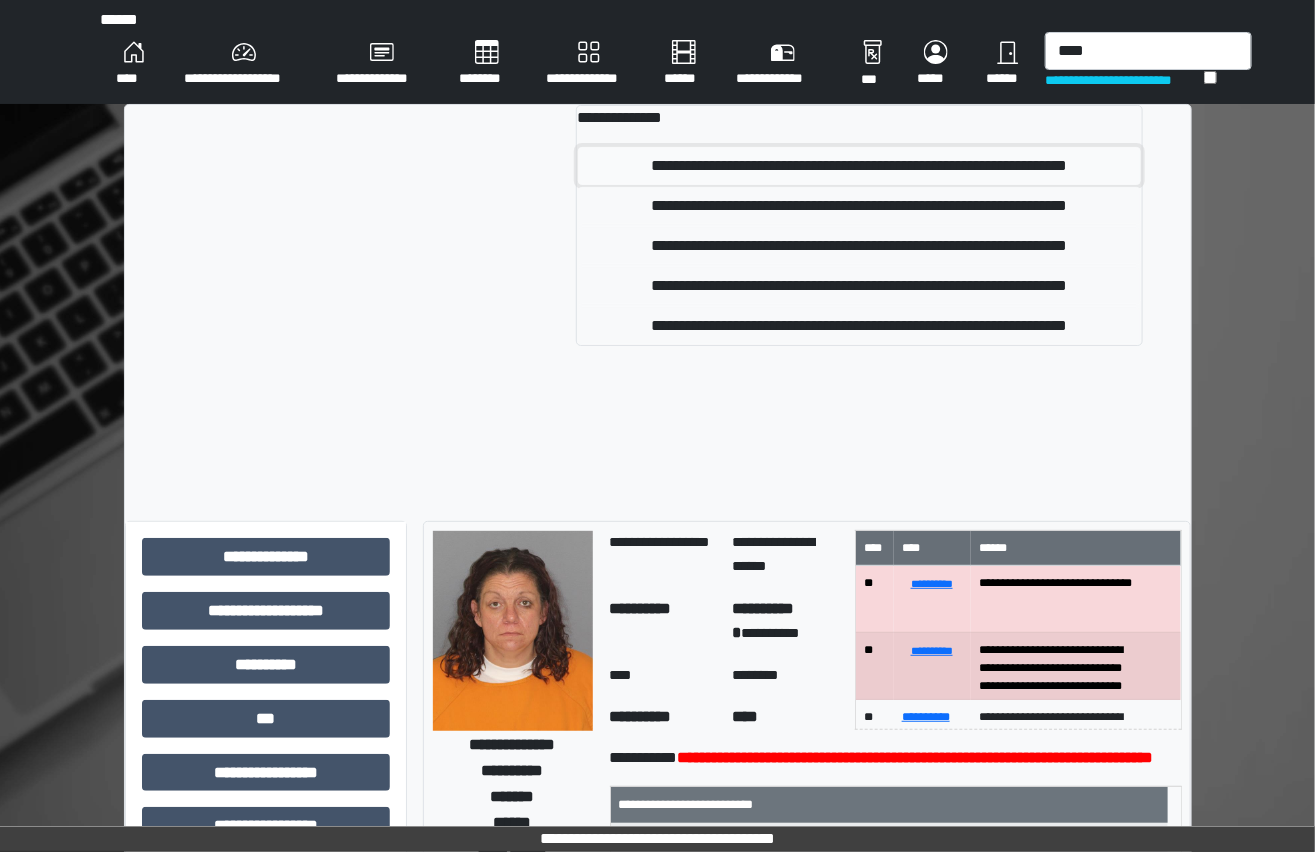 click on "**********" at bounding box center (859, 166) 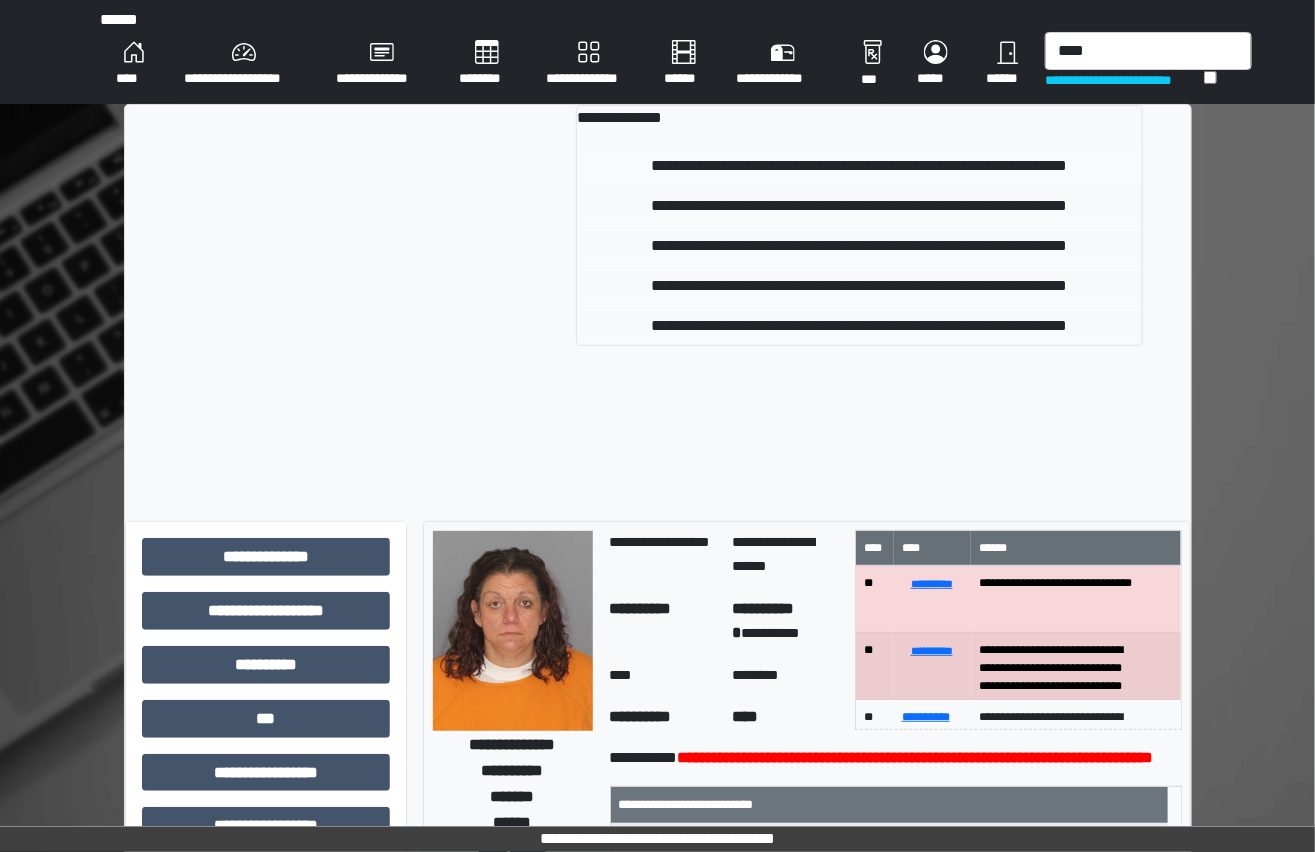 type 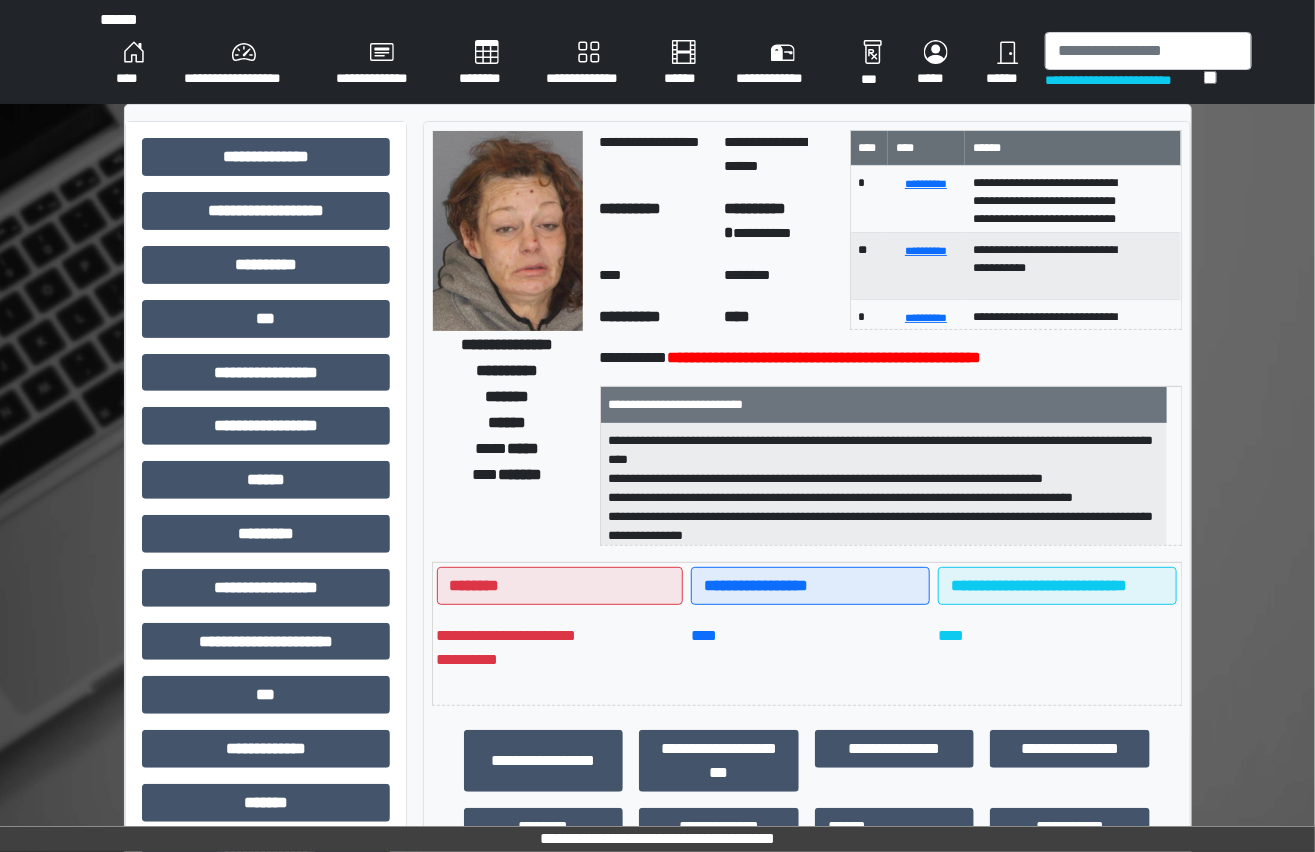 click on "**********" at bounding box center (658, 649) 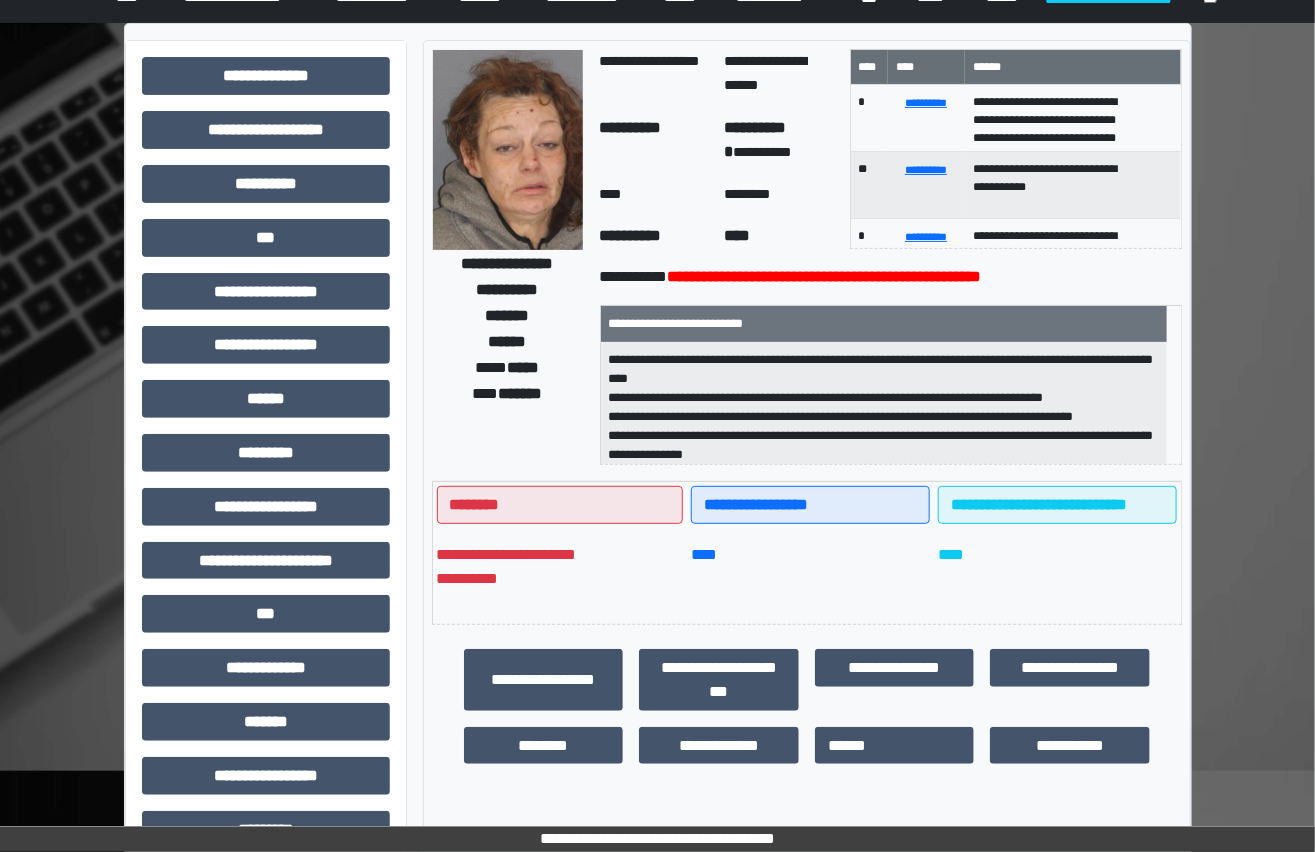 scroll, scrollTop: 181, scrollLeft: 0, axis: vertical 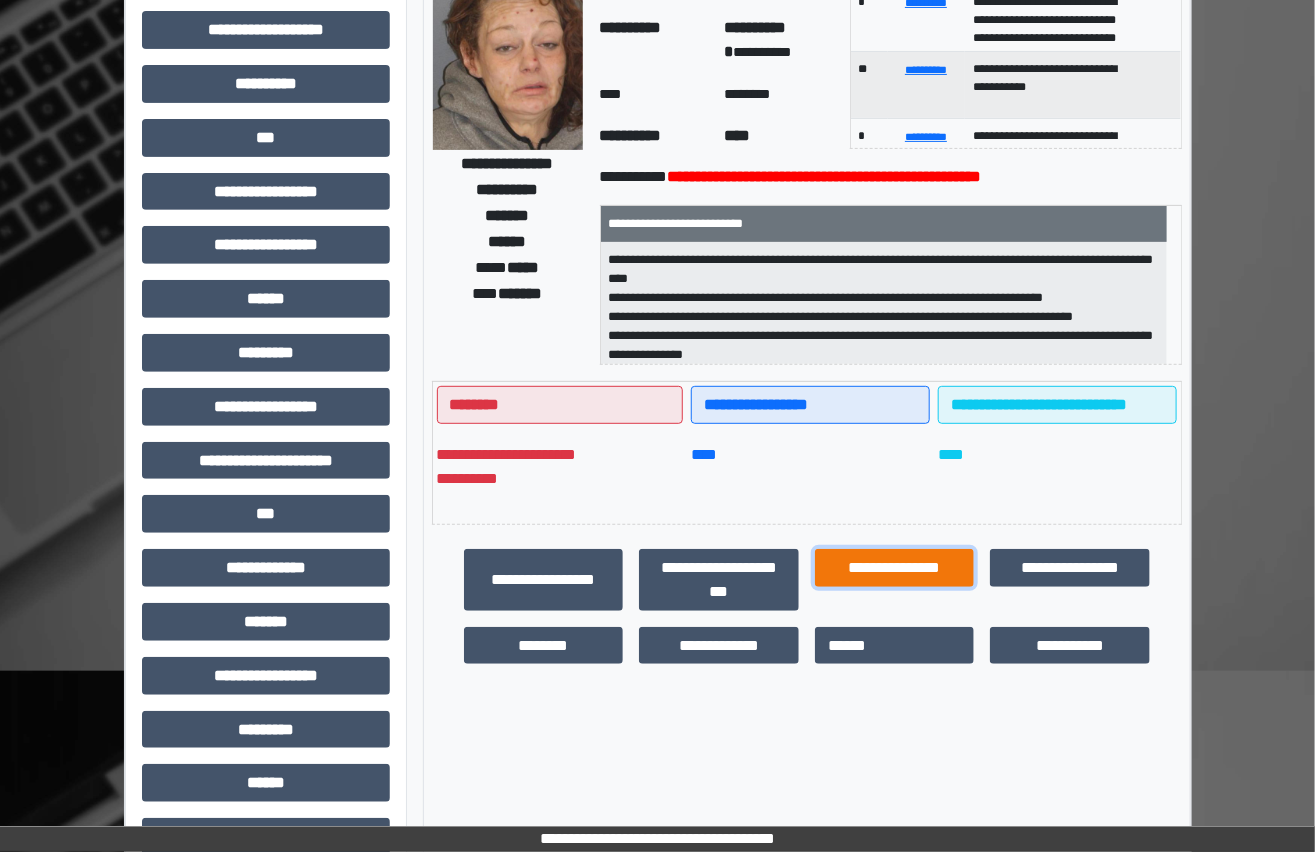 click on "**********" at bounding box center (895, 568) 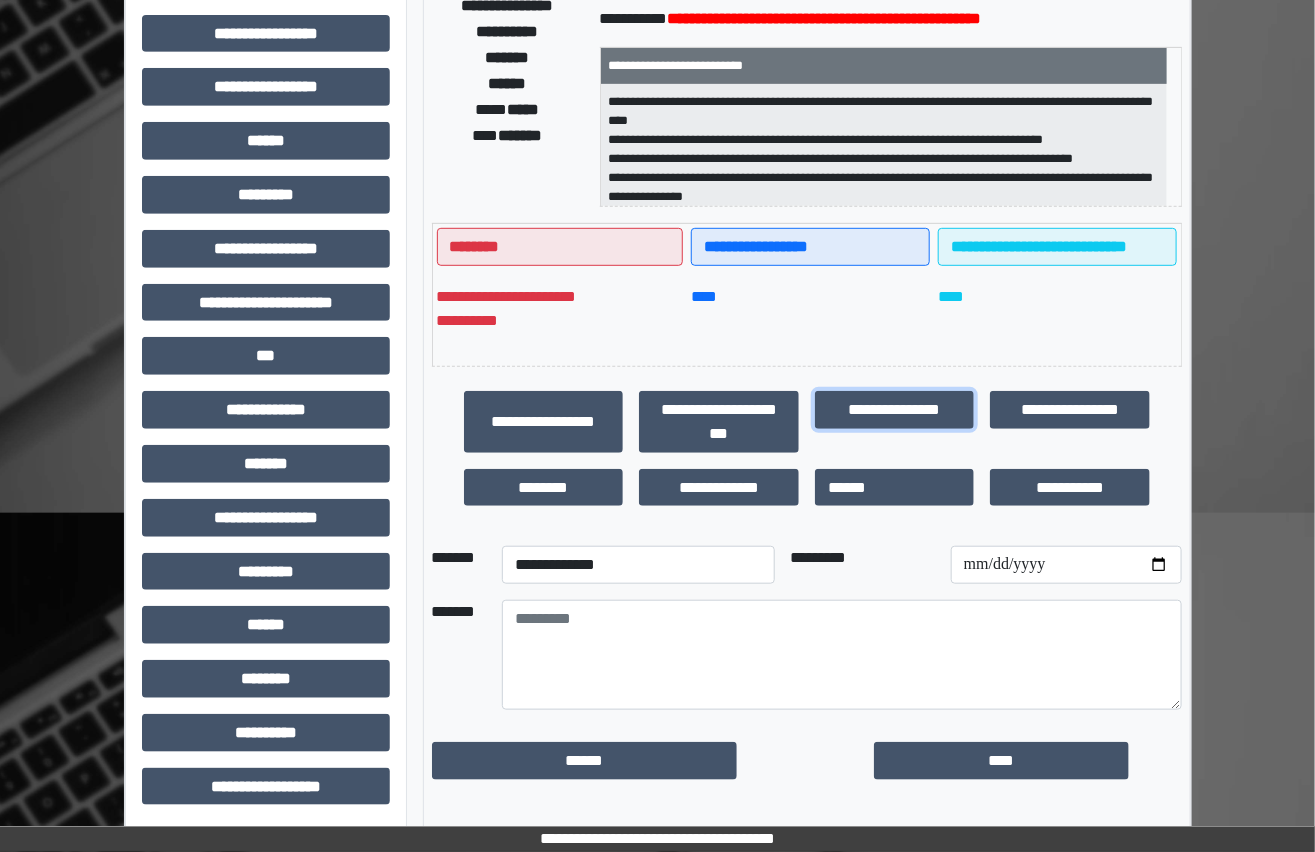 scroll, scrollTop: 341, scrollLeft: 0, axis: vertical 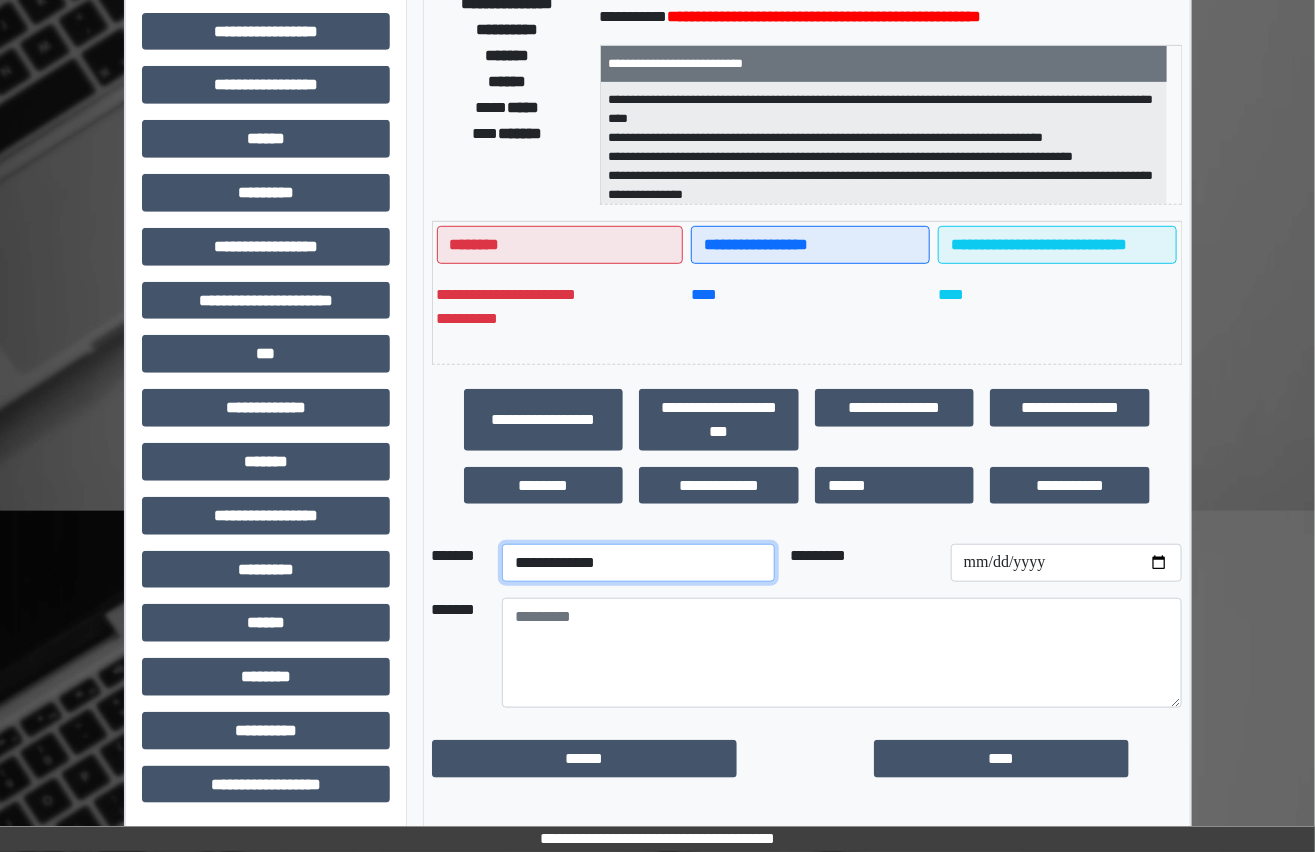 click on "**********" at bounding box center [638, 563] 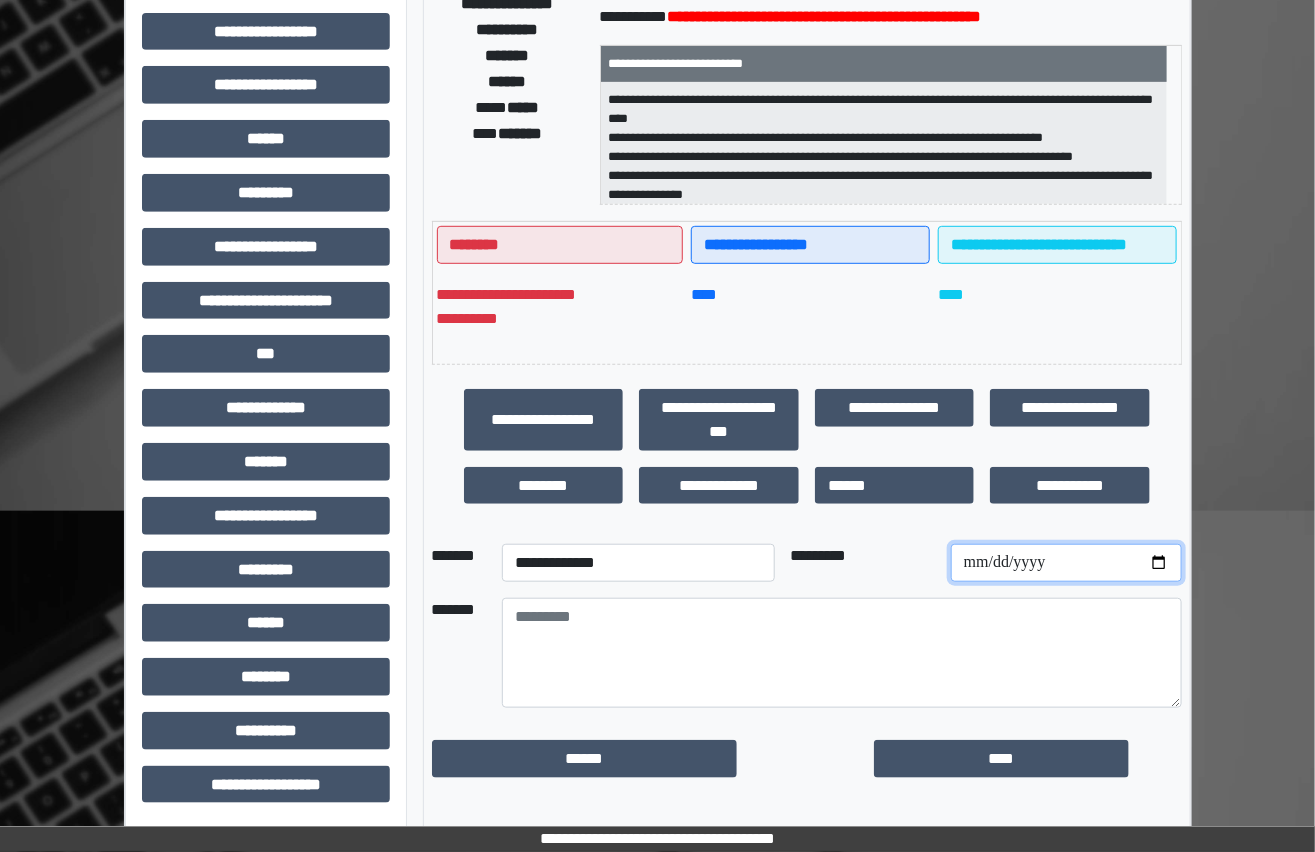 click at bounding box center [1066, 563] 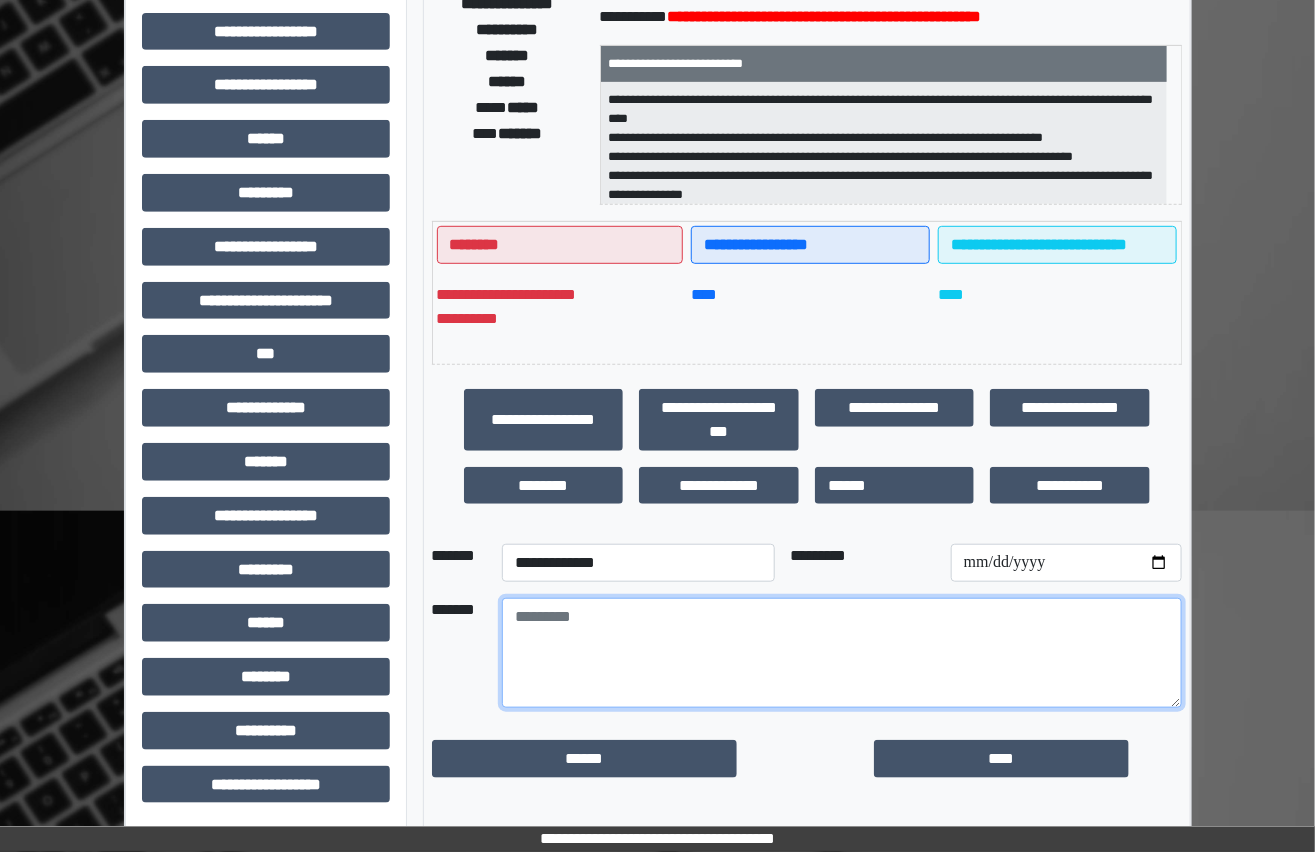 click at bounding box center (842, 653) 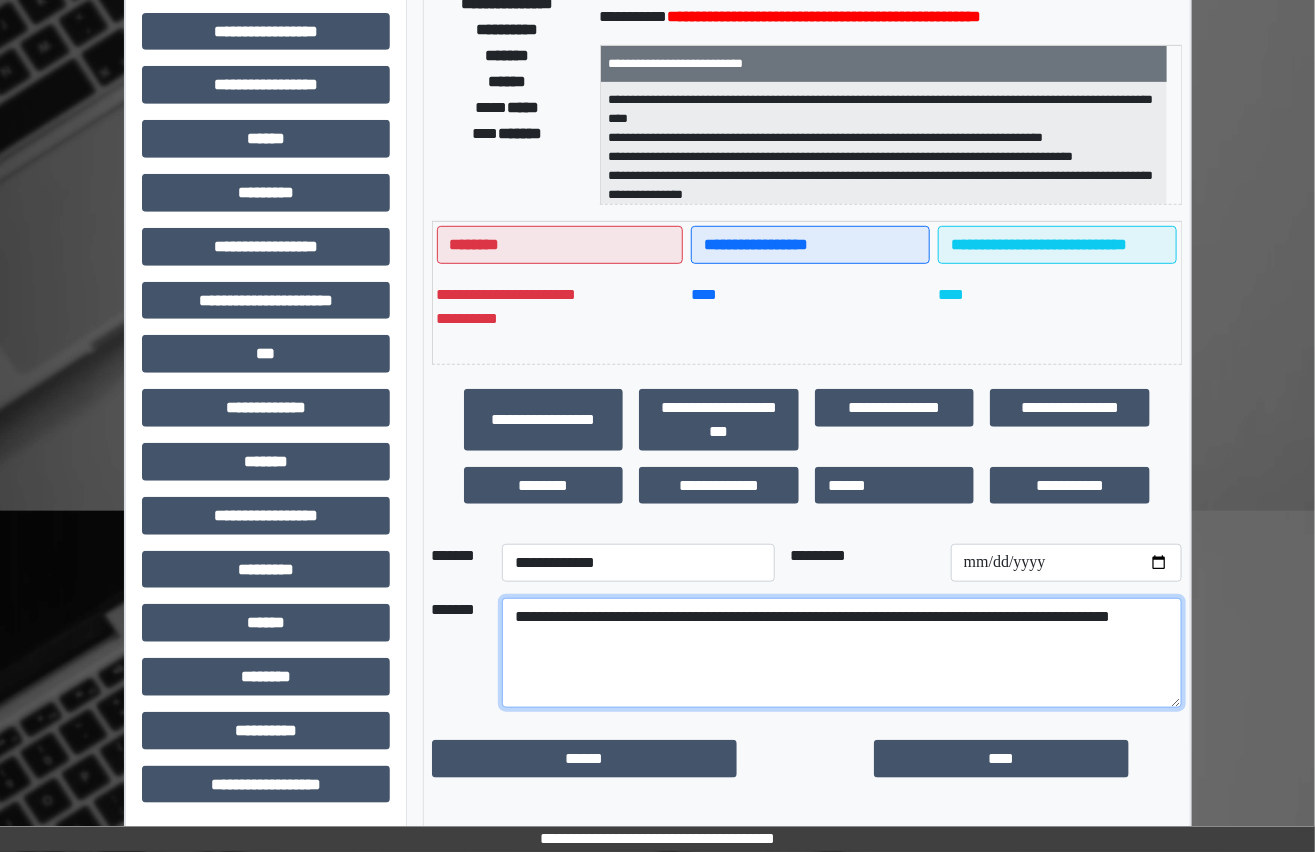 click on "**********" at bounding box center [842, 653] 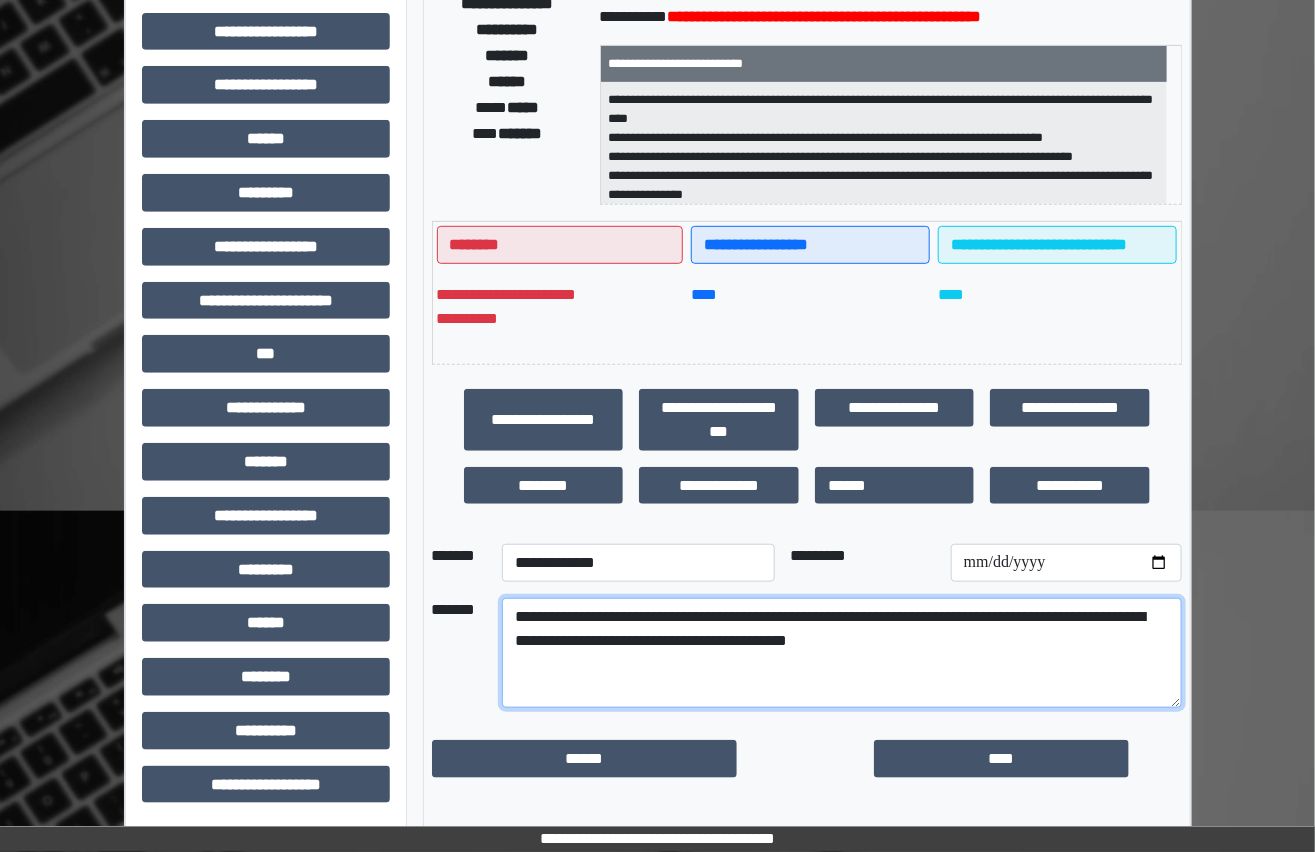click on "**********" at bounding box center (842, 653) 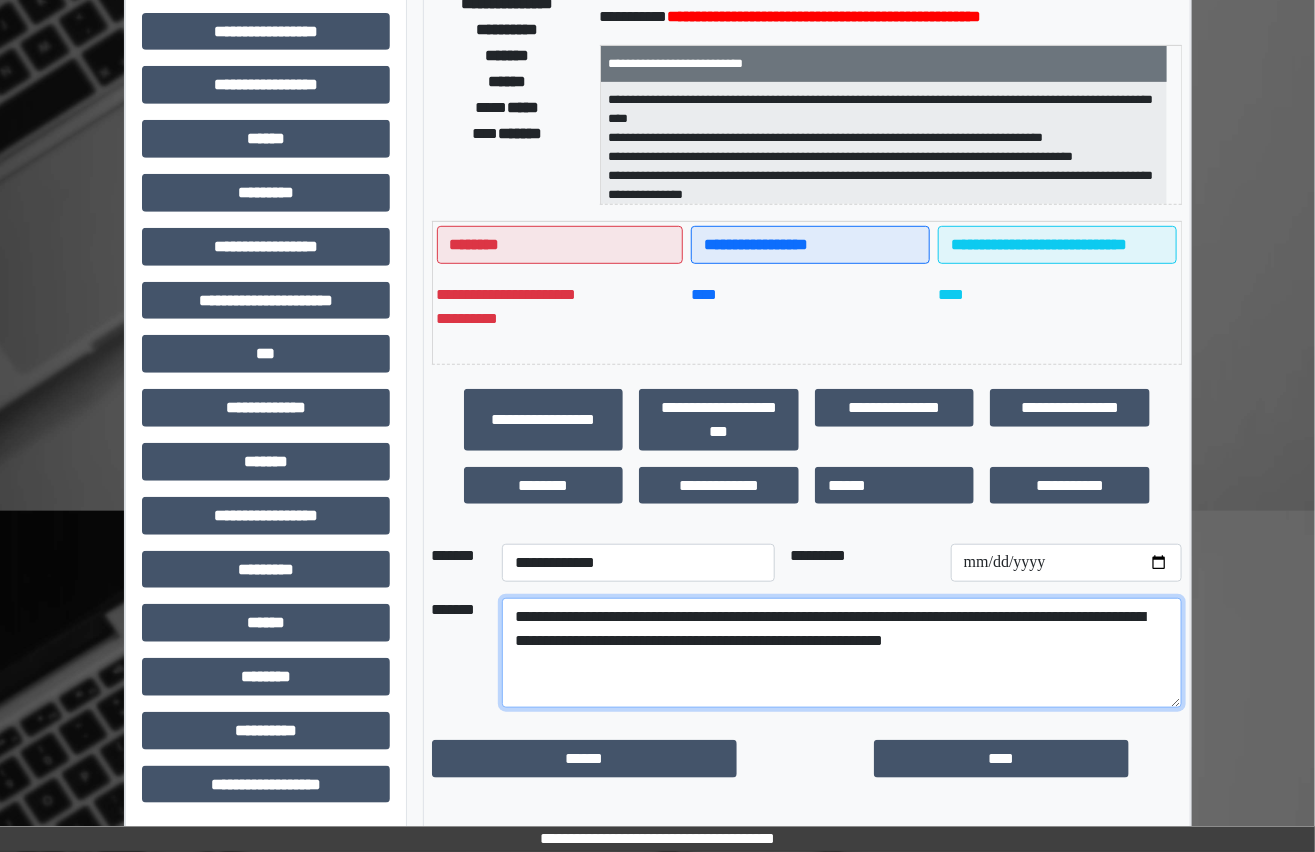 drag, startPoint x: 1075, startPoint y: 651, endPoint x: 340, endPoint y: 541, distance: 743.1857 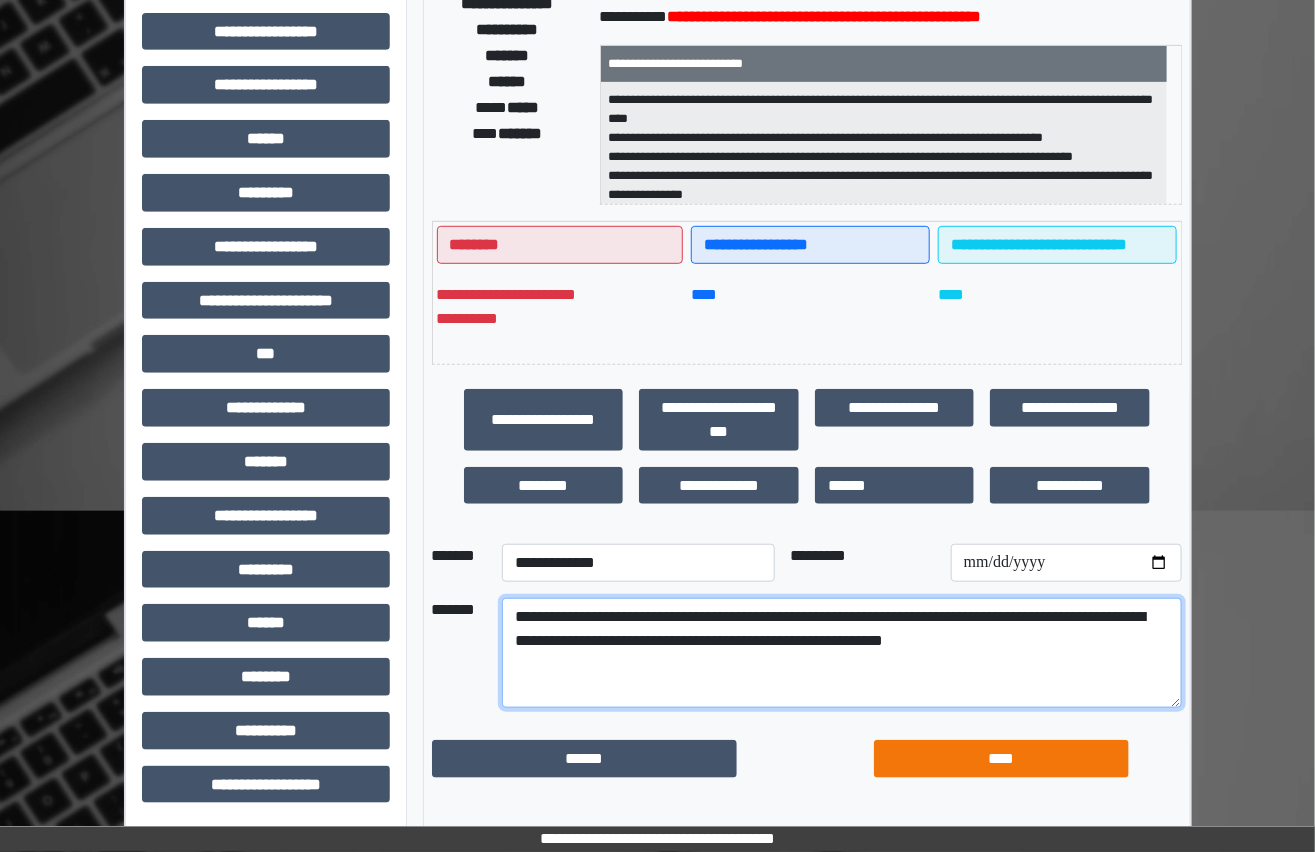 type on "**********" 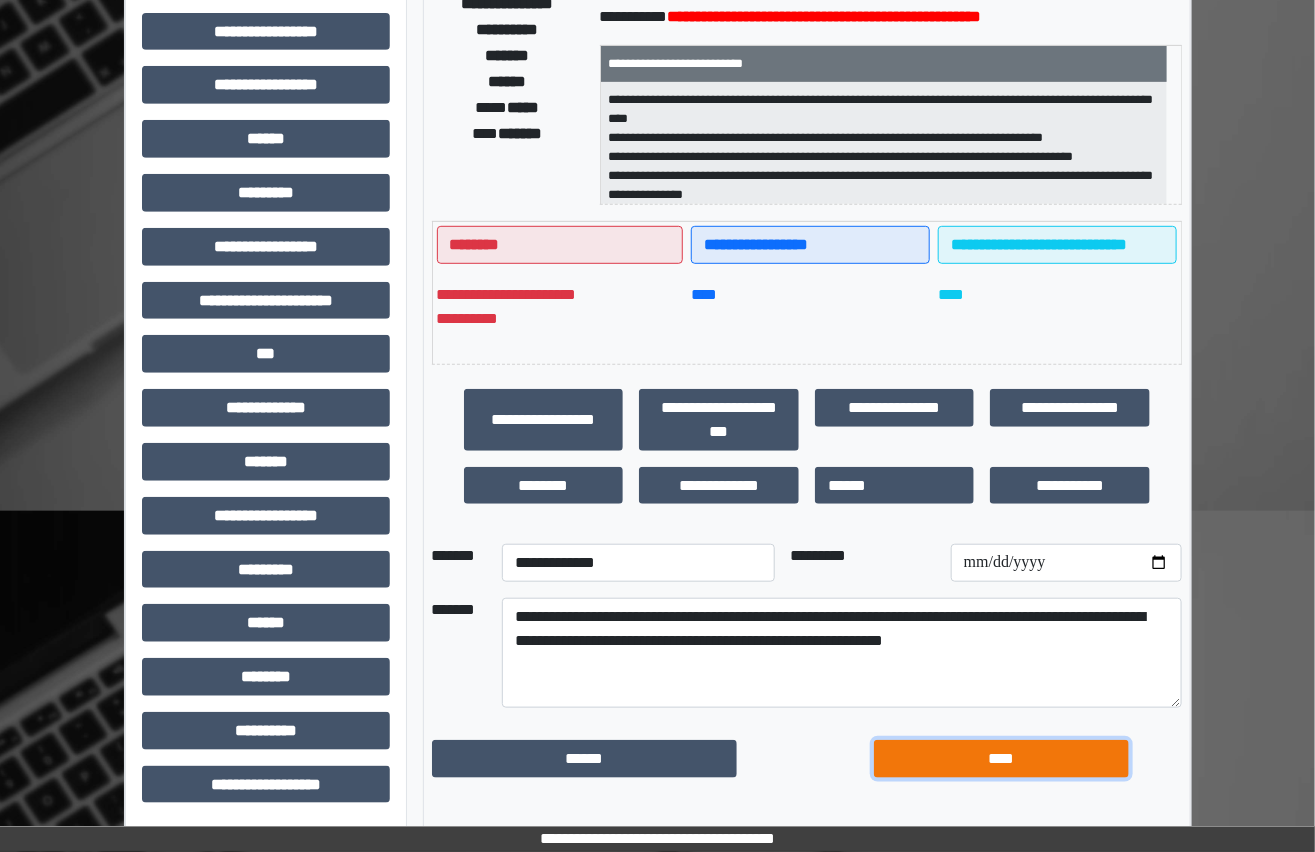 click on "****" at bounding box center (1001, 759) 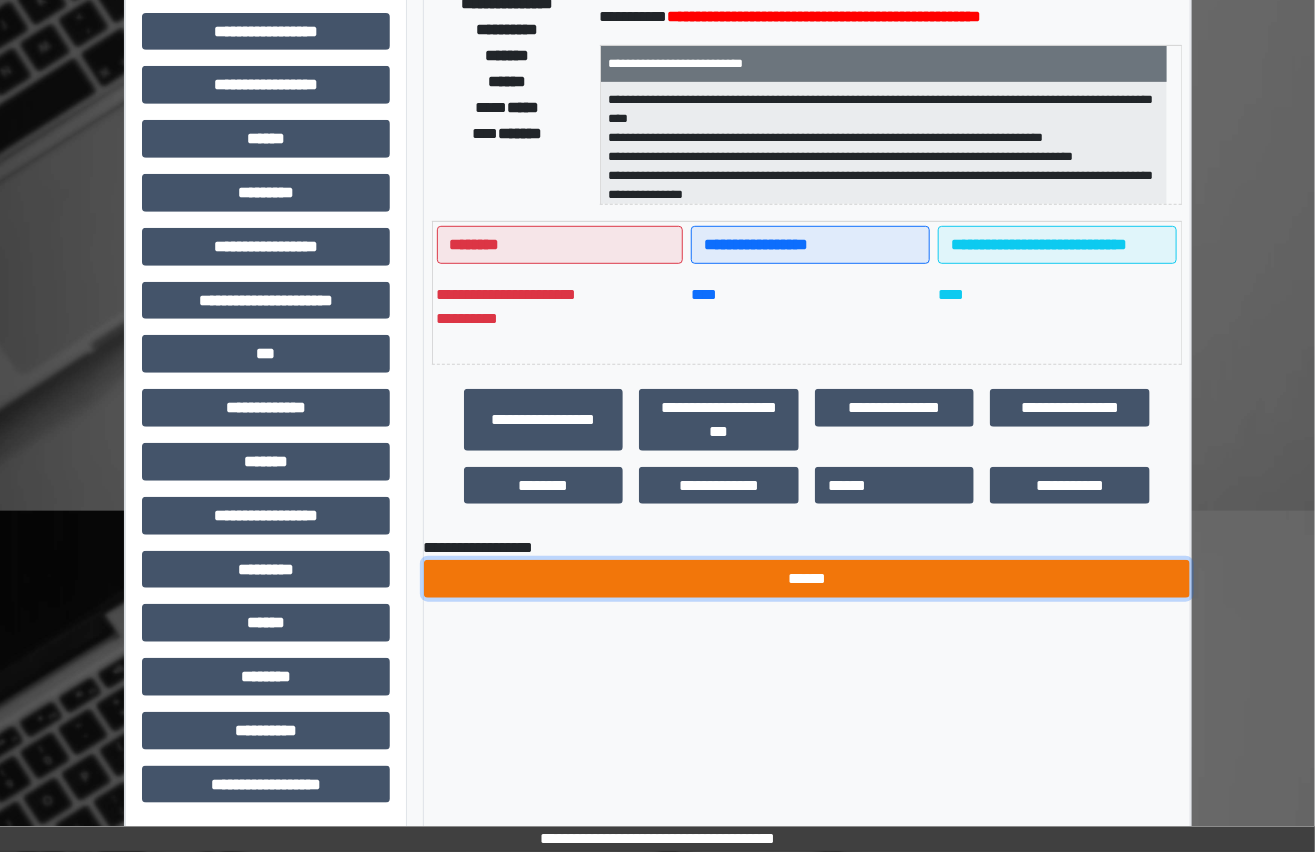 click on "******" at bounding box center (807, 579) 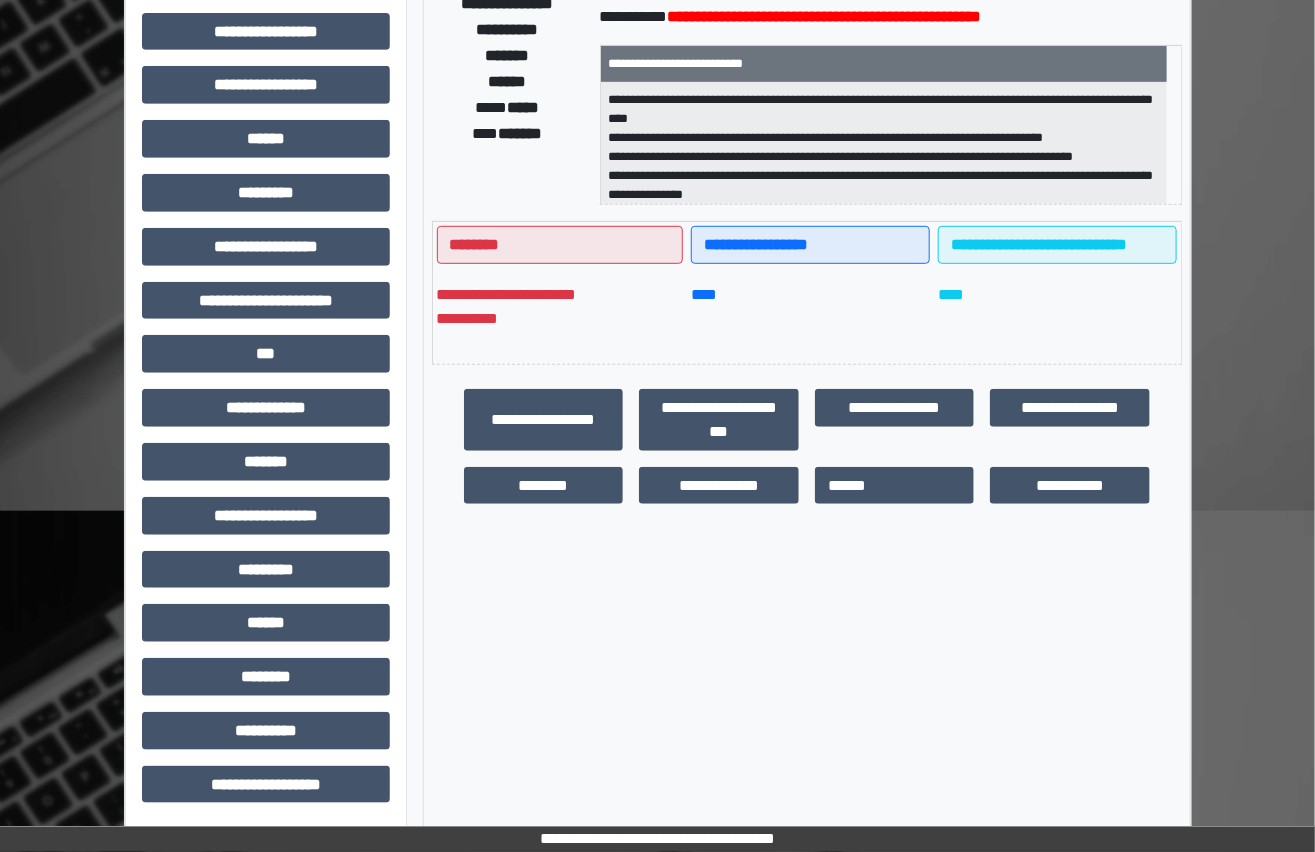 drag, startPoint x: 70, startPoint y: 520, endPoint x: 569, endPoint y: 244, distance: 570.2429 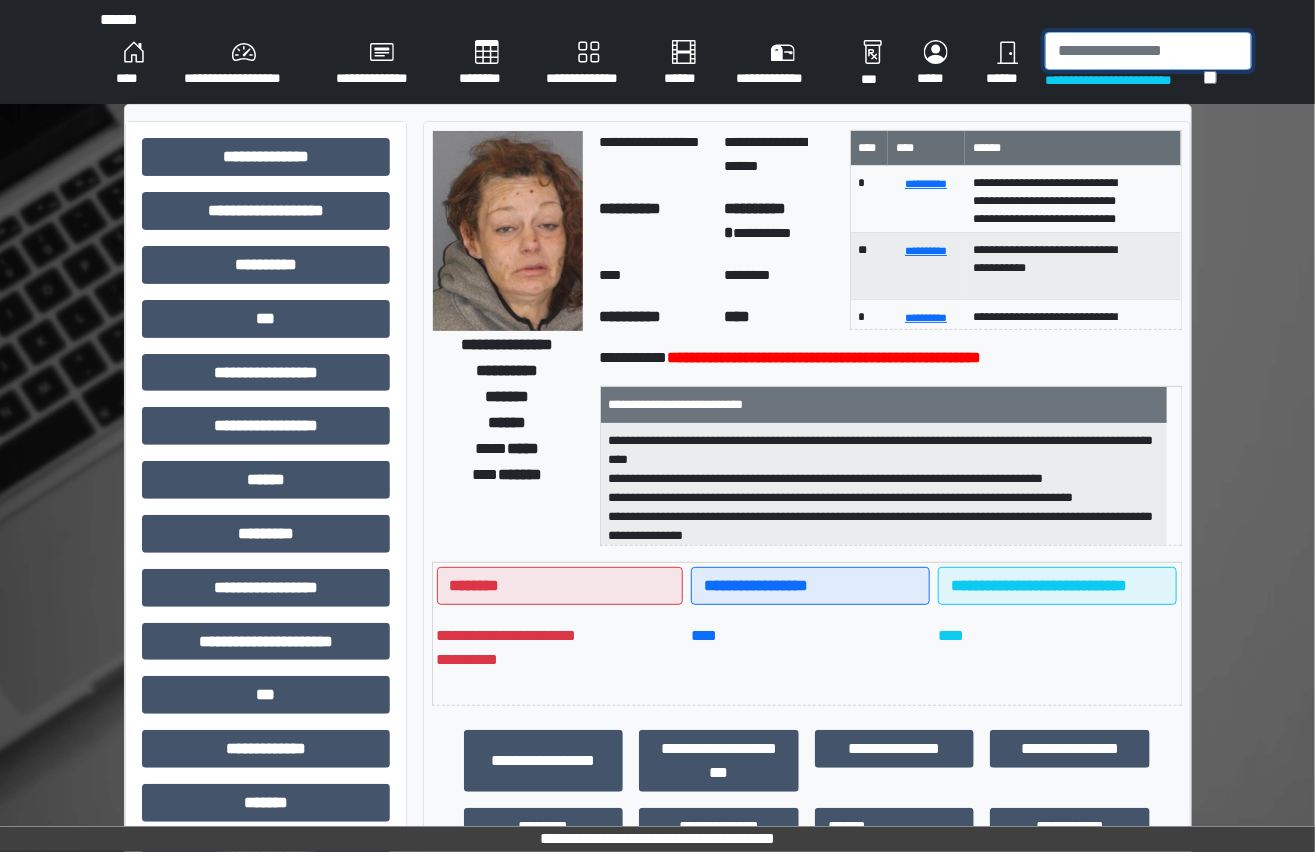 click at bounding box center (1148, 51) 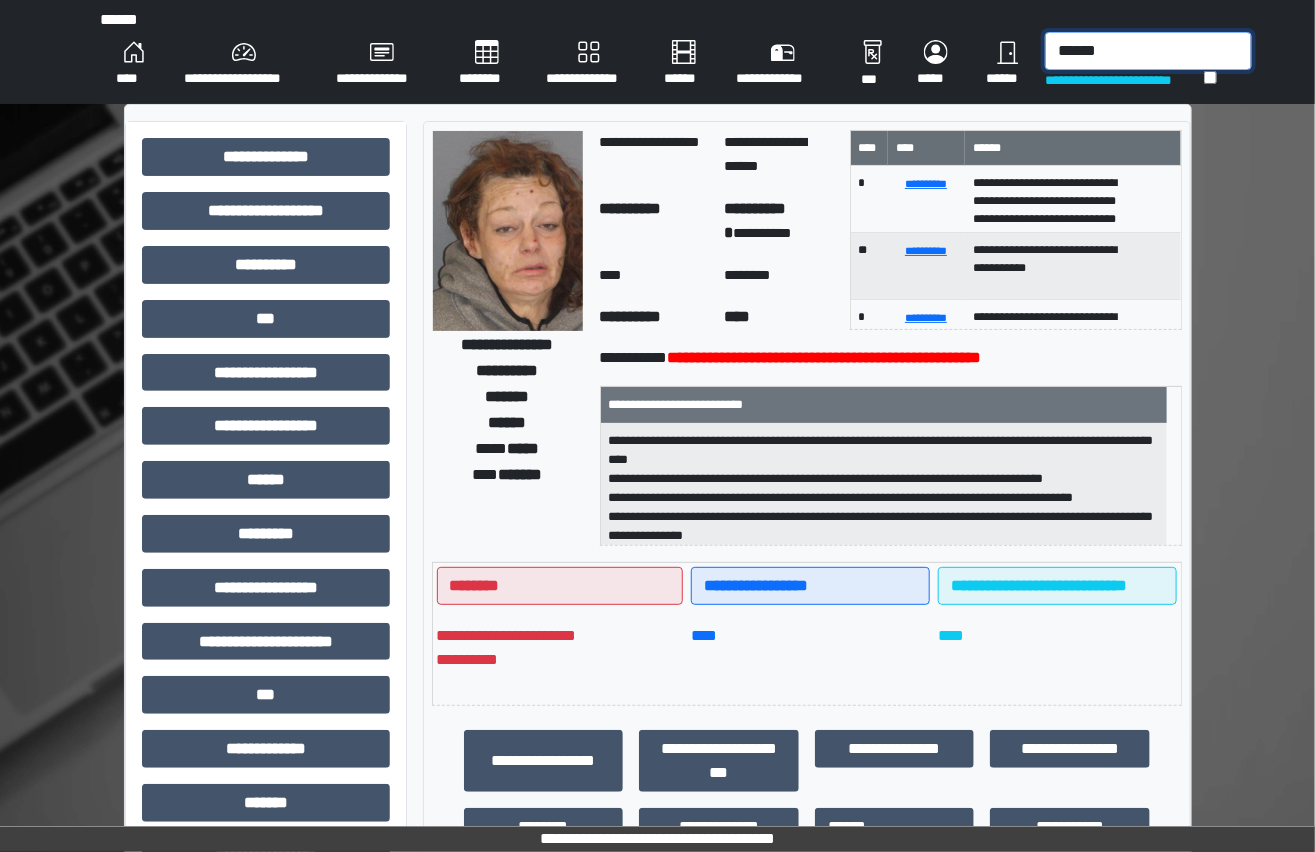 type on "******" 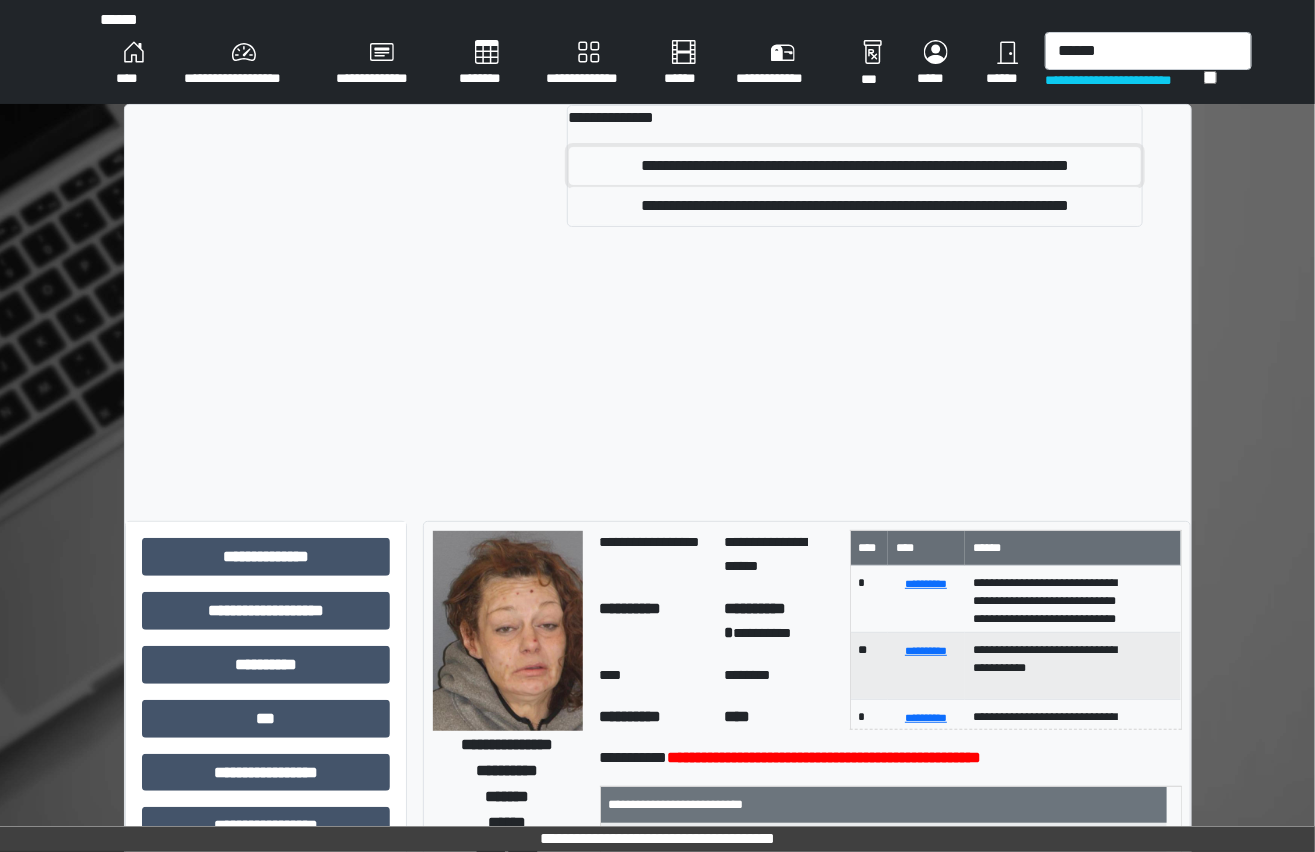 click on "**********" at bounding box center (855, 166) 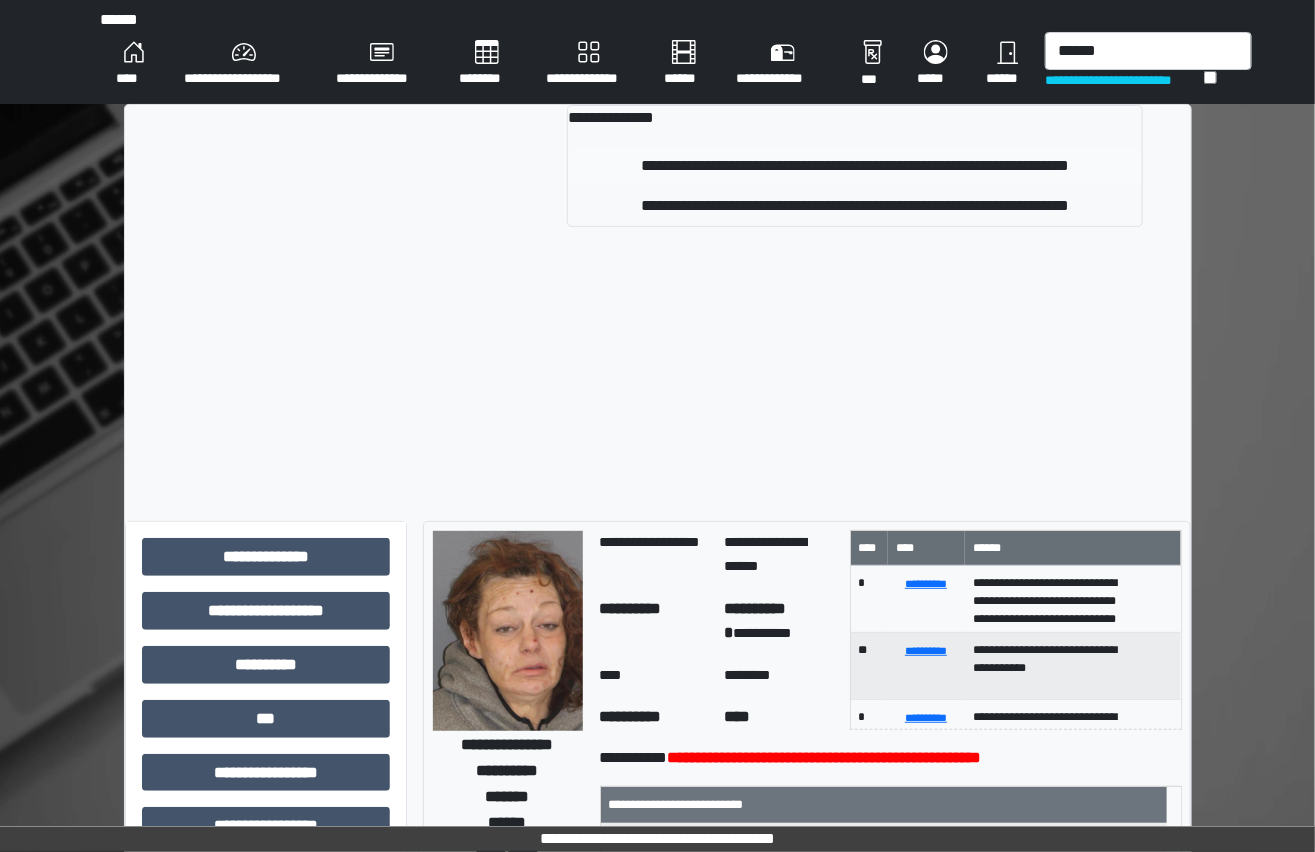 type 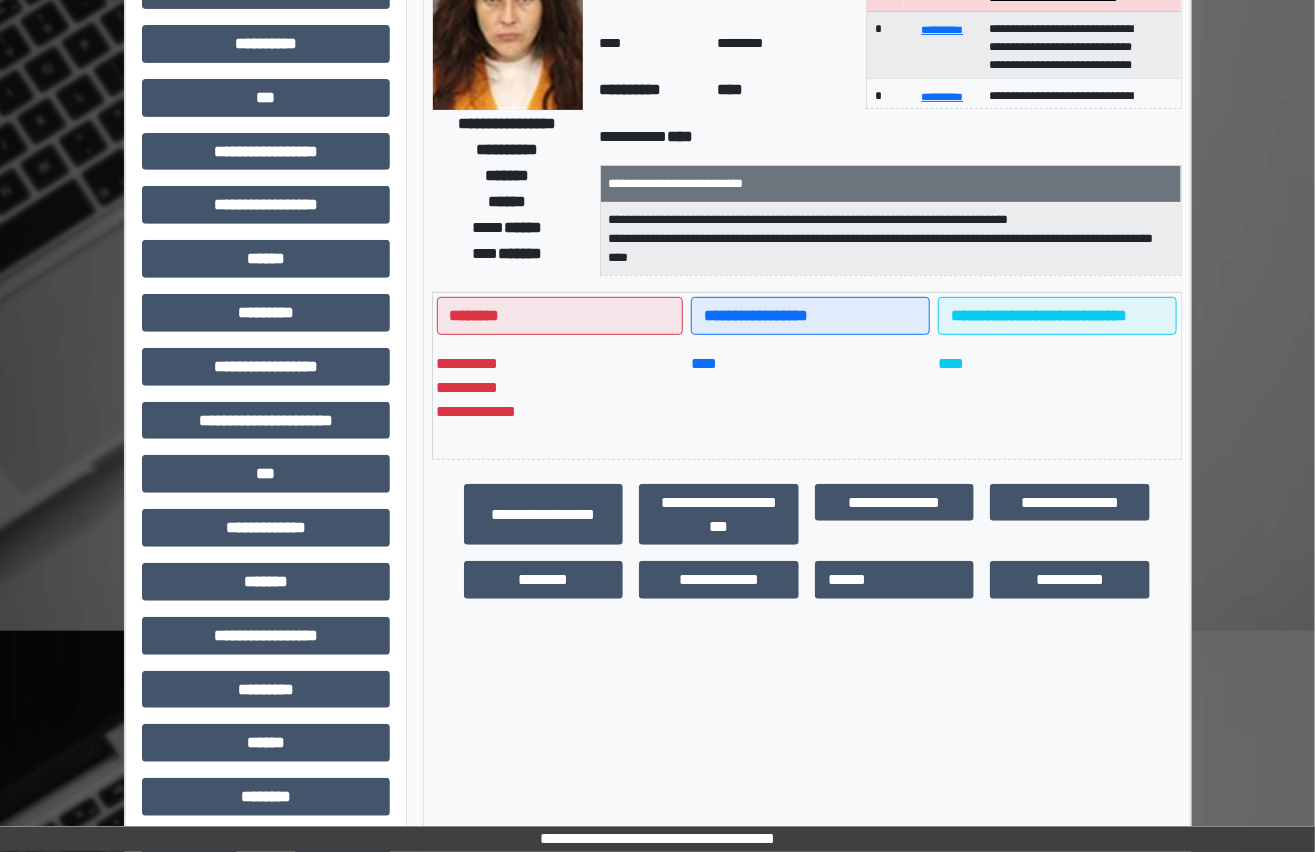 scroll, scrollTop: 181, scrollLeft: 0, axis: vertical 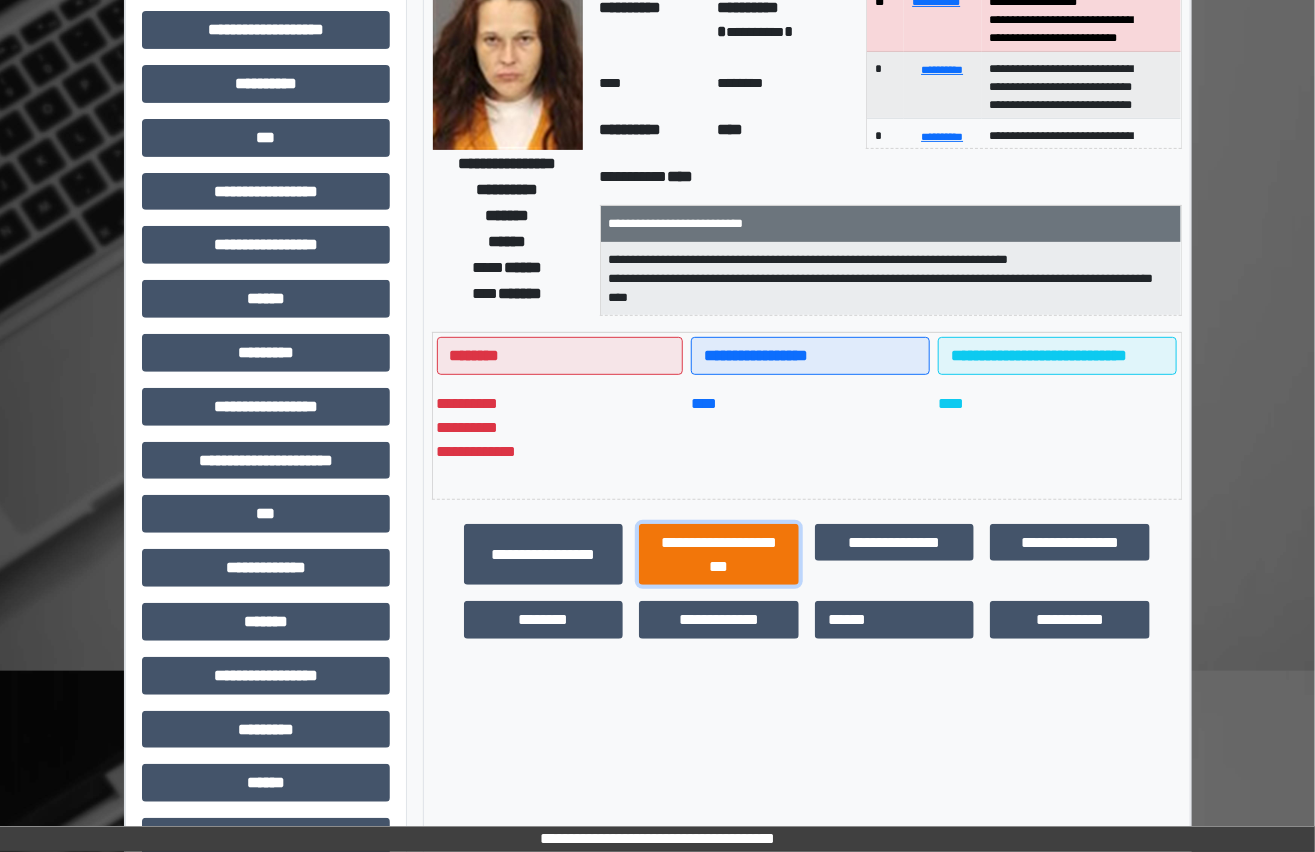 click on "**********" at bounding box center [719, 555] 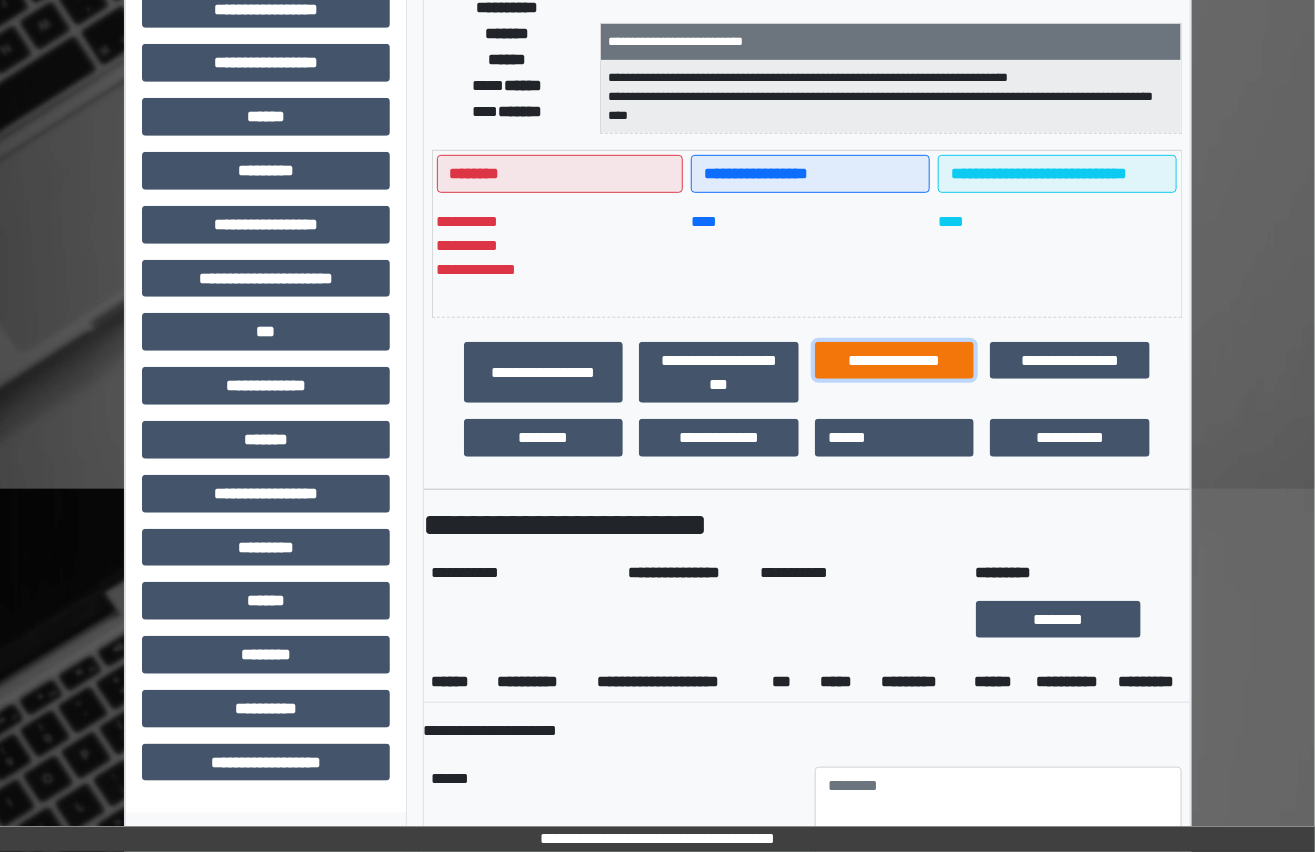 click on "**********" at bounding box center [895, 361] 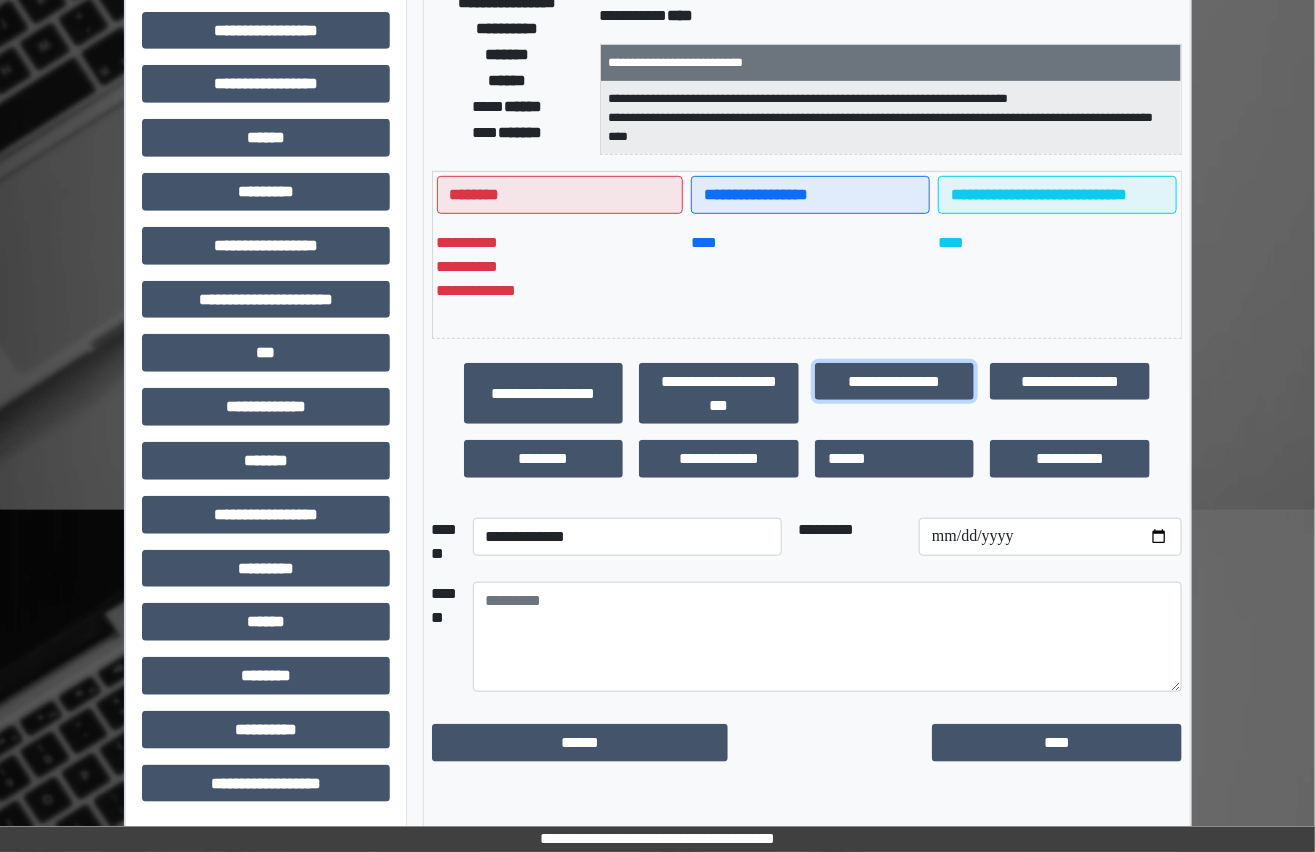 scroll, scrollTop: 341, scrollLeft: 0, axis: vertical 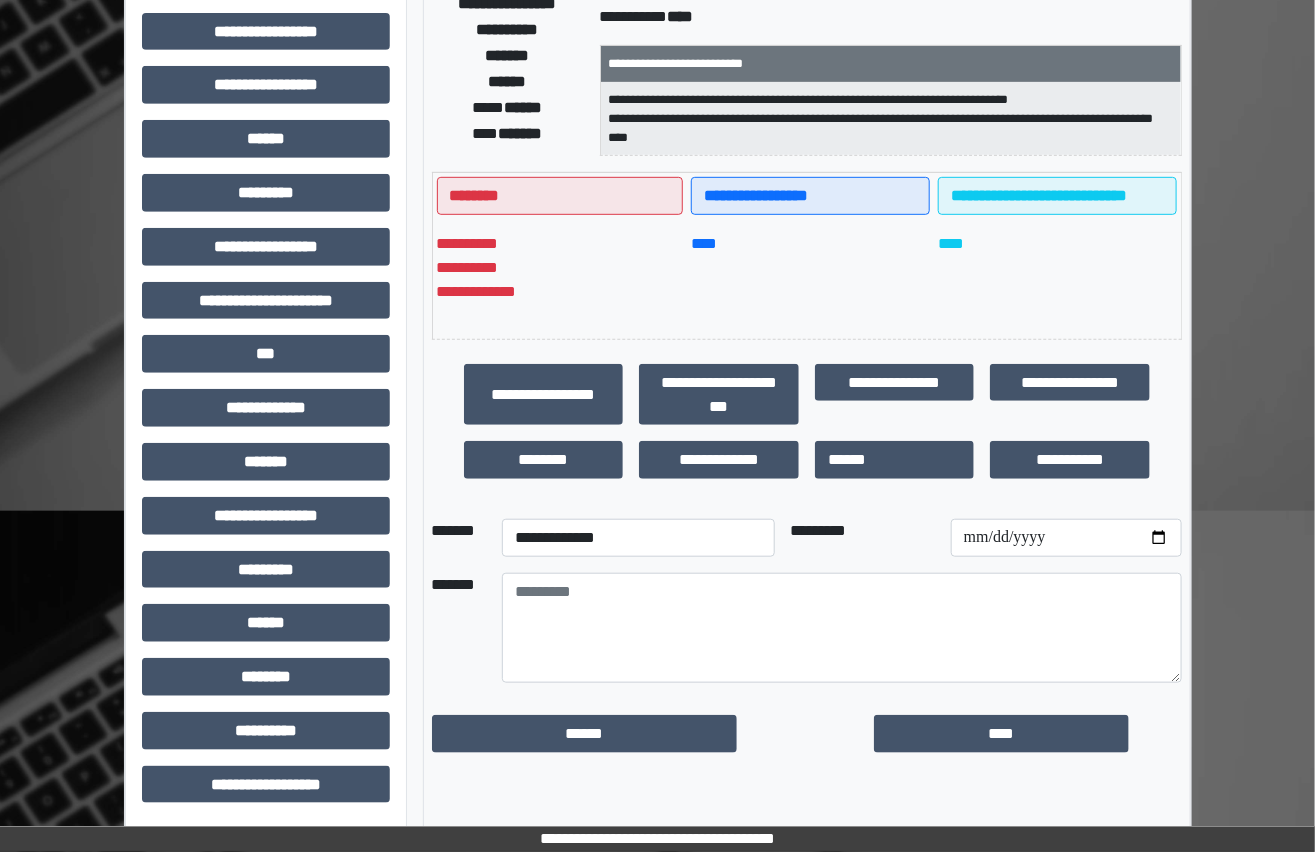 click on "**********" at bounding box center (638, 538) 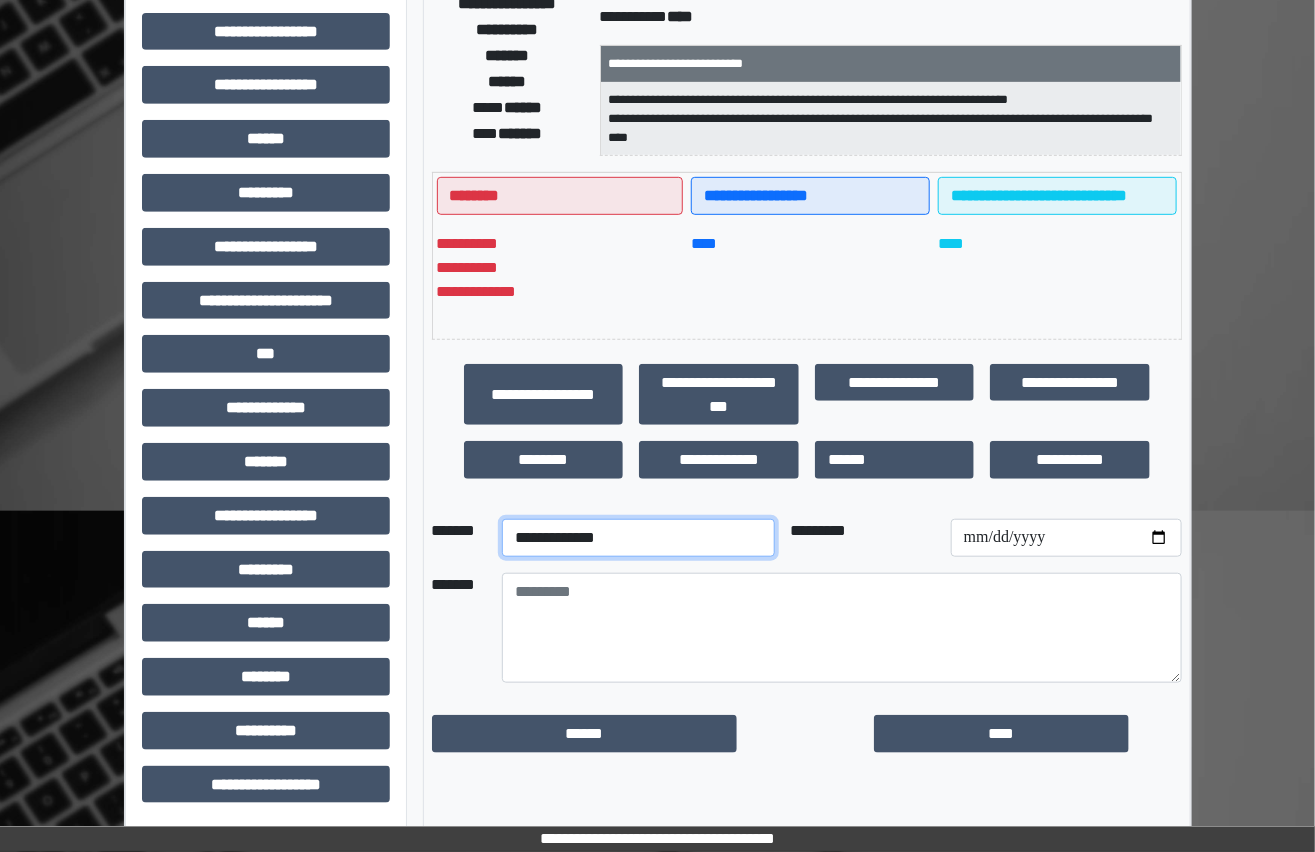 click on "**********" at bounding box center (638, 538) 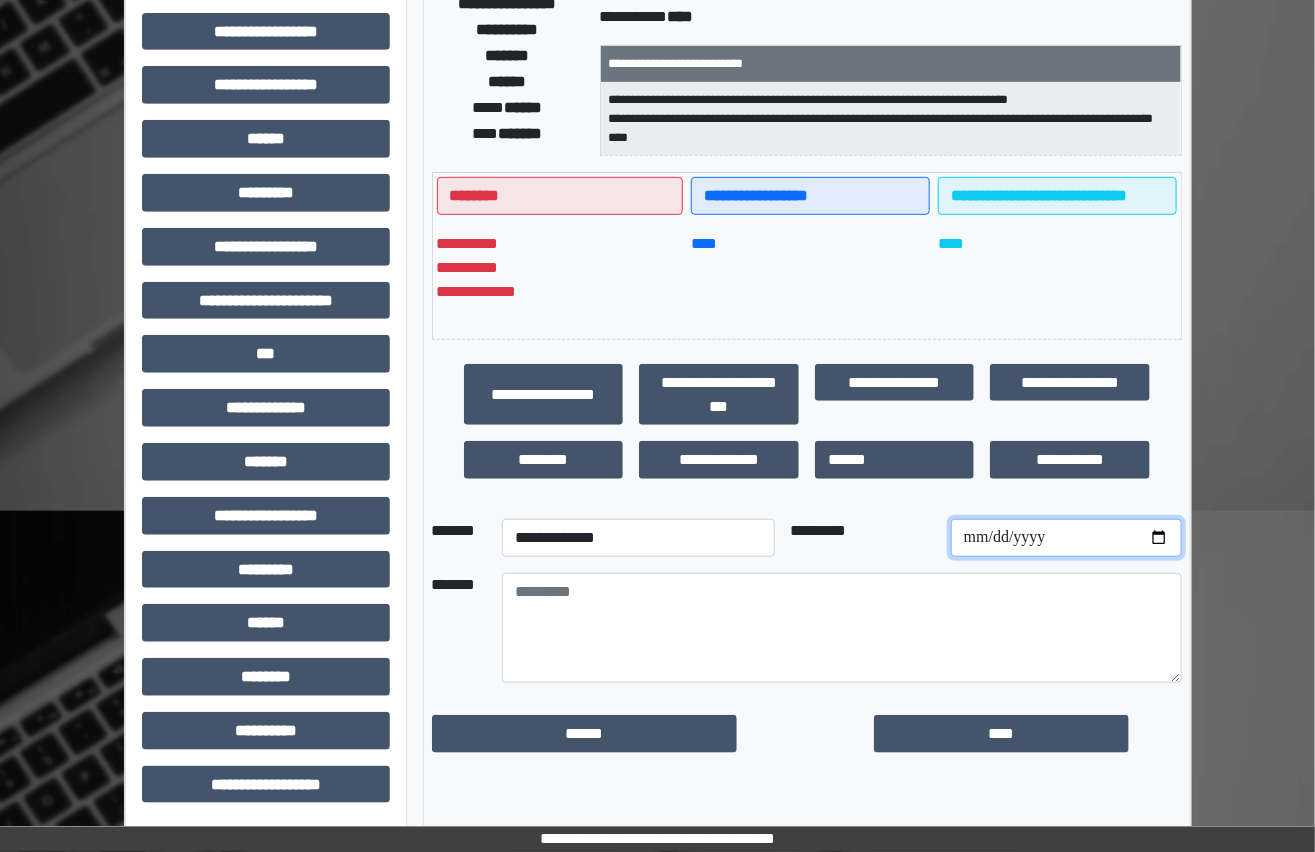 click at bounding box center (1066, 538) 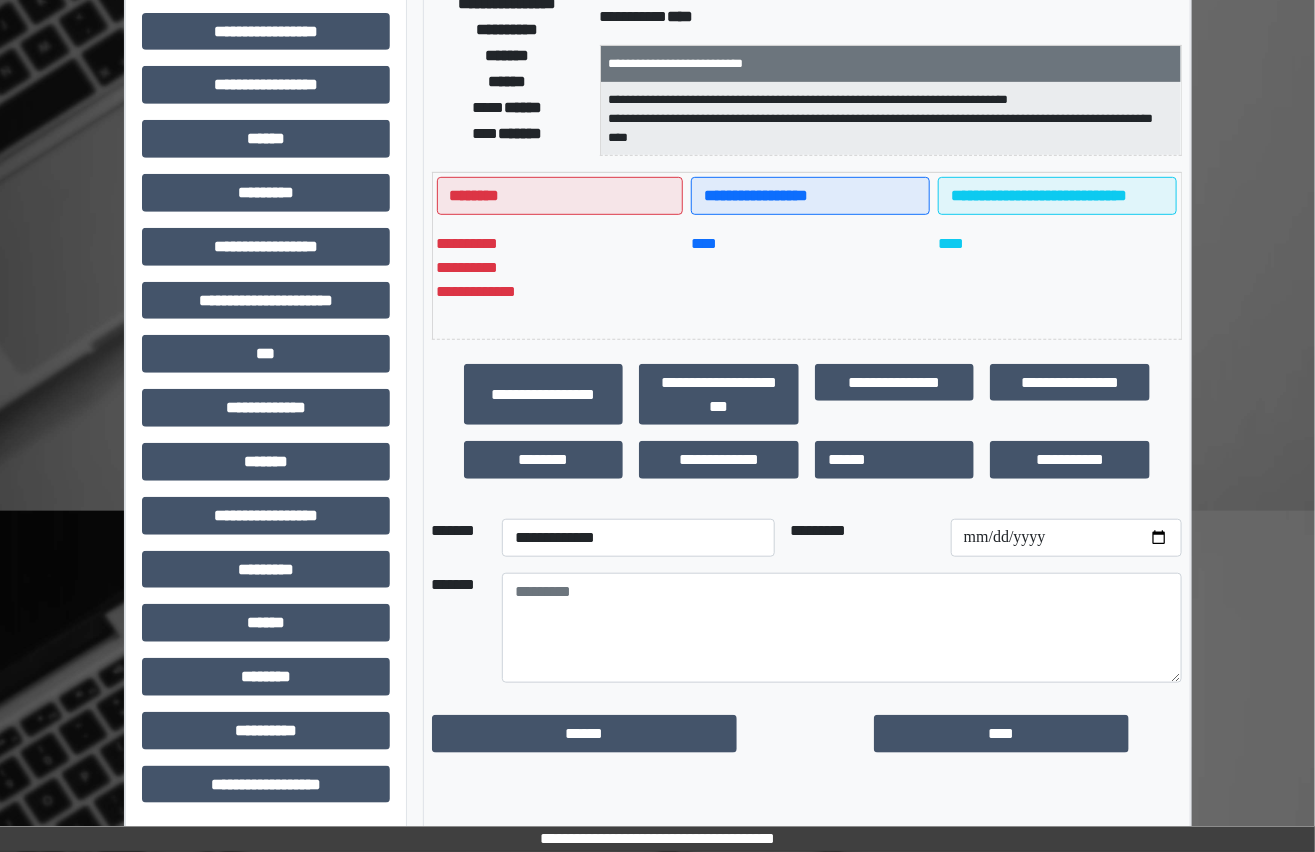 click on "*******" at bounding box center [459, 628] 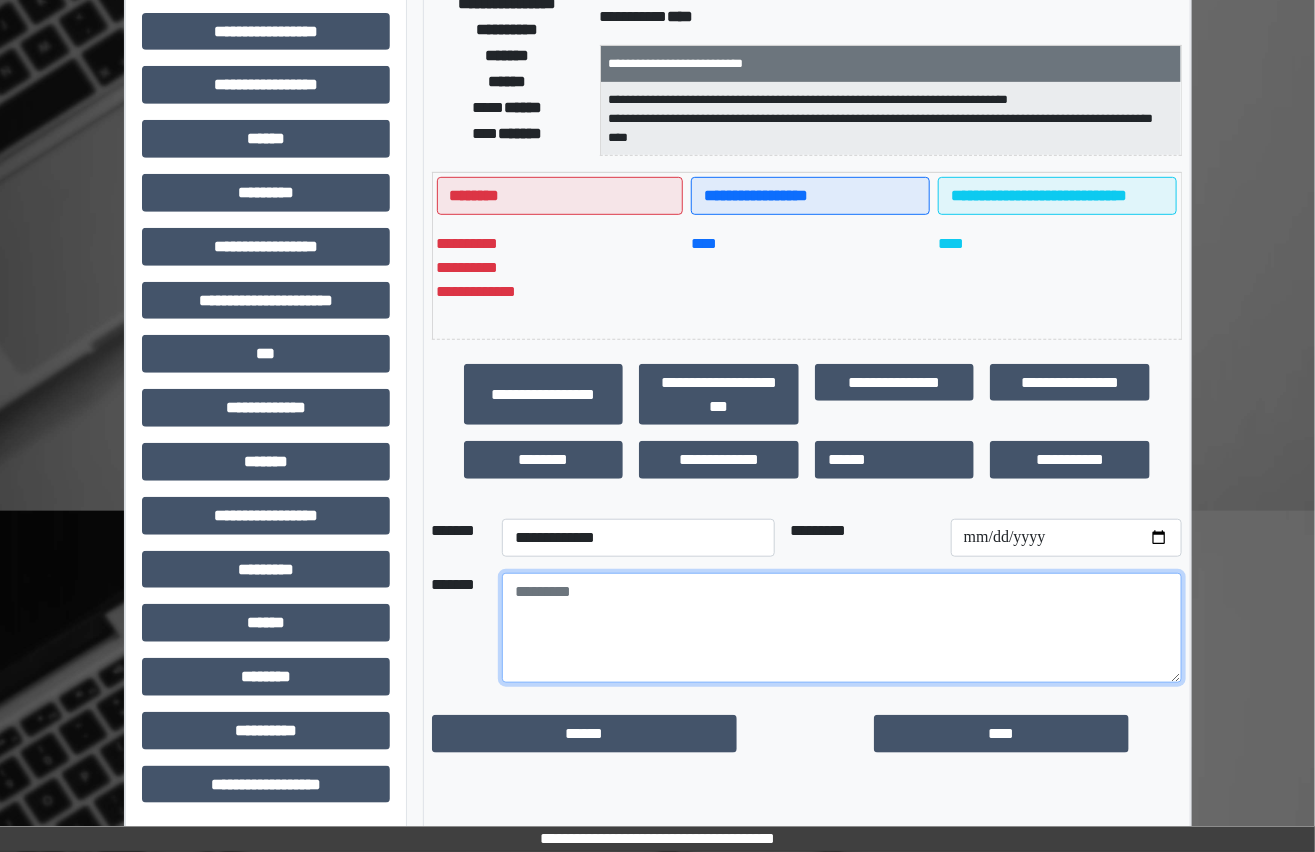 click at bounding box center [842, 628] 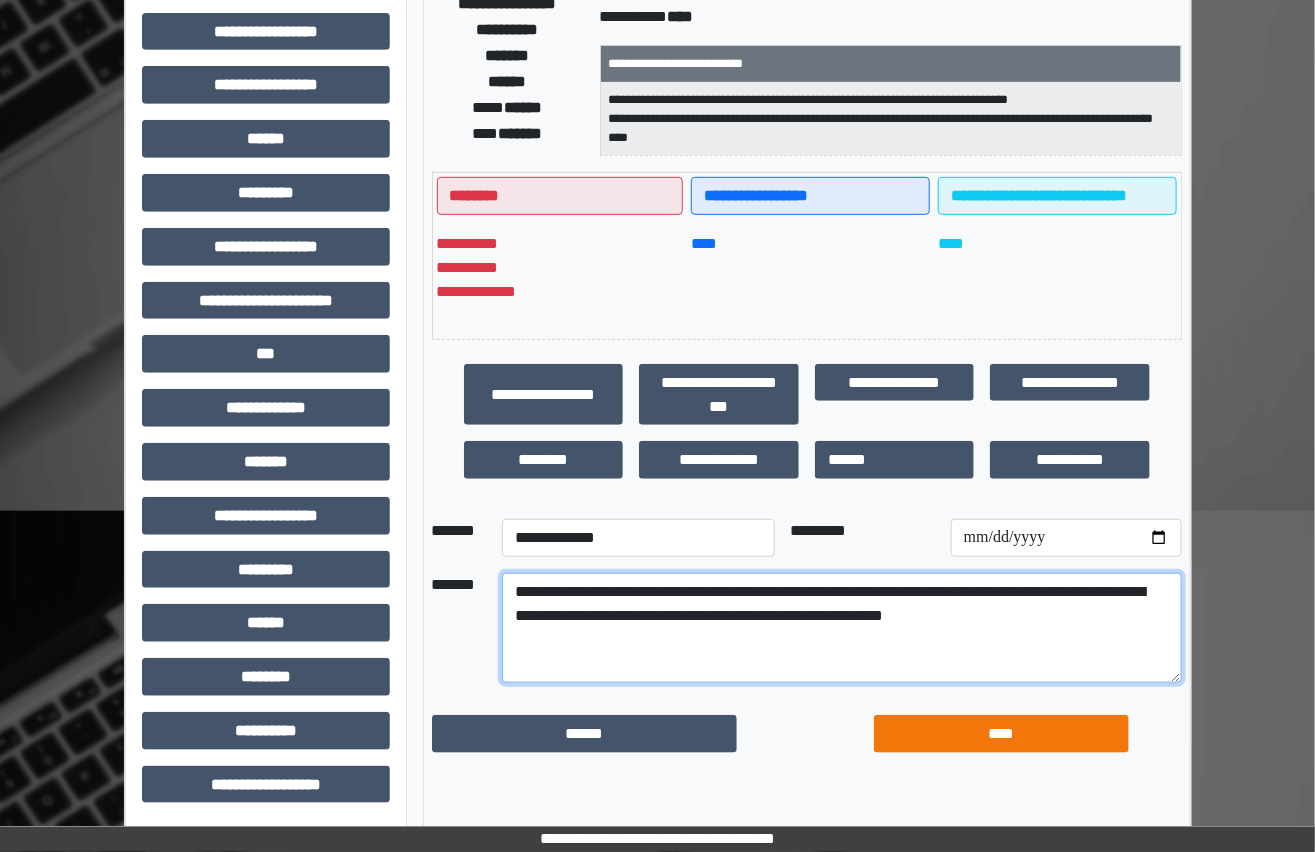 type on "**********" 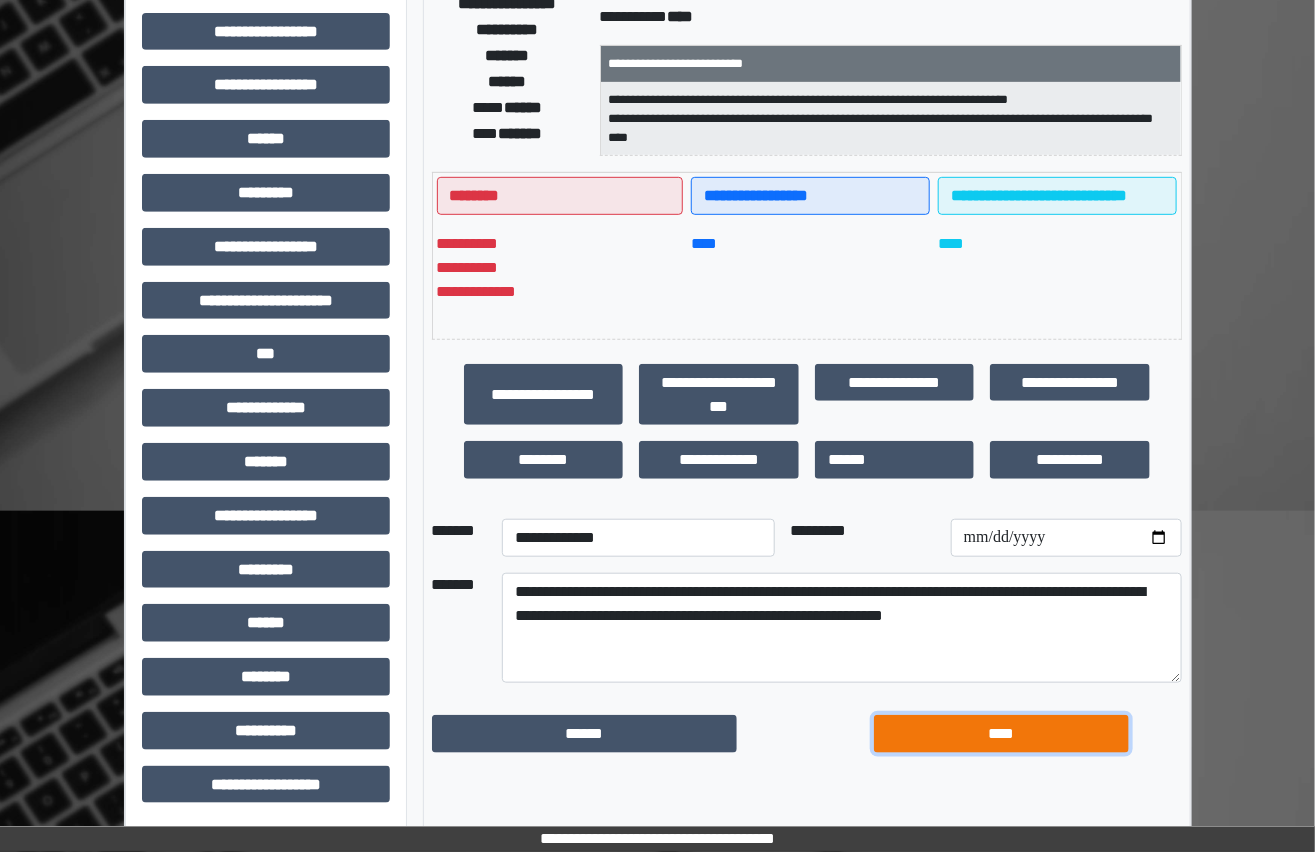 click on "****" at bounding box center (1001, 734) 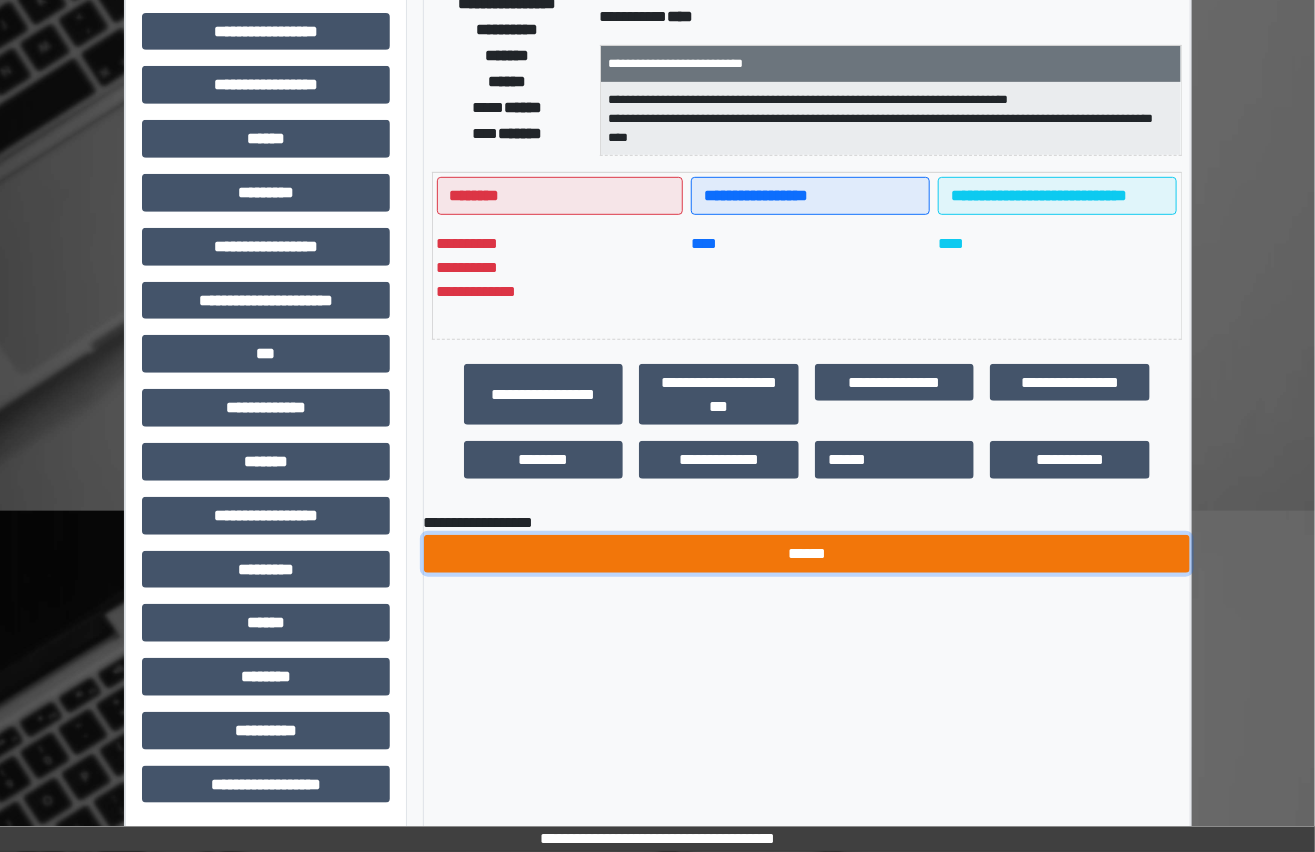 click on "******" at bounding box center (807, 554) 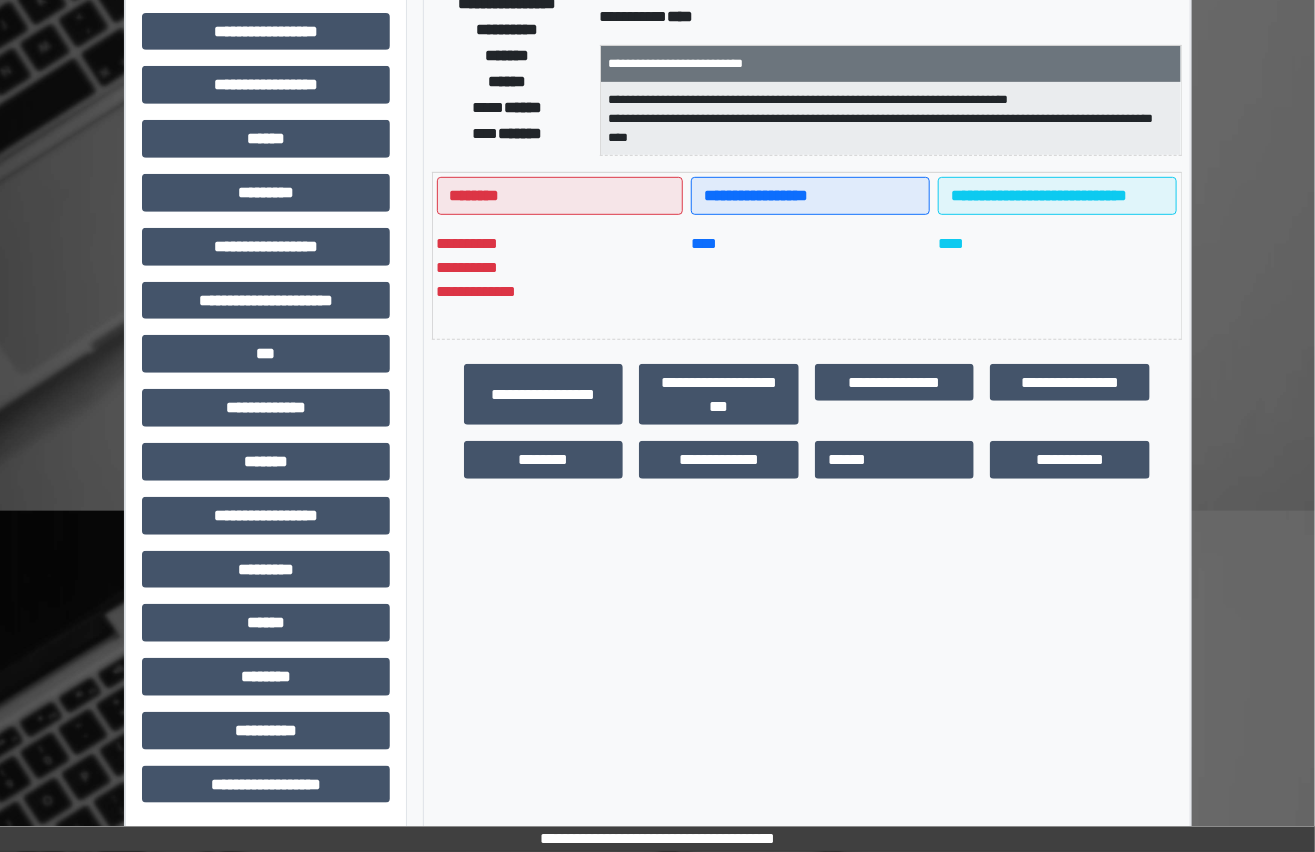 click on "**********" at bounding box center [657, 308] 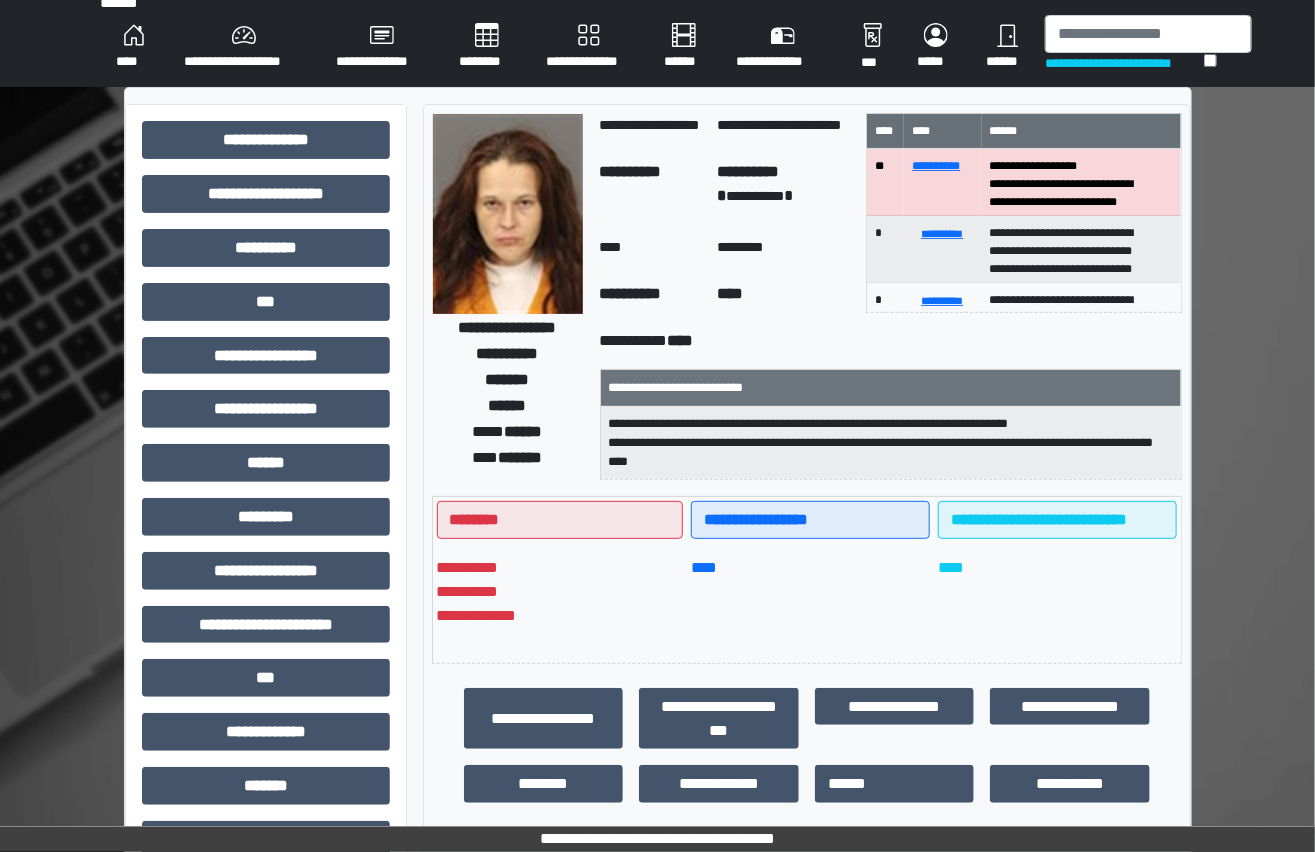 scroll, scrollTop: 0, scrollLeft: 0, axis: both 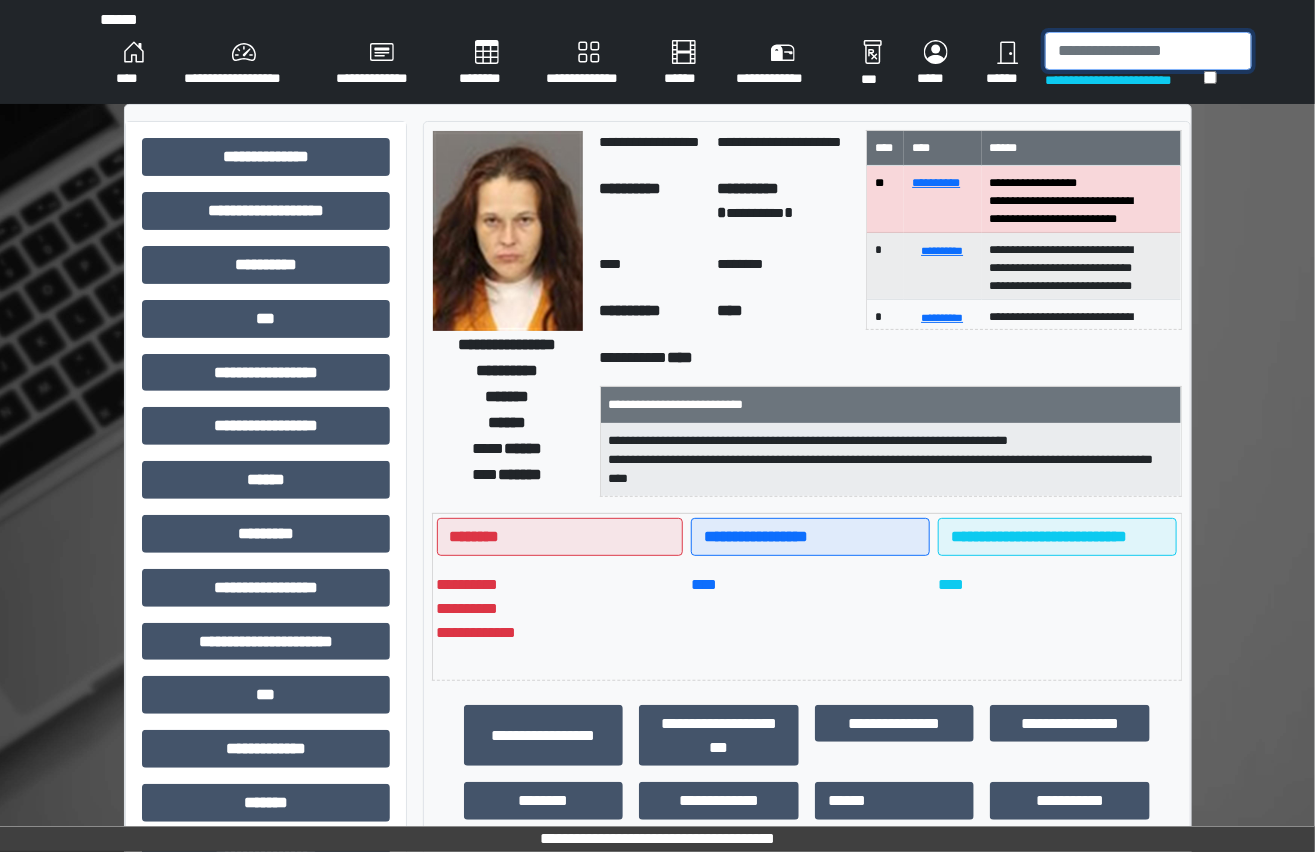 click at bounding box center (1148, 51) 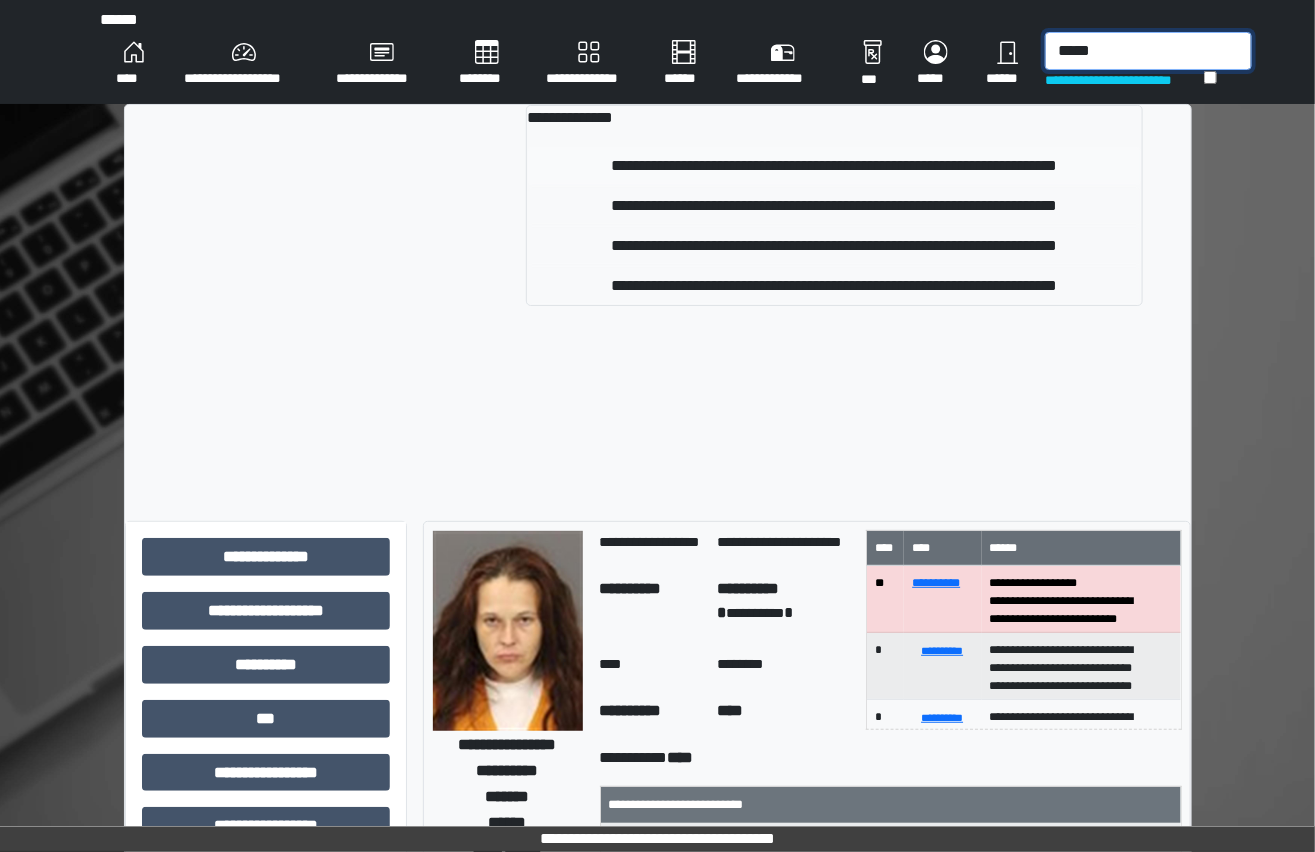 type on "*****" 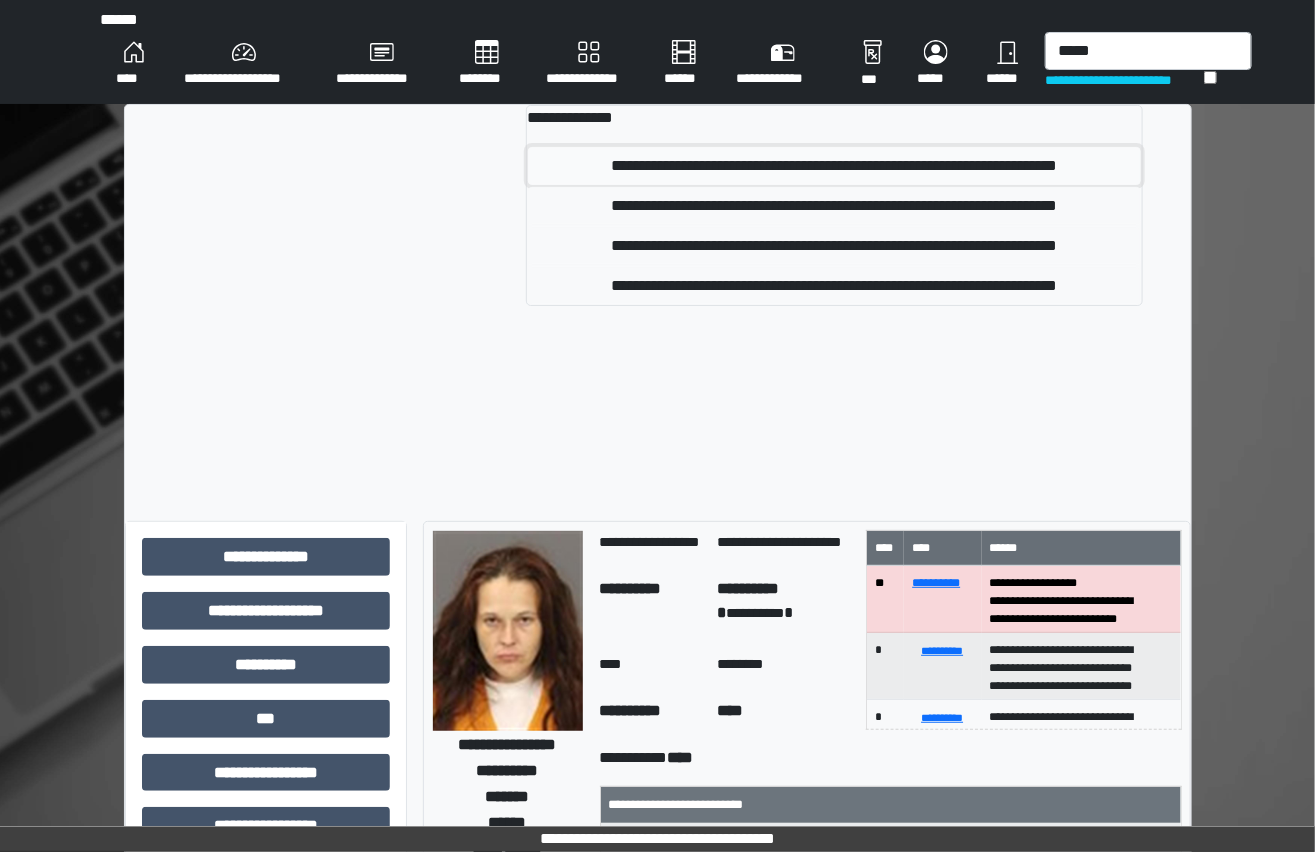 click on "**********" at bounding box center (834, 166) 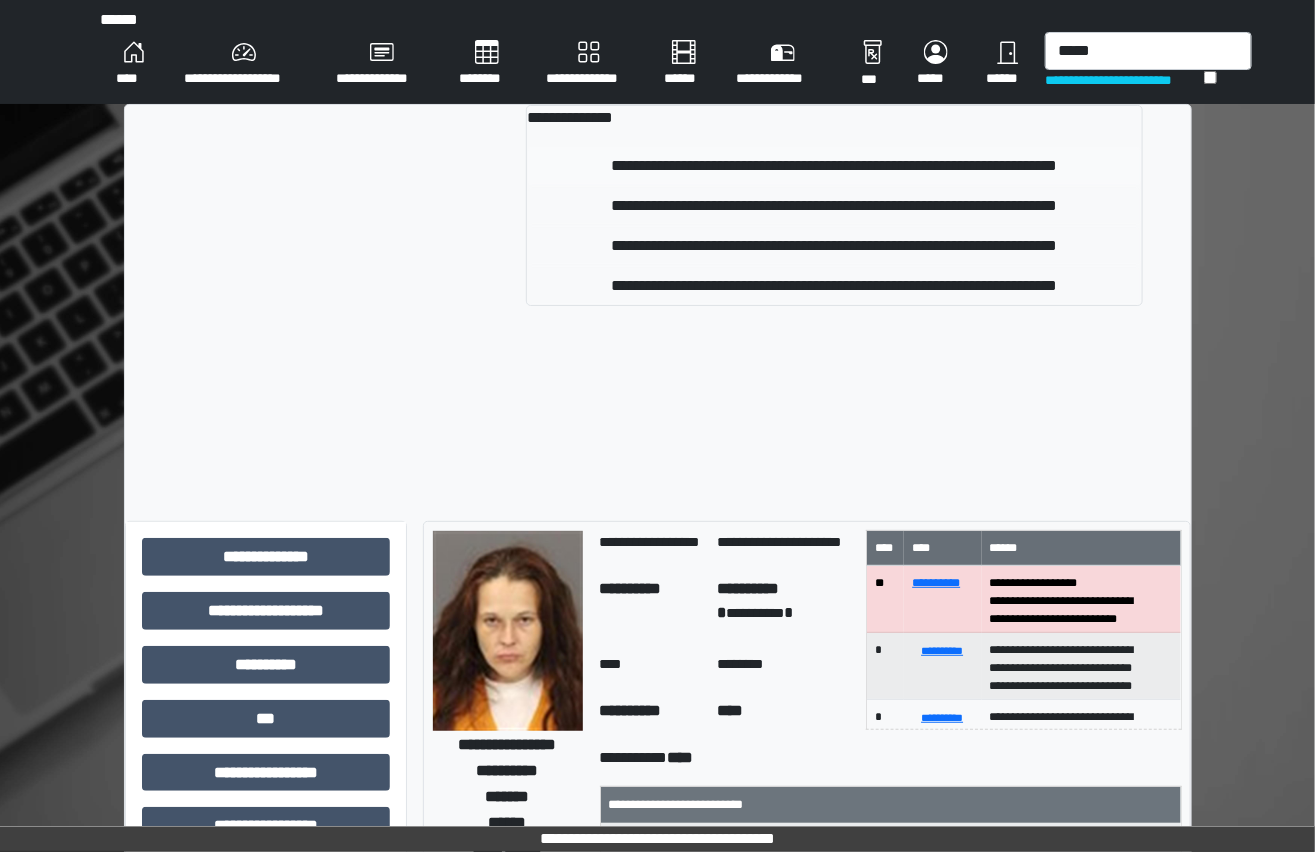 type 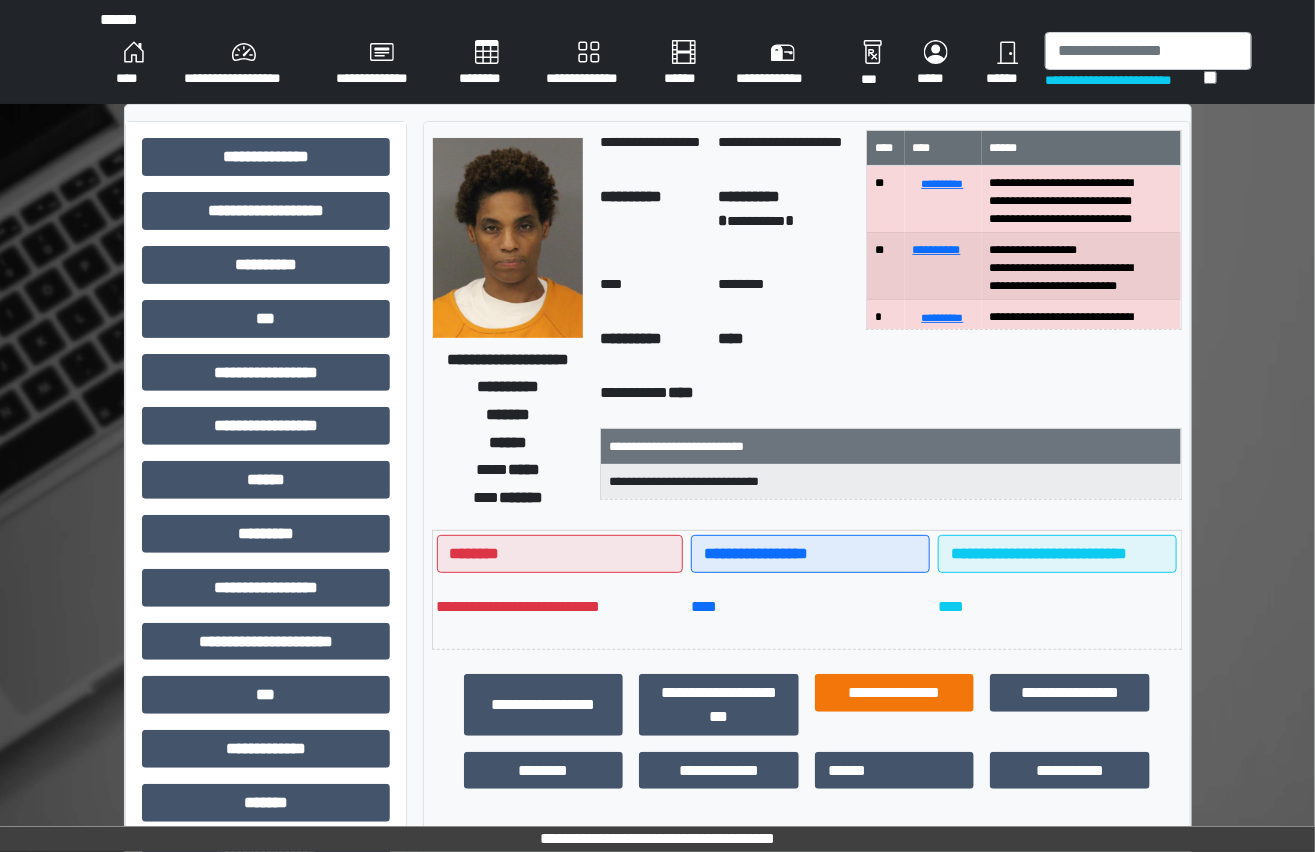 scroll, scrollTop: 341, scrollLeft: 0, axis: vertical 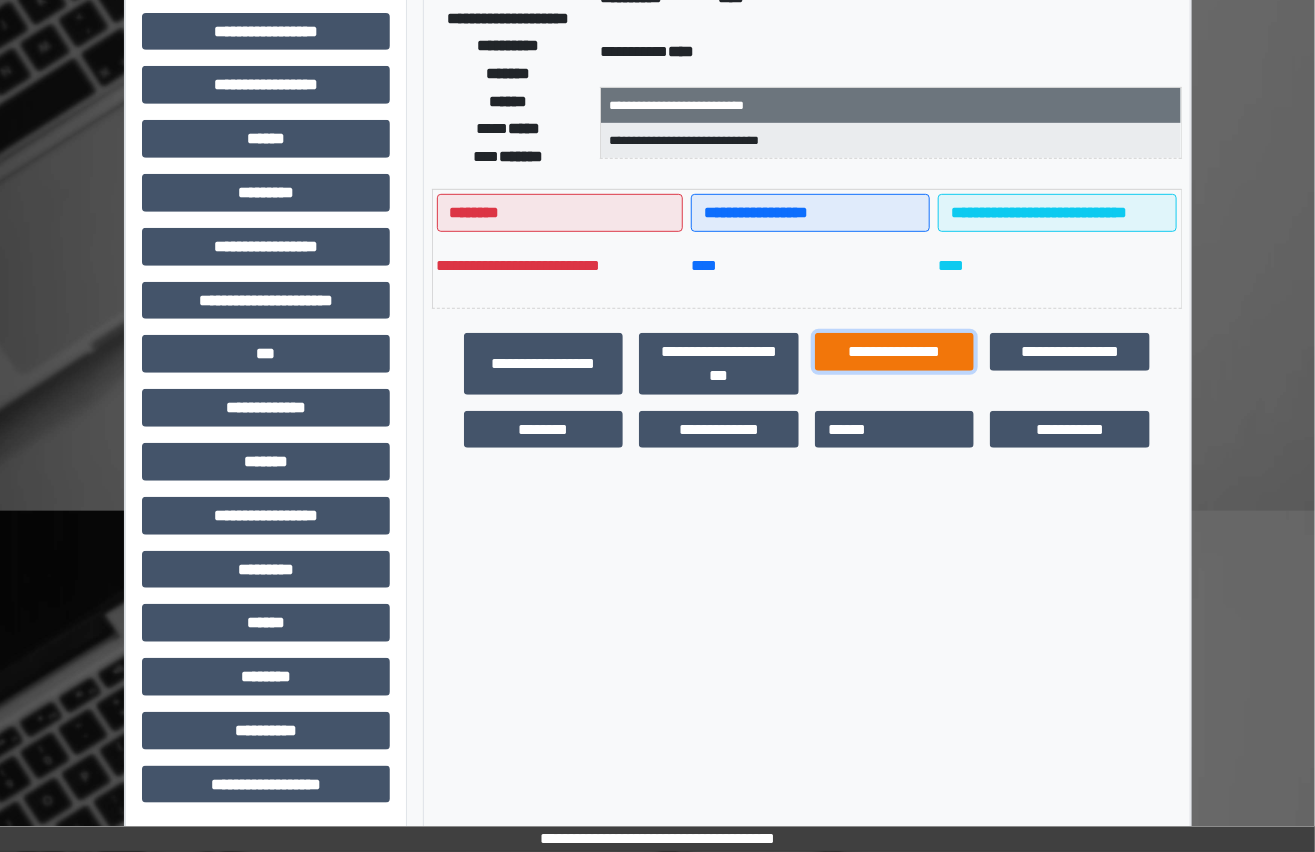 click on "**********" at bounding box center (895, 352) 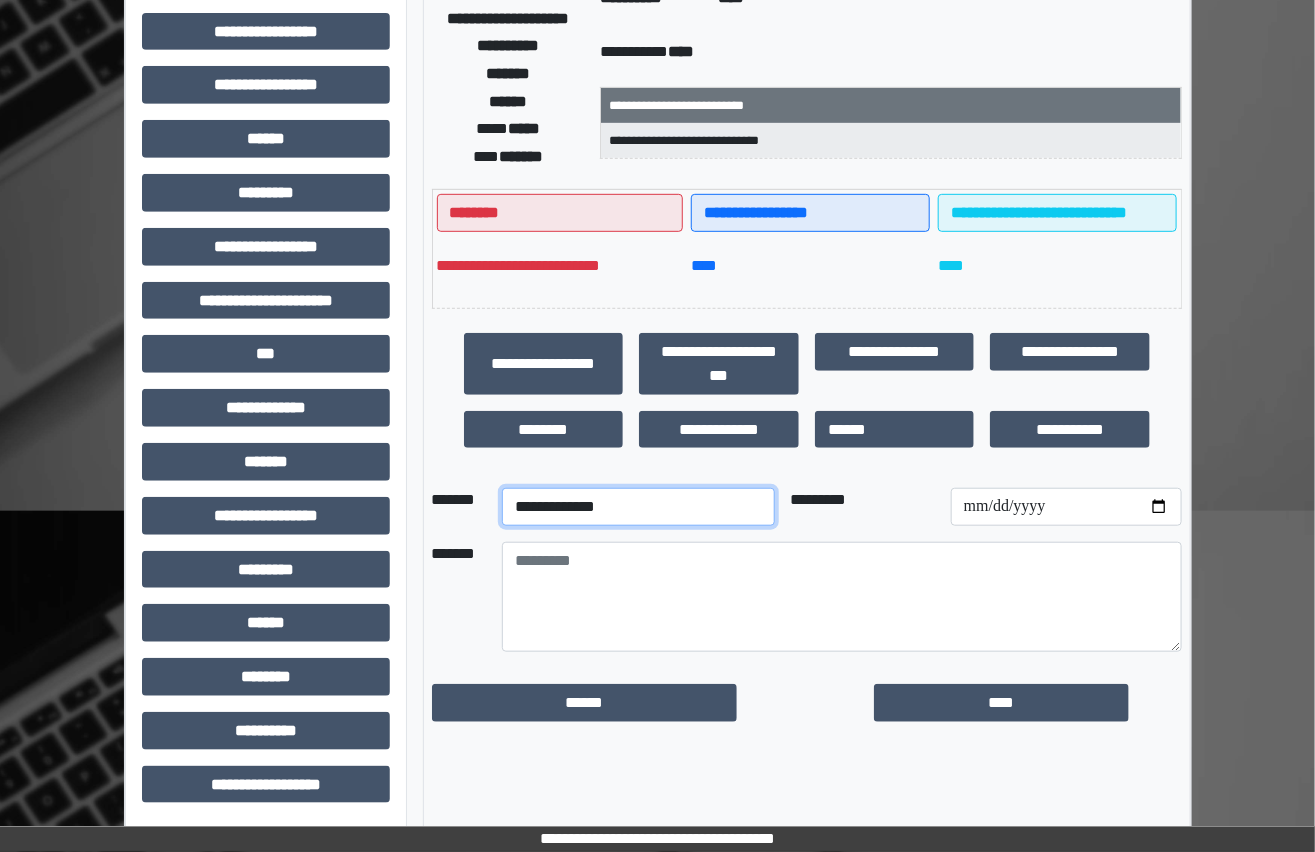click on "**********" at bounding box center [638, 507] 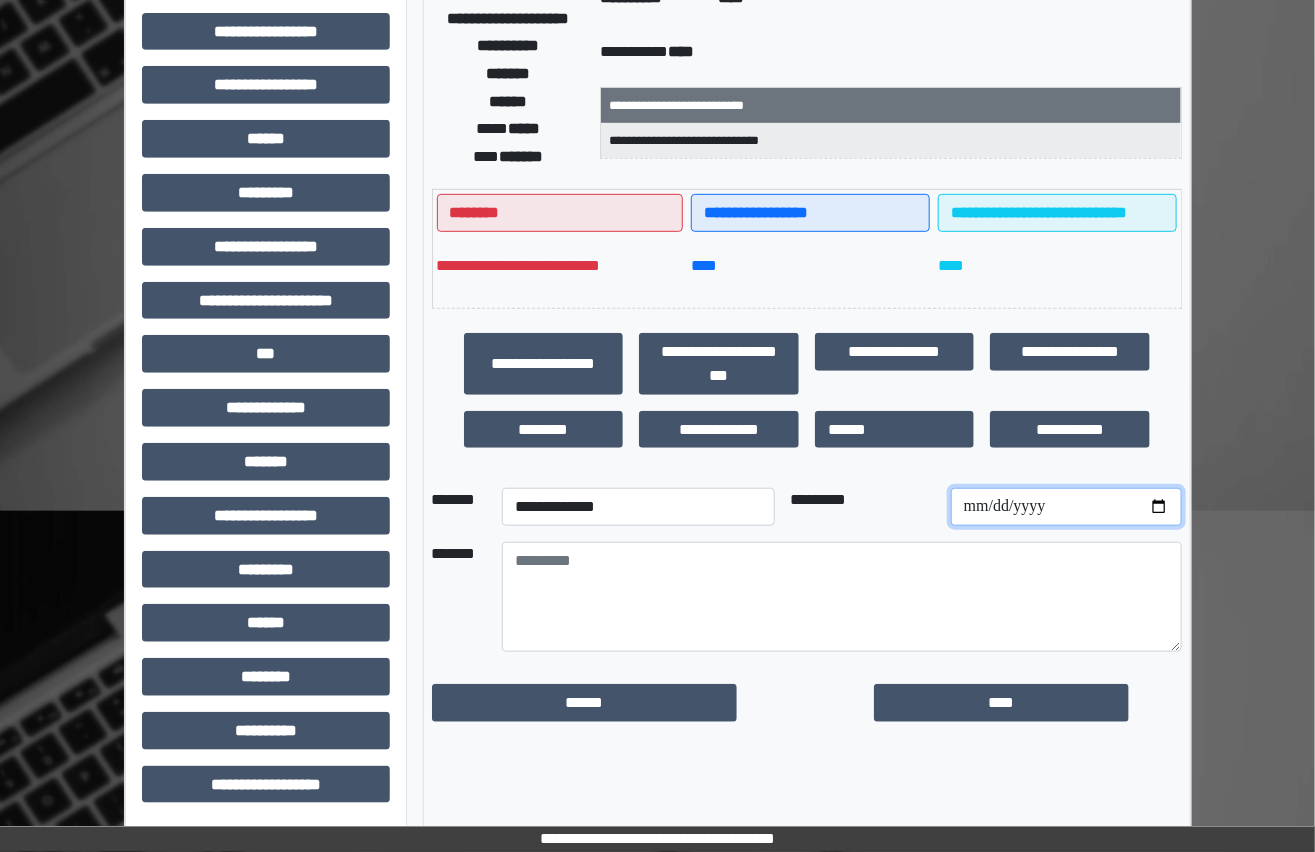click at bounding box center [1066, 507] 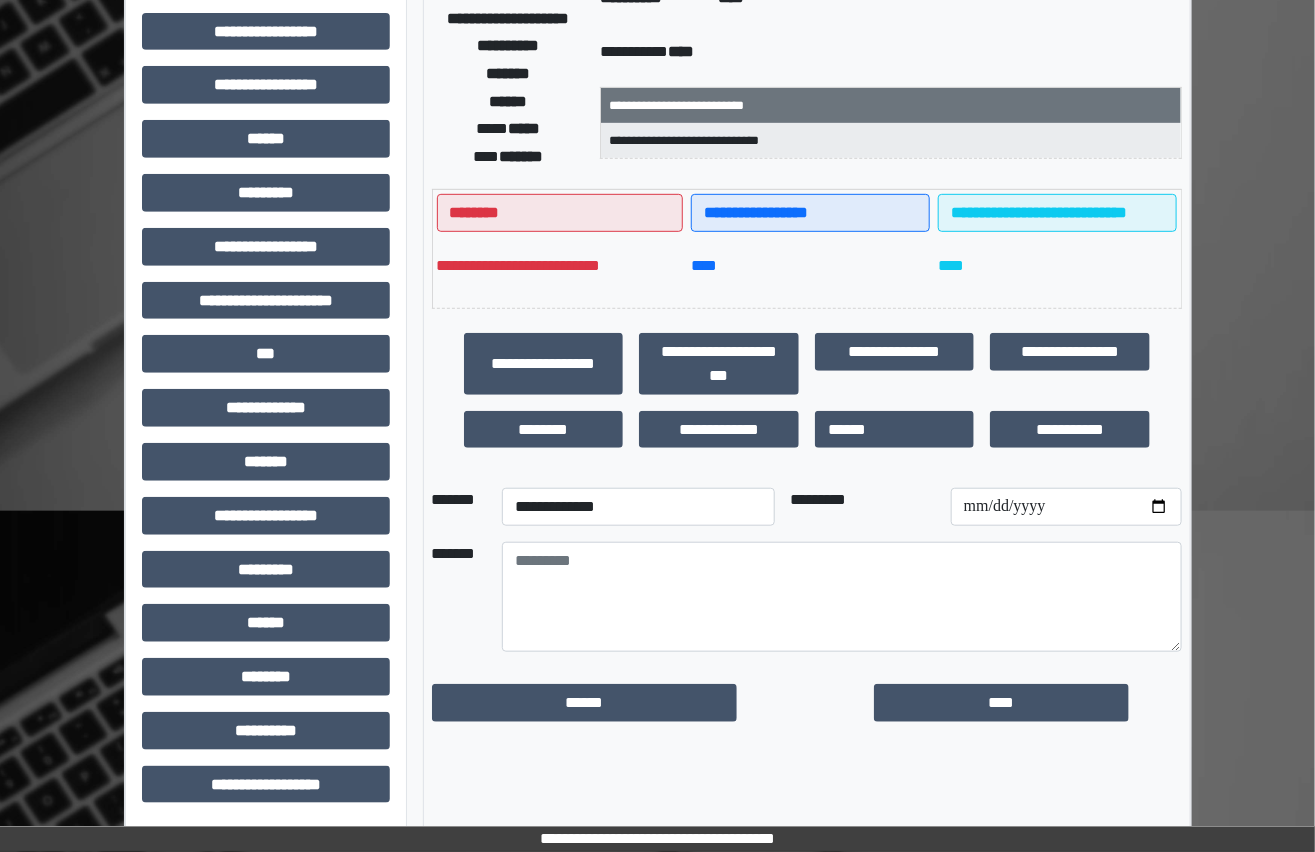 click on "**********" at bounding box center (657, 308) 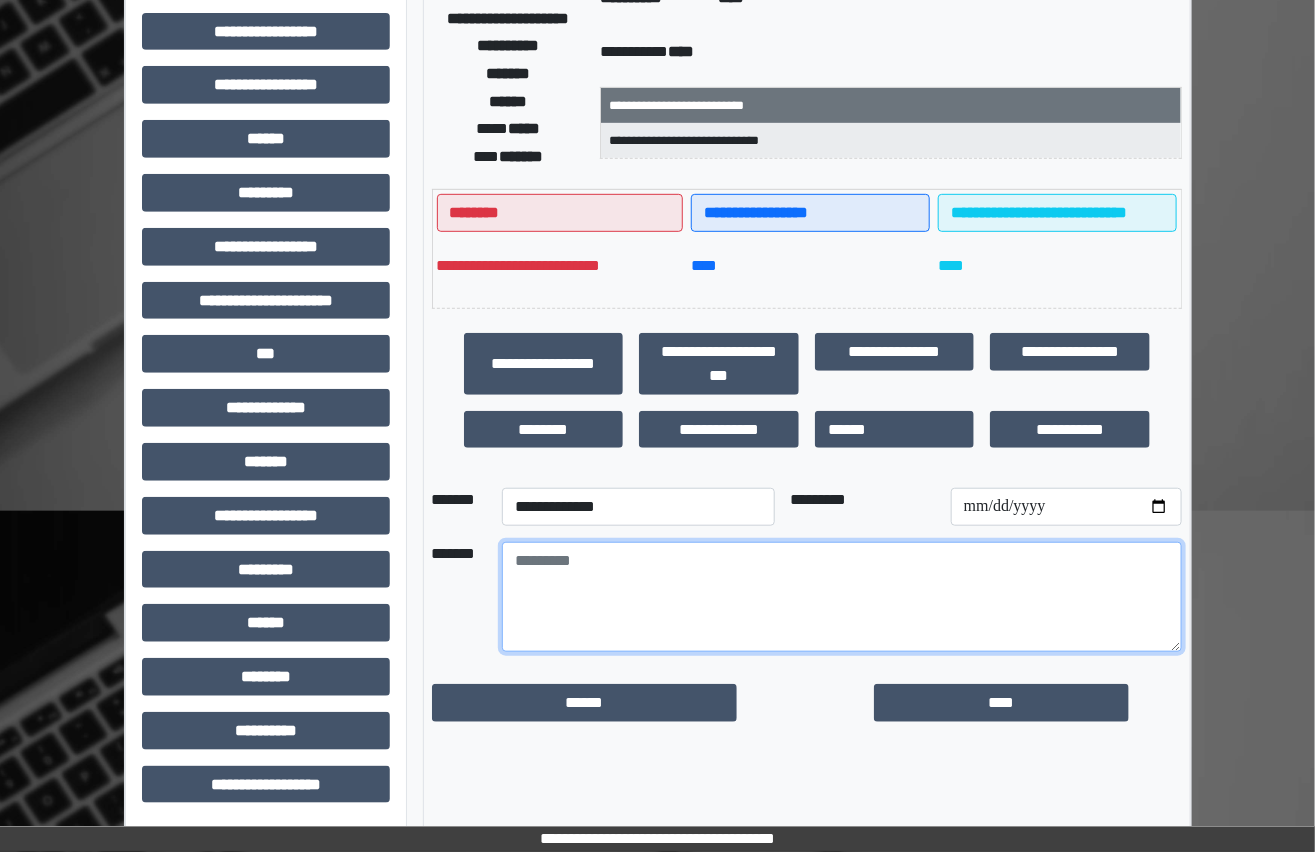 click at bounding box center (842, 597) 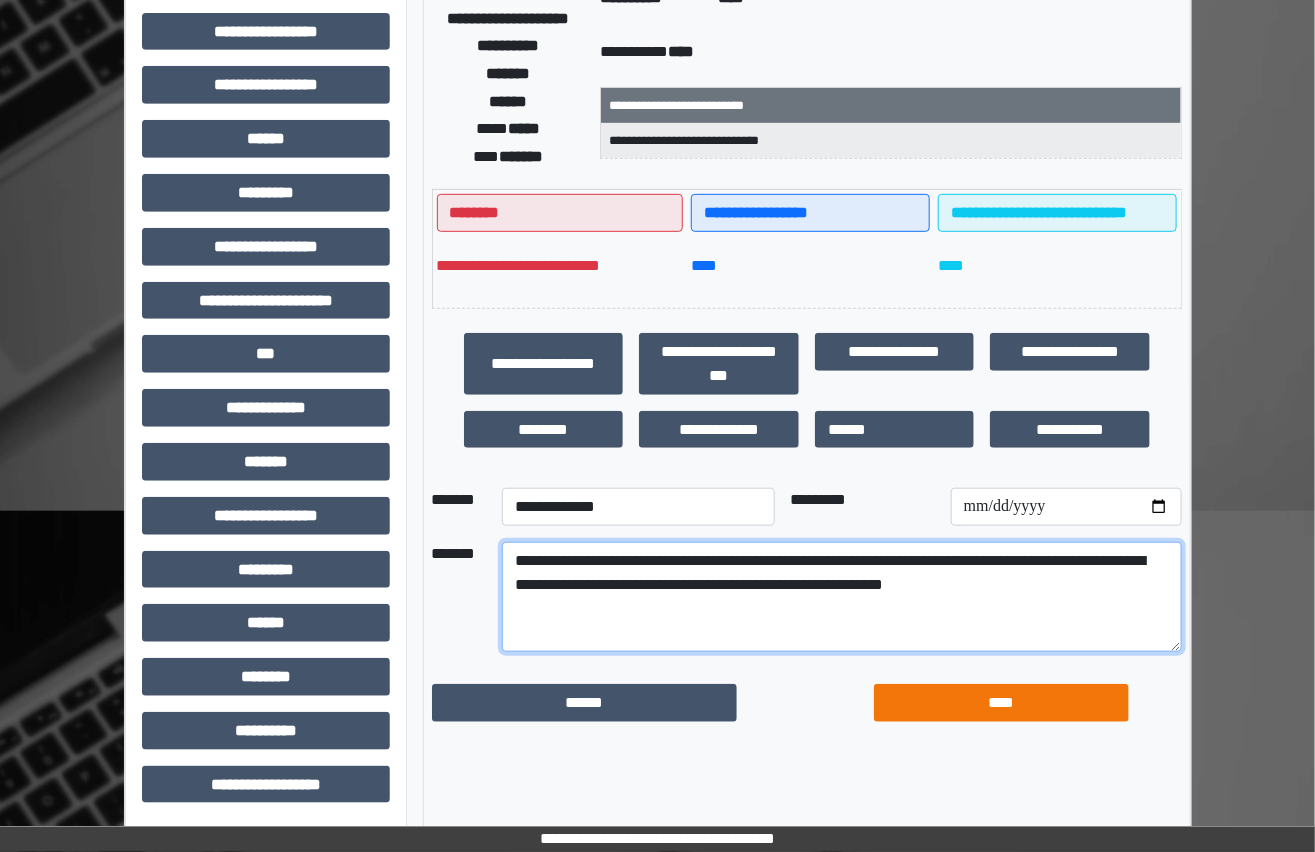 type on "**********" 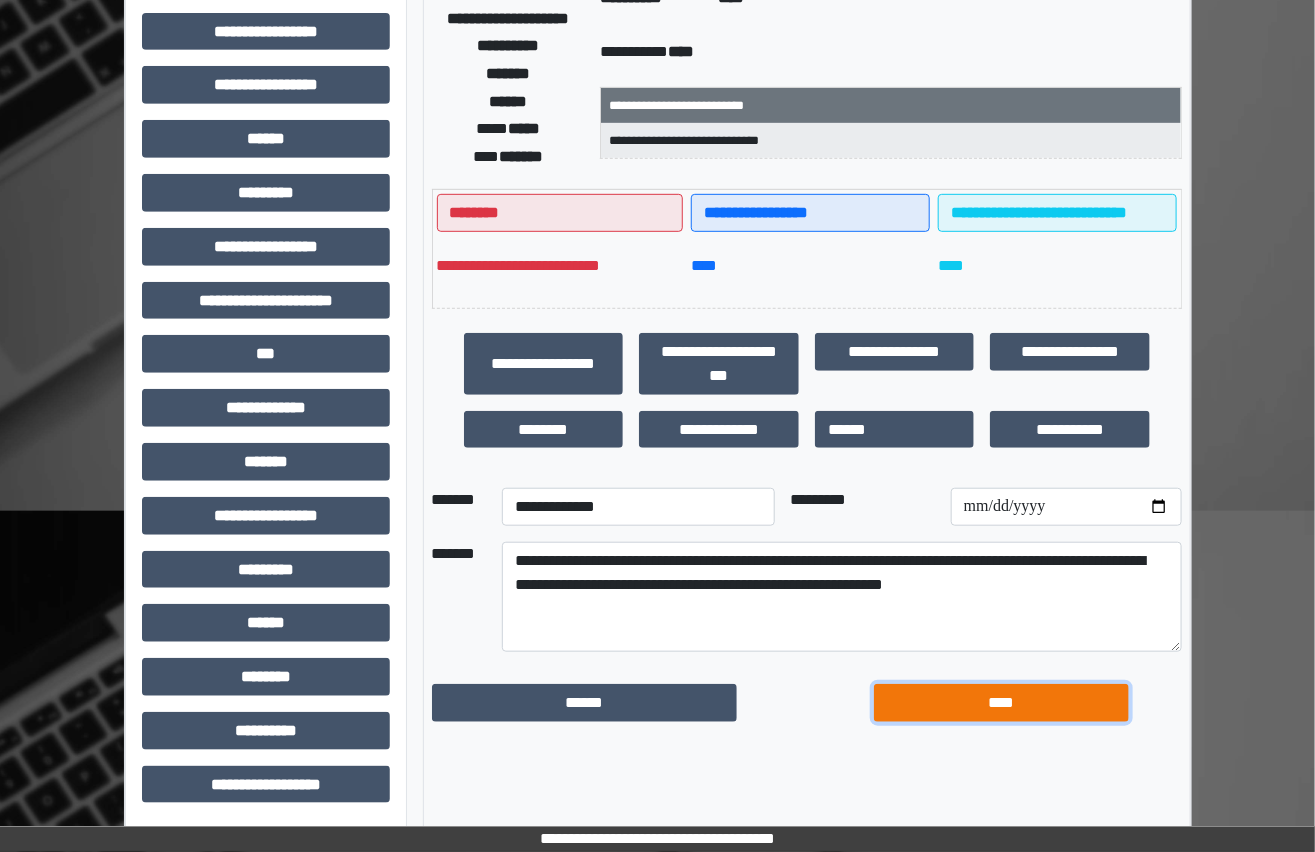 click on "****" at bounding box center [1001, 703] 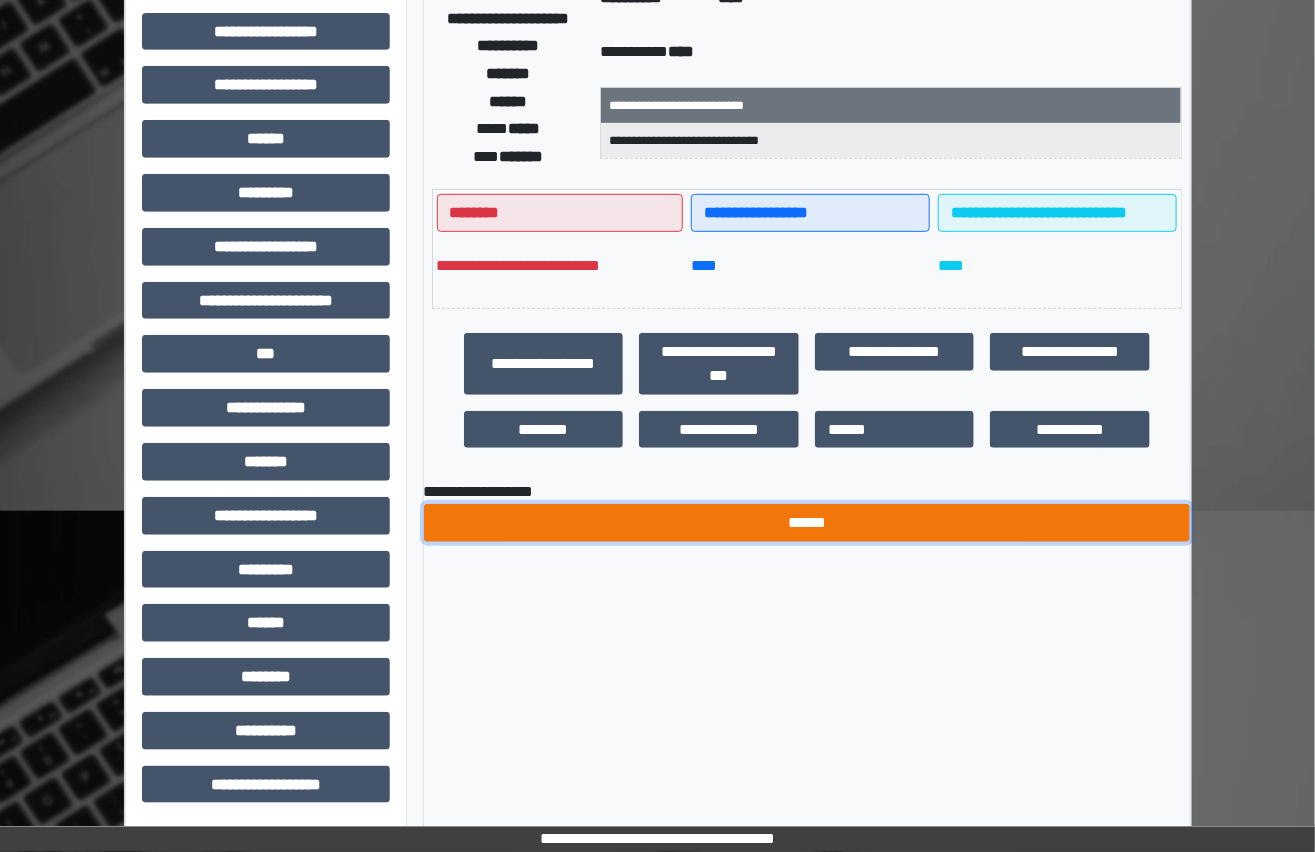 click on "******" at bounding box center (807, 523) 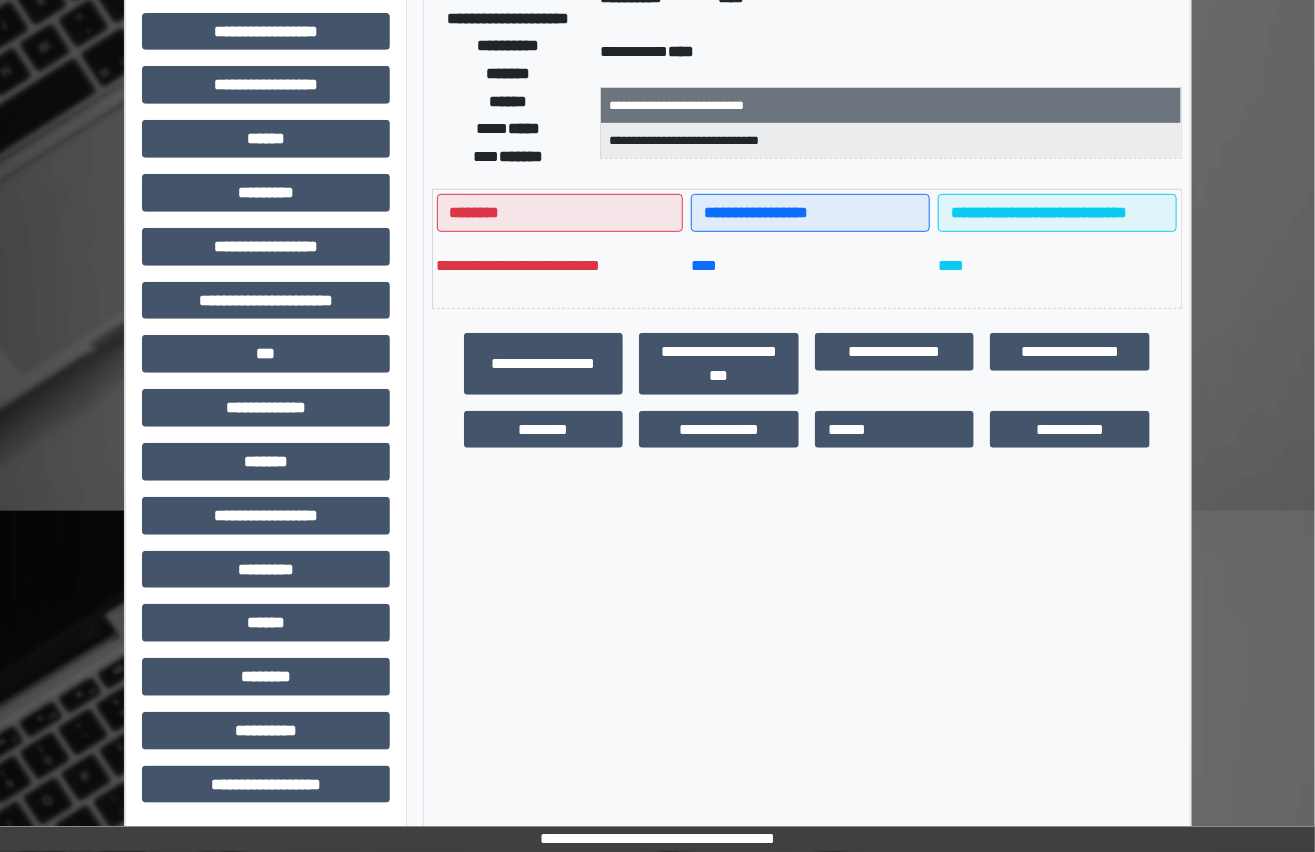 click on "**********" at bounding box center [657, 308] 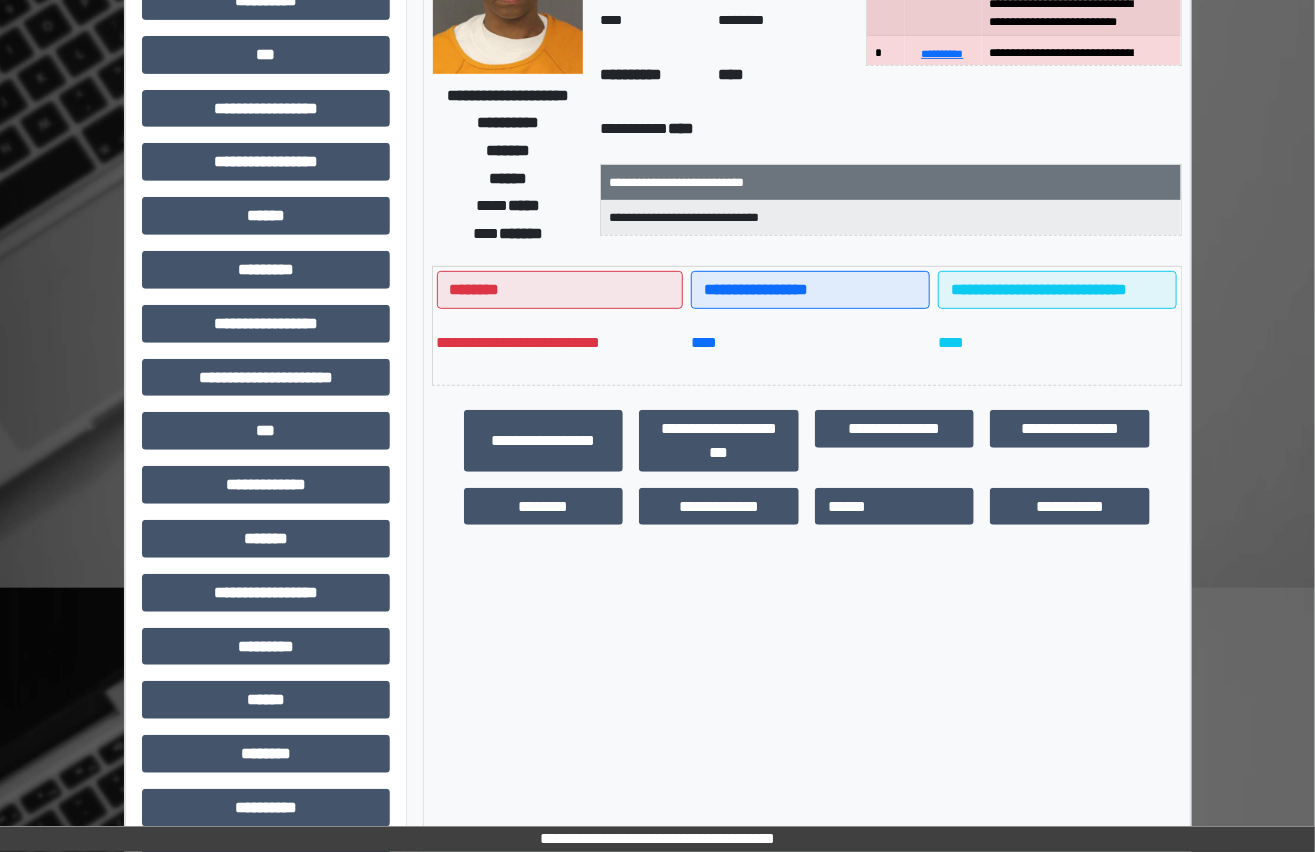scroll, scrollTop: 160, scrollLeft: 0, axis: vertical 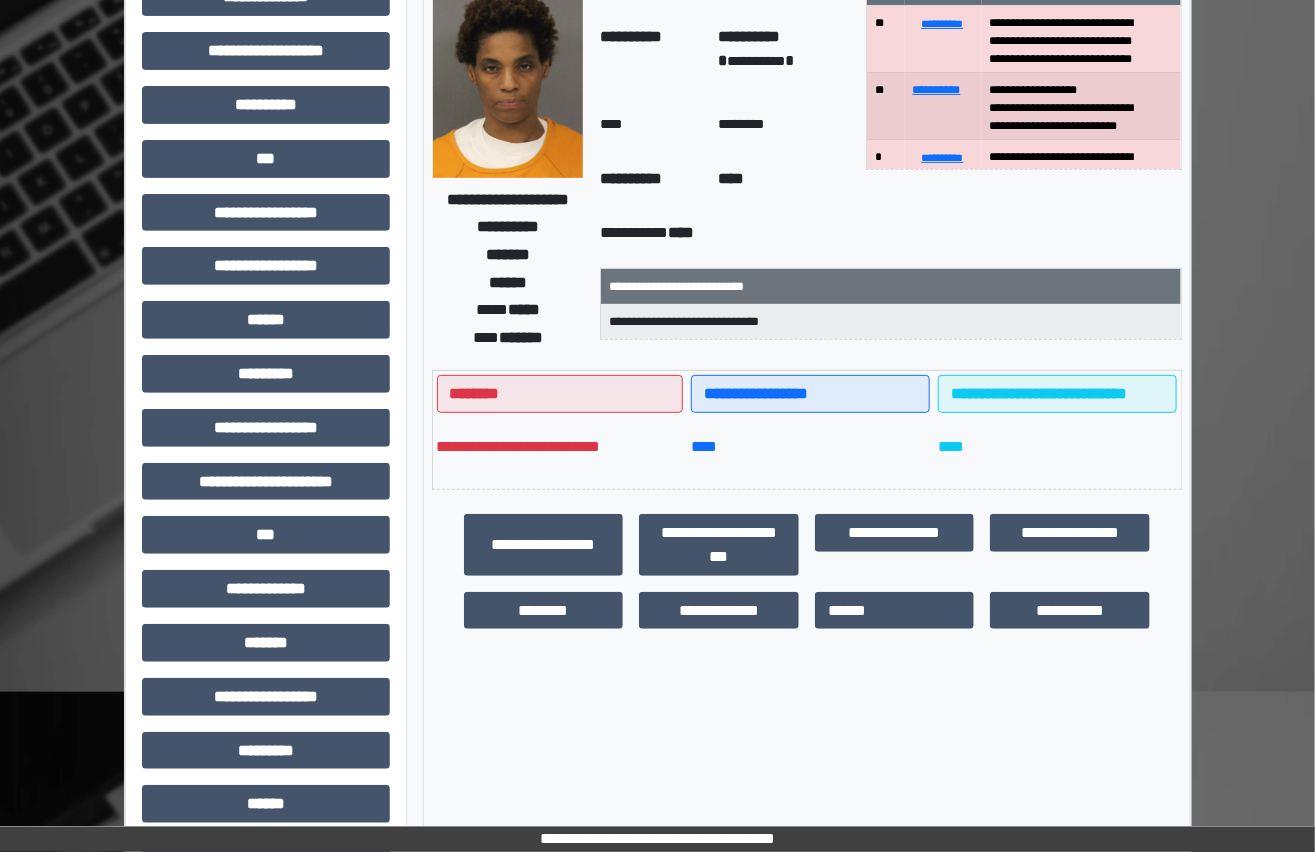click on "**********" at bounding box center (657, 489) 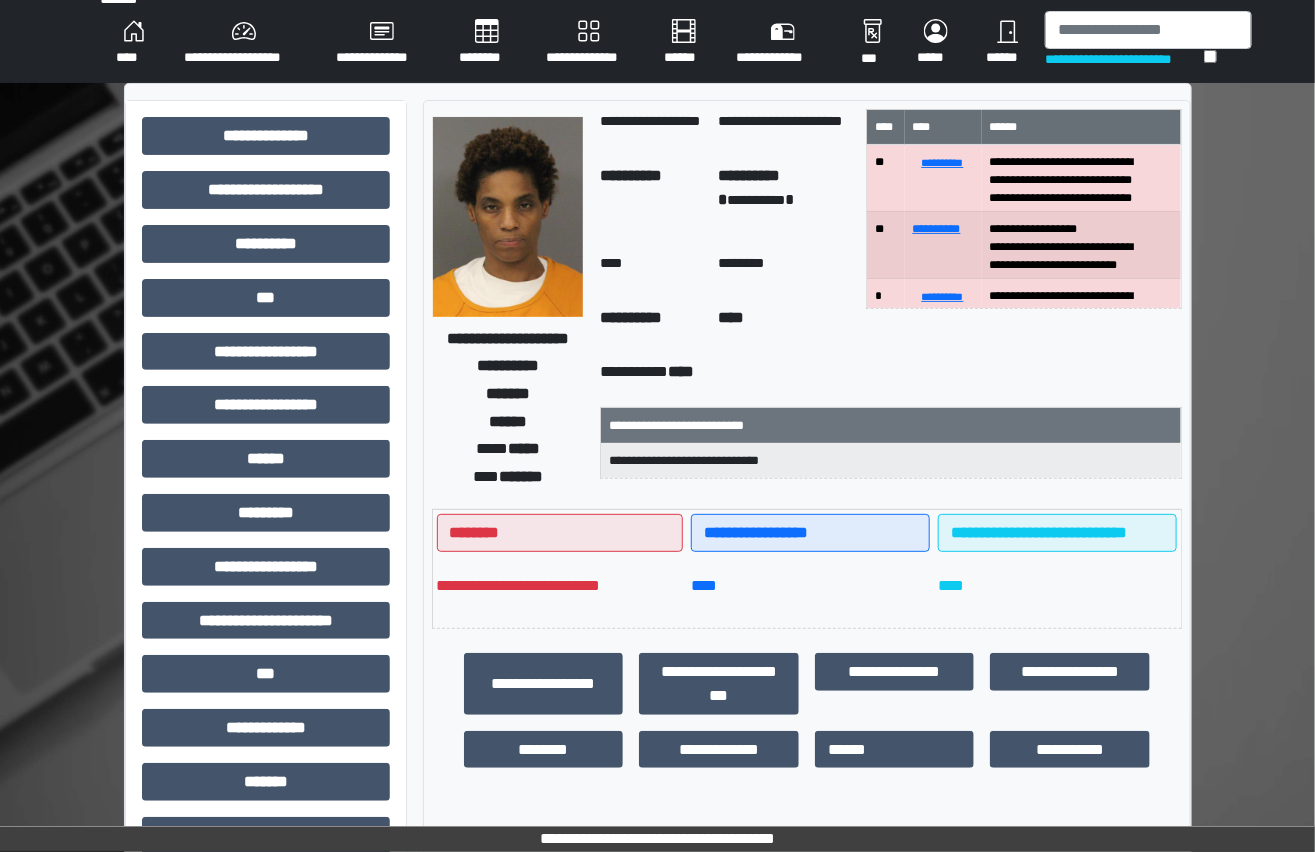 scroll, scrollTop: 0, scrollLeft: 0, axis: both 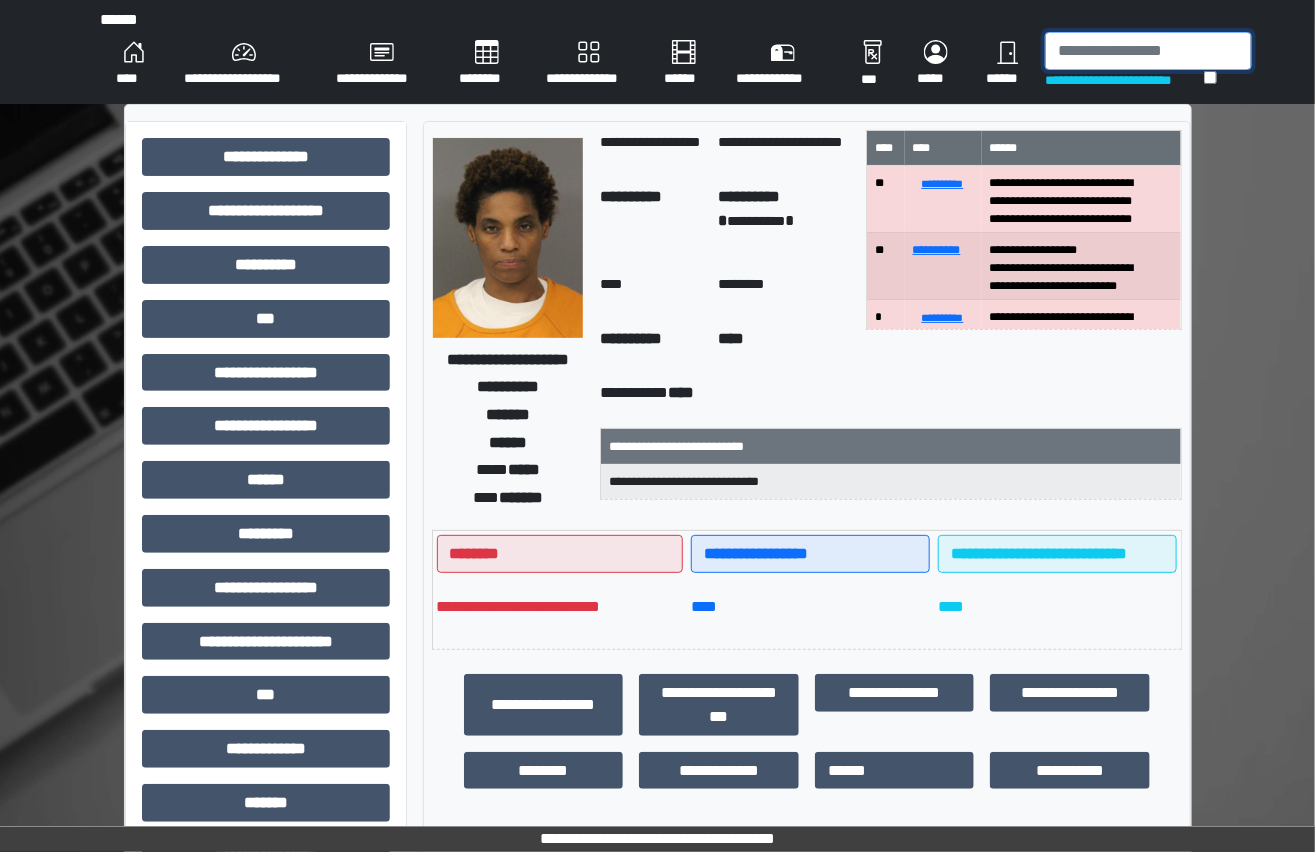 click at bounding box center (1148, 51) 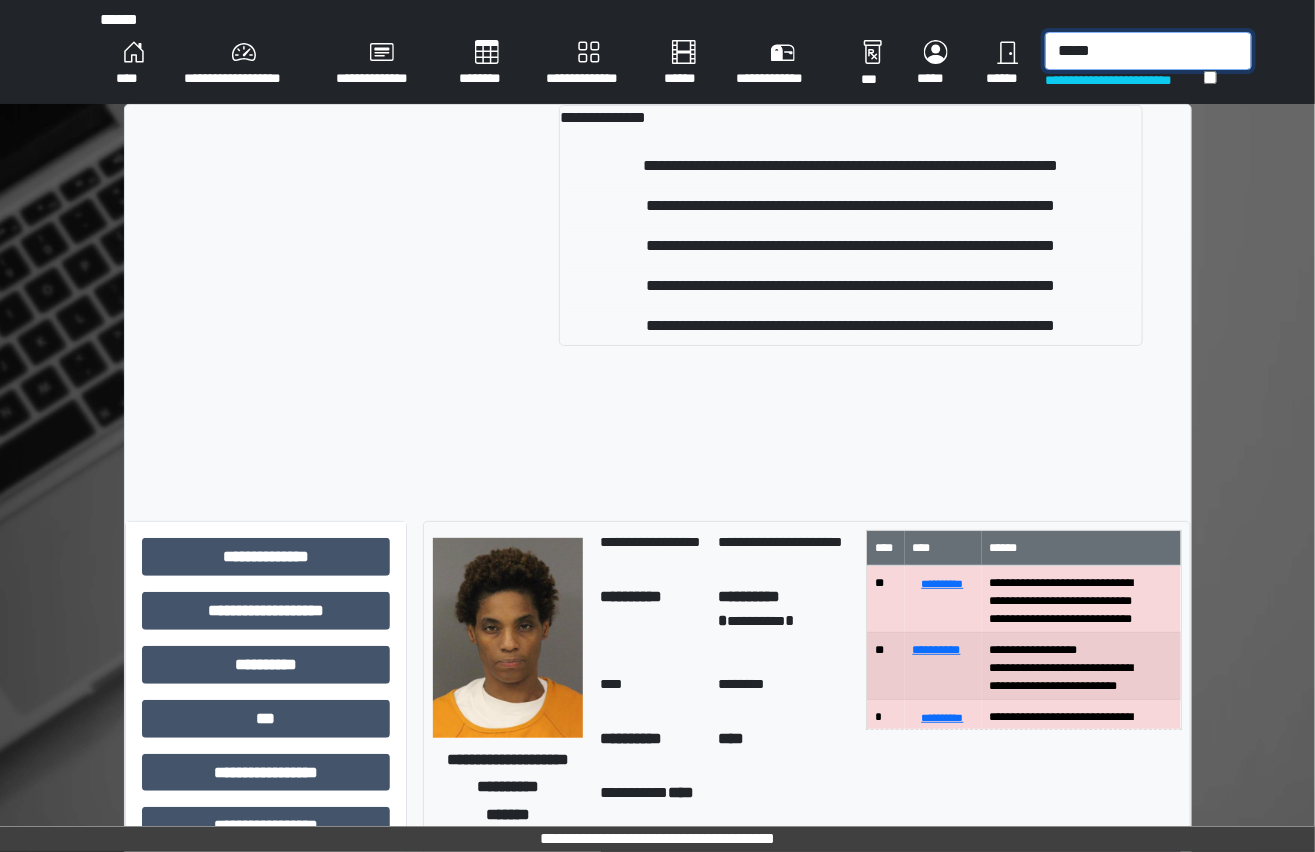 type on "*****" 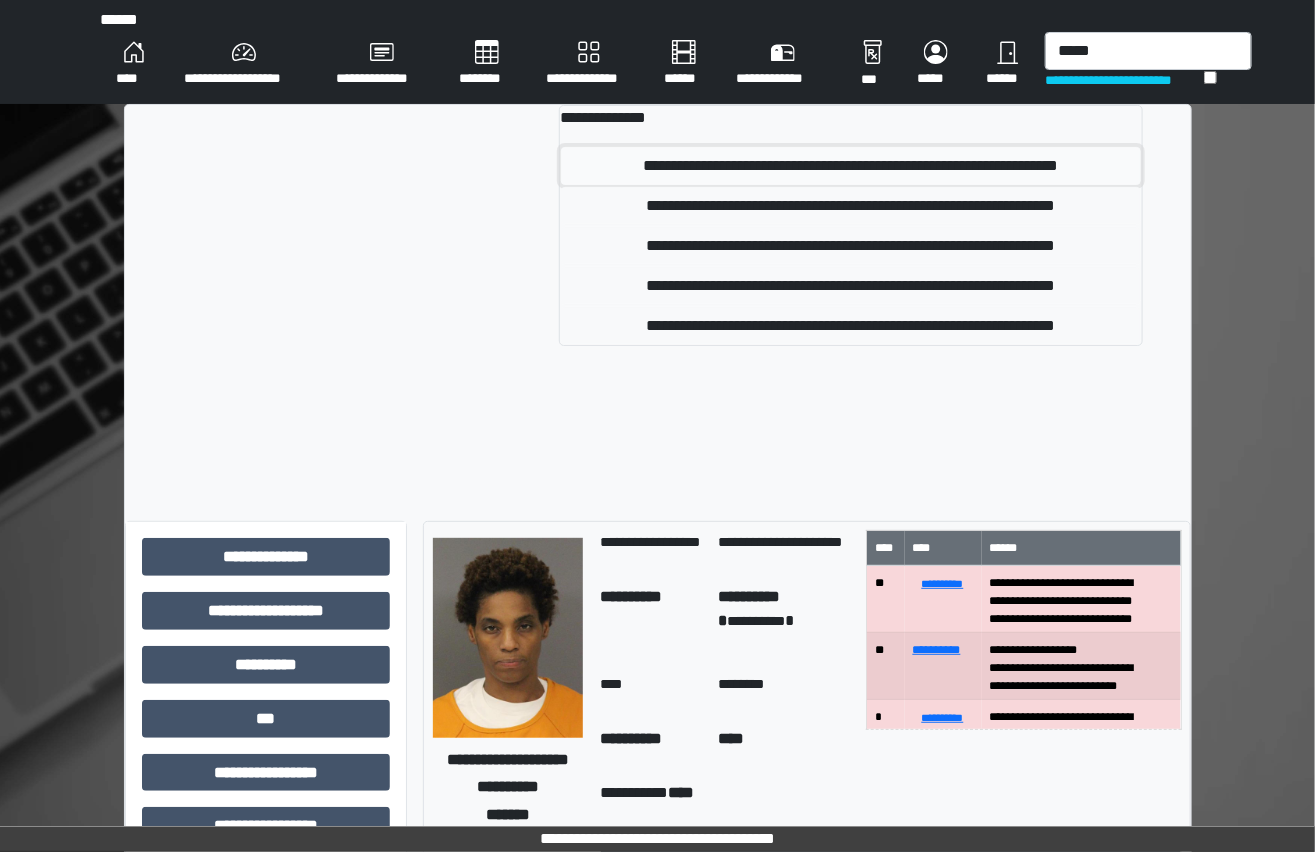 click on "**********" at bounding box center [851, 166] 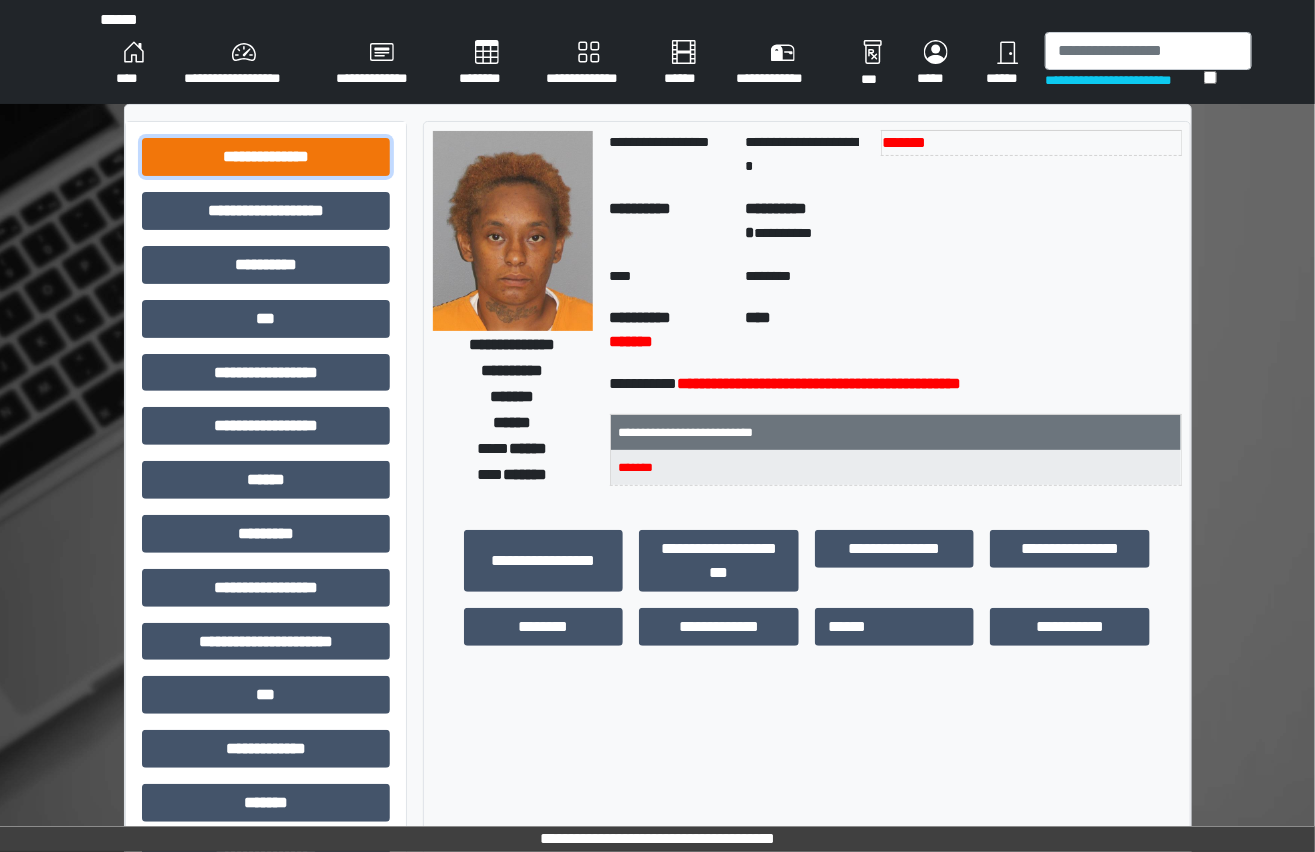 click on "**********" at bounding box center [266, 157] 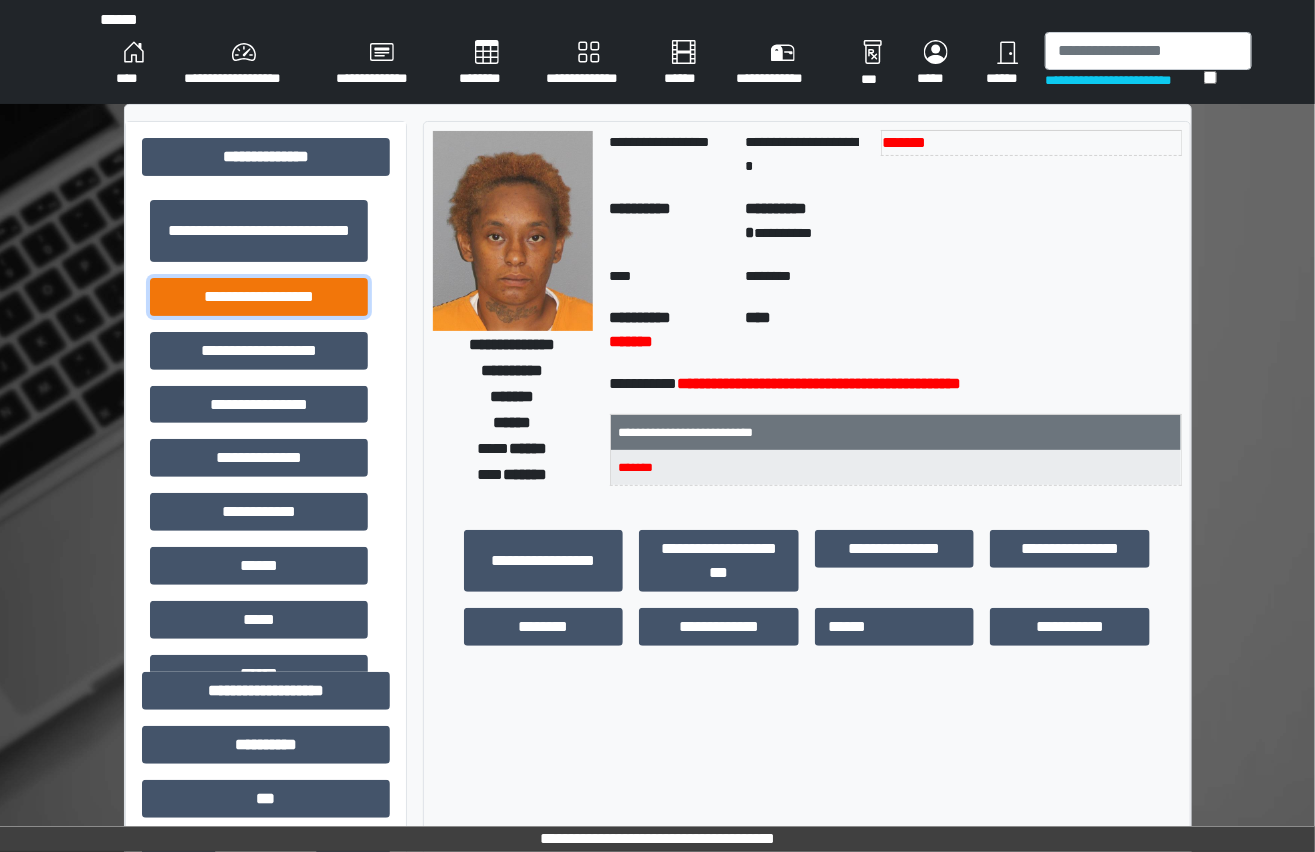 click on "**********" at bounding box center [259, 297] 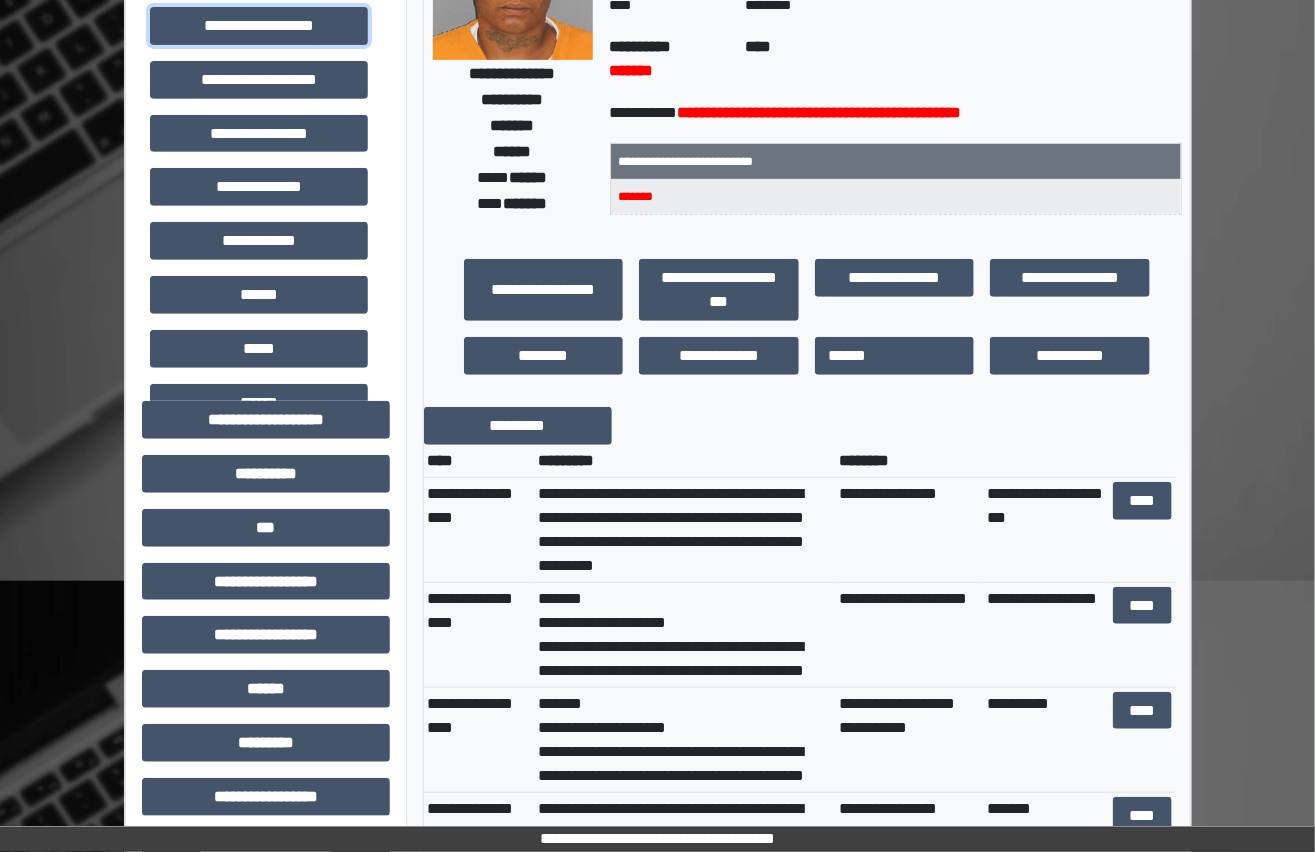 scroll, scrollTop: 272, scrollLeft: 0, axis: vertical 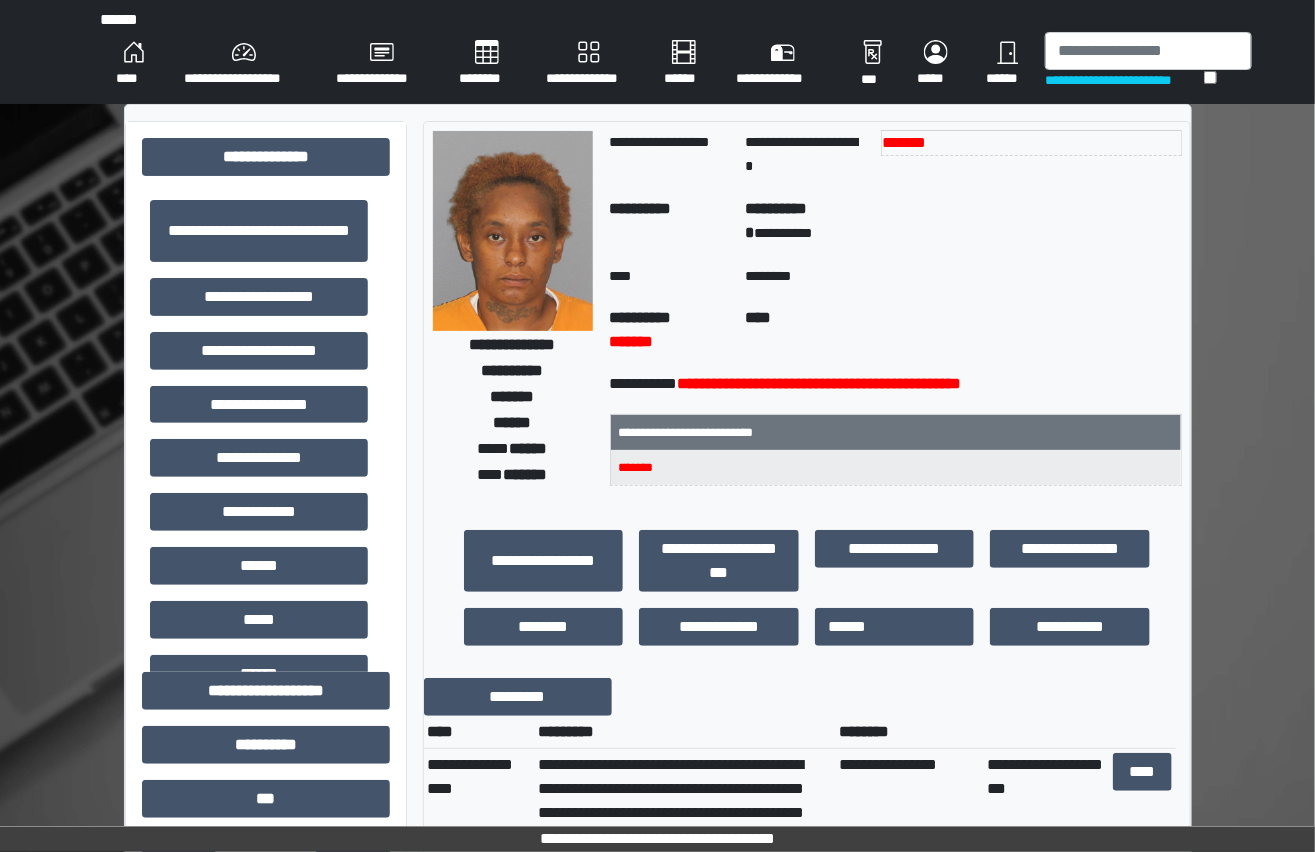 click on "**********" at bounding box center (658, 889) 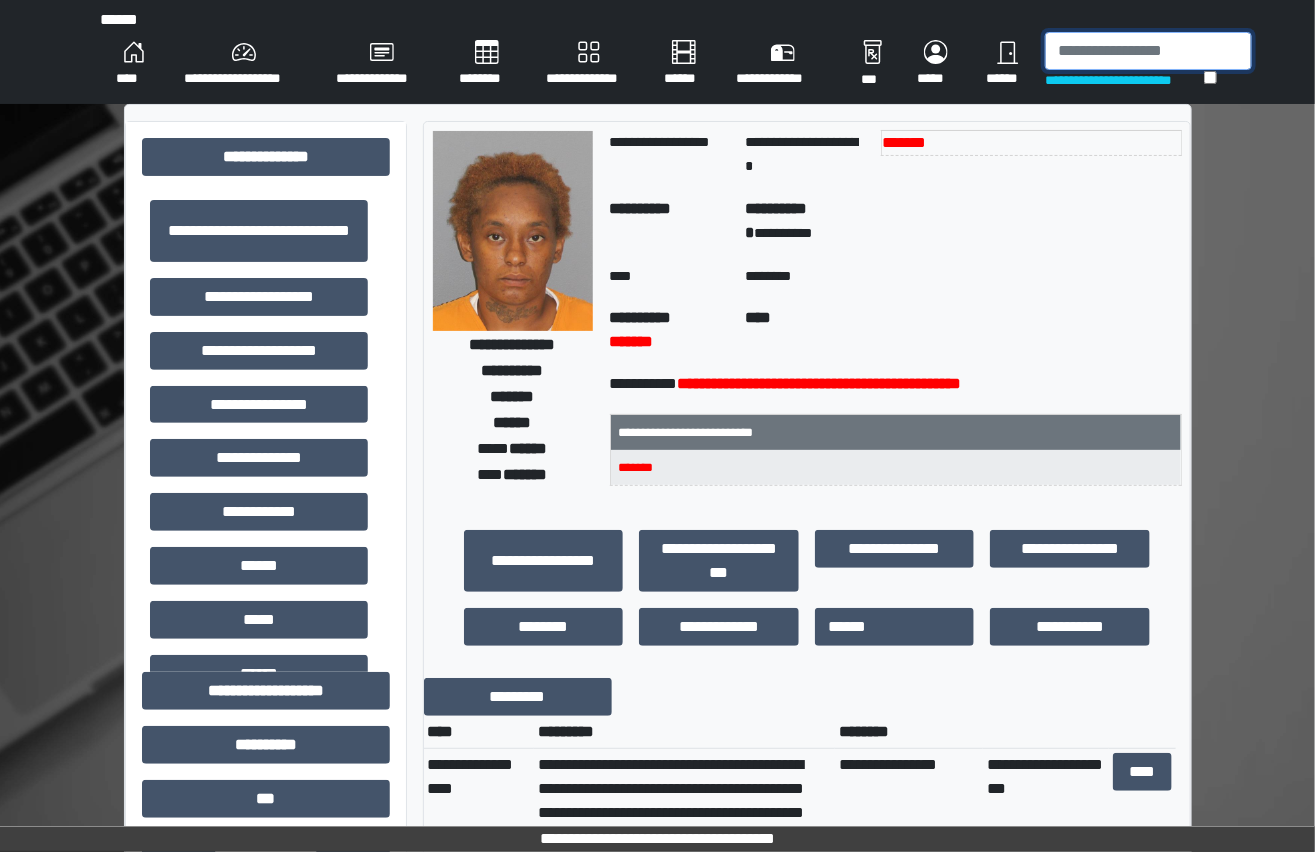 click at bounding box center [1148, 51] 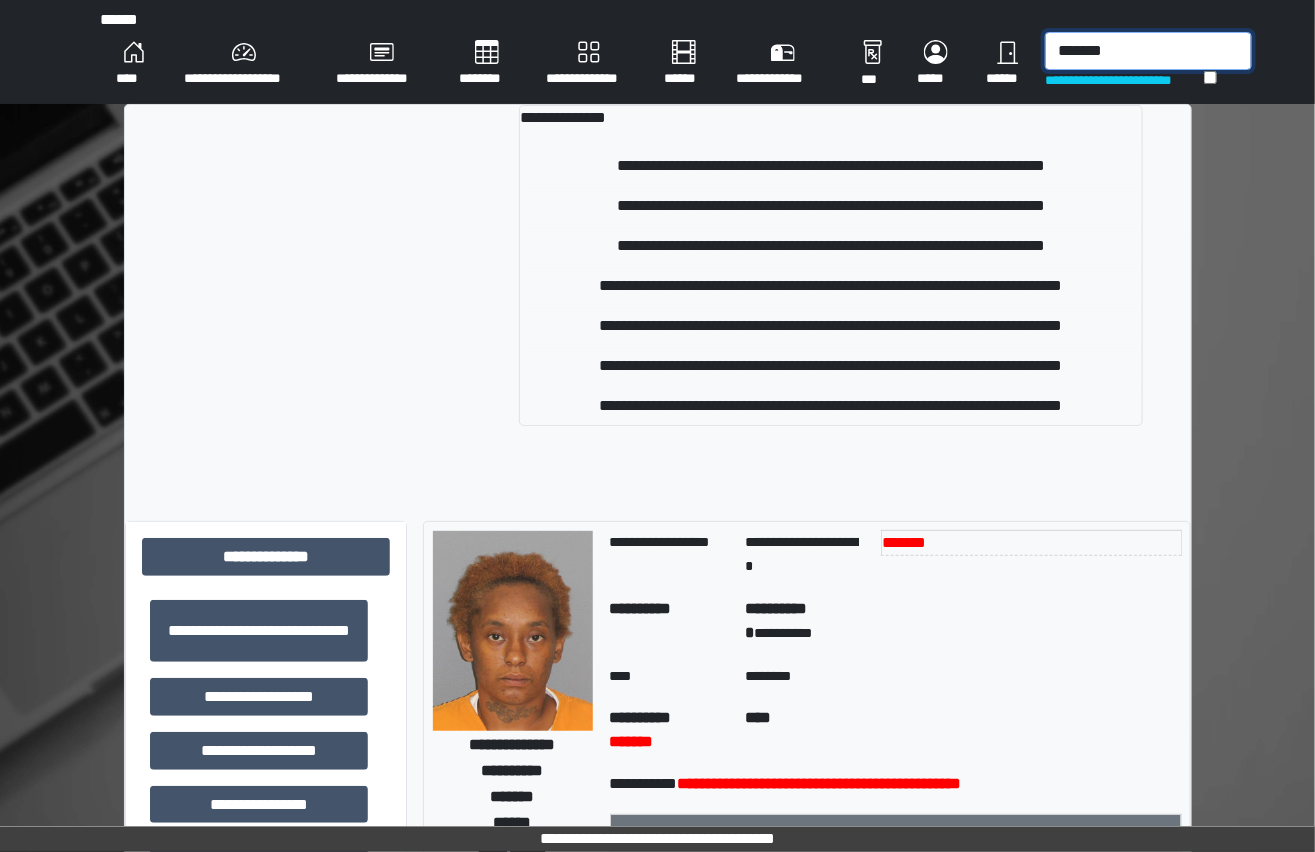 click on "*******" at bounding box center [1148, 51] 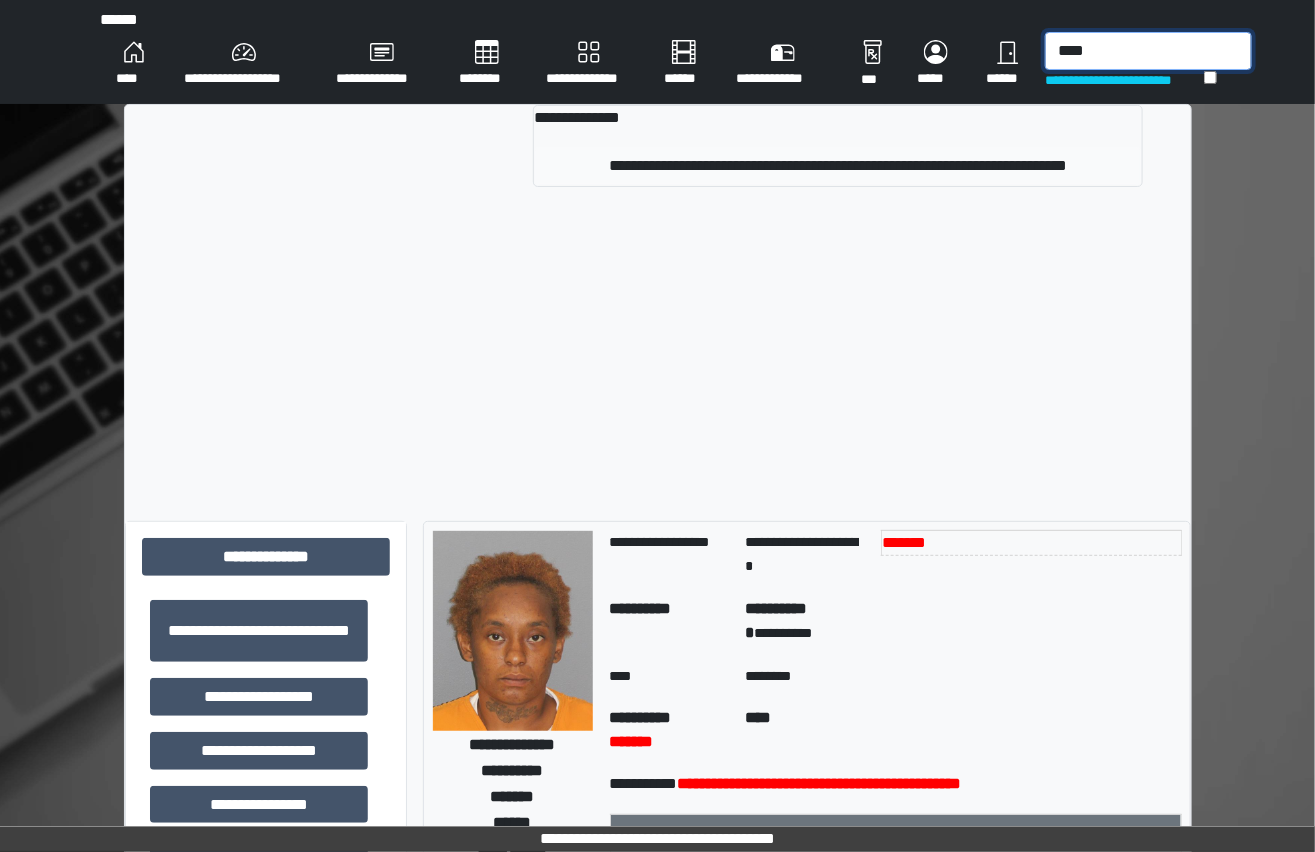 type on "****" 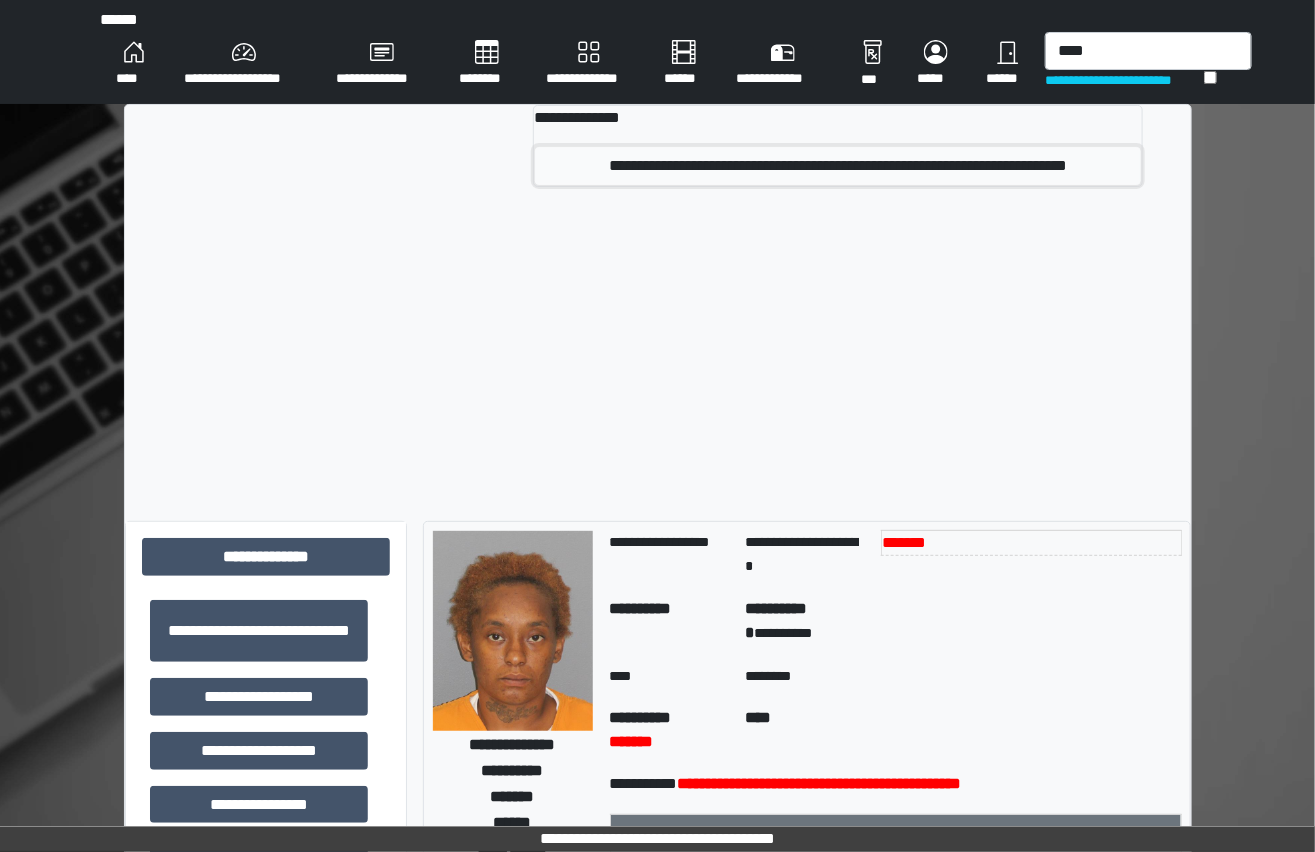 click on "**********" at bounding box center (838, 166) 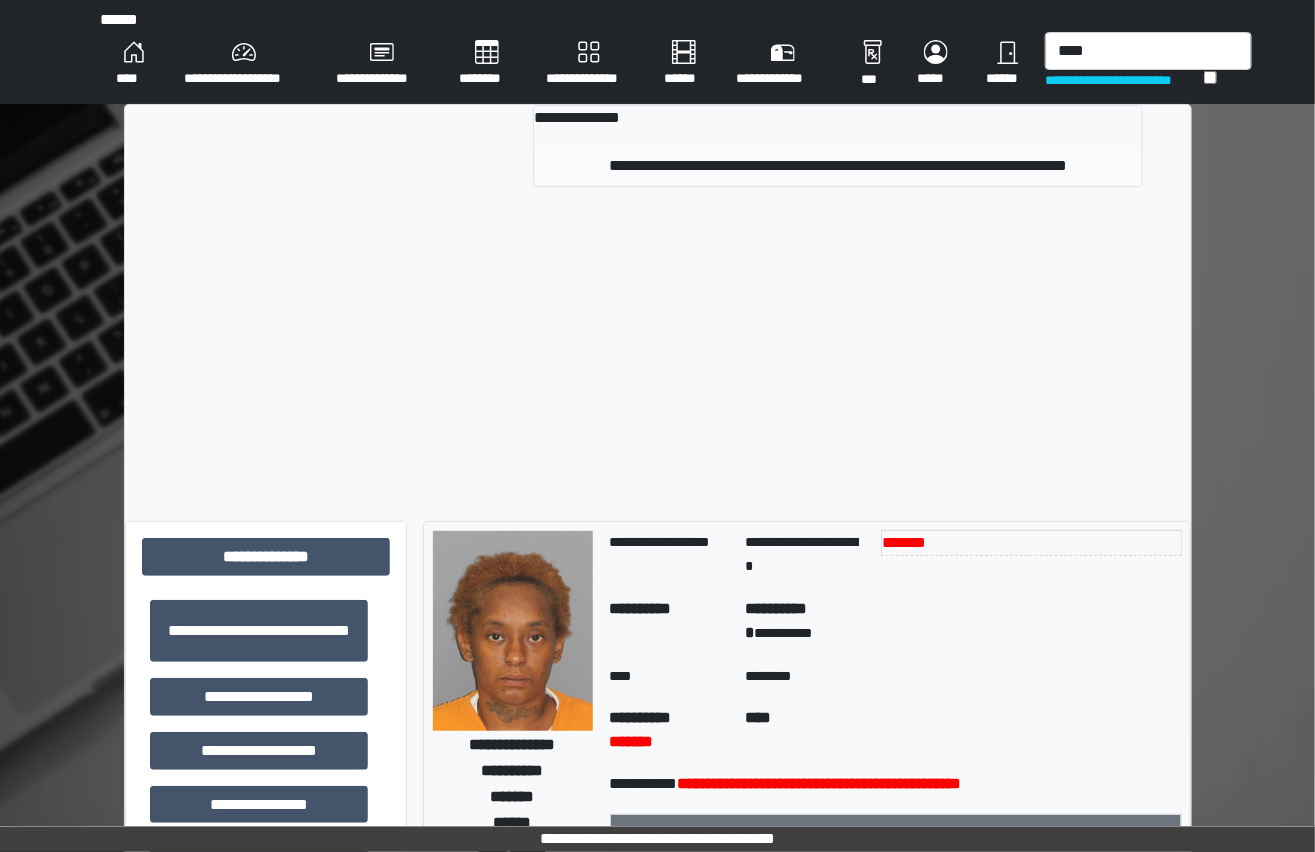 type 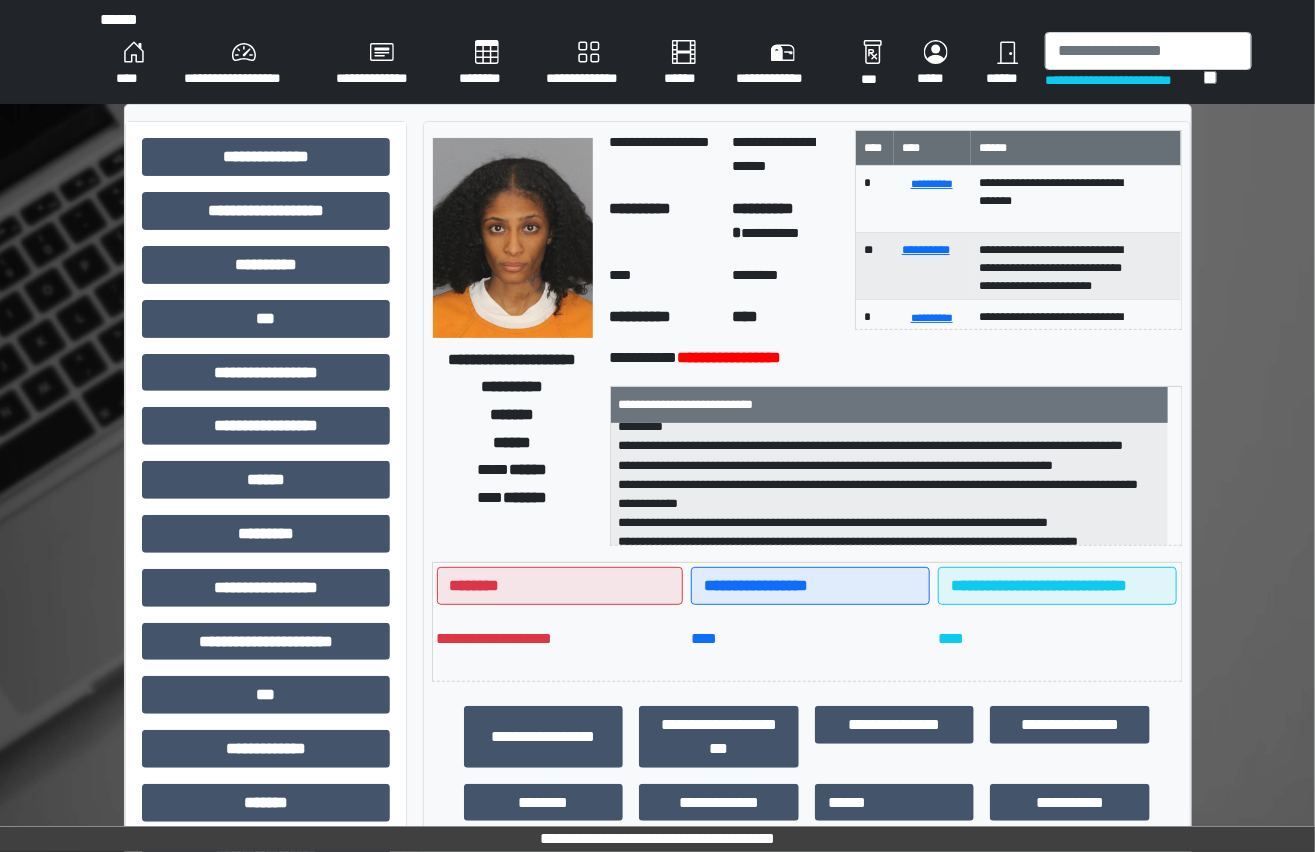 scroll, scrollTop: 140, scrollLeft: 0, axis: vertical 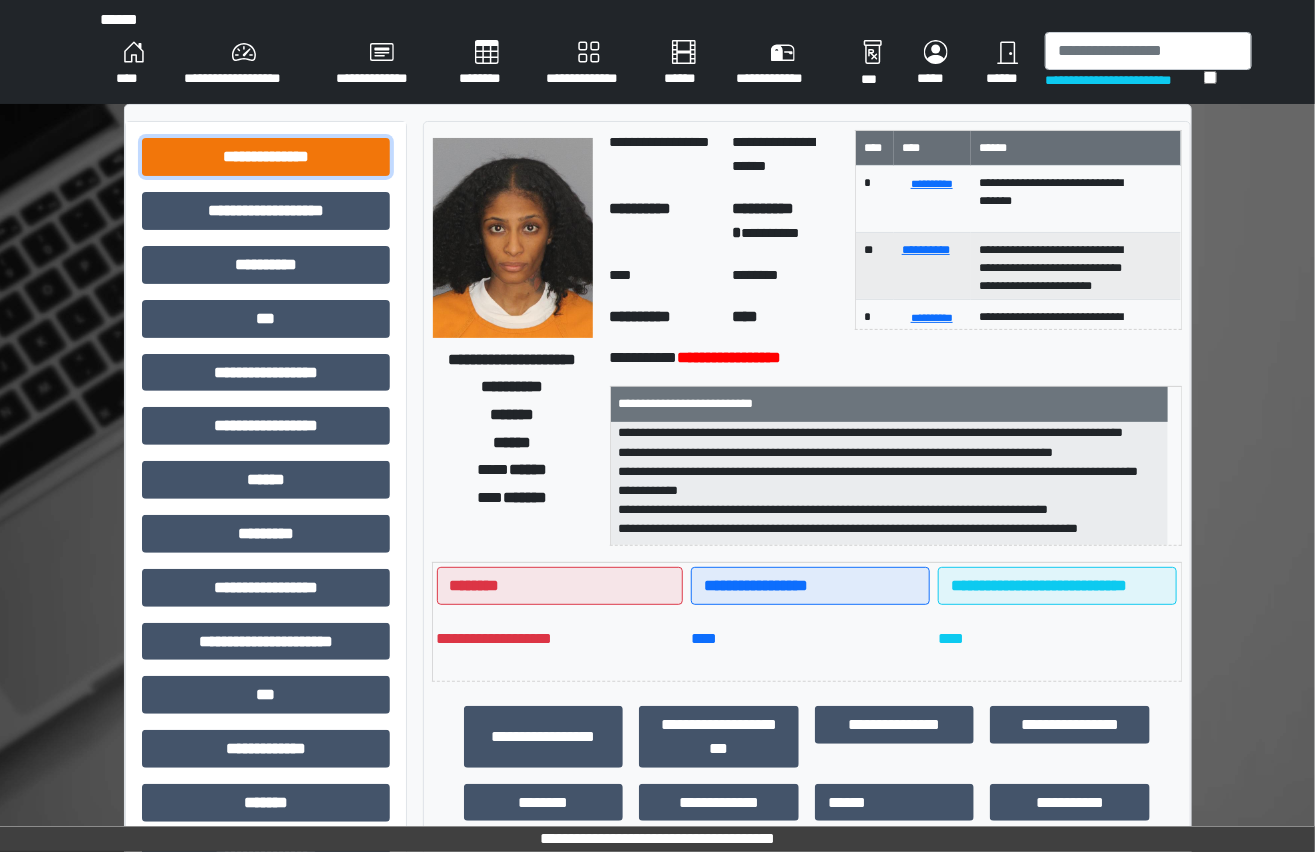 click on "**********" at bounding box center [266, 157] 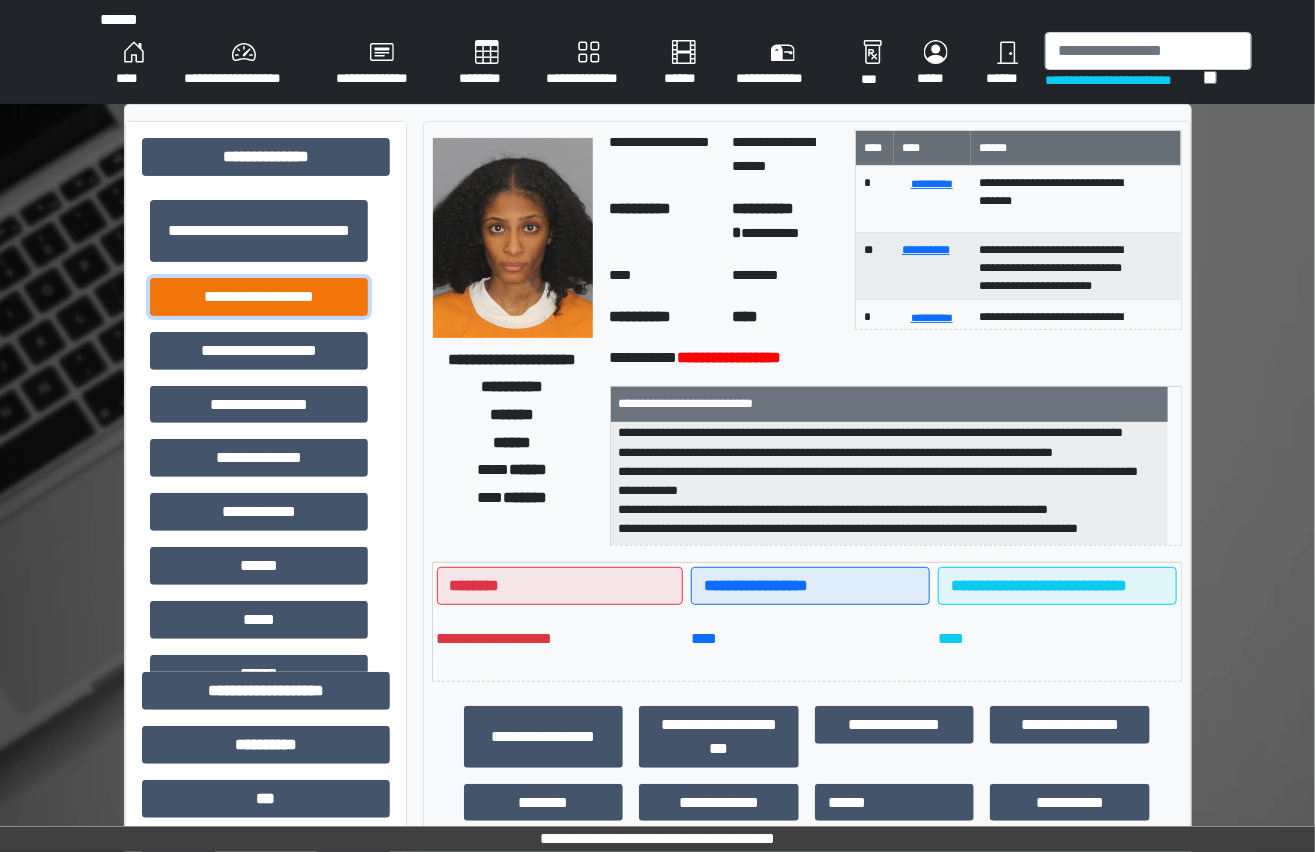 click on "**********" at bounding box center [259, 297] 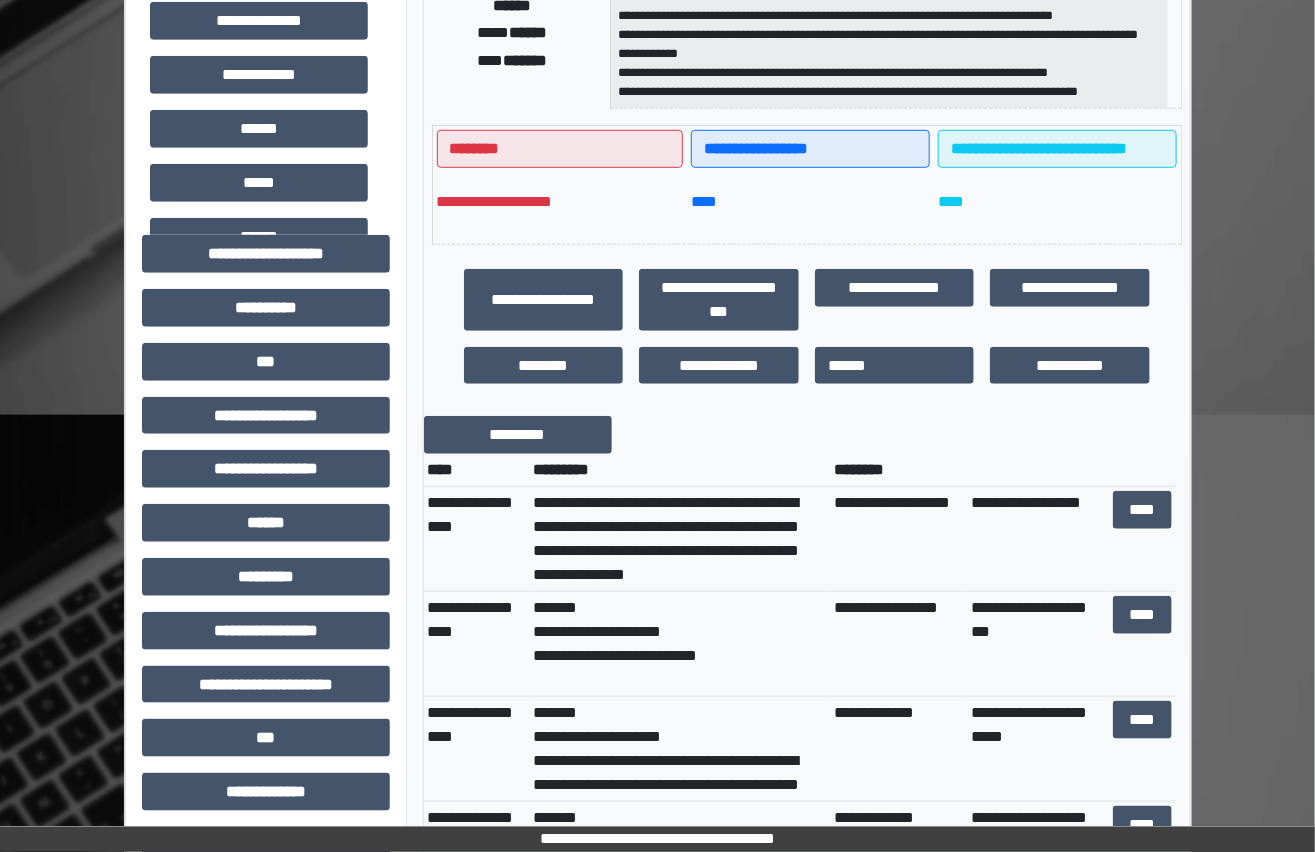 scroll, scrollTop: 454, scrollLeft: 0, axis: vertical 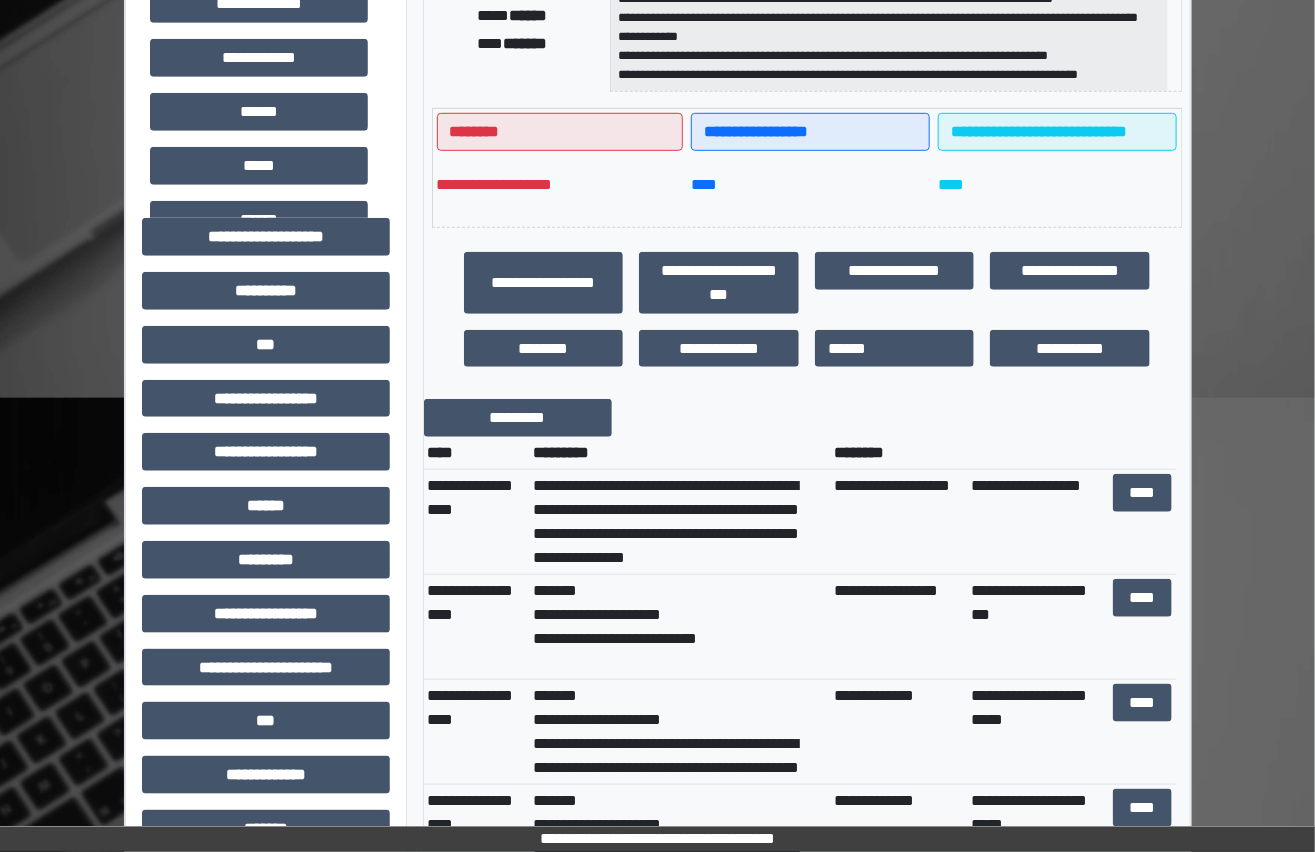 type 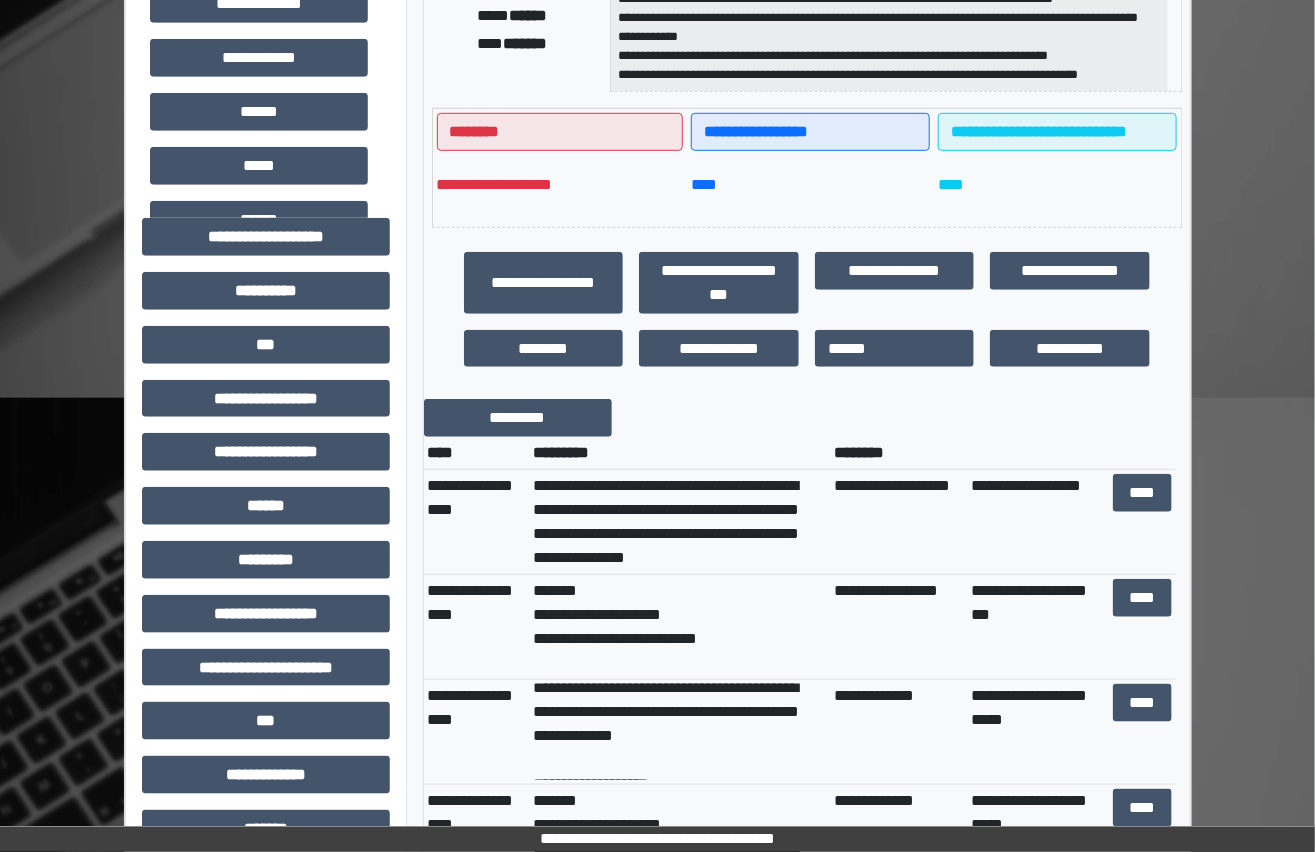 scroll, scrollTop: 287, scrollLeft: 0, axis: vertical 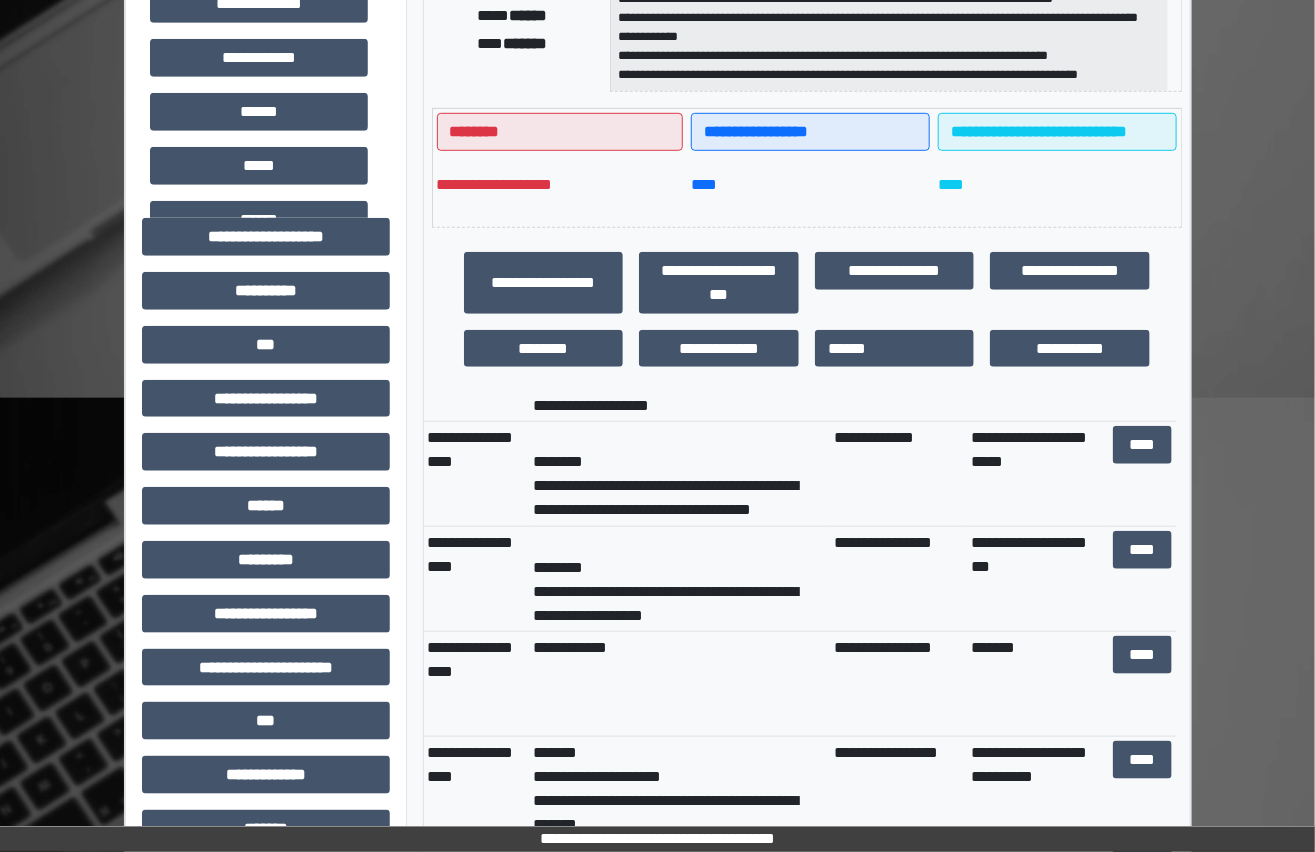 drag, startPoint x: 60, startPoint y: 356, endPoint x: 95, endPoint y: 324, distance: 47.423622 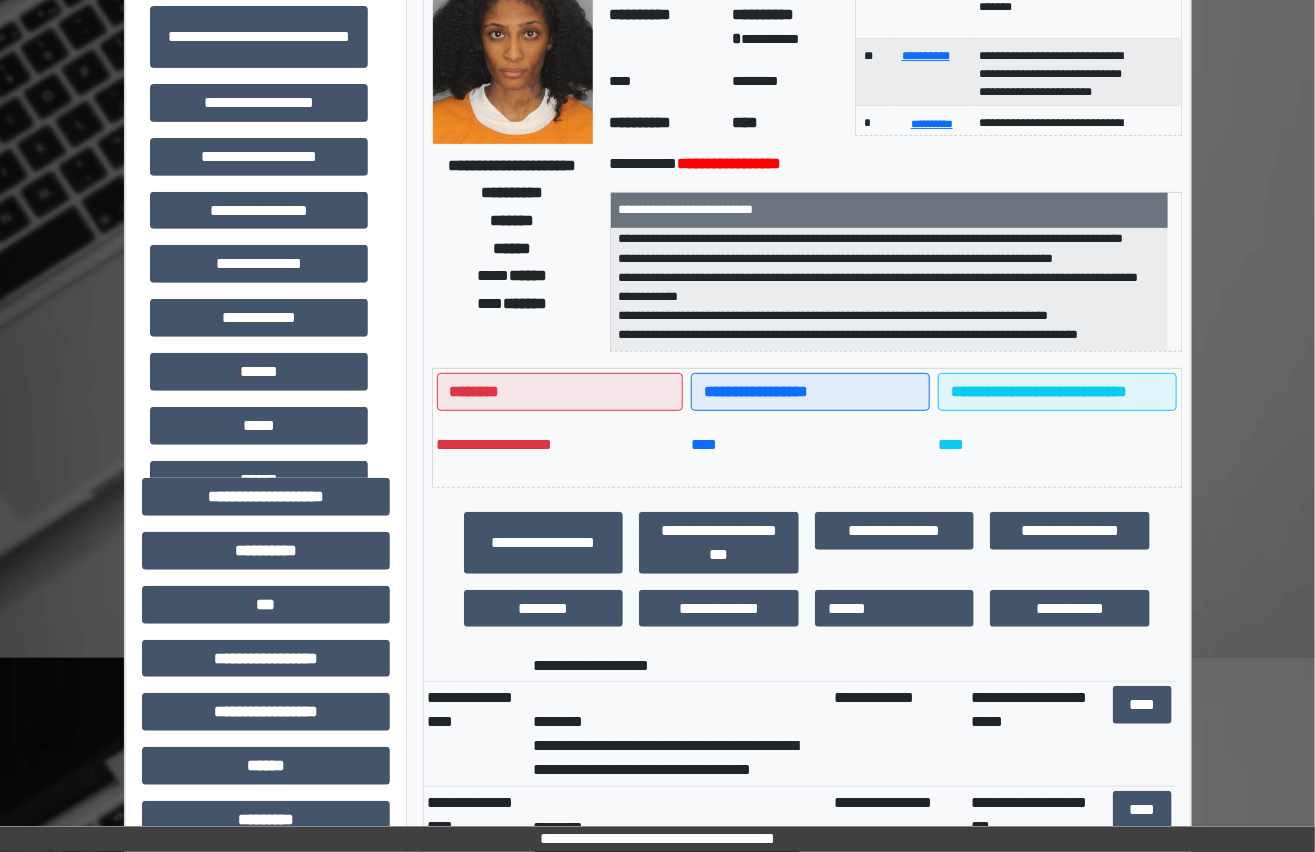 scroll, scrollTop: 0, scrollLeft: 0, axis: both 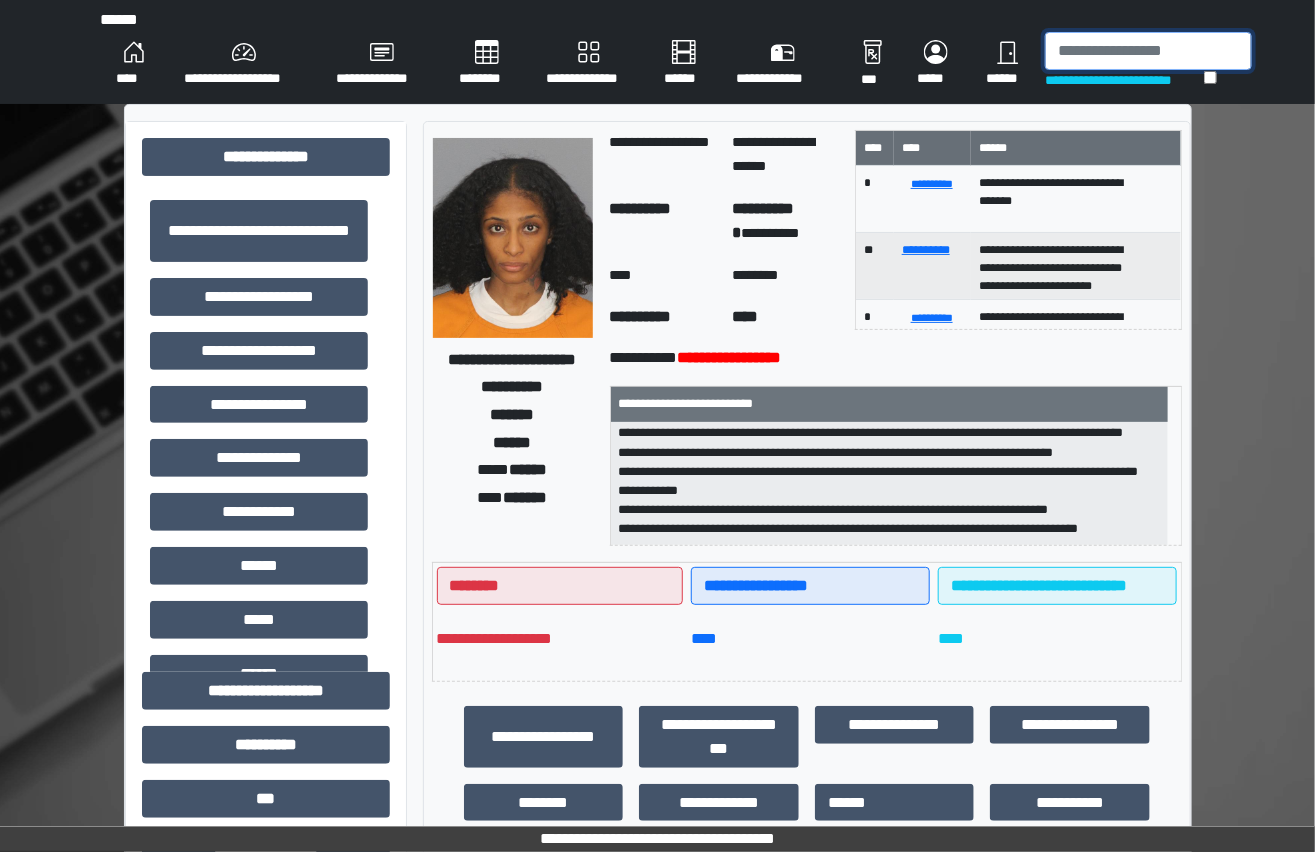 click at bounding box center (1148, 51) 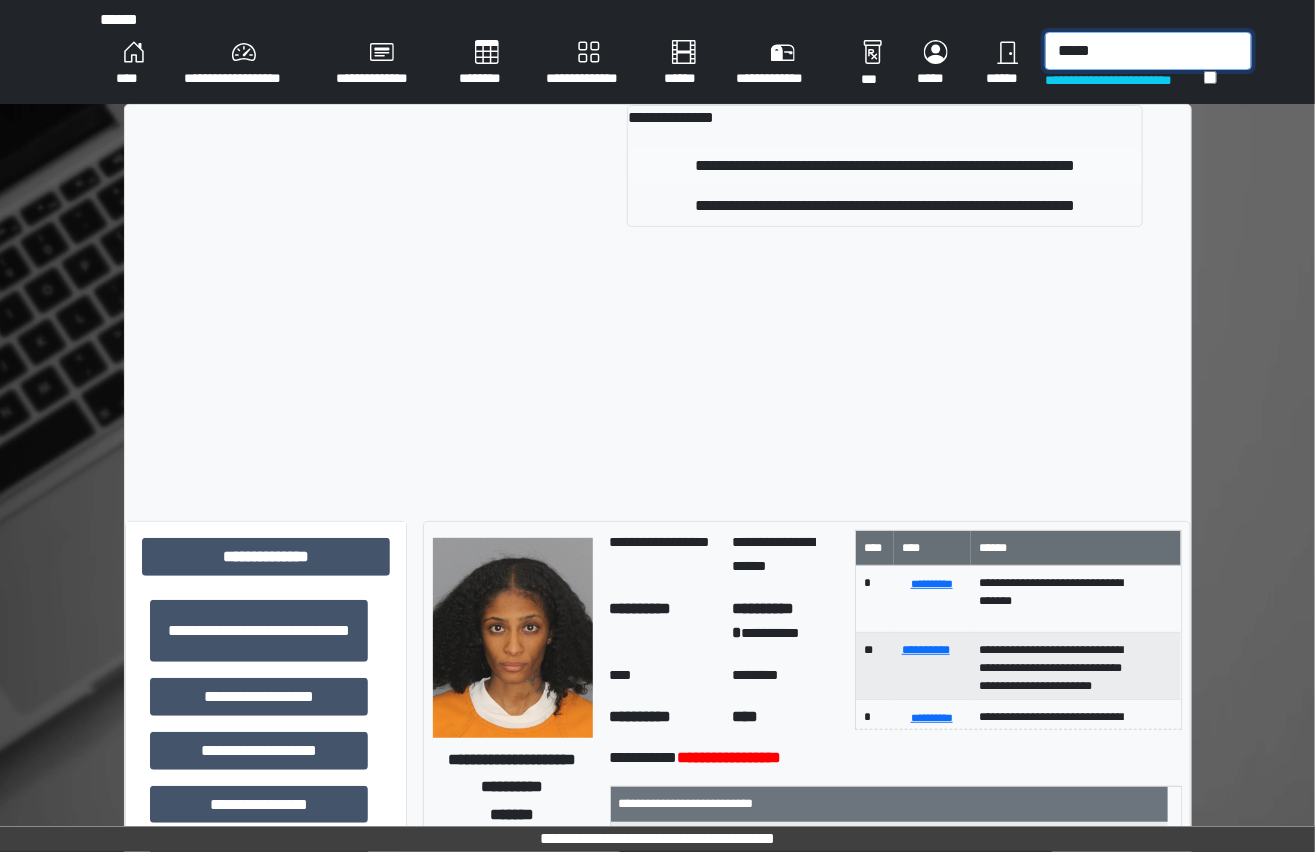 type on "*****" 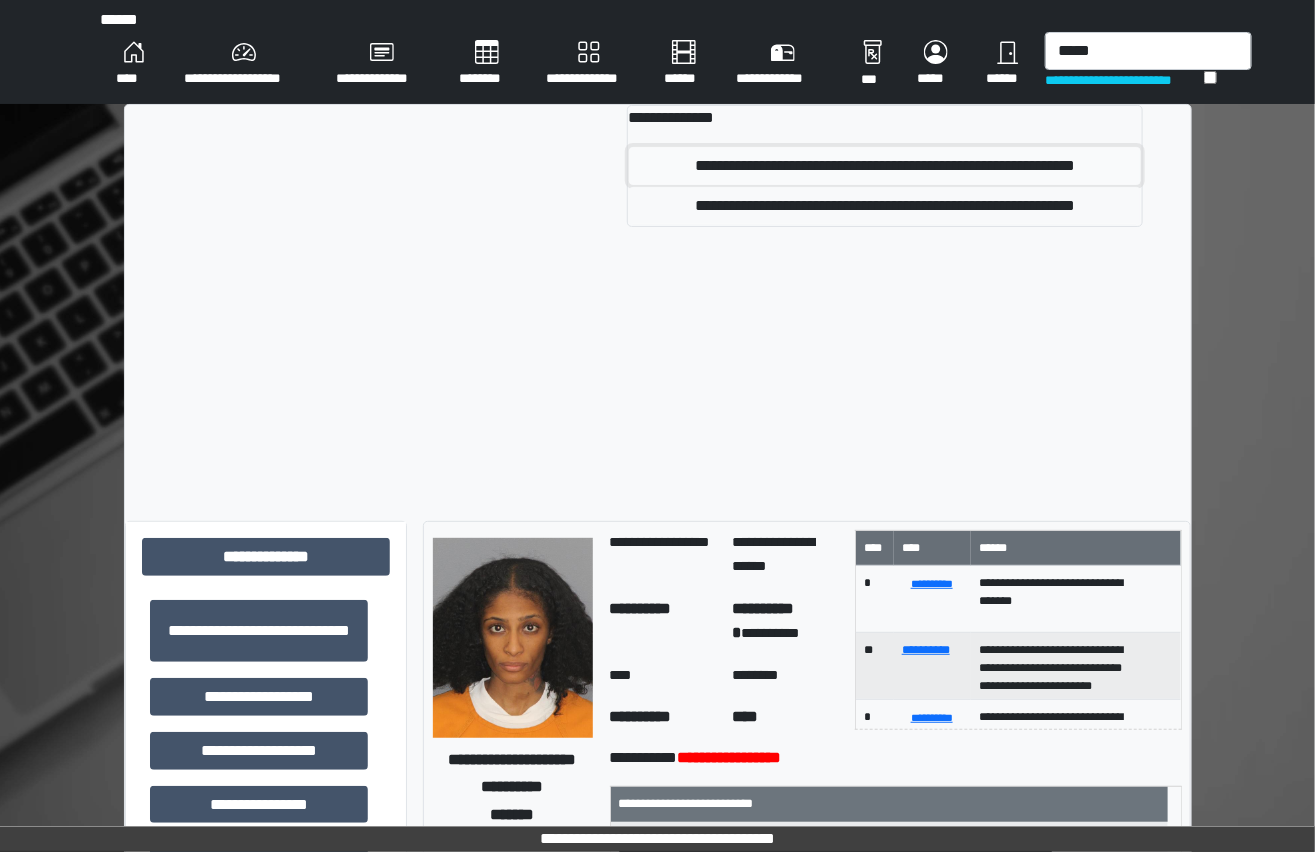 click on "**********" at bounding box center (885, 166) 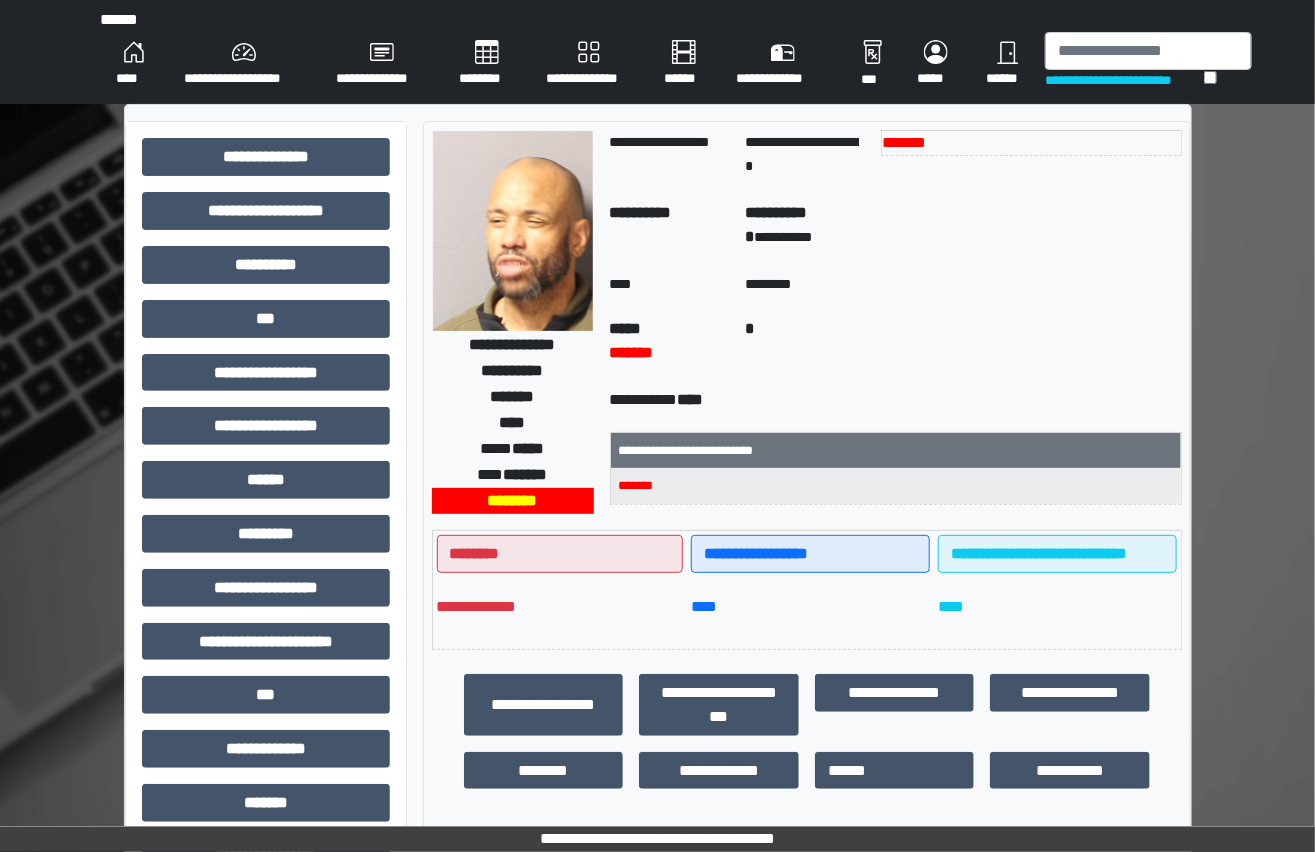 click on "**********" at bounding box center [657, 649] 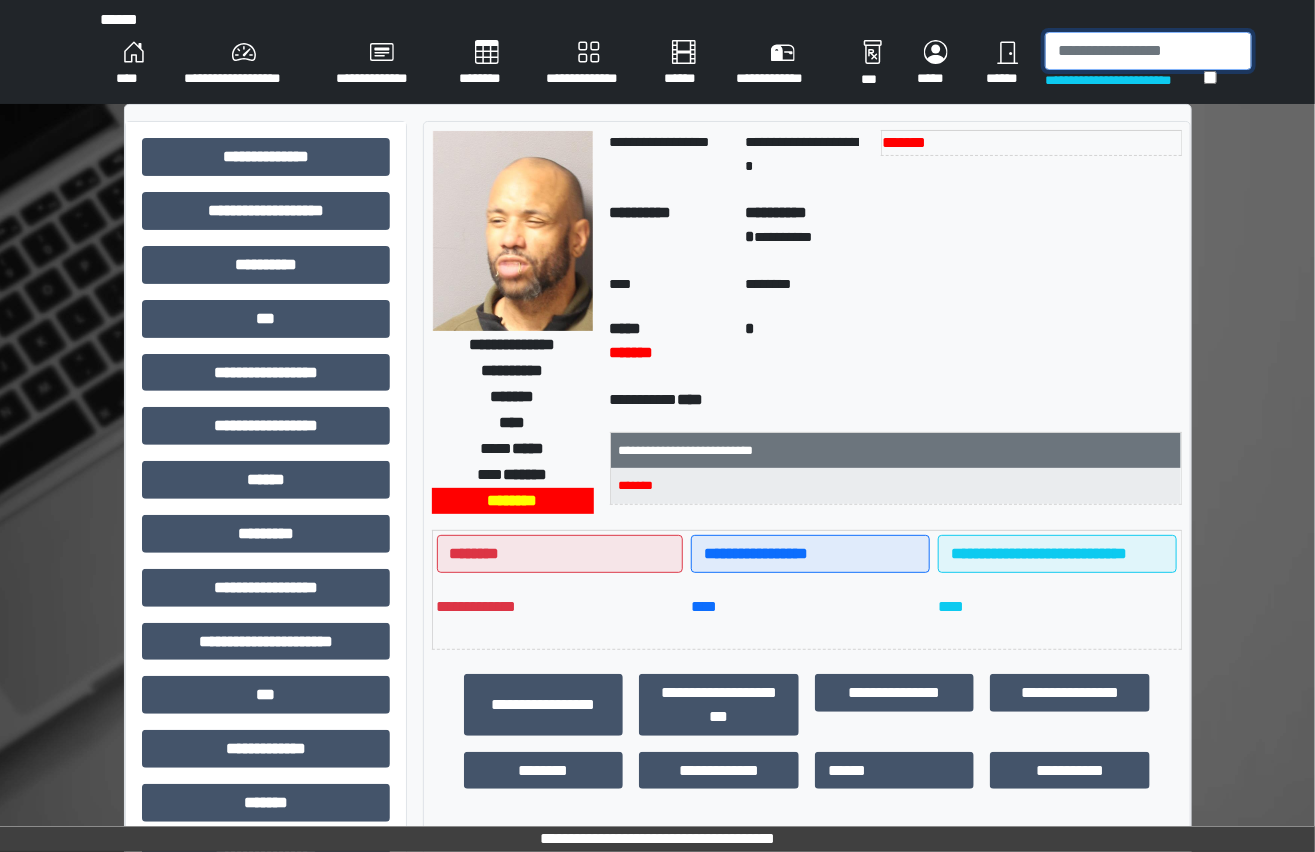 click at bounding box center [1148, 51] 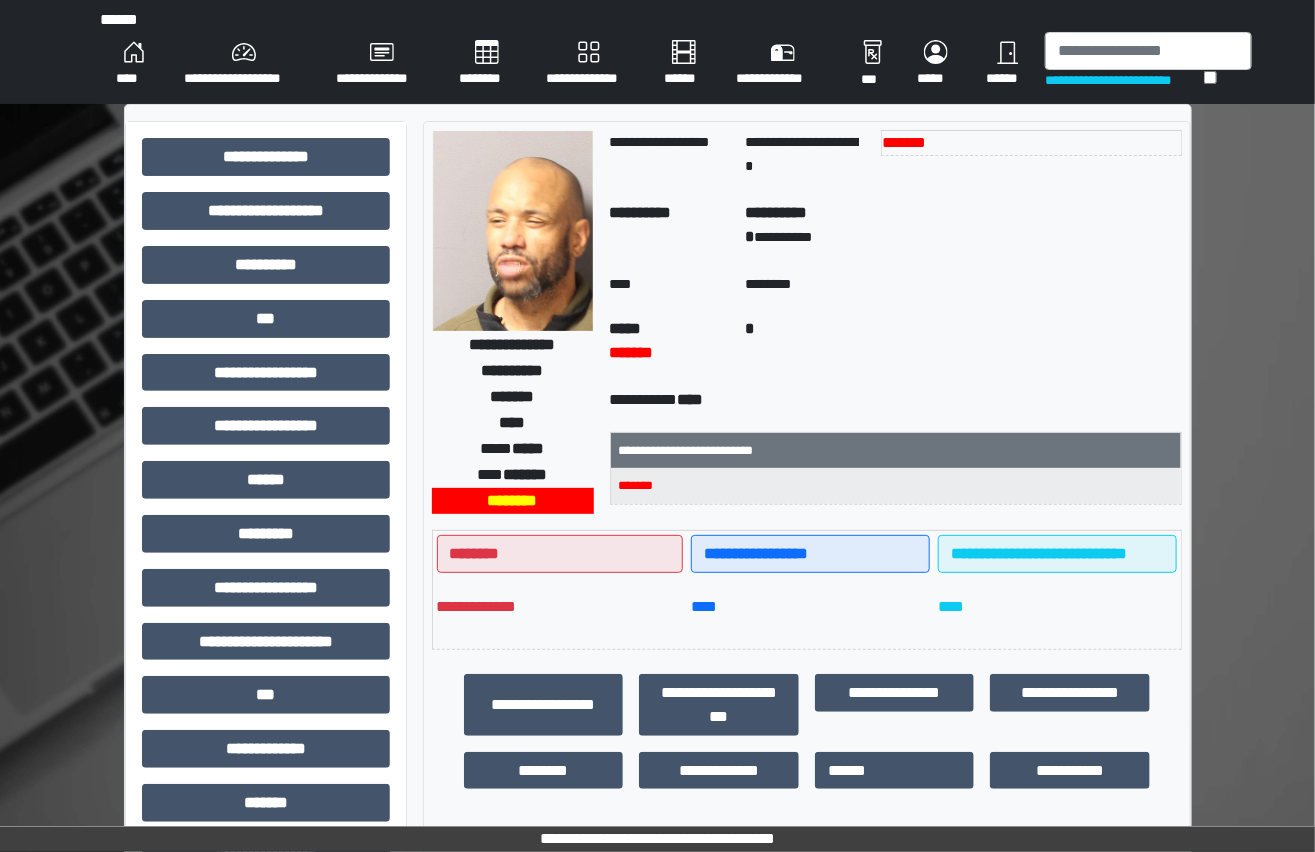 click on "**********" at bounding box center (657, 649) 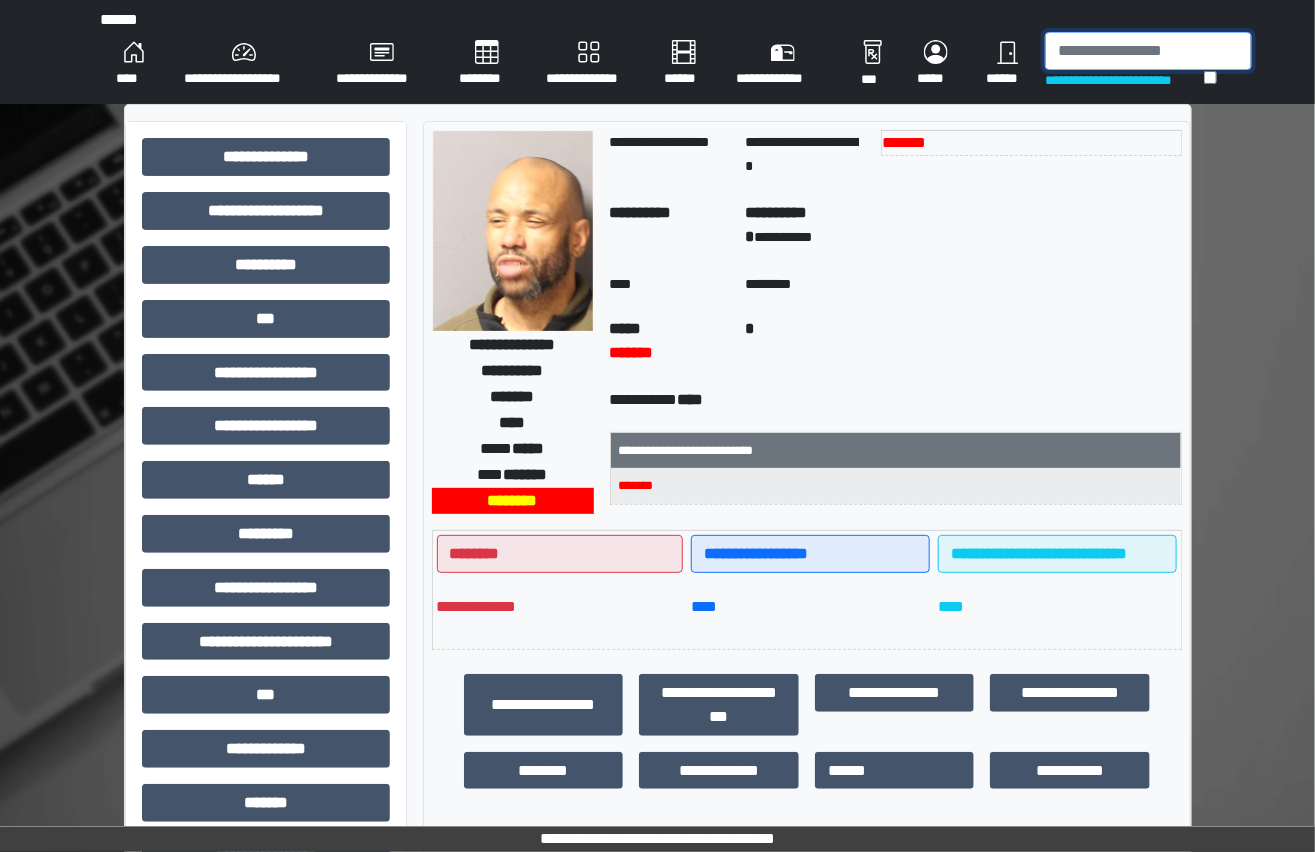 click at bounding box center (1148, 51) 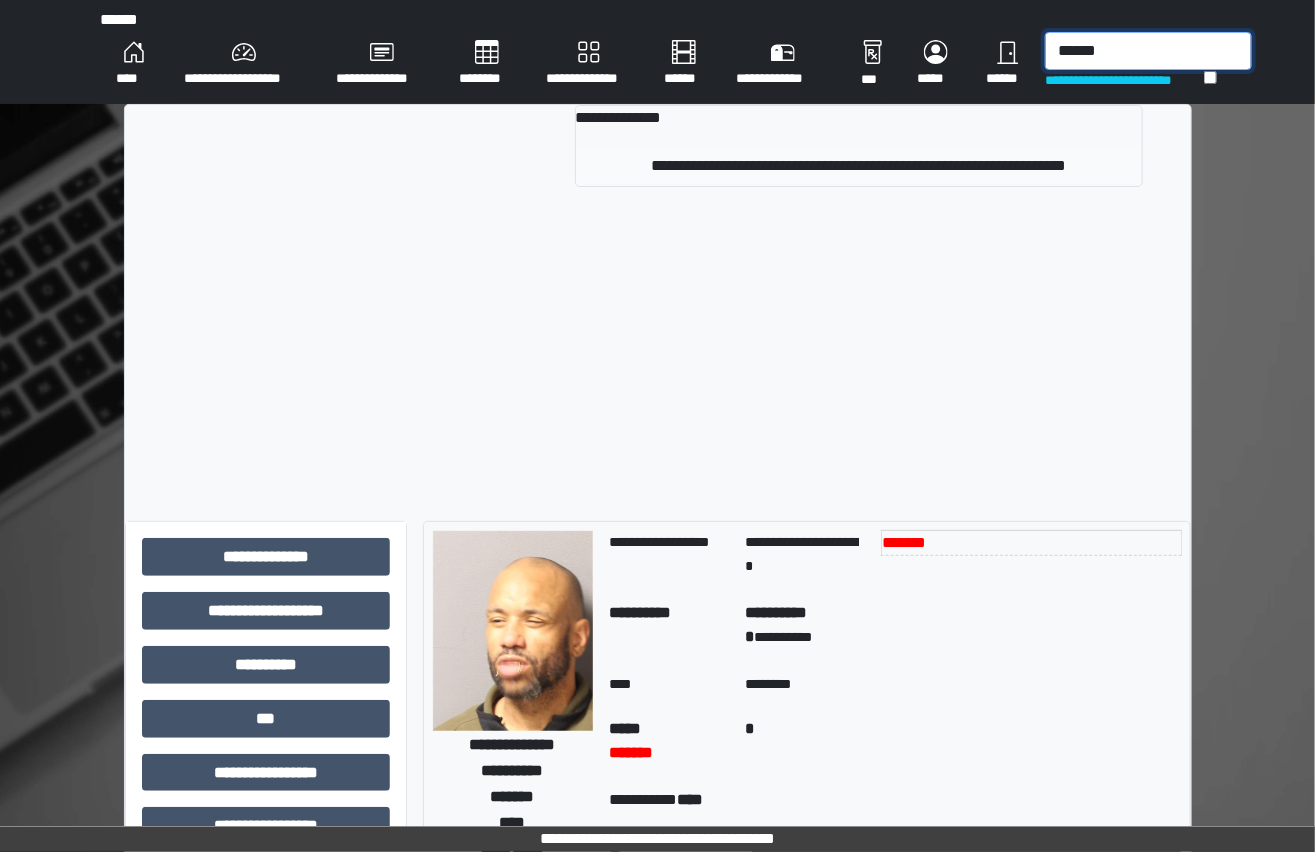 type on "******" 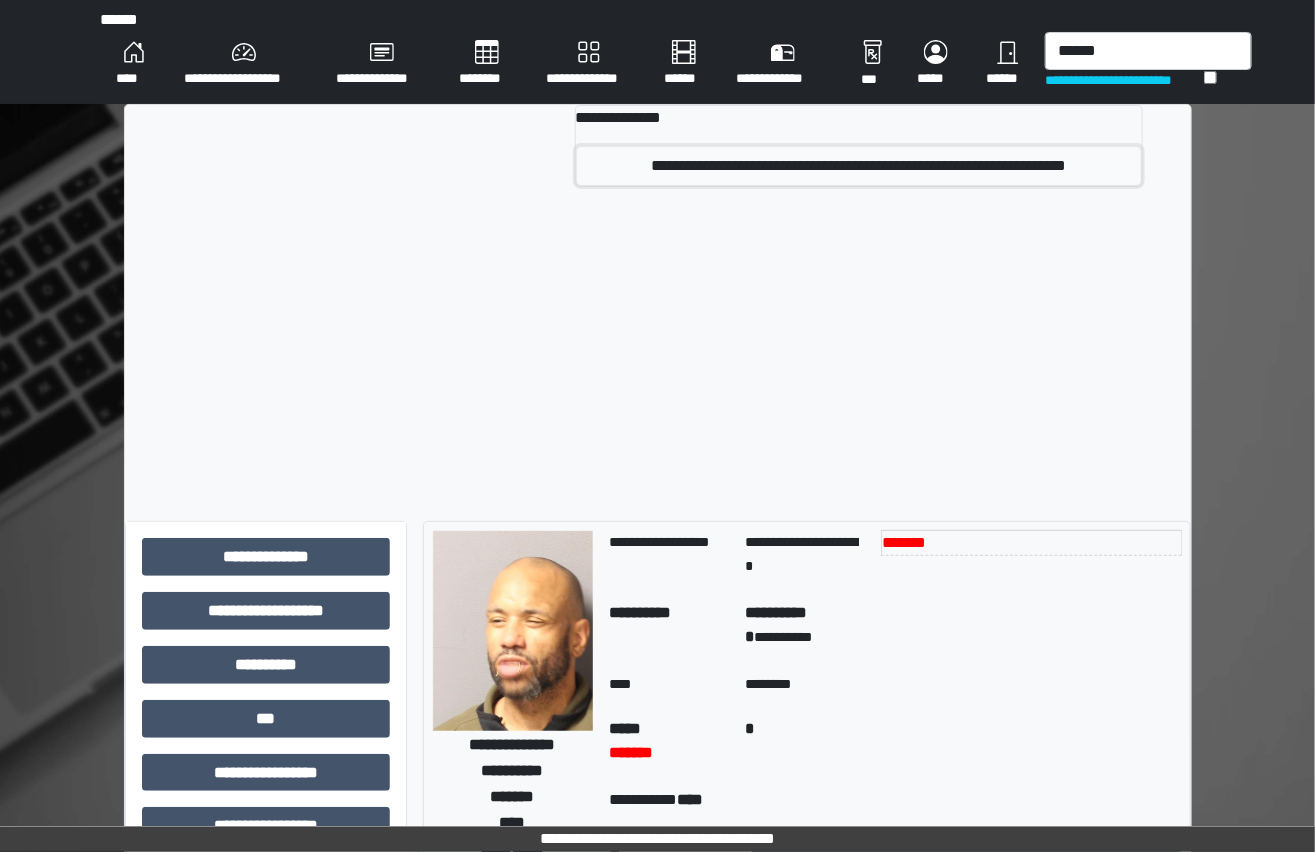 click on "**********" at bounding box center [859, 166] 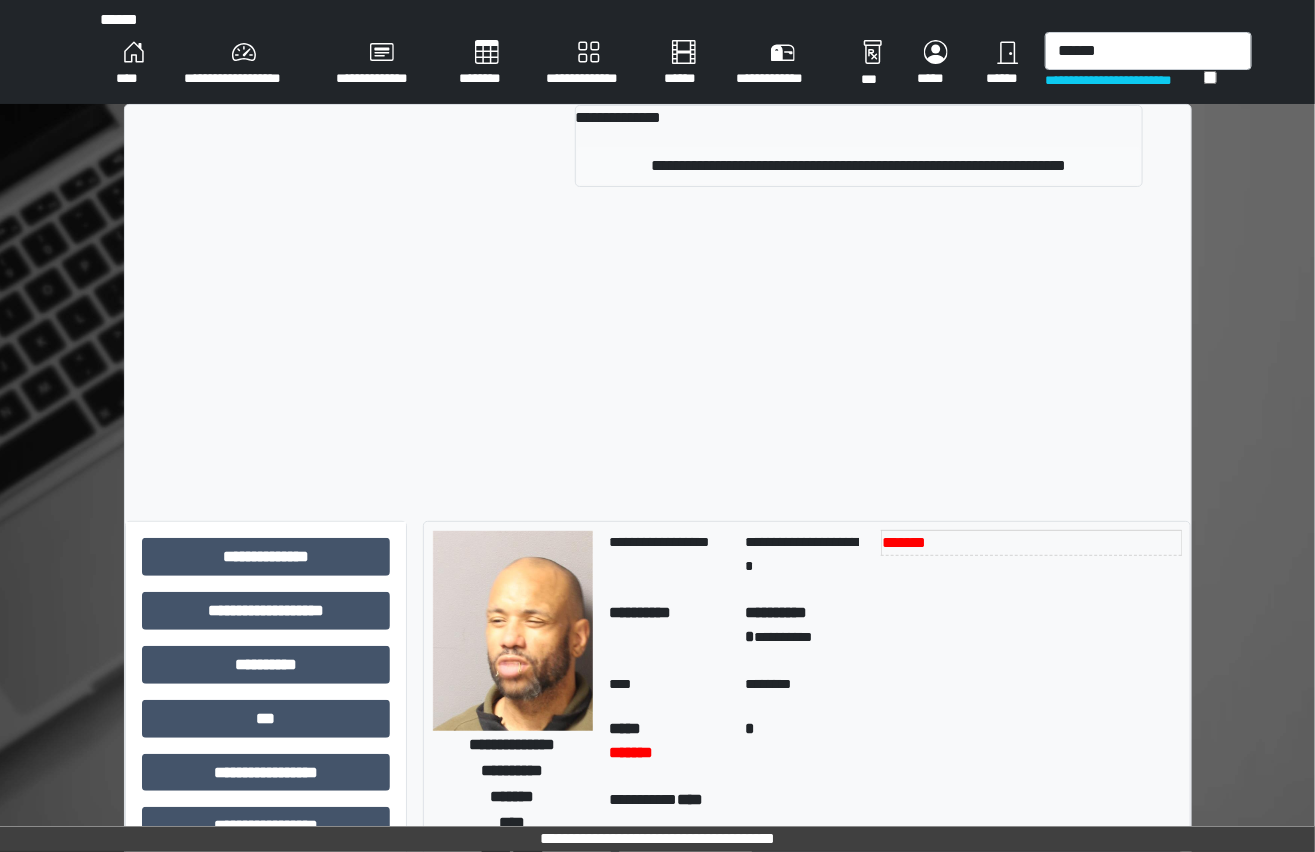 type 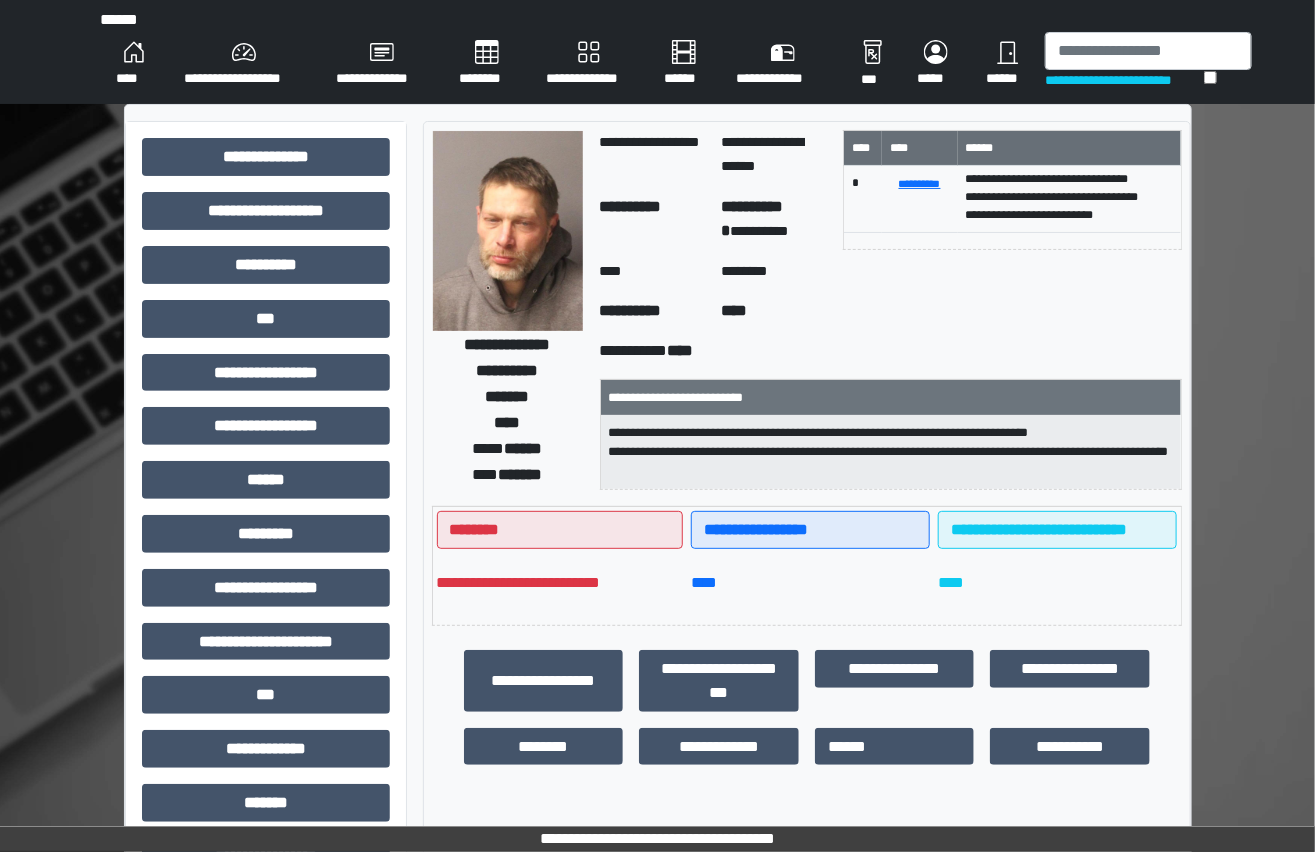 scroll, scrollTop: 148, scrollLeft: 0, axis: vertical 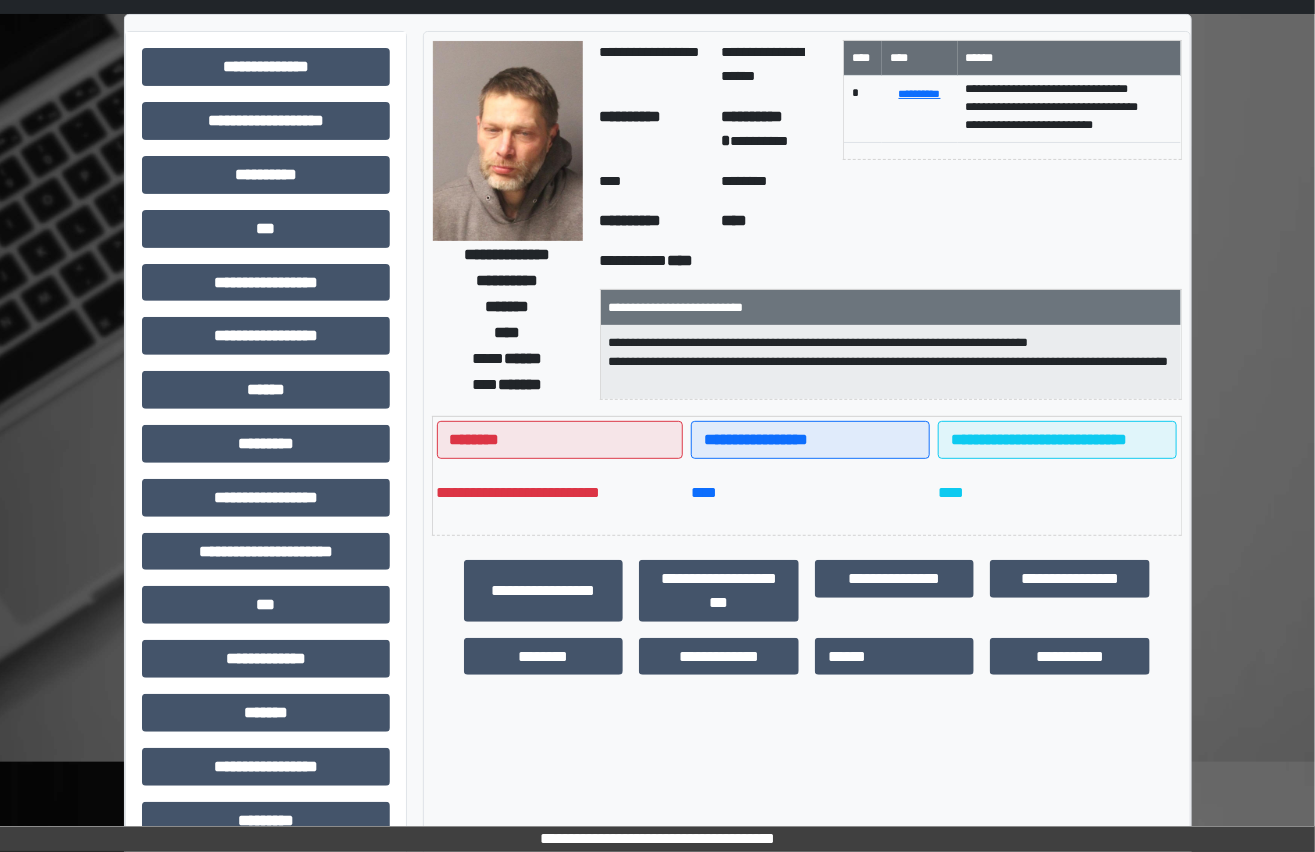 drag, startPoint x: 70, startPoint y: 403, endPoint x: 56, endPoint y: 398, distance: 14.866069 